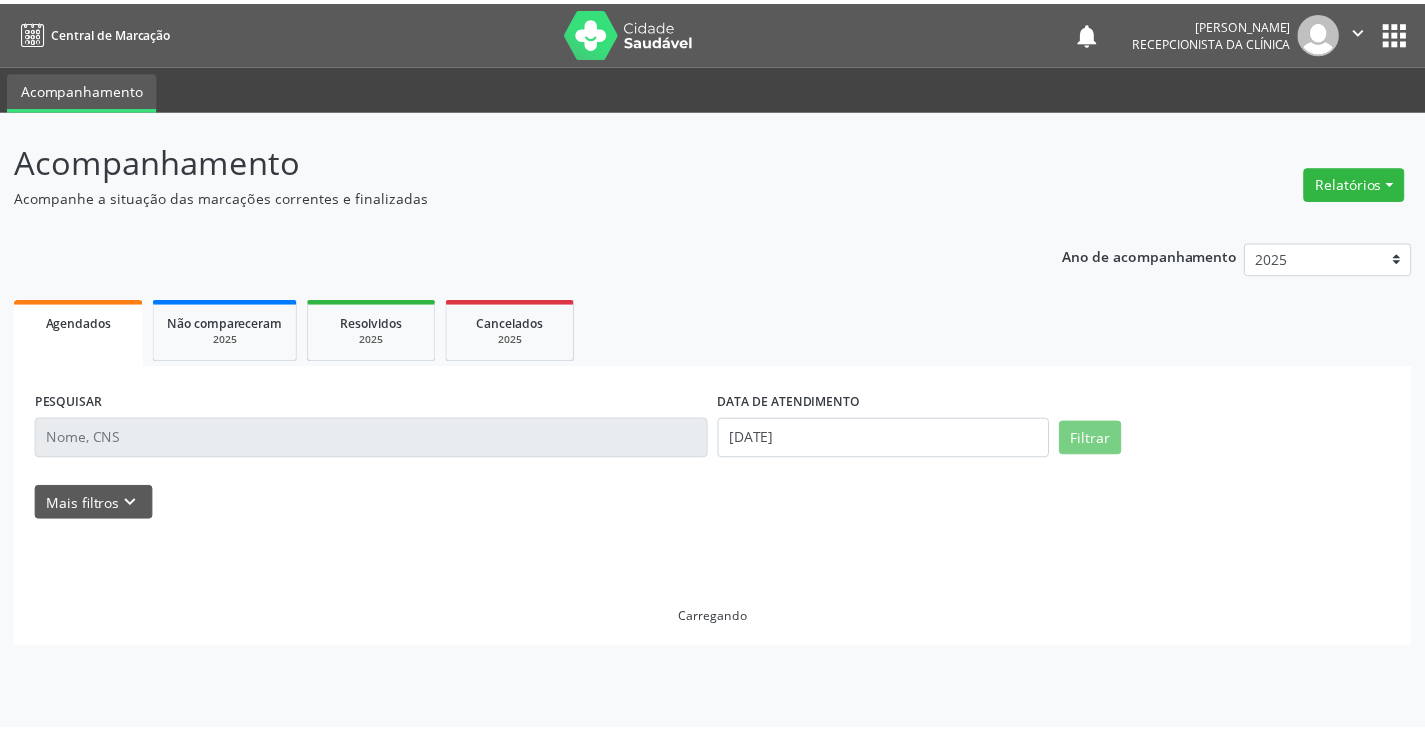 scroll, scrollTop: 0, scrollLeft: 0, axis: both 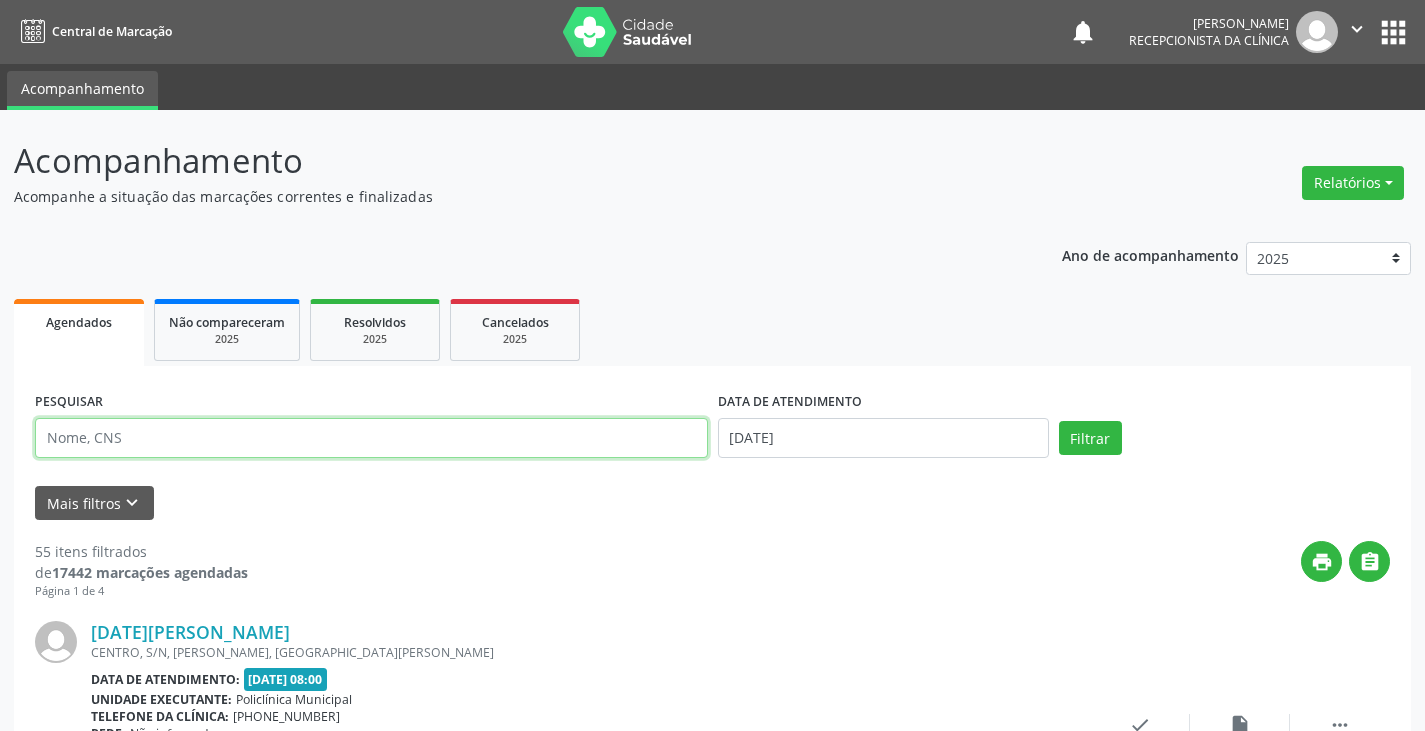 click at bounding box center (371, 438) 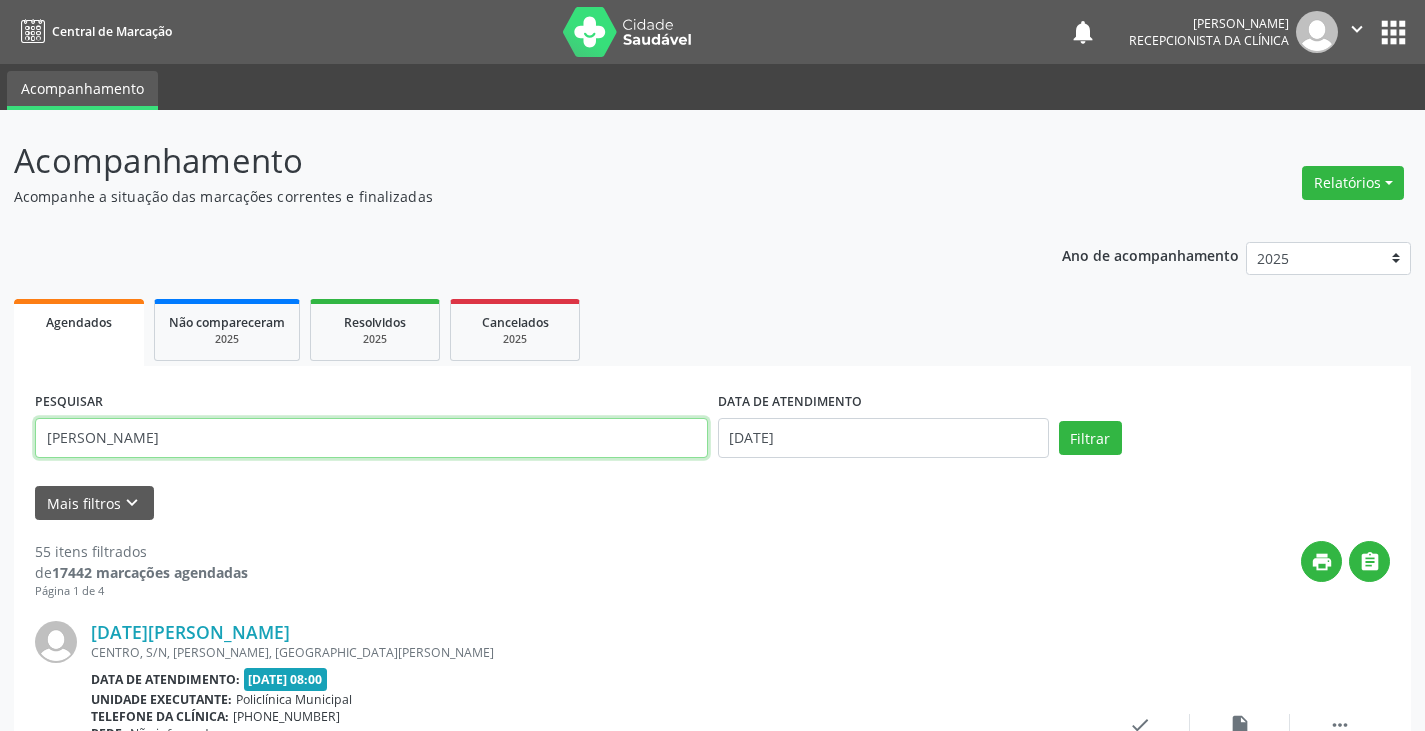 click on "Filtrar" at bounding box center (1090, 438) 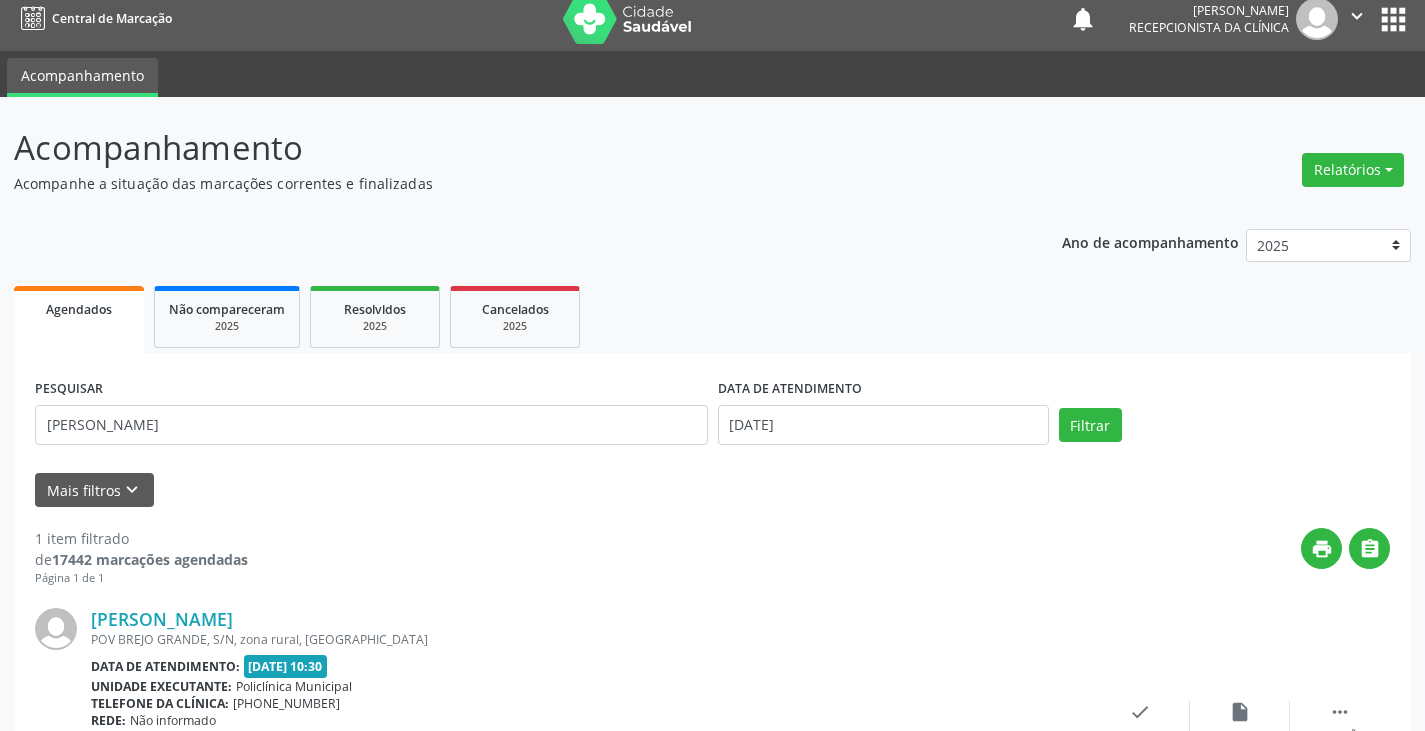 scroll, scrollTop: 174, scrollLeft: 0, axis: vertical 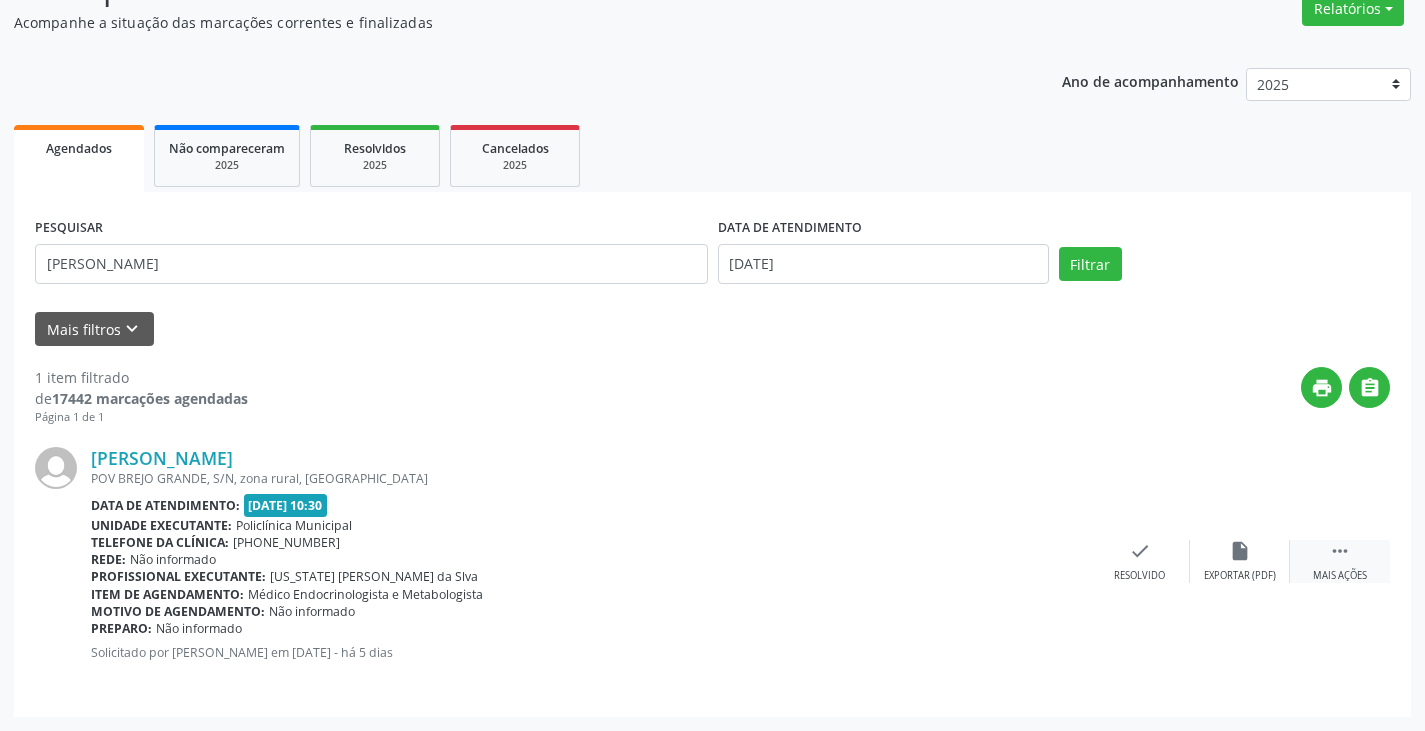 click on "Mais ações" at bounding box center (1340, 576) 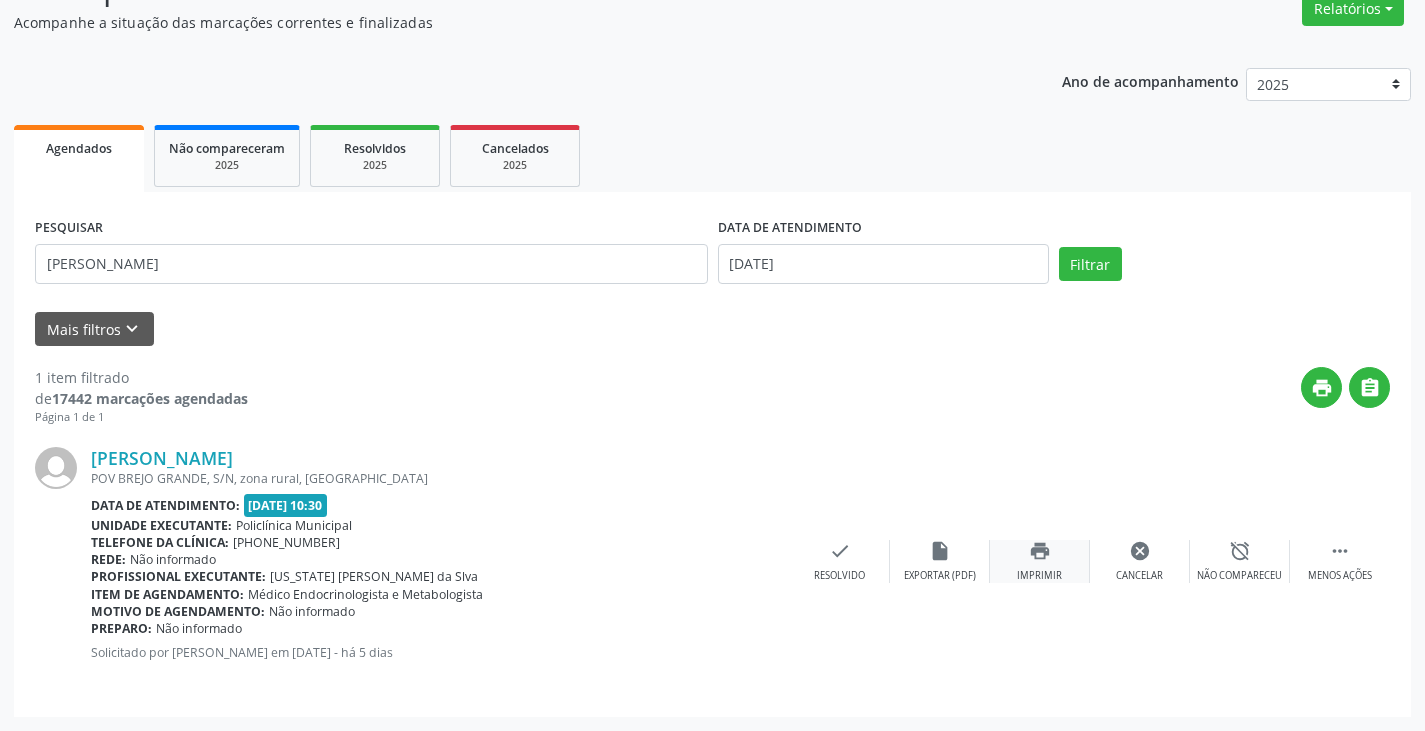 click on "print" at bounding box center (1040, 551) 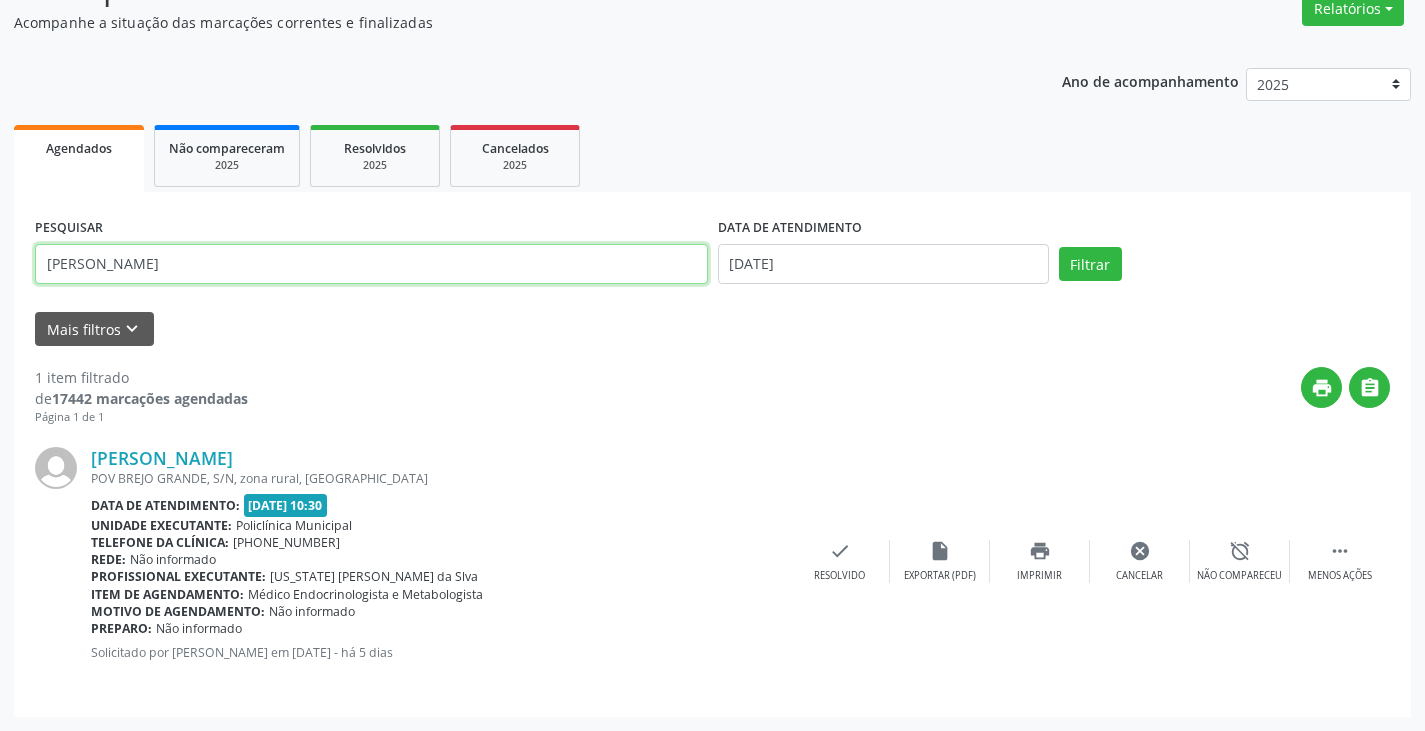 click on "[PERSON_NAME]" at bounding box center (371, 264) 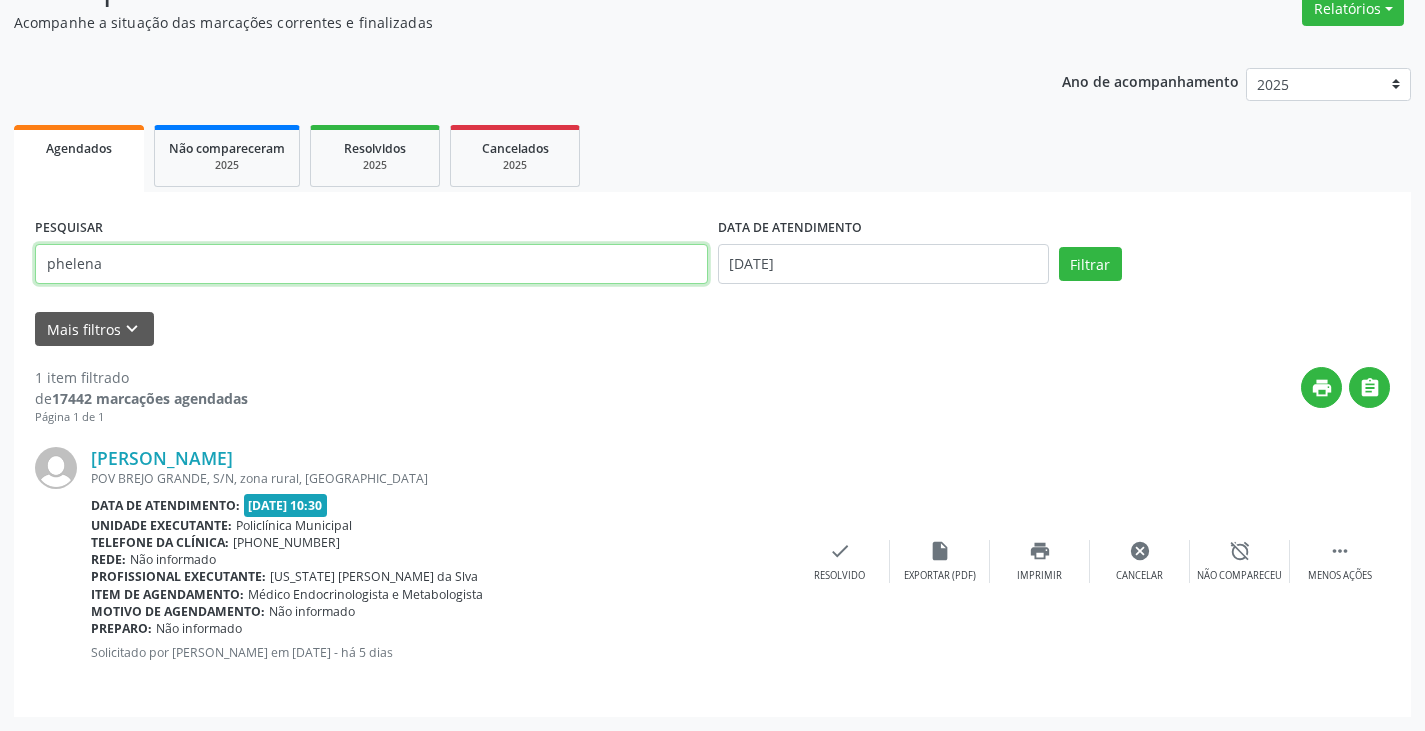 click on "Filtrar" at bounding box center [1090, 264] 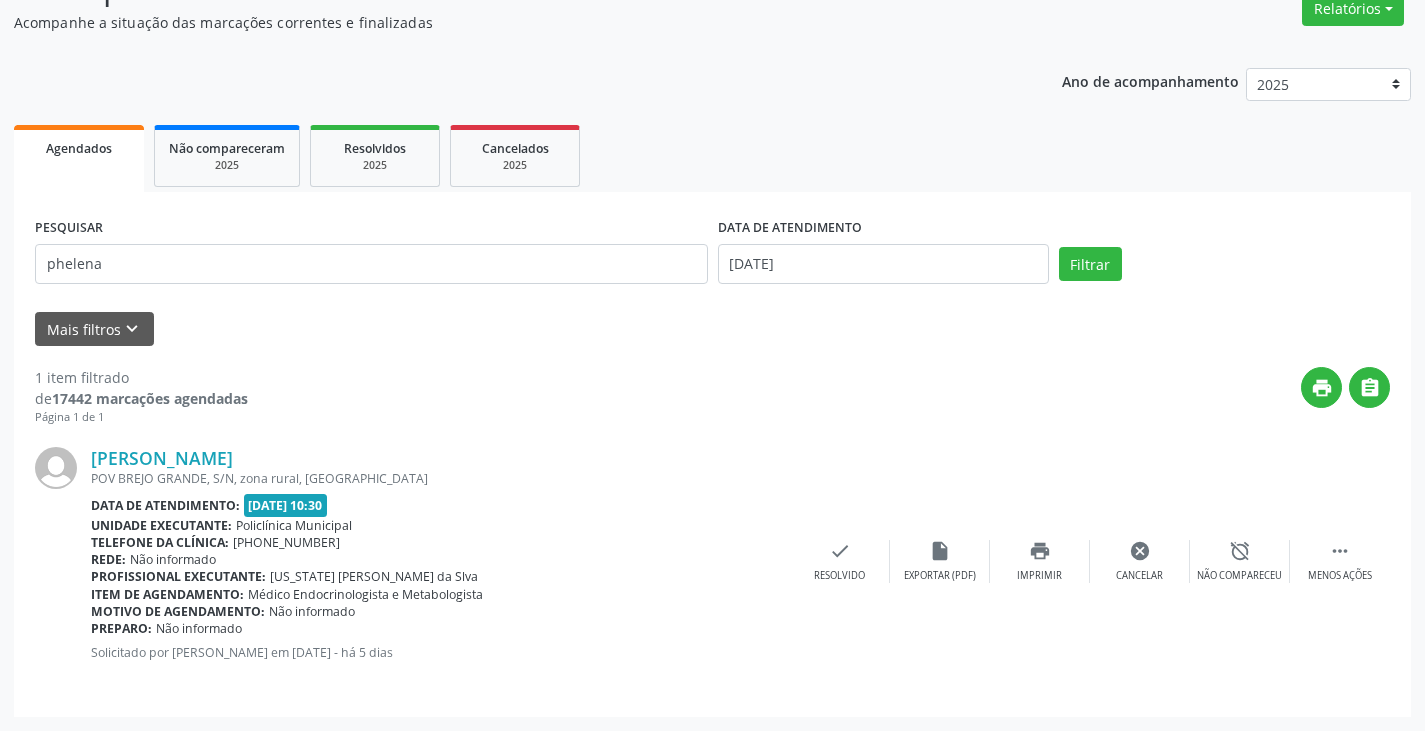 scroll, scrollTop: 0, scrollLeft: 0, axis: both 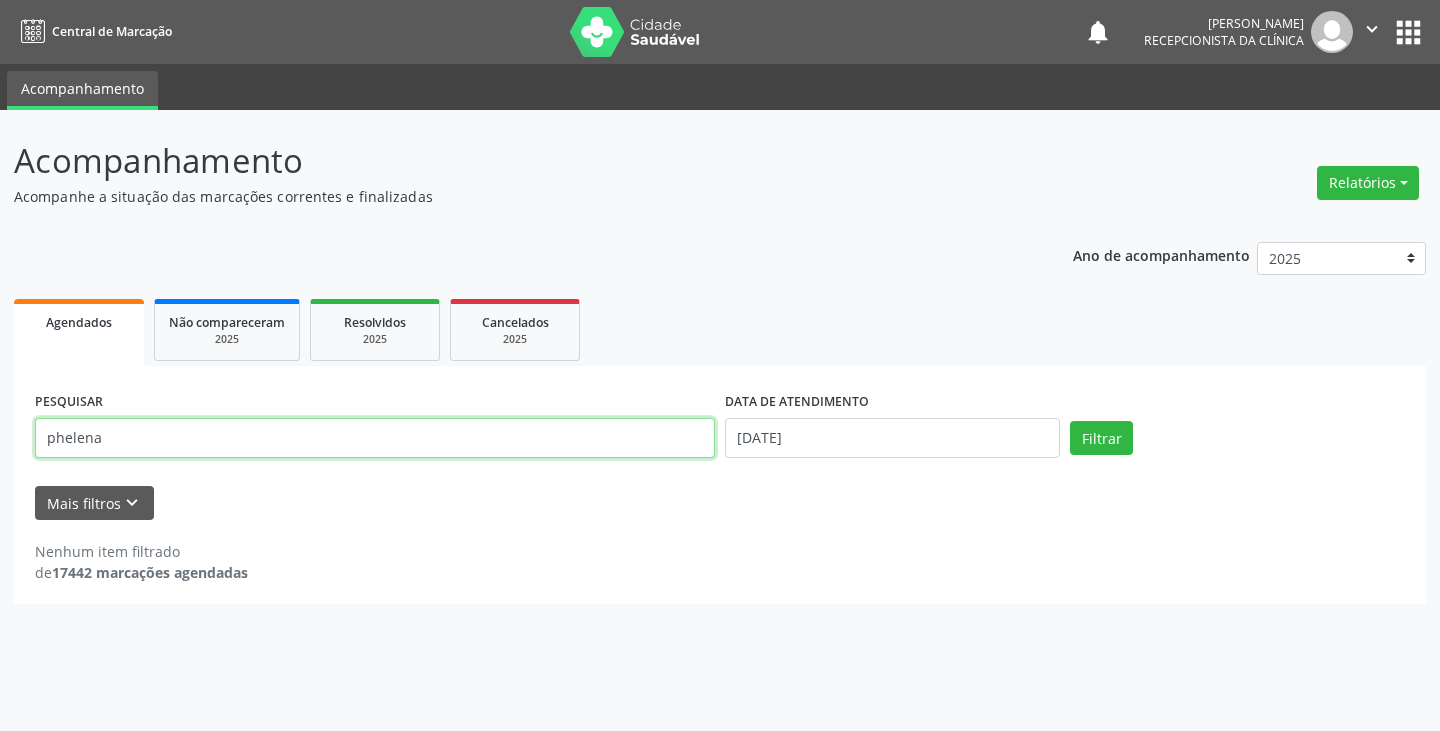 click on "phelena" at bounding box center [375, 438] 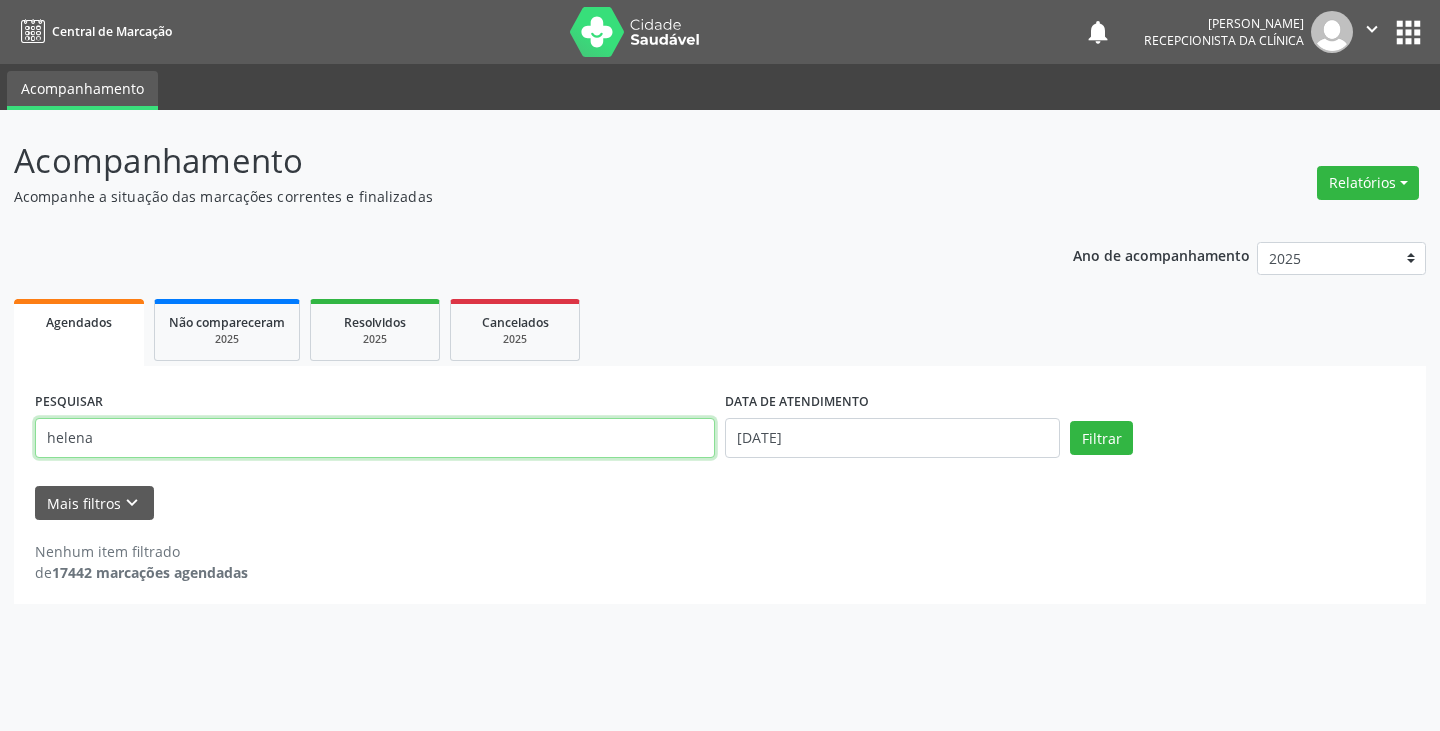 click on "Filtrar" at bounding box center (1101, 438) 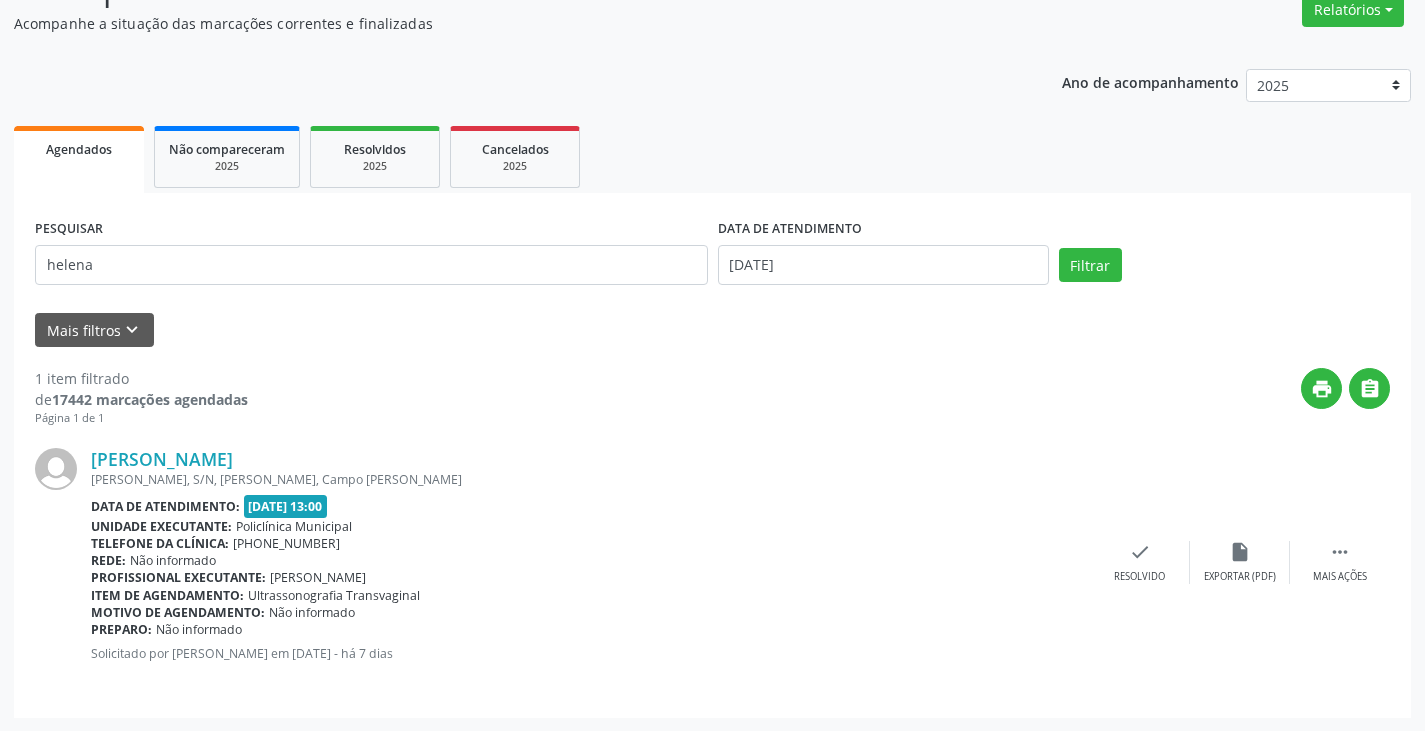 scroll, scrollTop: 174, scrollLeft: 0, axis: vertical 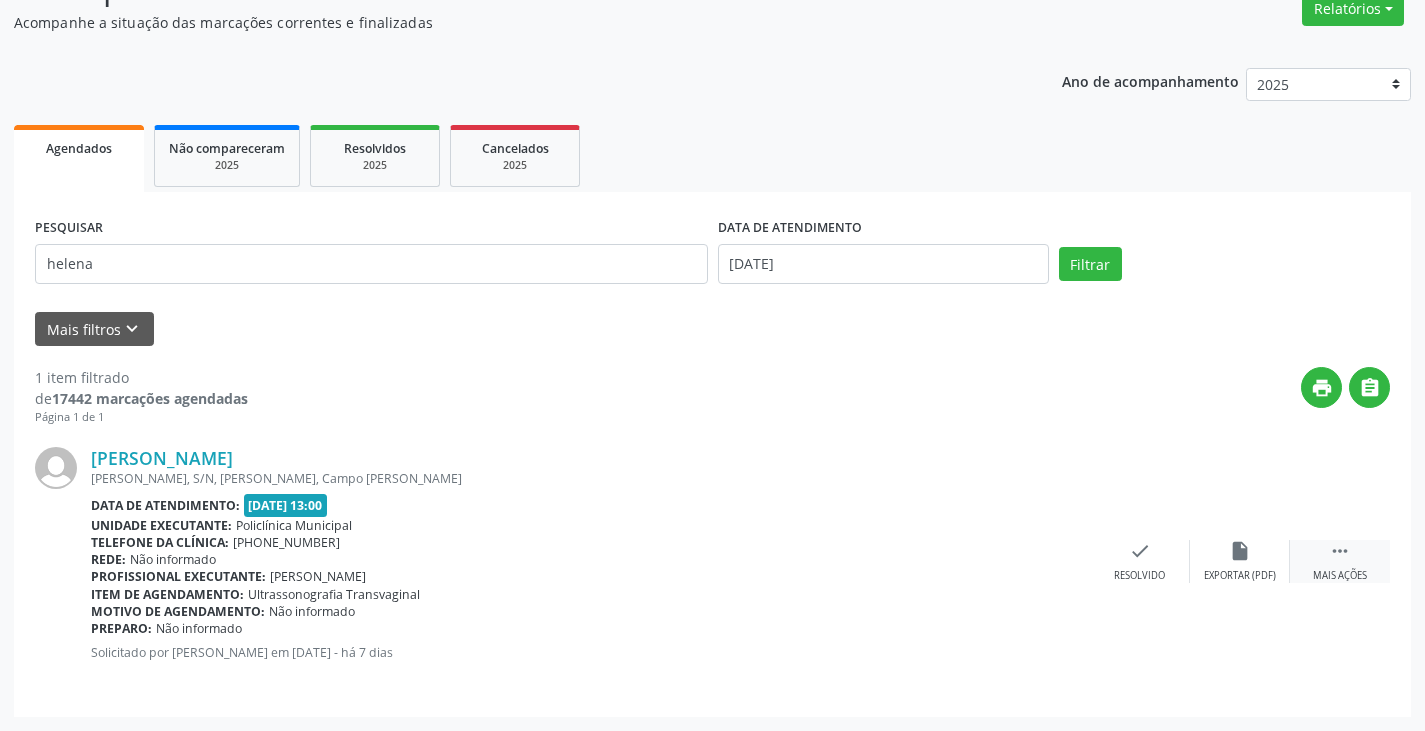 click on "" at bounding box center (1340, 551) 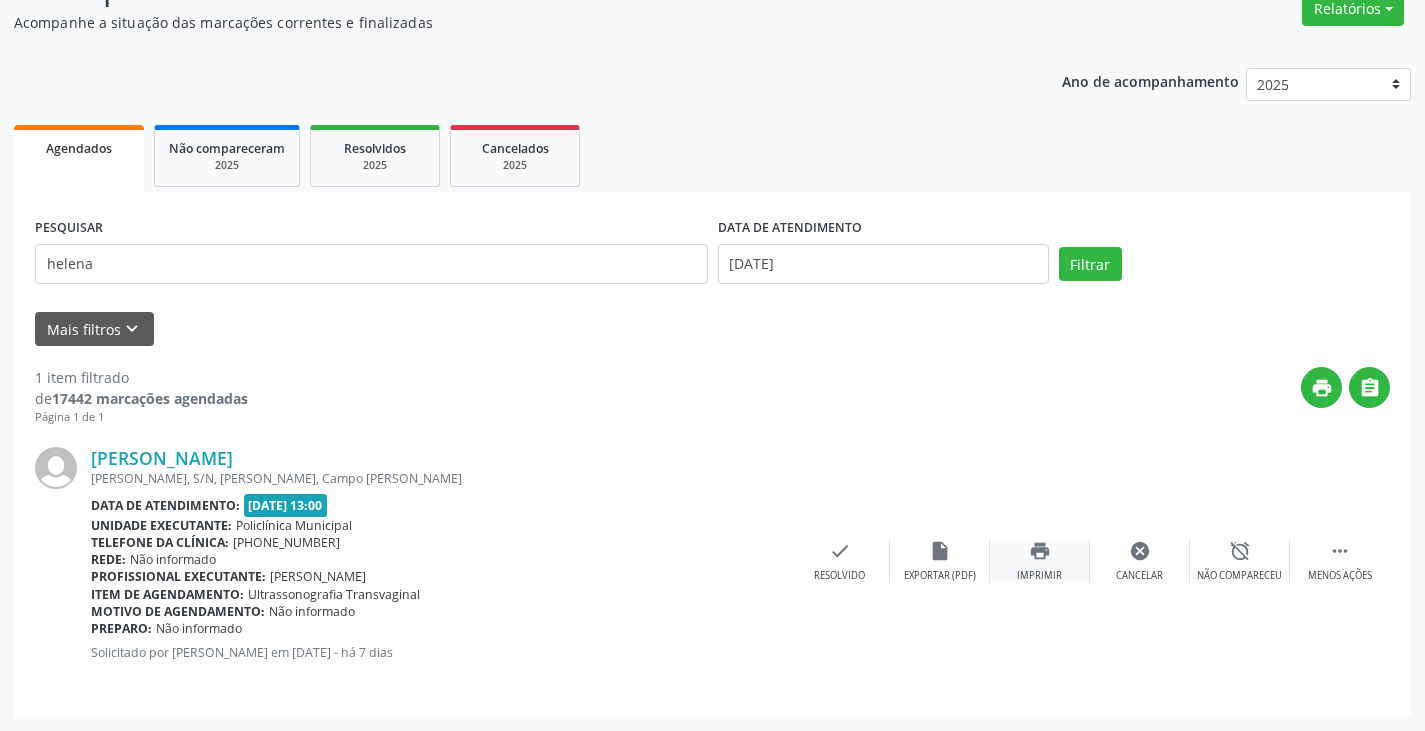 click on "print
Imprimir" at bounding box center (1040, 561) 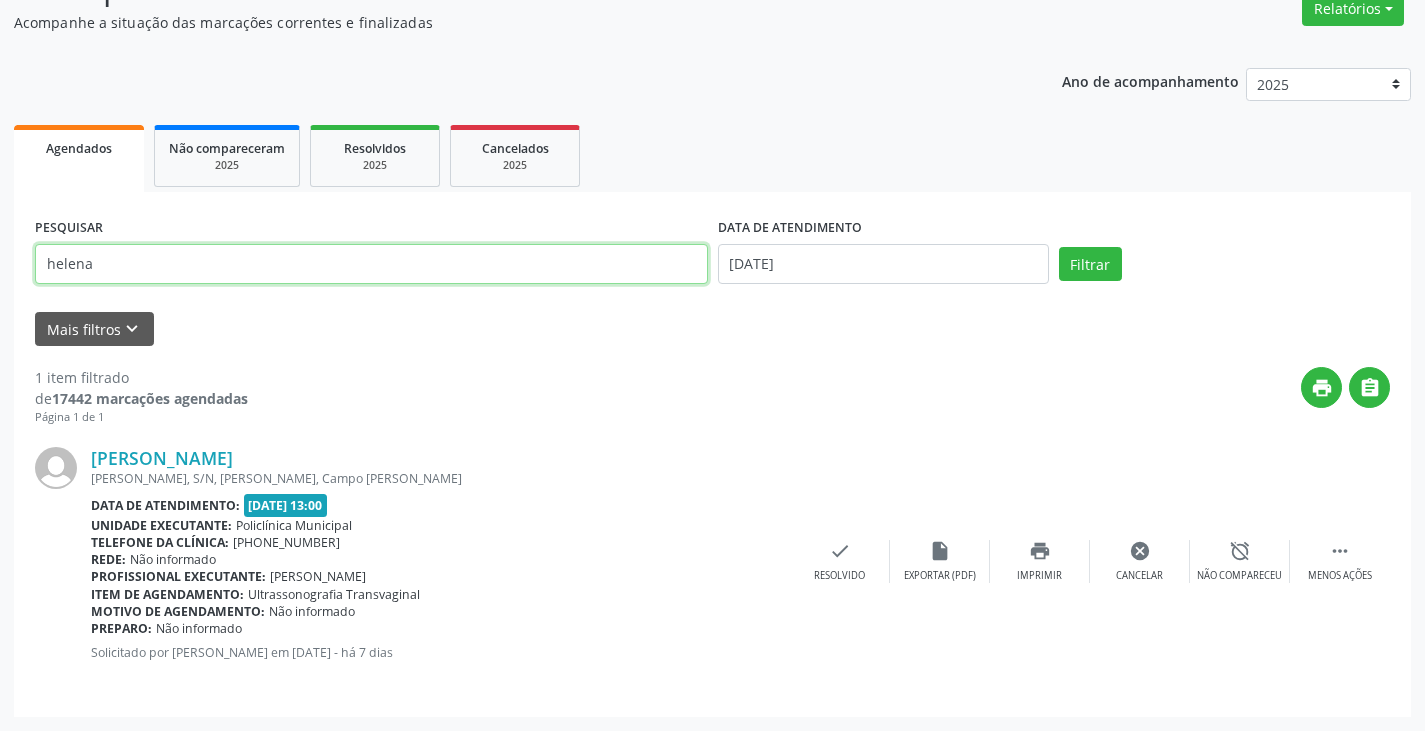 click on "helena" at bounding box center [371, 264] 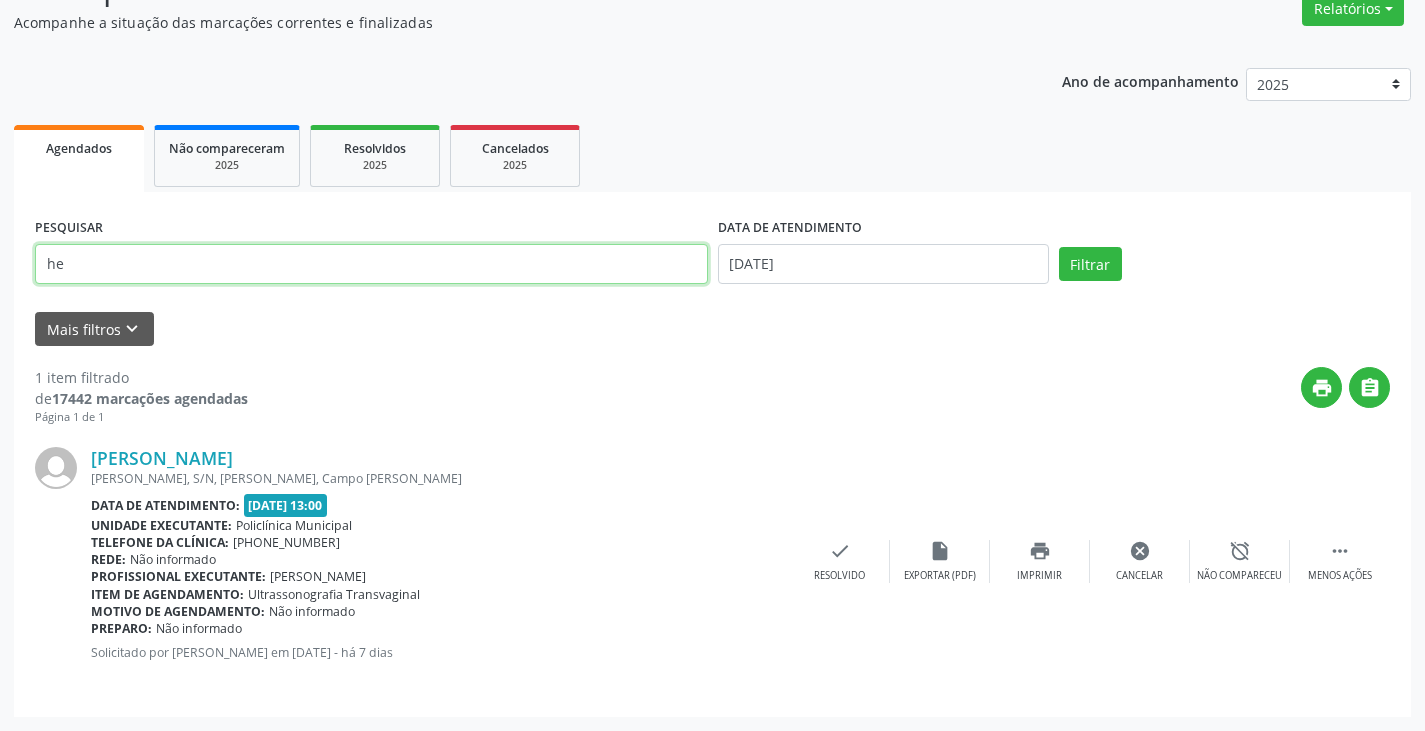 type on "h" 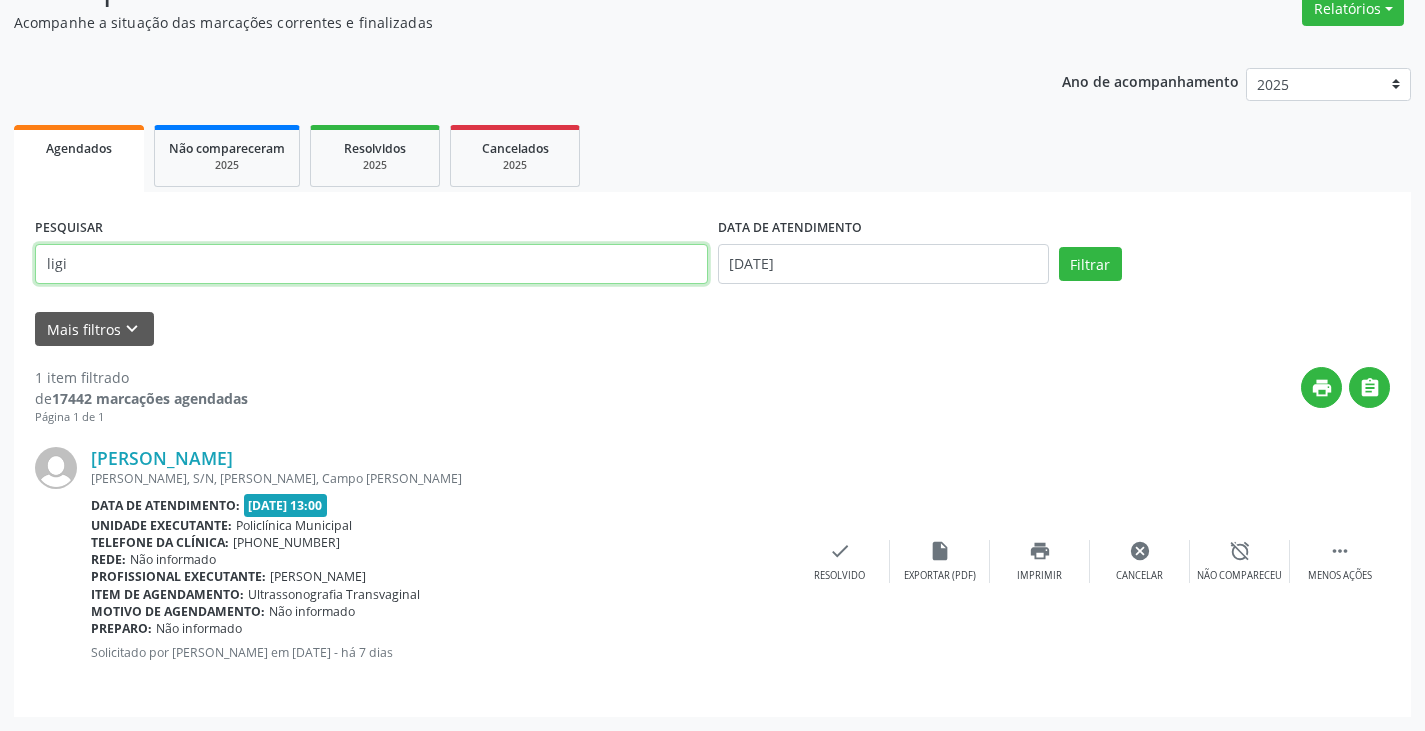 type on "ligi" 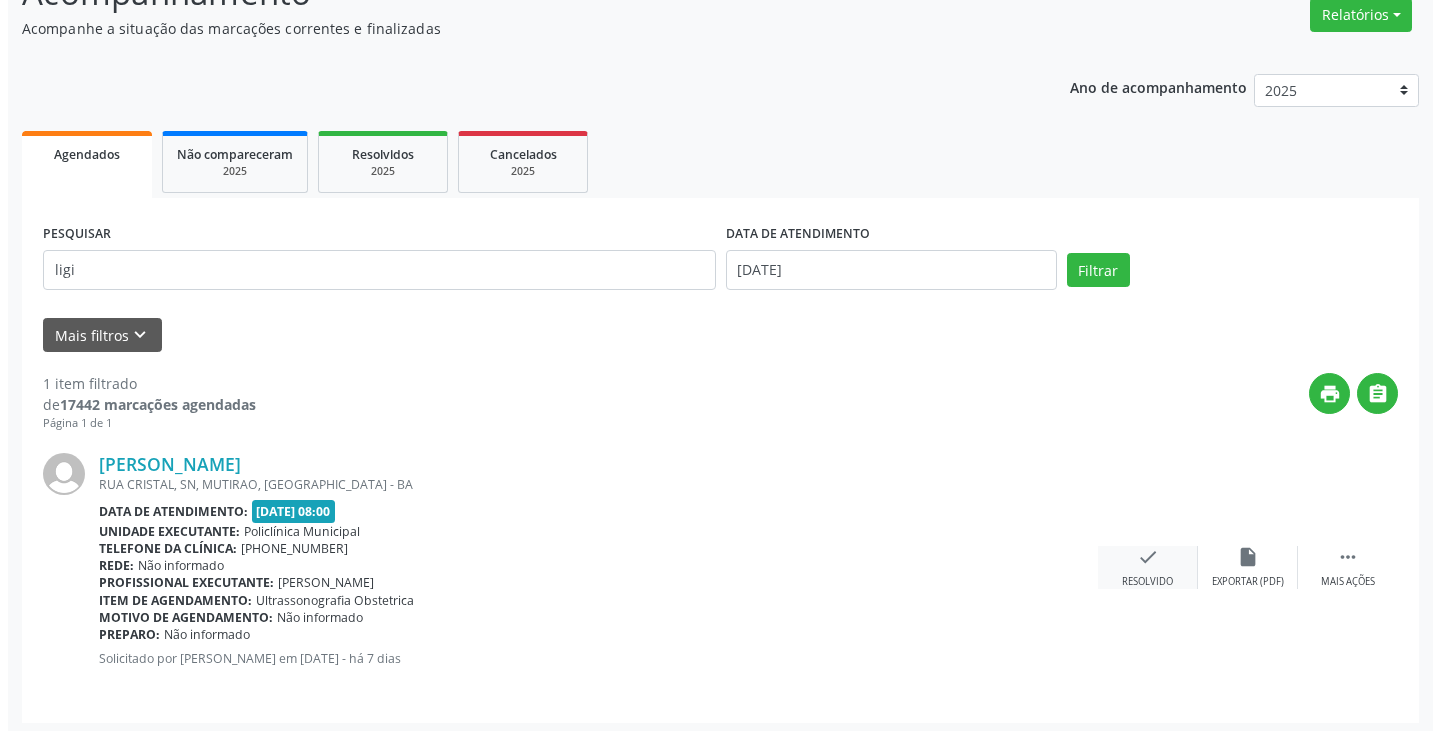 scroll, scrollTop: 174, scrollLeft: 0, axis: vertical 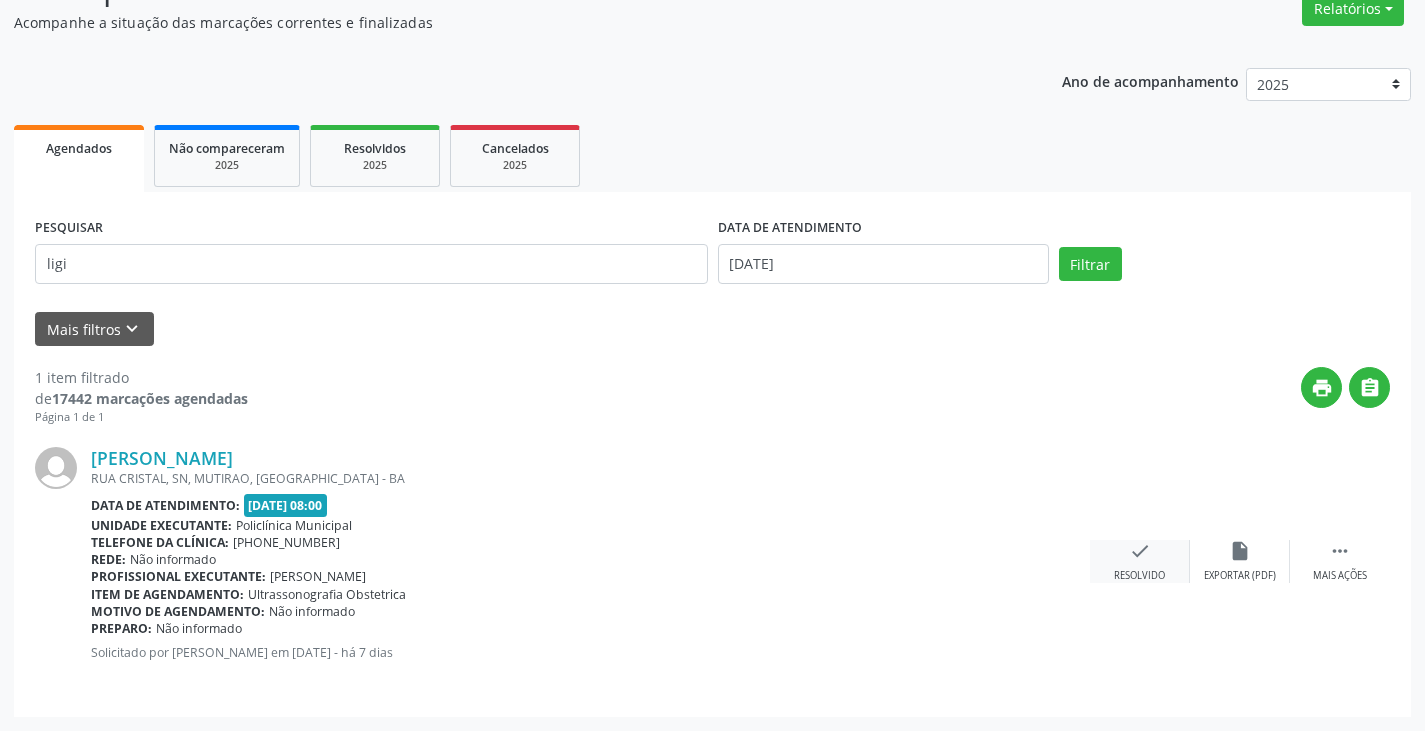 click on "Resolvido" at bounding box center (1139, 576) 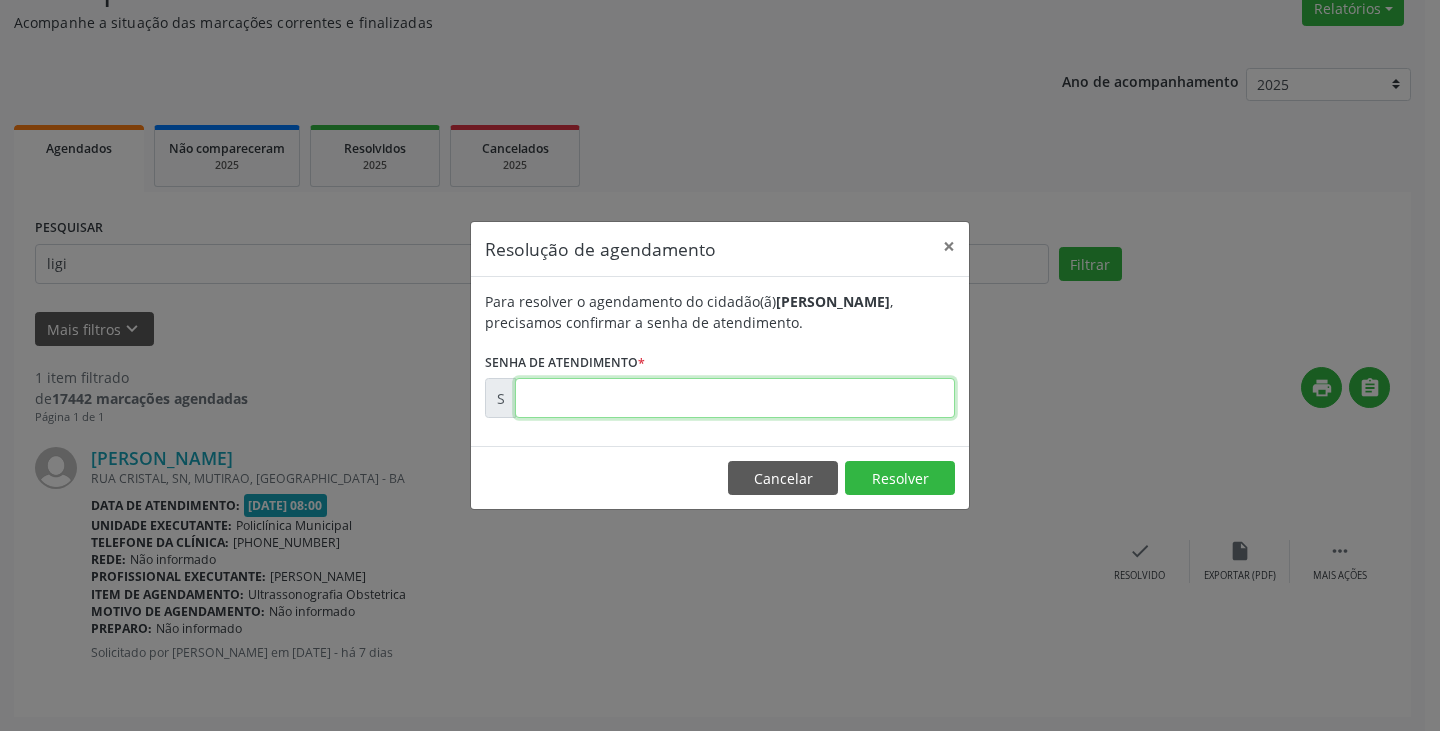 click at bounding box center [735, 398] 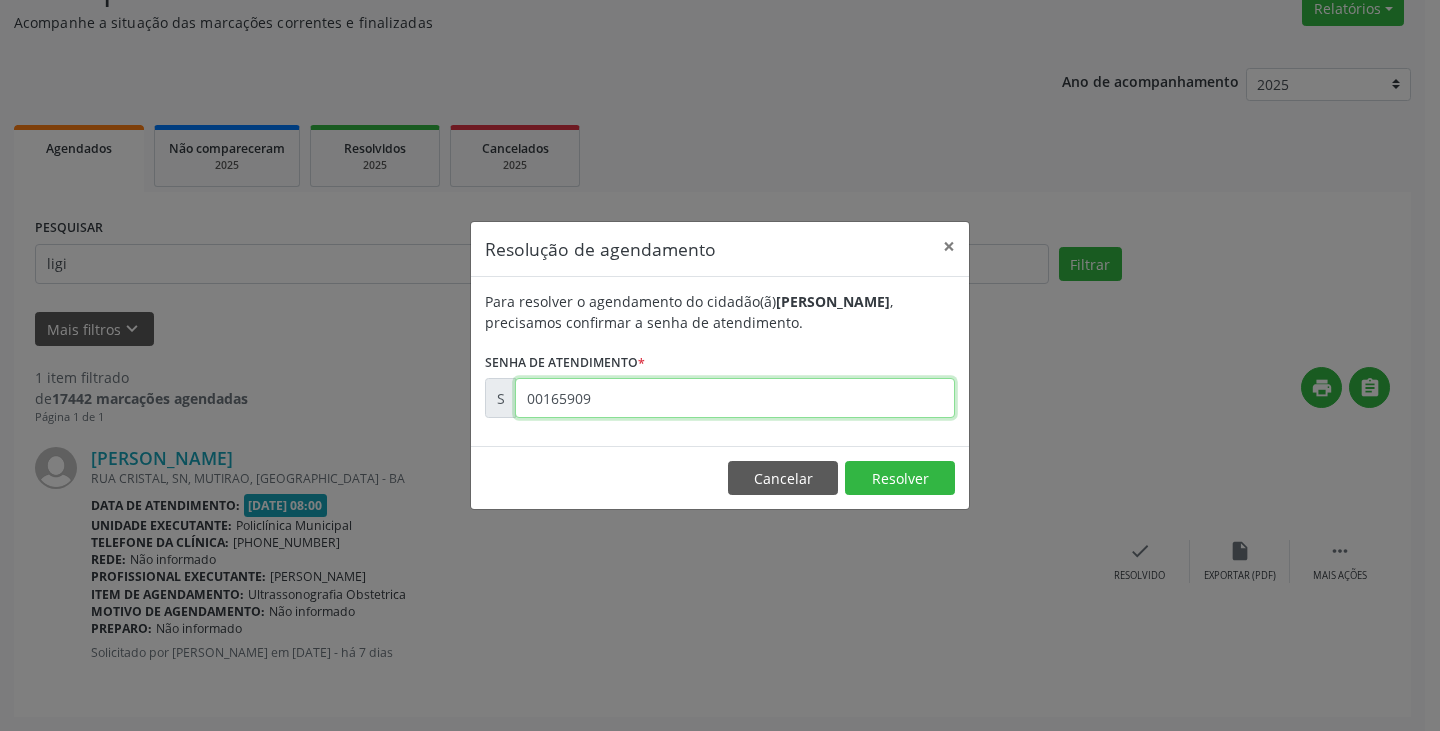 type on "00165909" 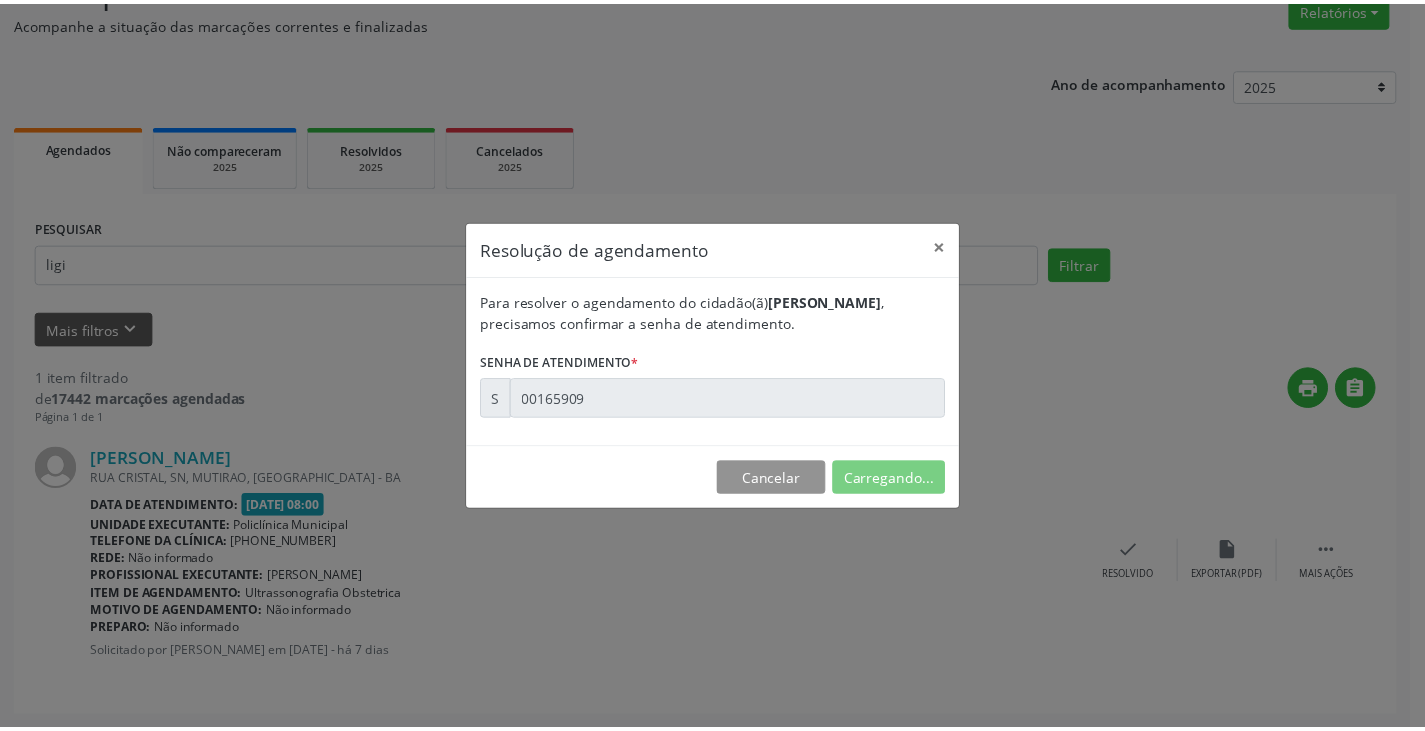 scroll, scrollTop: 0, scrollLeft: 0, axis: both 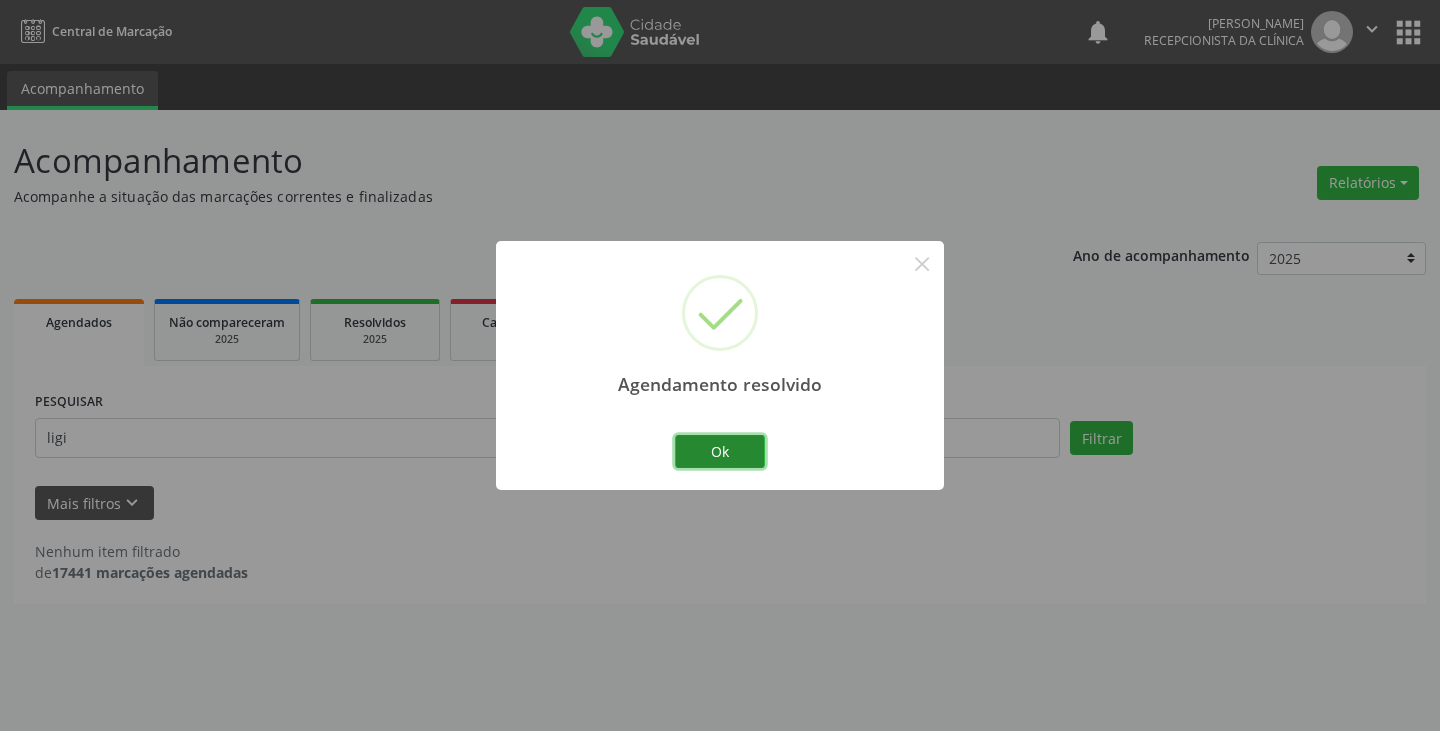 drag, startPoint x: 734, startPoint y: 446, endPoint x: 690, endPoint y: 450, distance: 44.181442 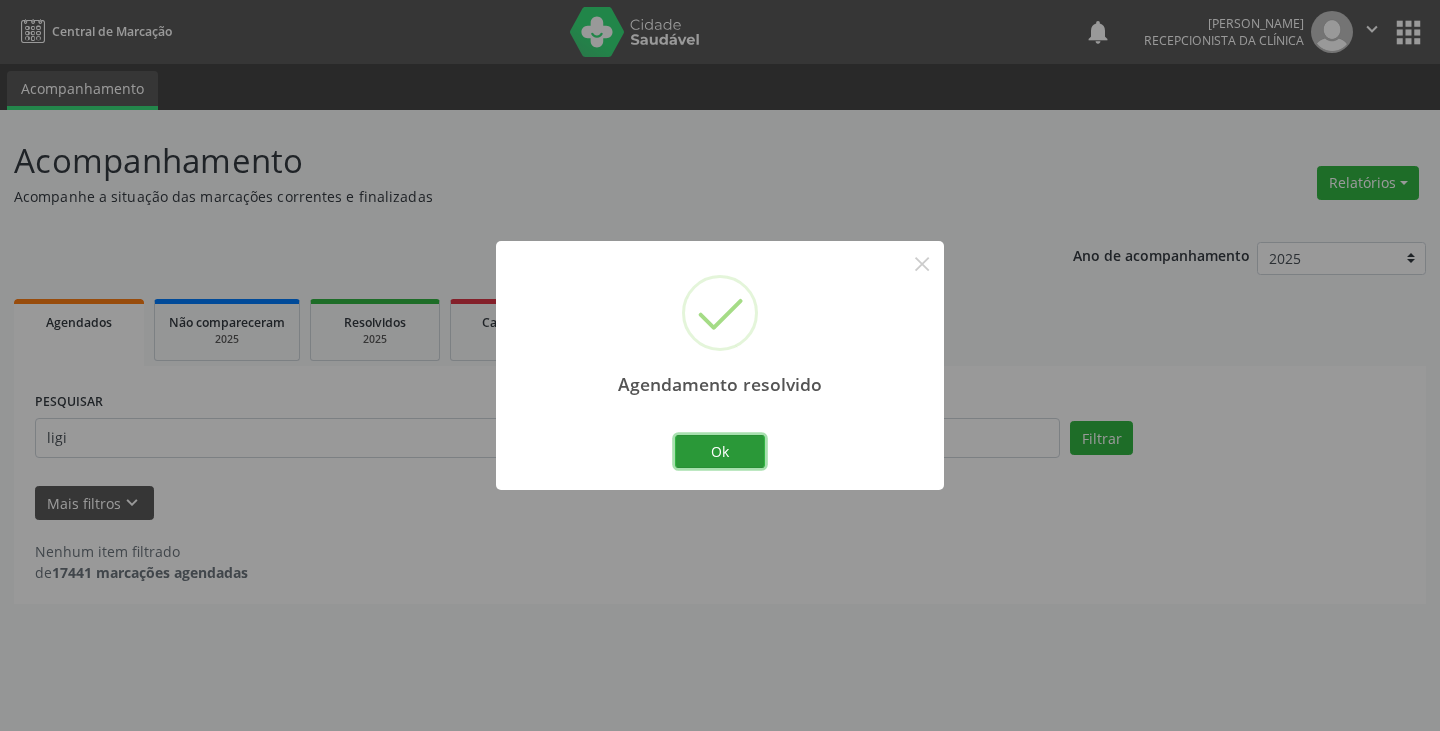 click on "Ok" at bounding box center (720, 452) 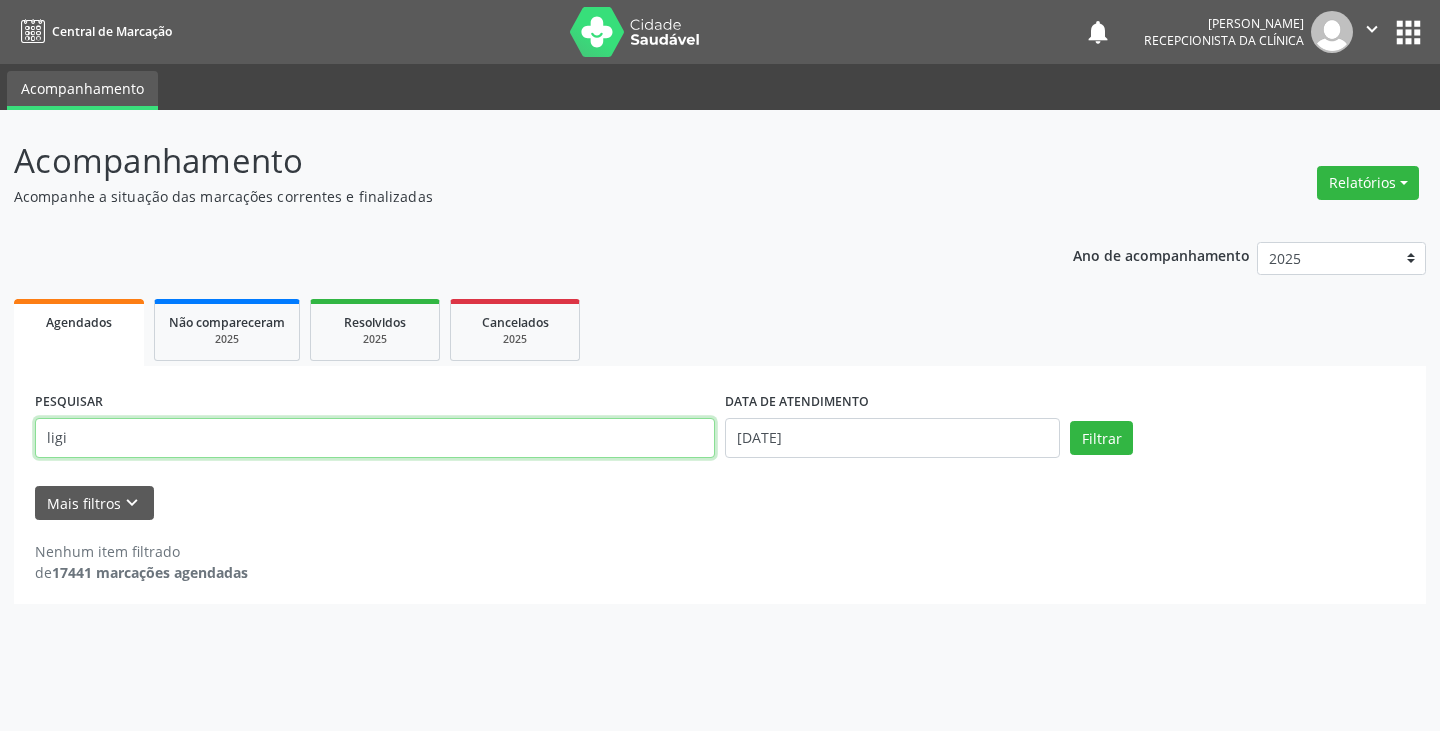 click on "ligi" at bounding box center (375, 438) 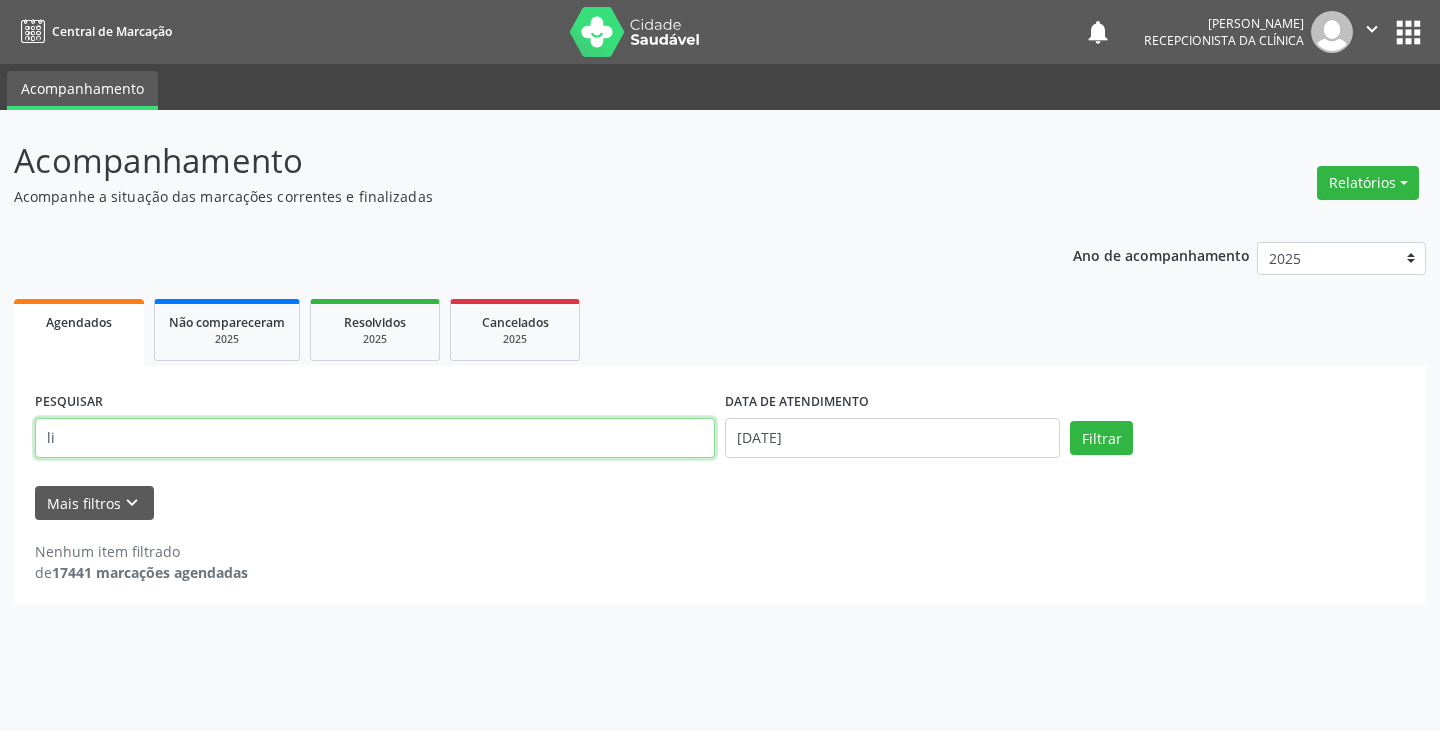 type on "l" 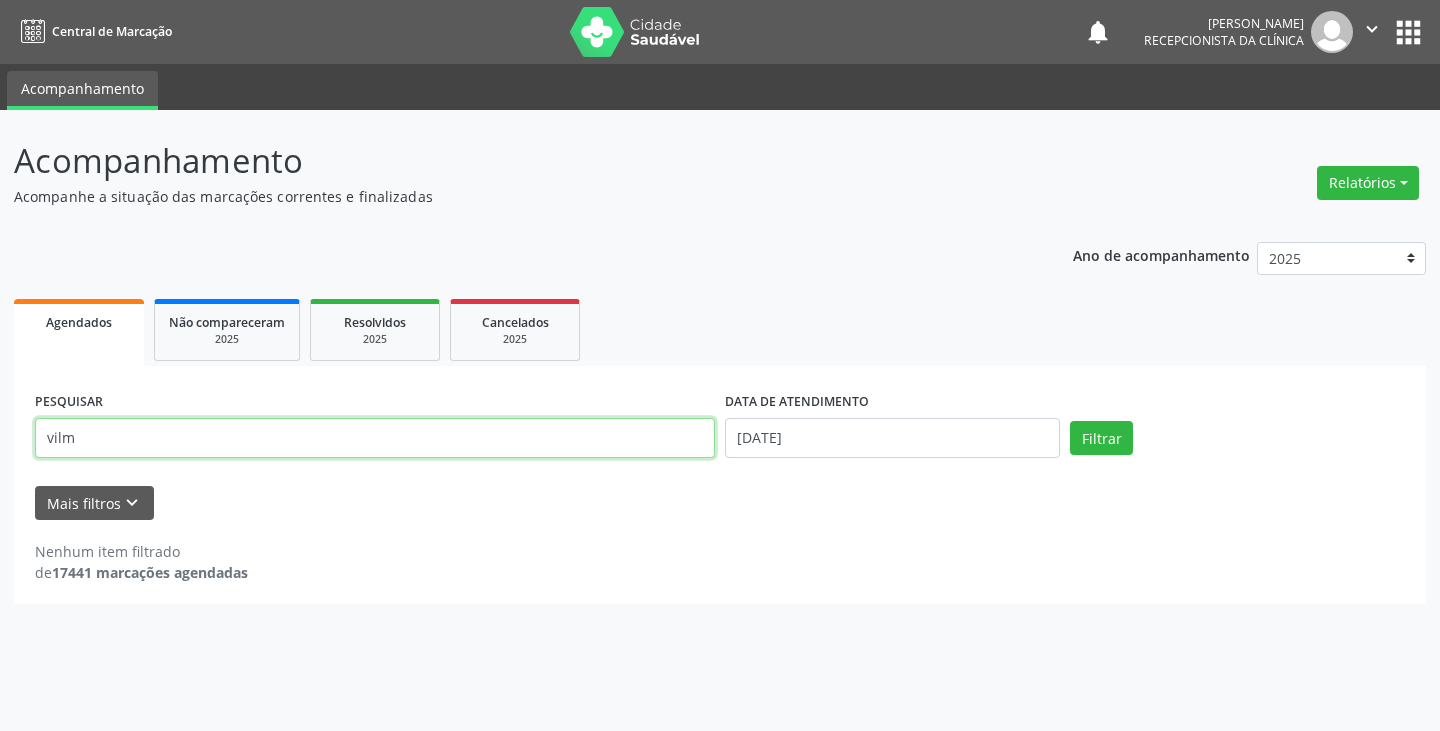 type on "vilm" 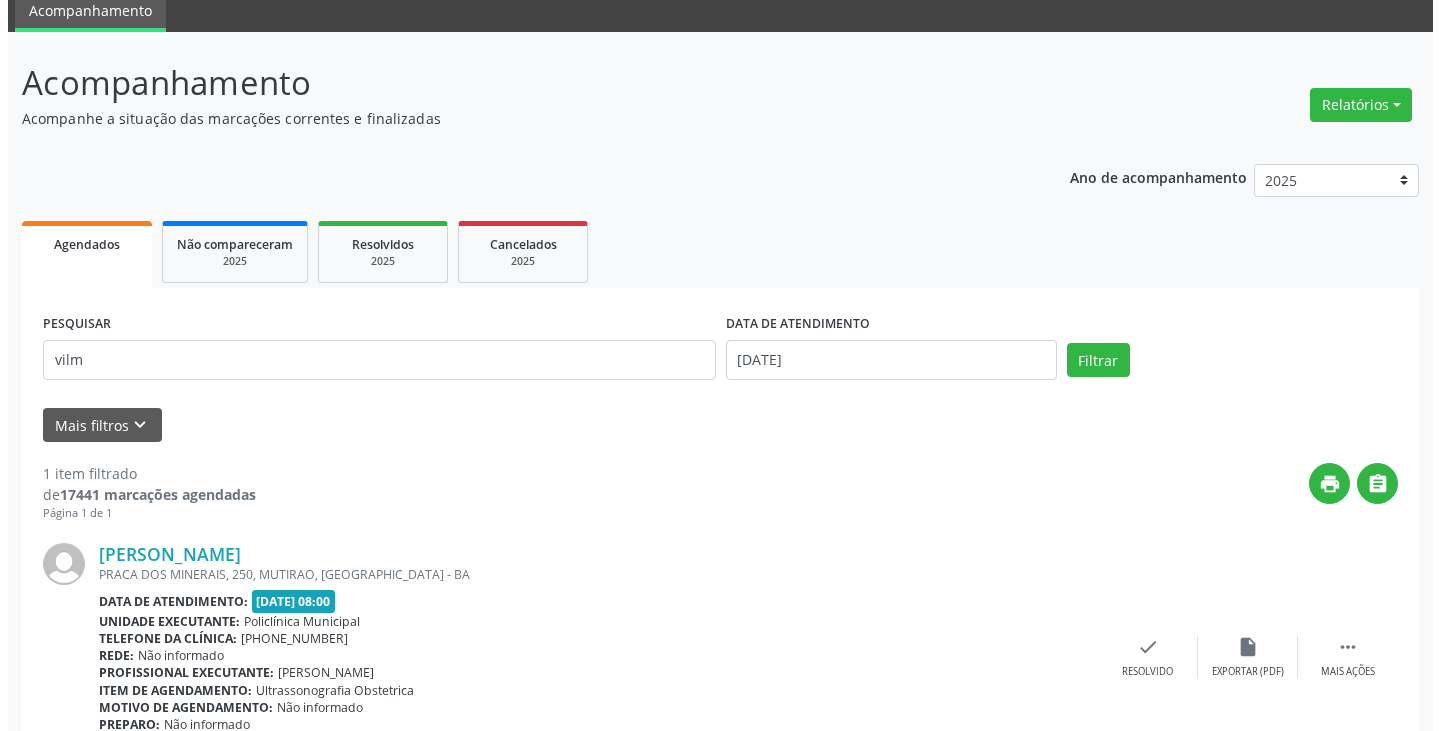 scroll, scrollTop: 174, scrollLeft: 0, axis: vertical 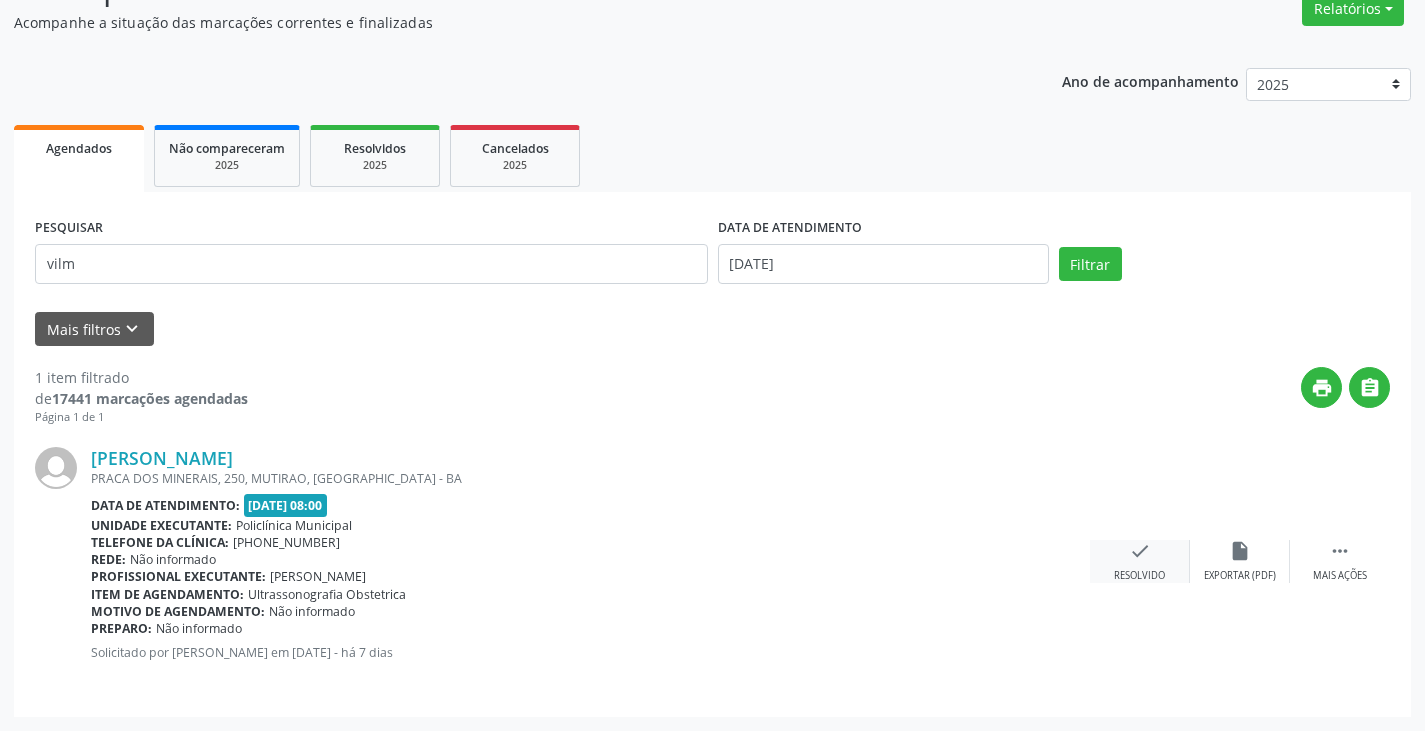 click on "check" at bounding box center [1140, 551] 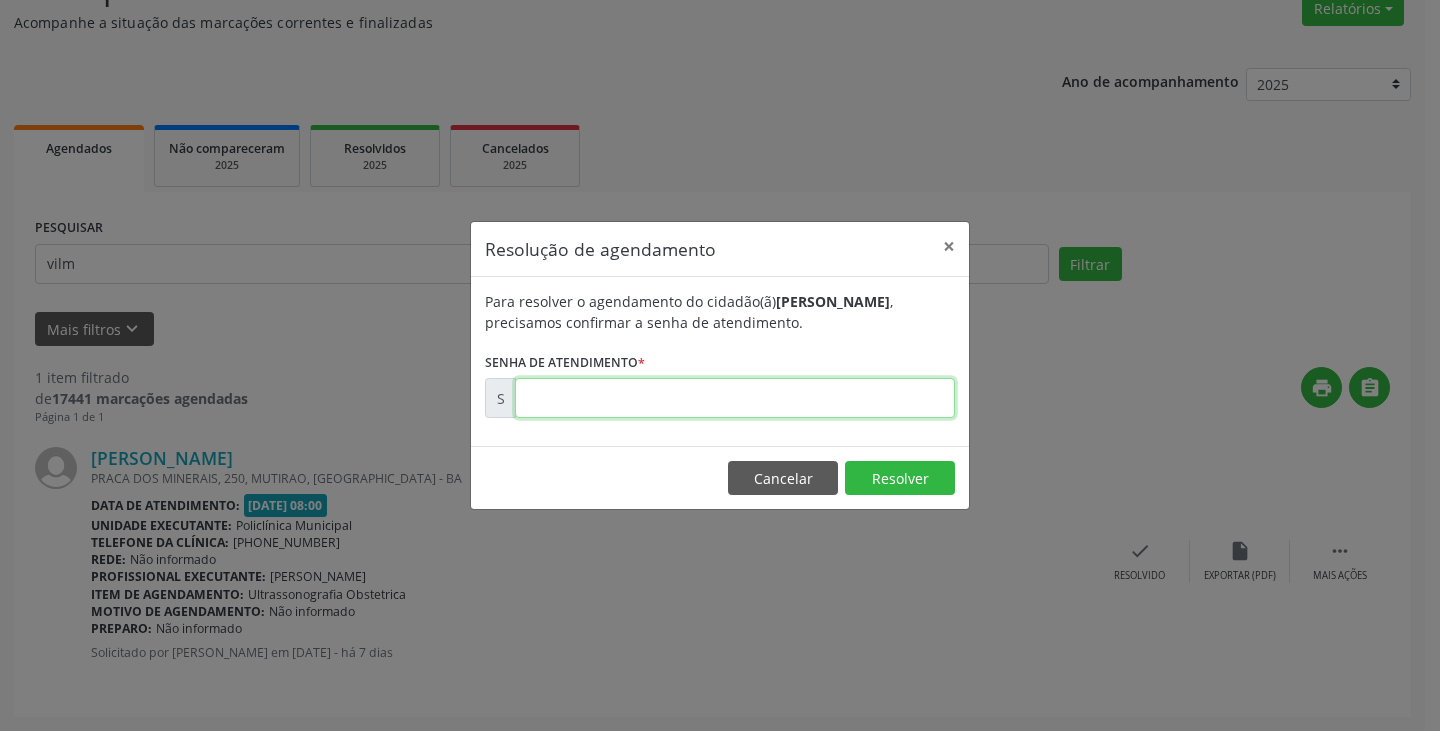 click at bounding box center [735, 398] 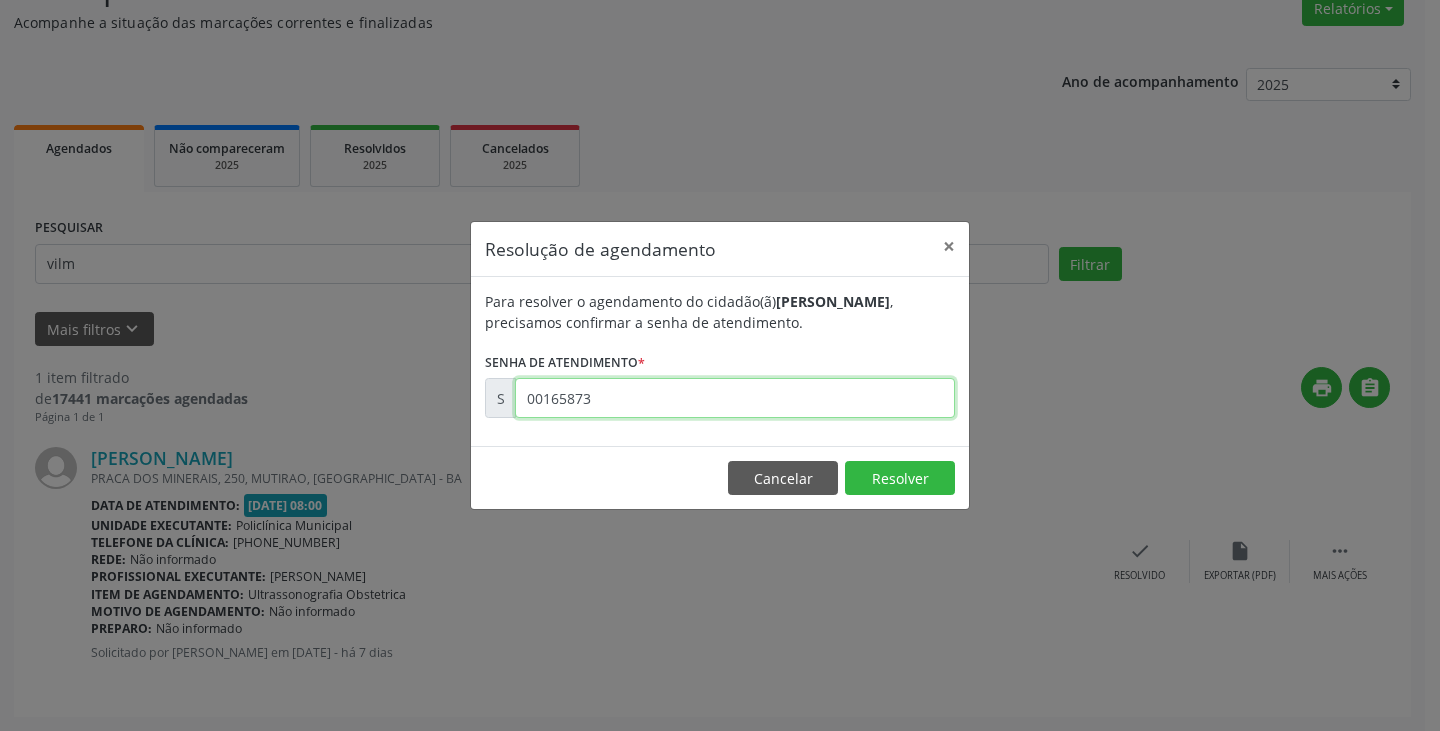 type on "00165873" 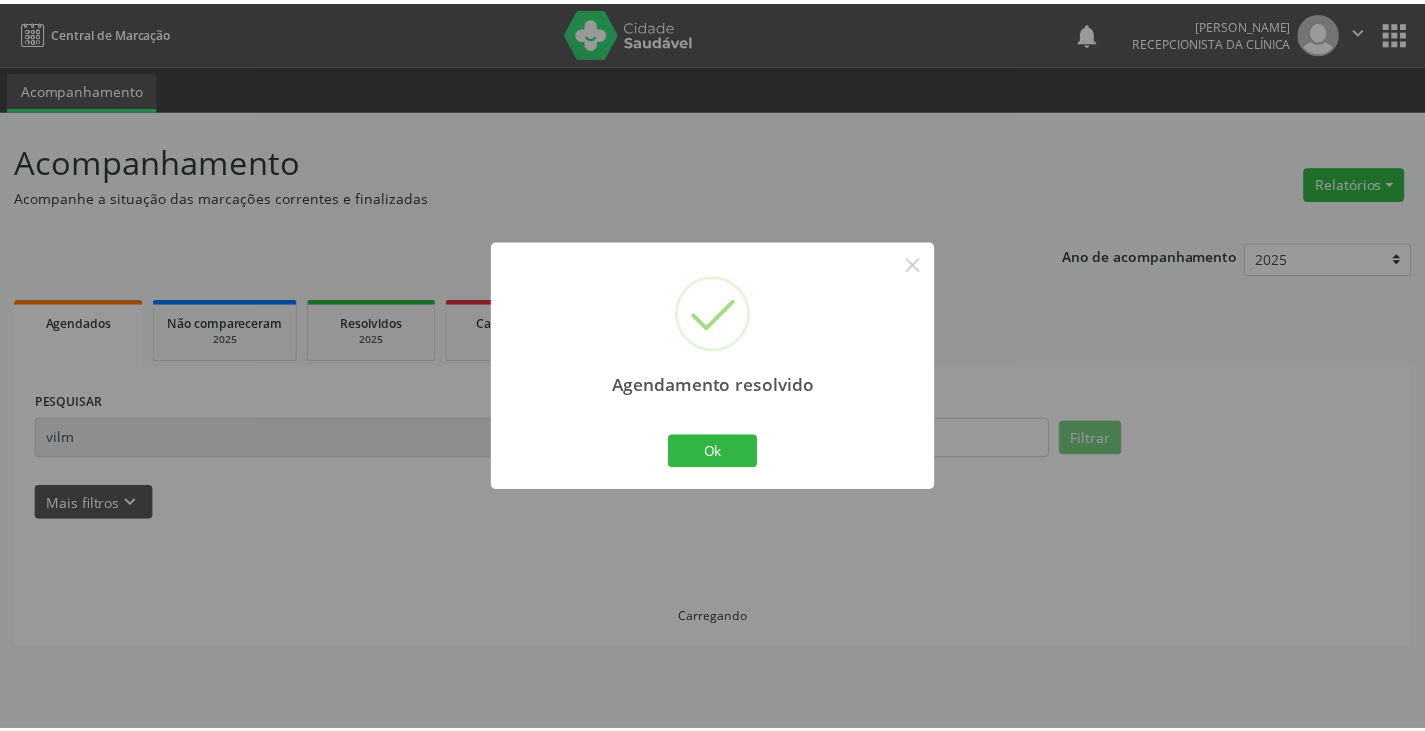 scroll, scrollTop: 0, scrollLeft: 0, axis: both 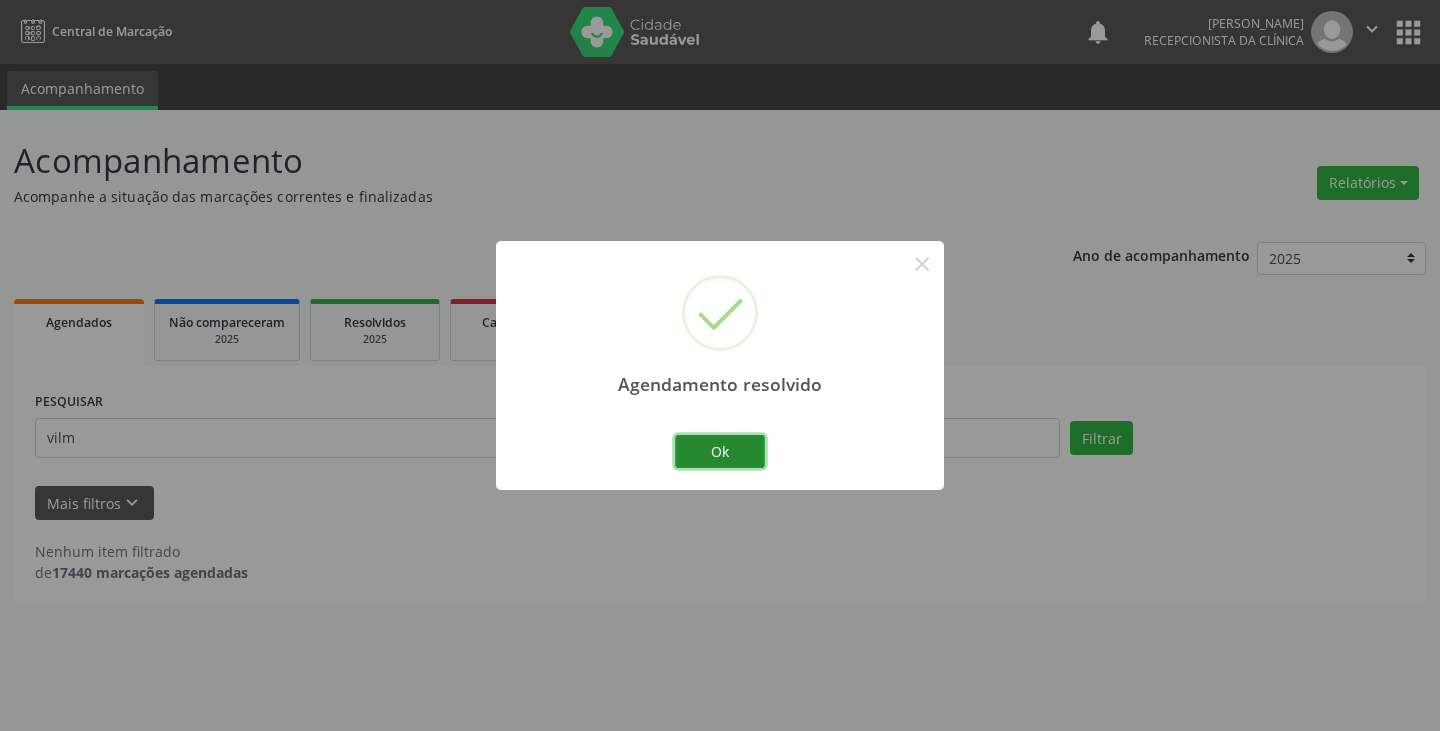 click on "Ok" at bounding box center [720, 452] 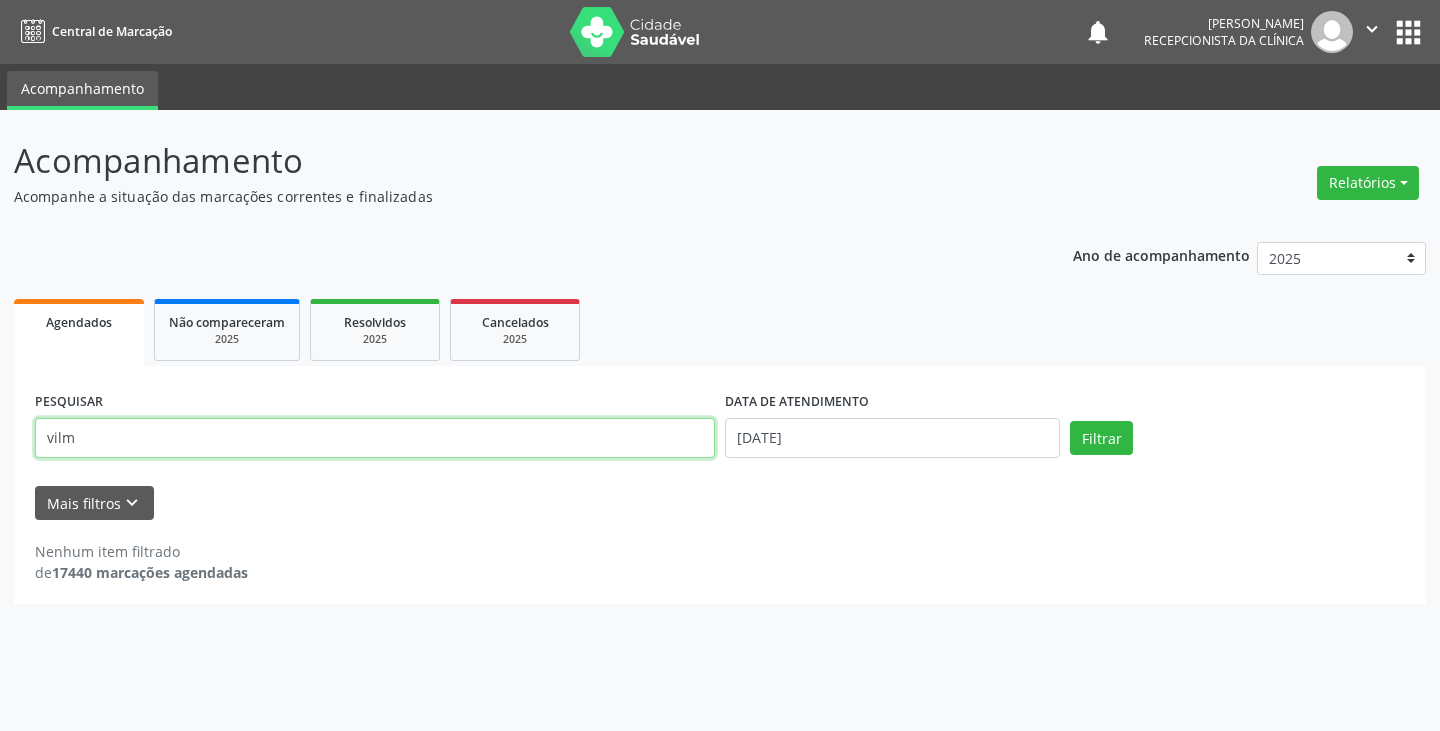 click on "vilm" at bounding box center [375, 438] 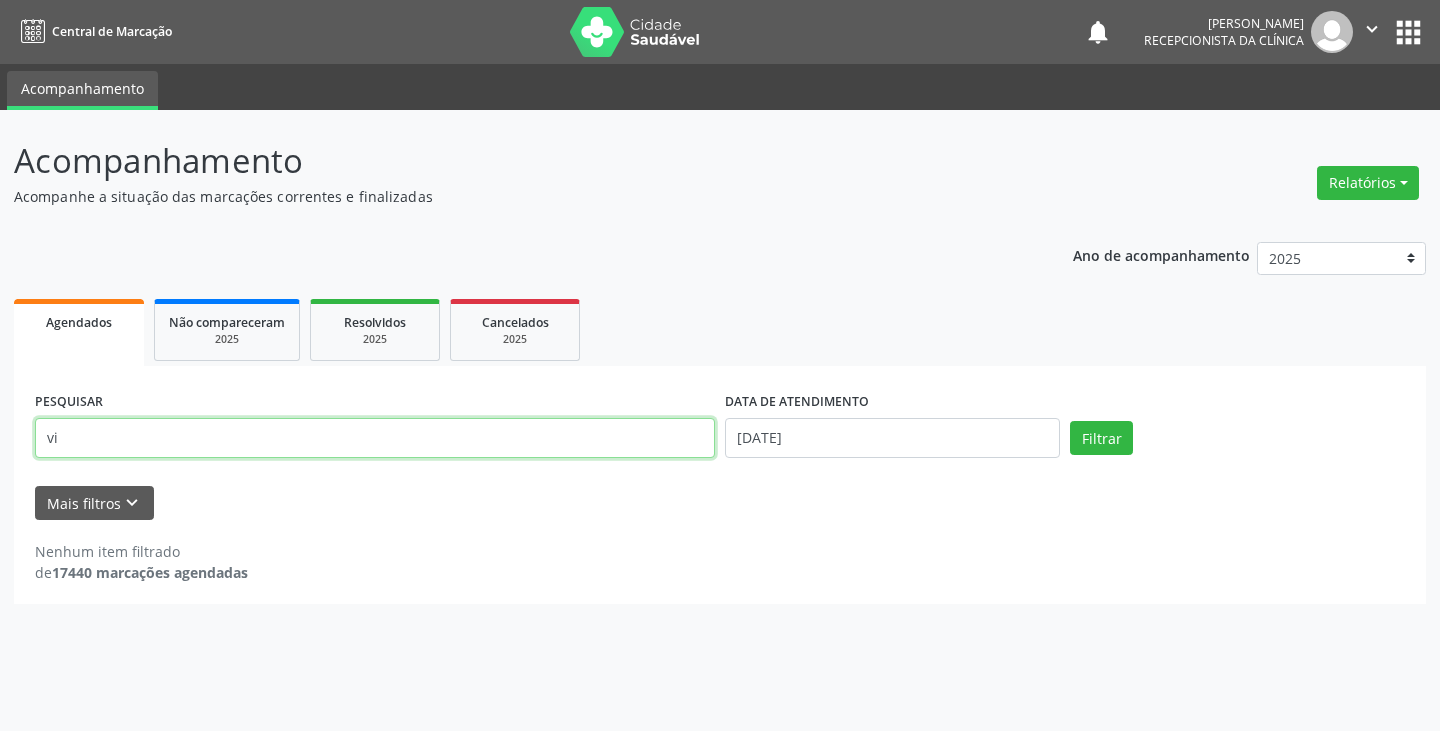 type on "v" 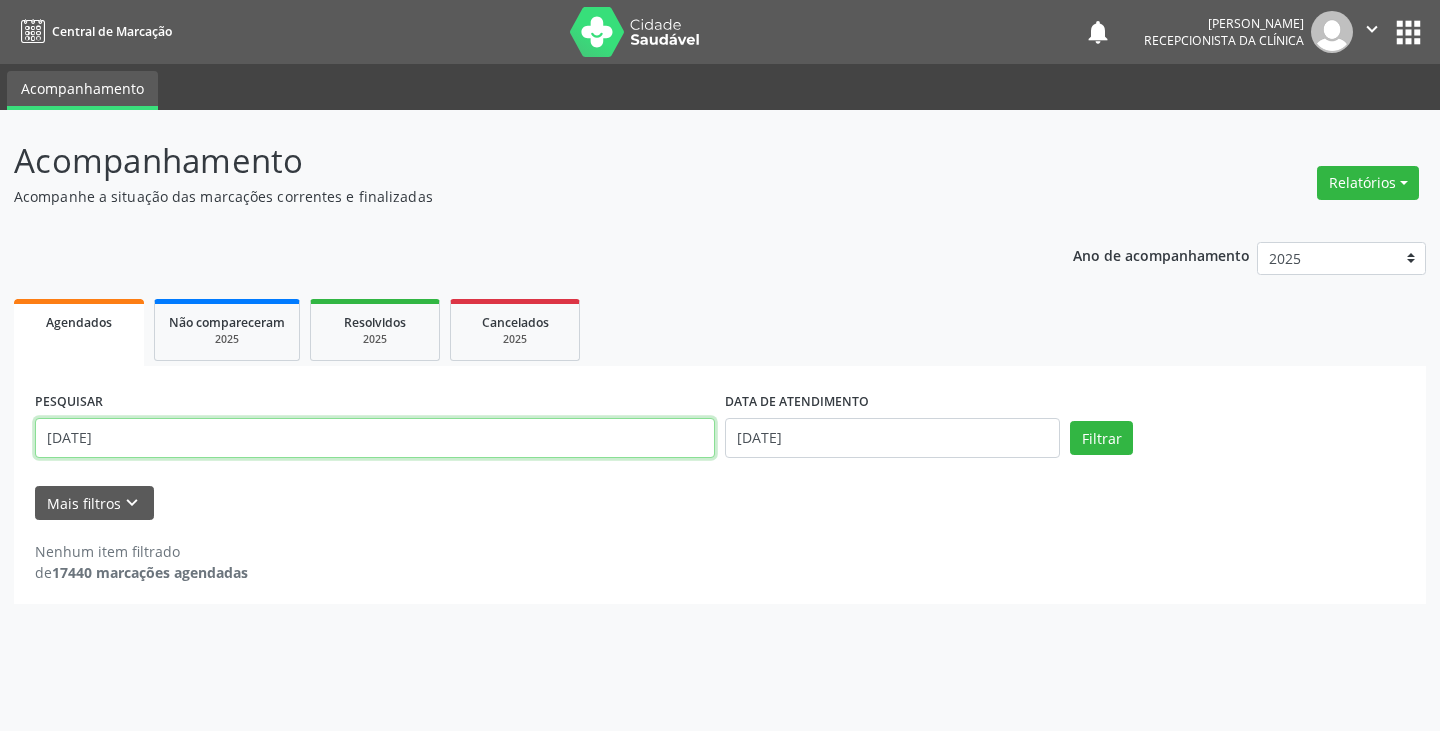 type on "[DATE]" 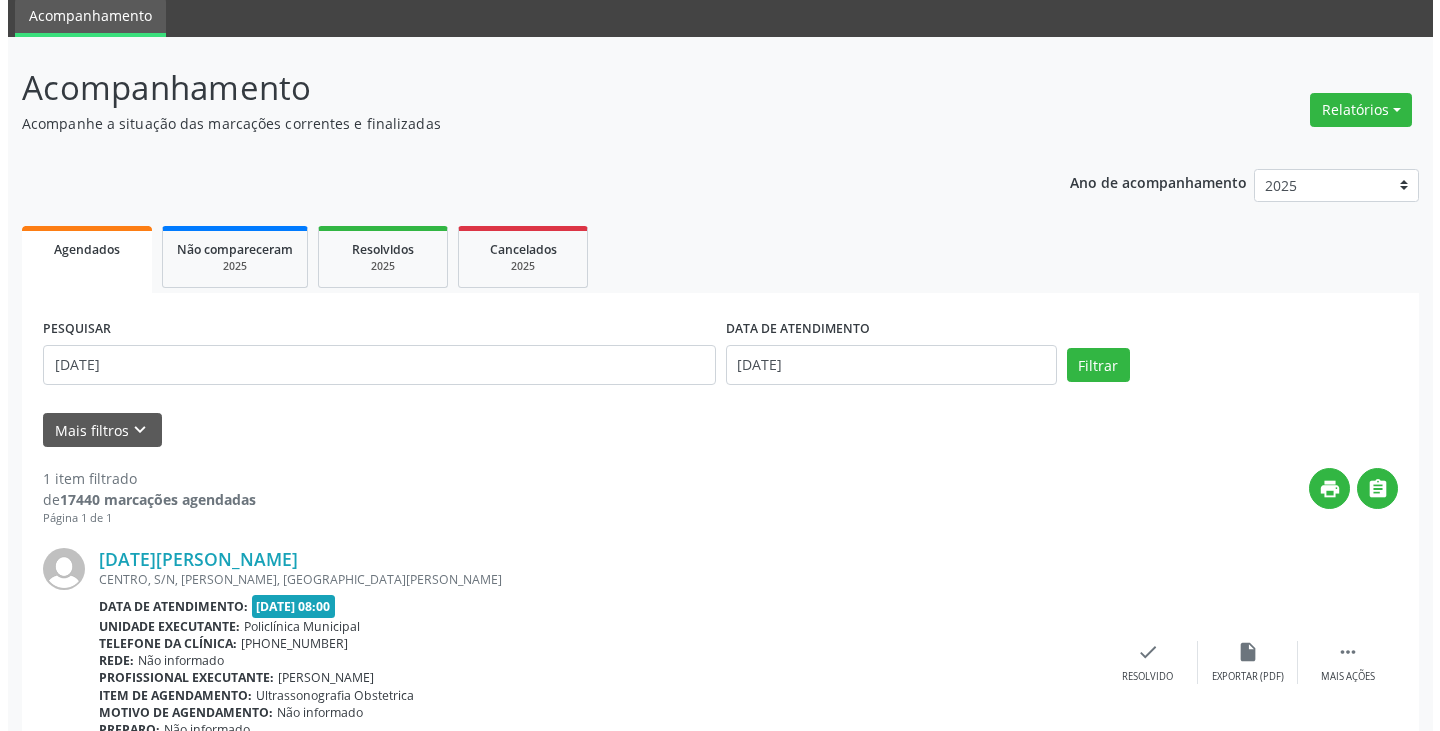 scroll, scrollTop: 174, scrollLeft: 0, axis: vertical 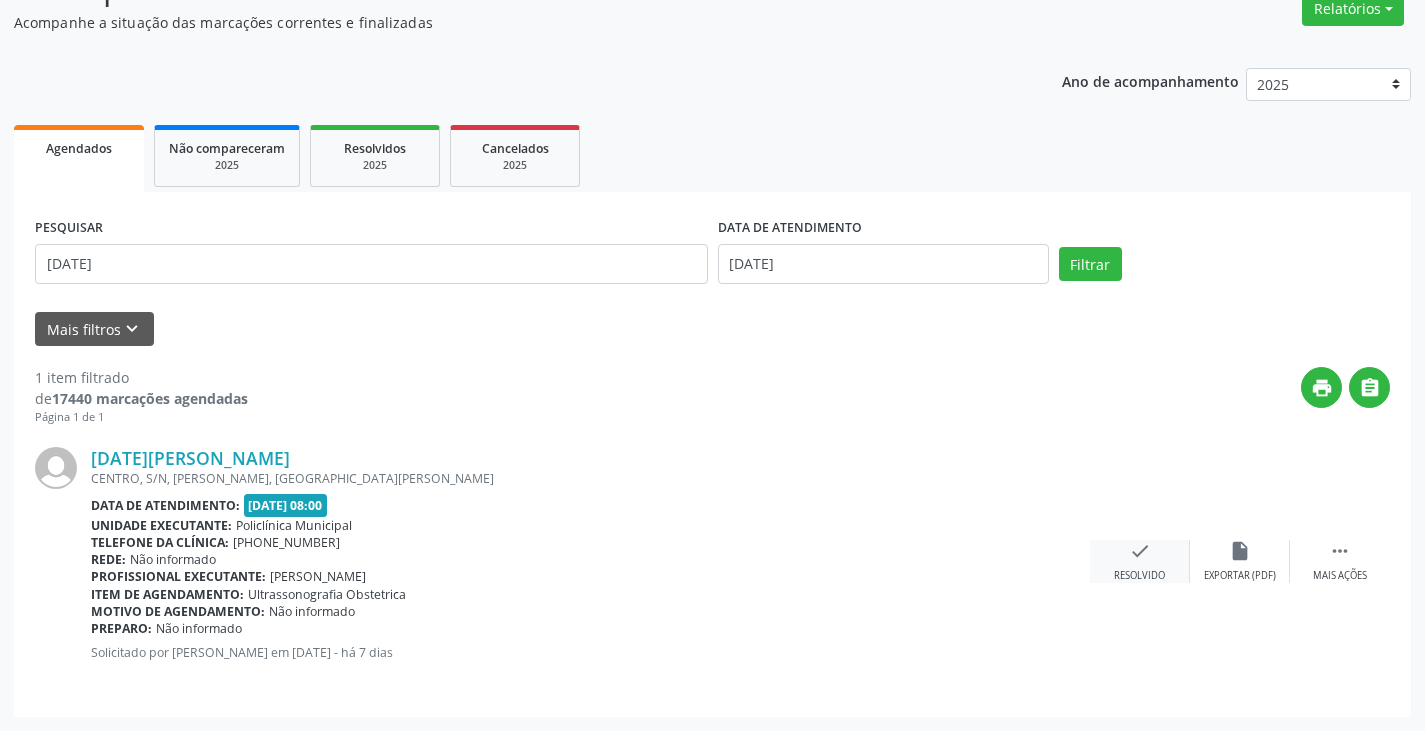 click on "check
Resolvido" at bounding box center (1140, 561) 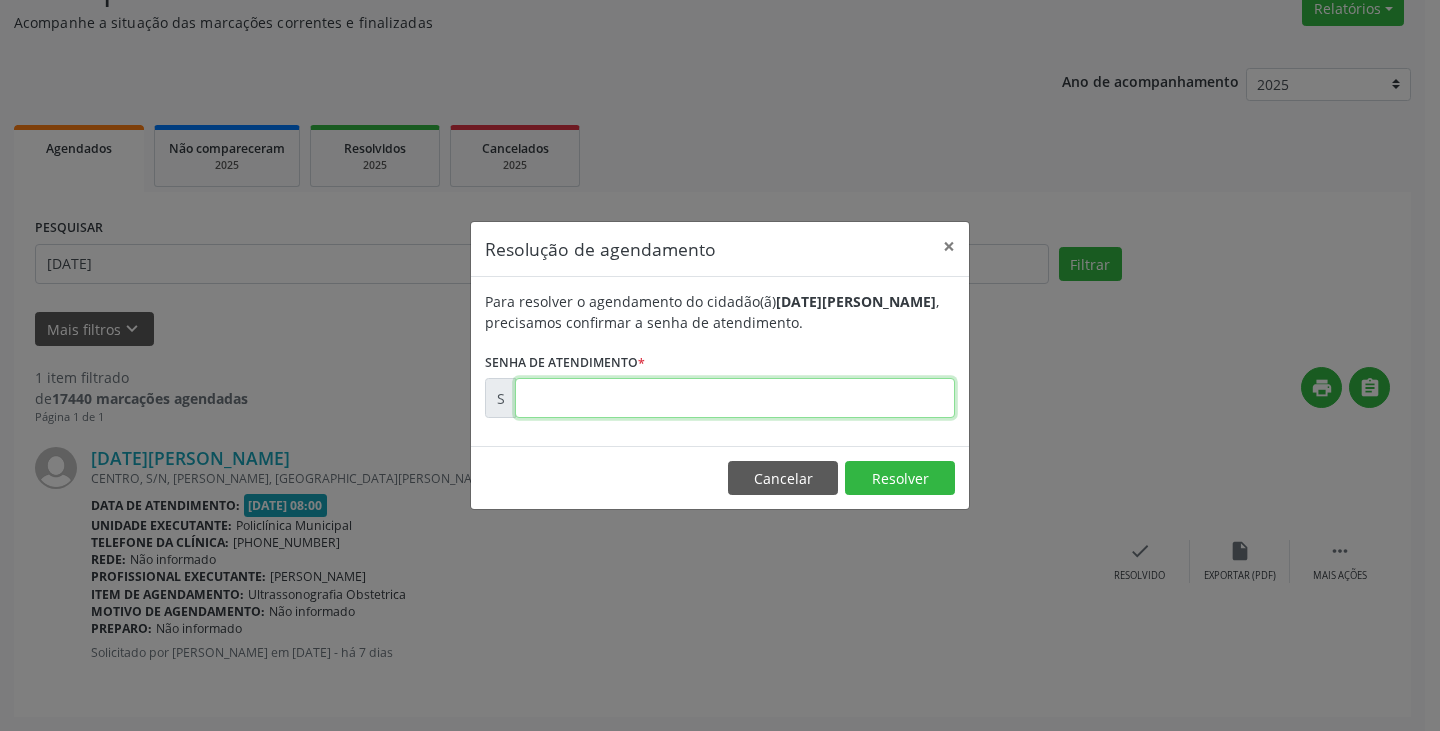click at bounding box center [735, 398] 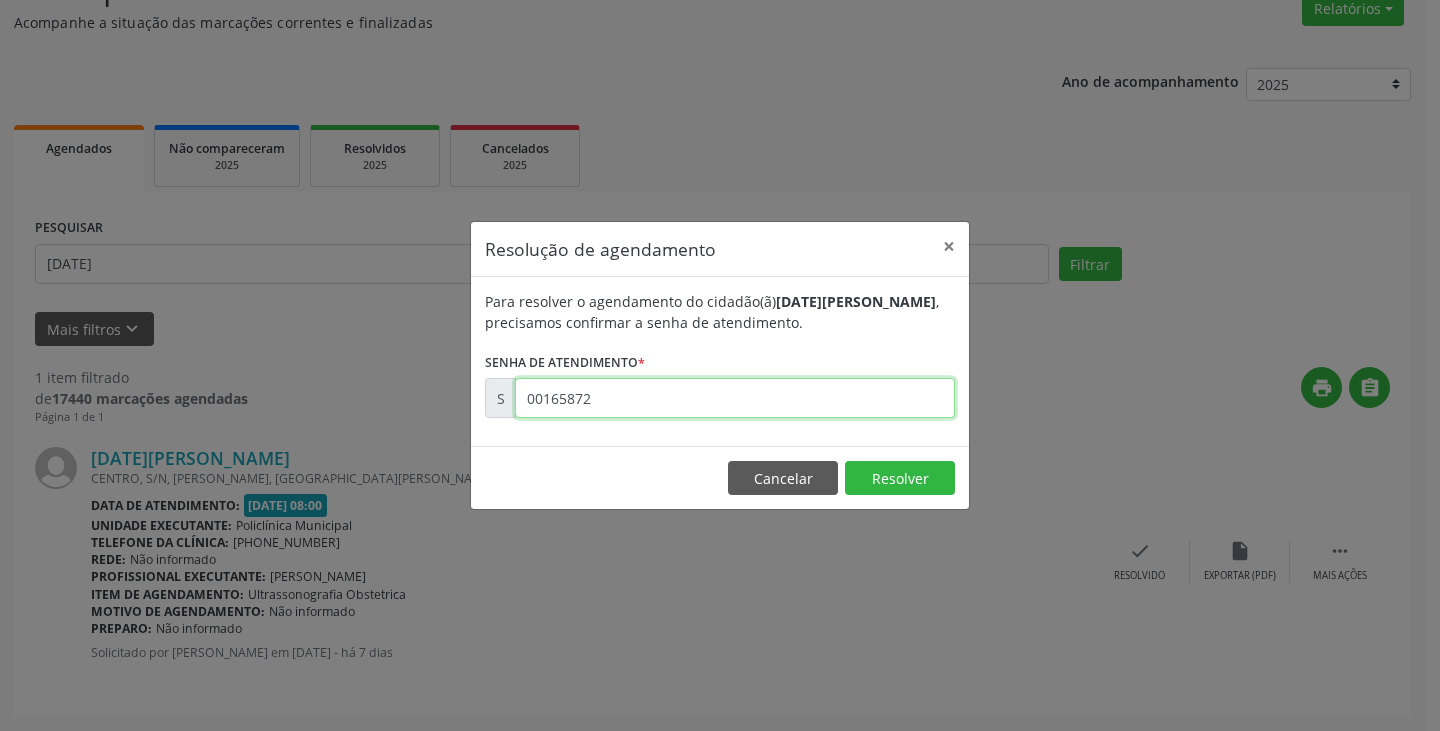 type on "00165872" 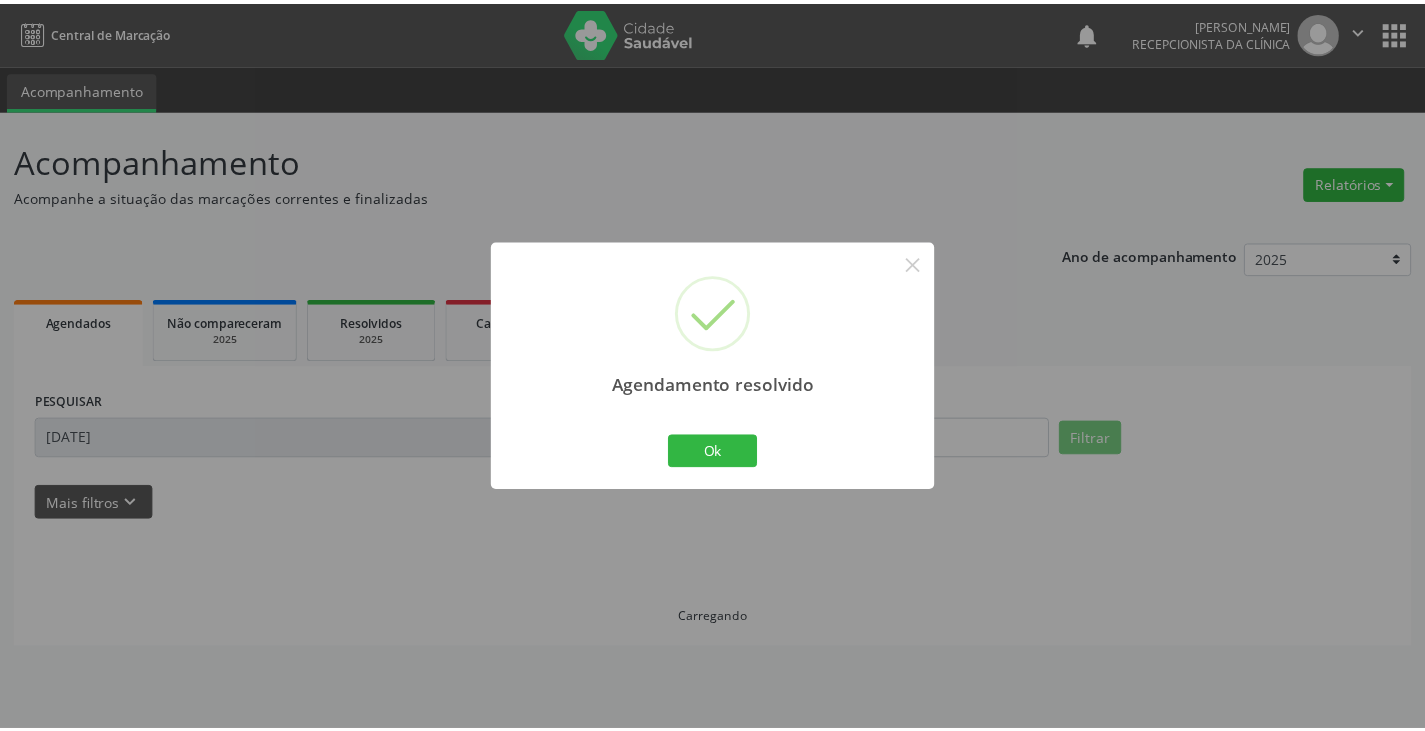 scroll, scrollTop: 0, scrollLeft: 0, axis: both 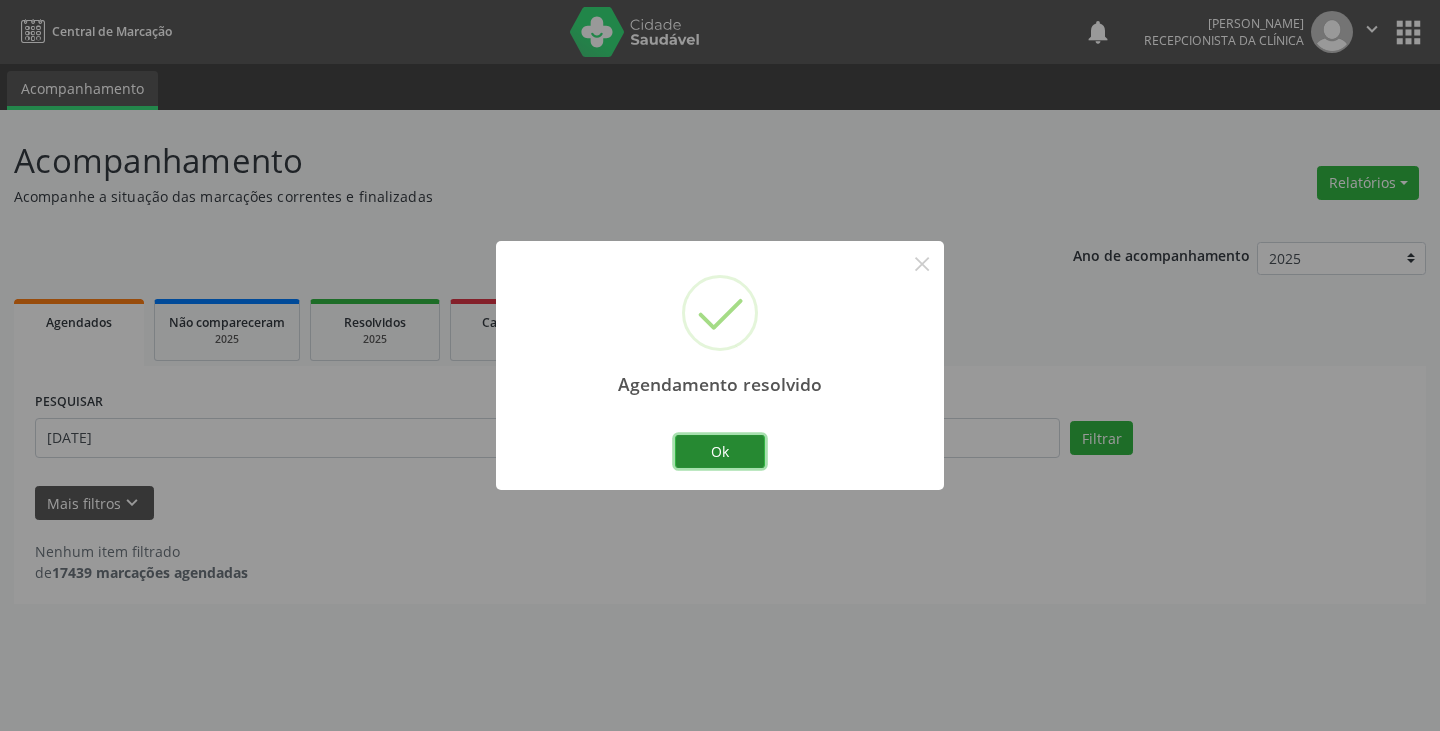 drag, startPoint x: 744, startPoint y: 456, endPoint x: 675, endPoint y: 444, distance: 70.035706 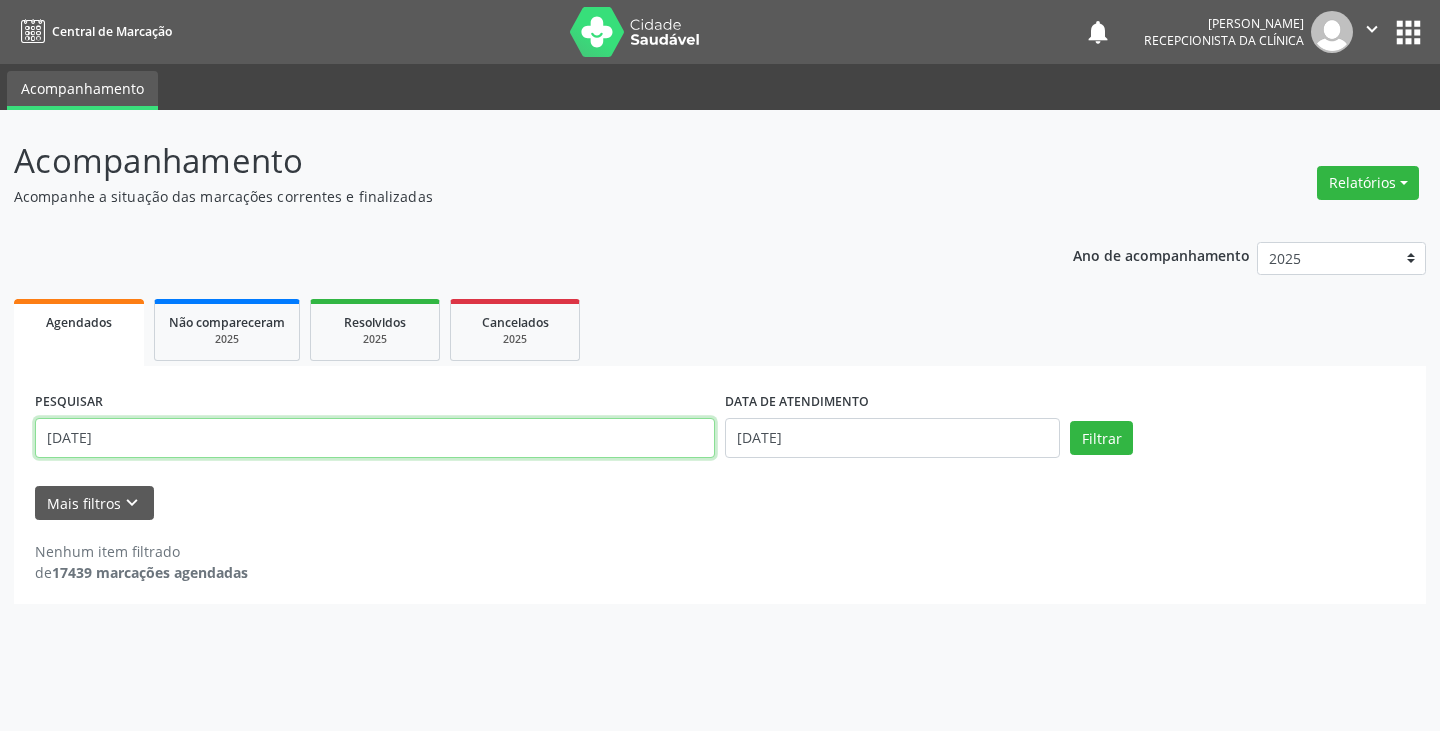click on "[DATE]" at bounding box center [375, 438] 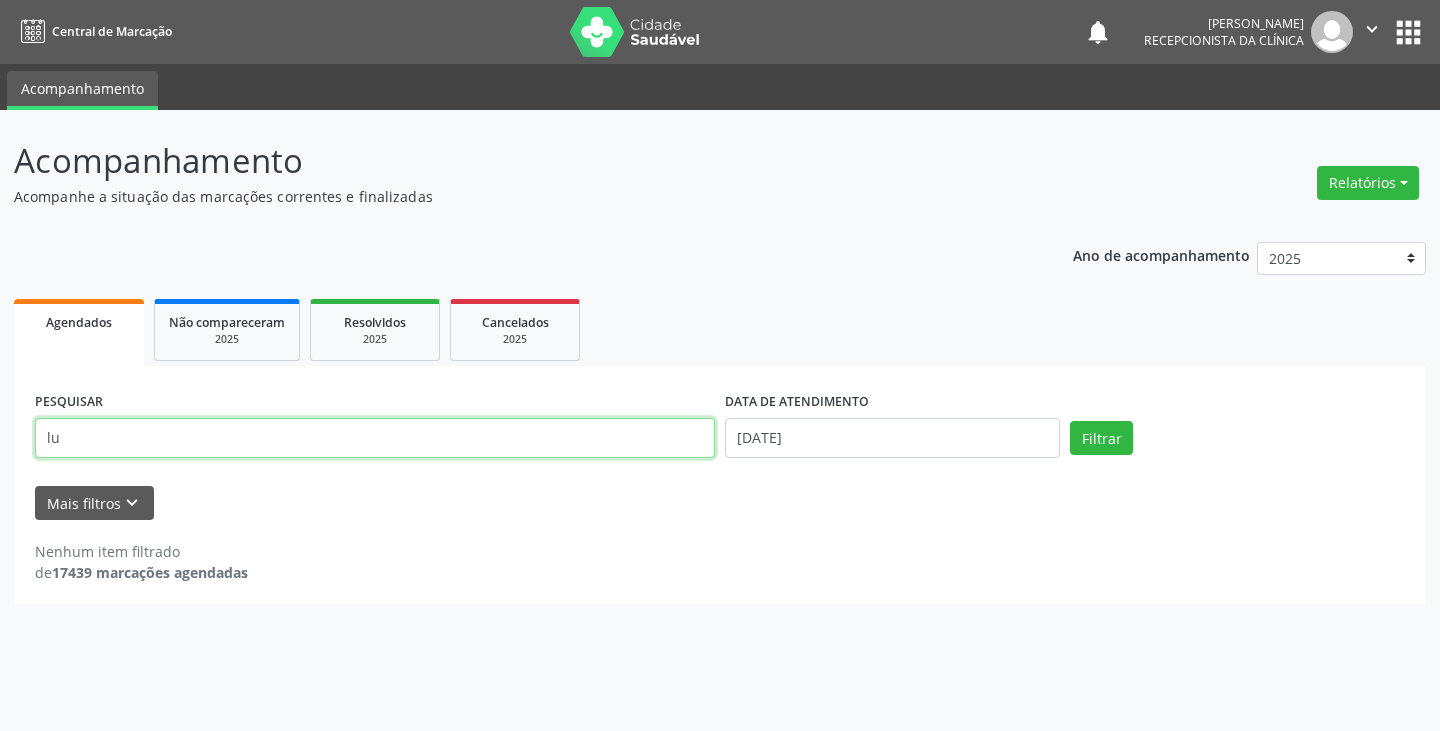 type on "l" 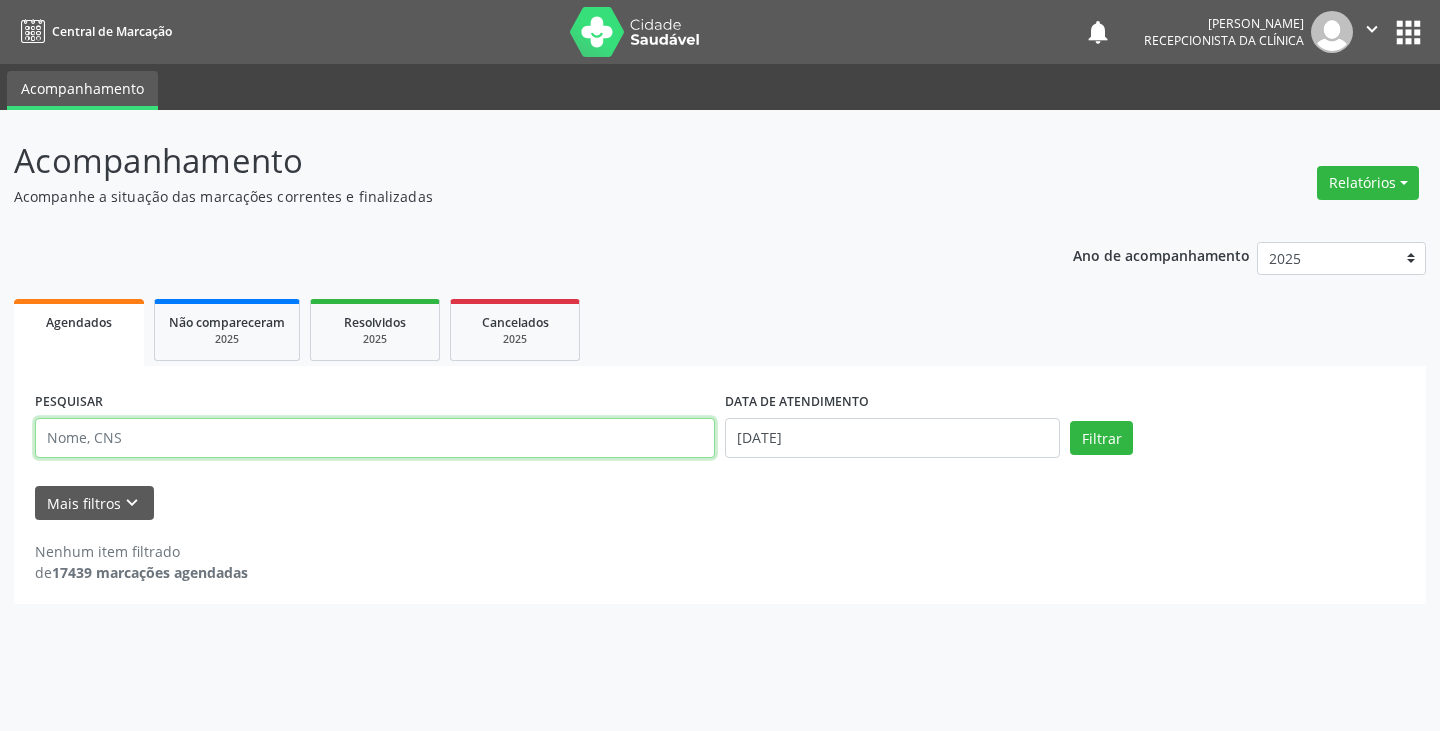 type on "," 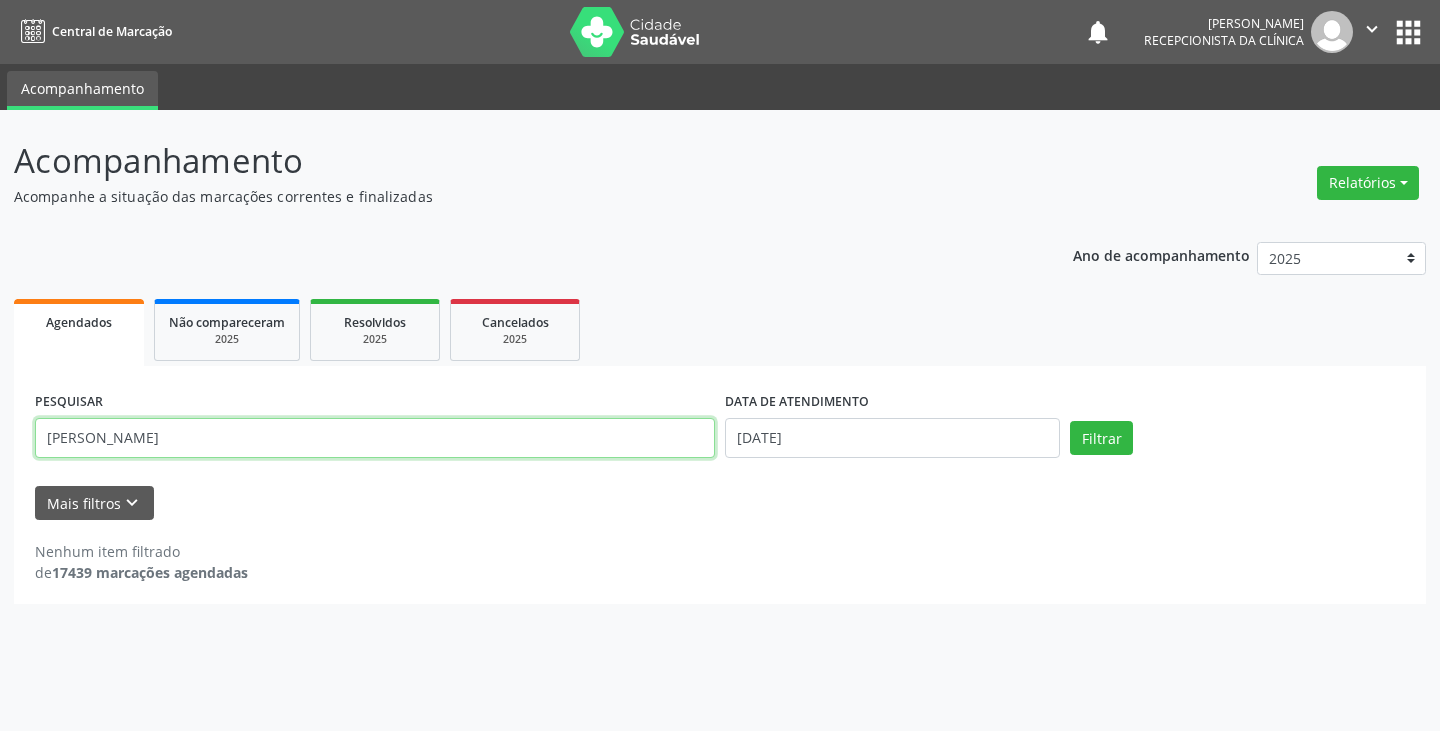 type on "[PERSON_NAME]" 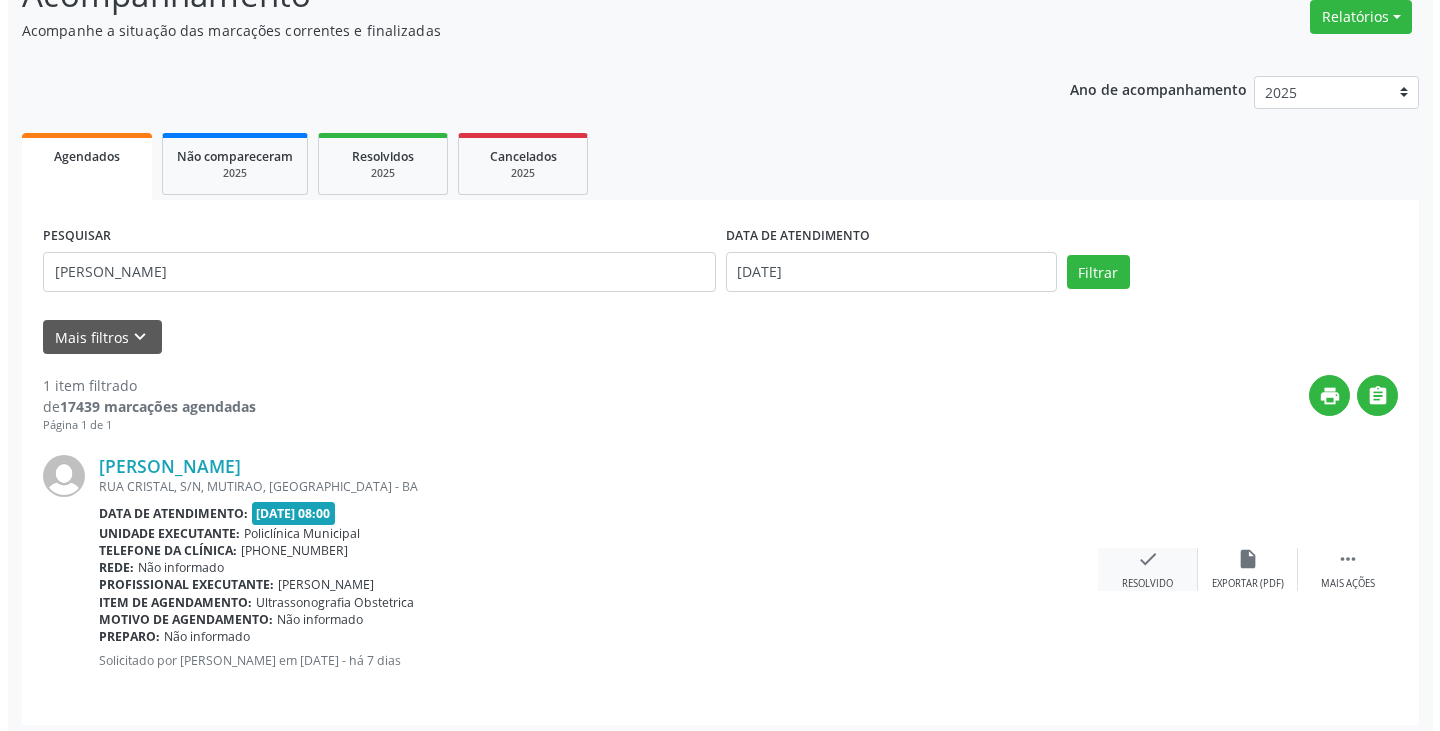 scroll, scrollTop: 174, scrollLeft: 0, axis: vertical 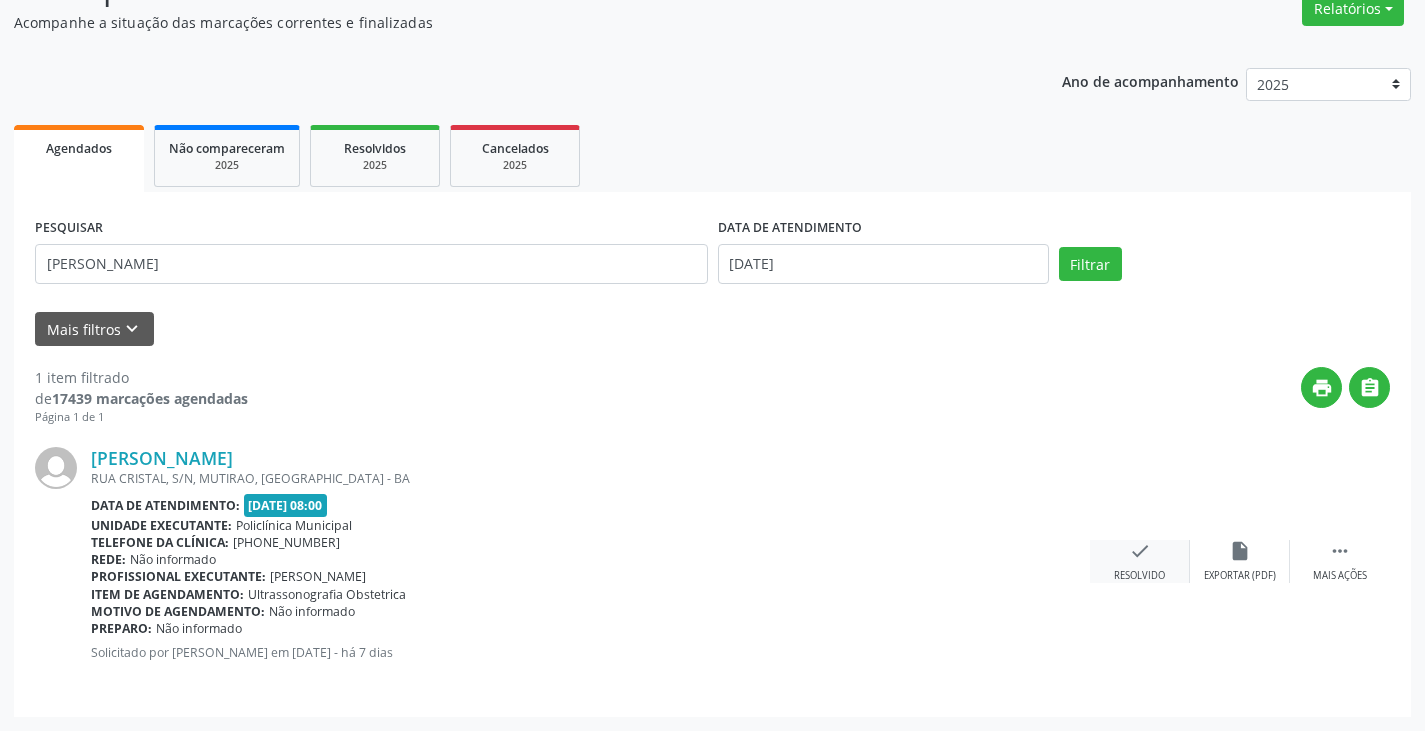 click on "check" at bounding box center (1140, 551) 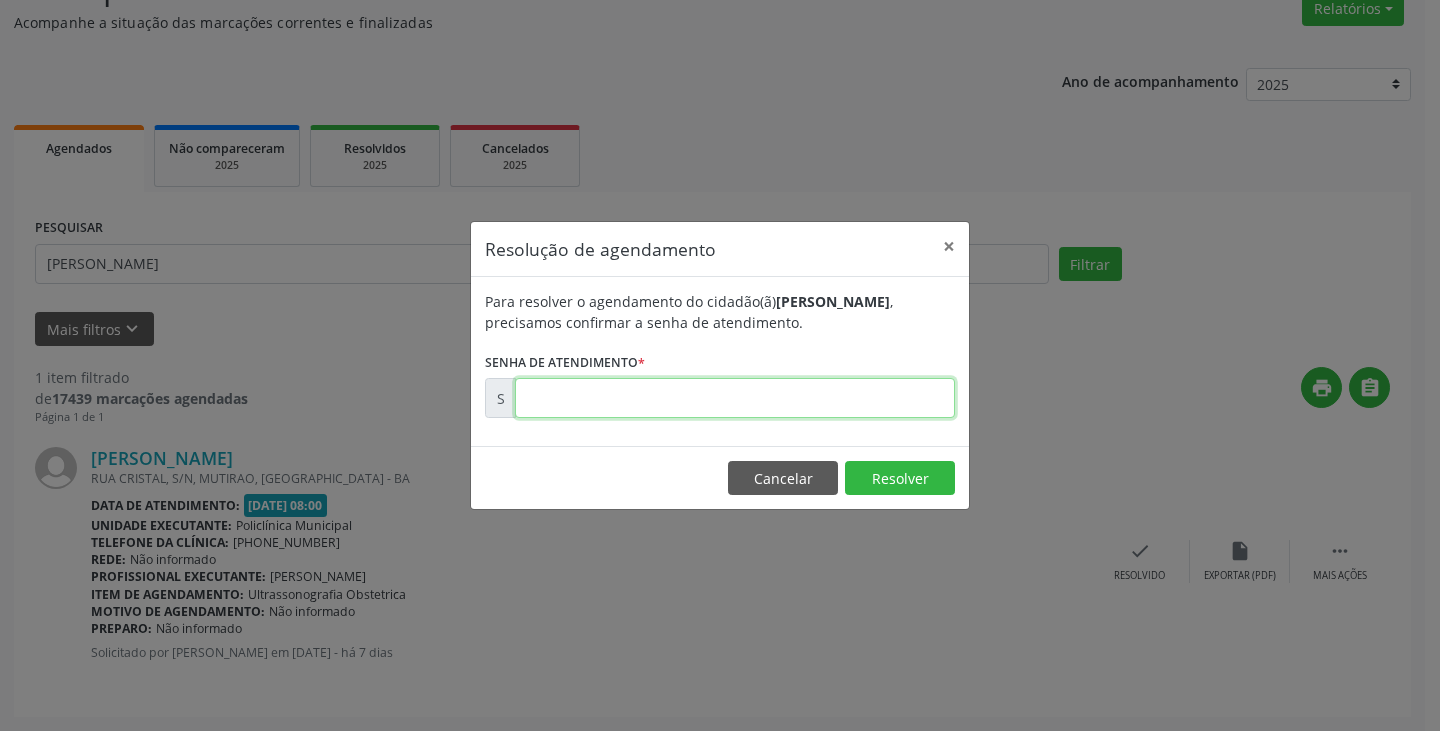 click at bounding box center [735, 398] 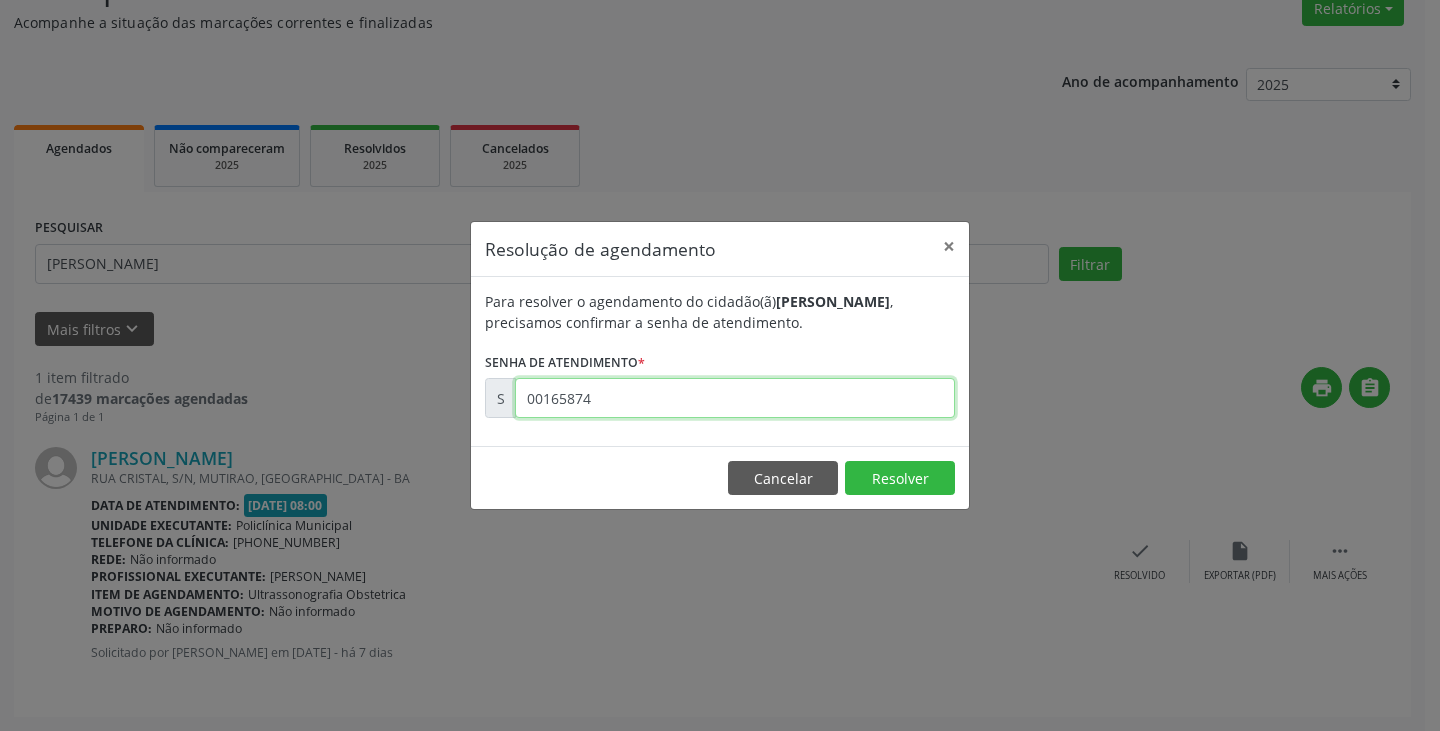 type on "00165874" 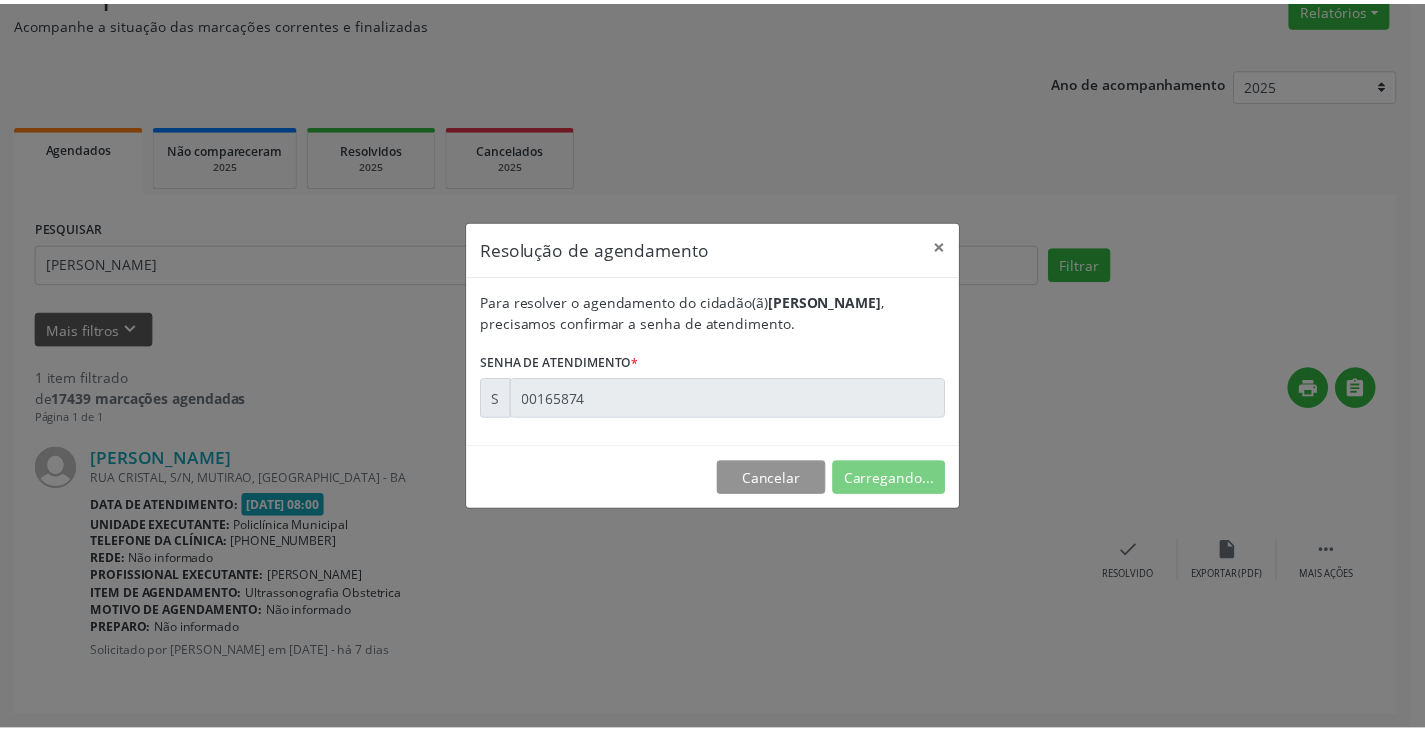 scroll, scrollTop: 0, scrollLeft: 0, axis: both 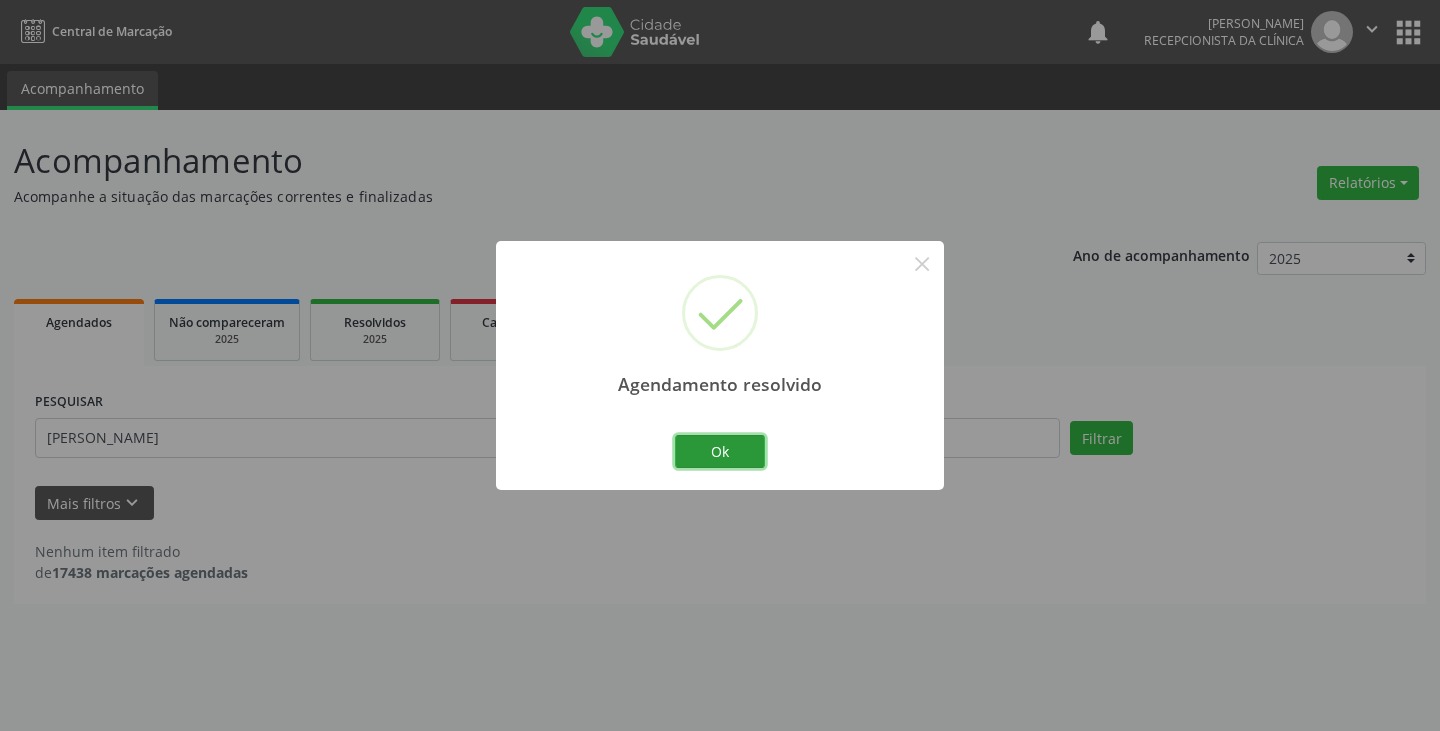 drag, startPoint x: 756, startPoint y: 451, endPoint x: 671, endPoint y: 448, distance: 85.052925 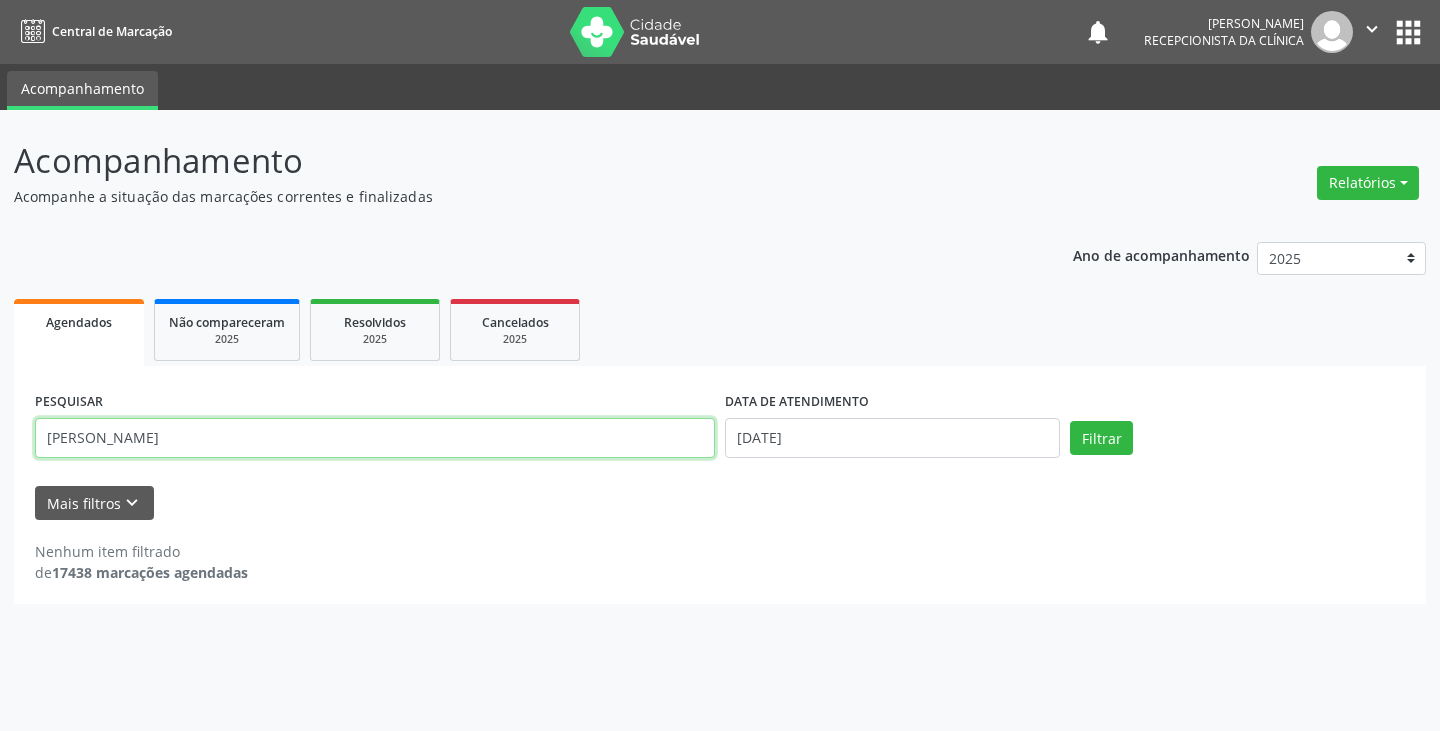 click on "[PERSON_NAME]" at bounding box center (375, 438) 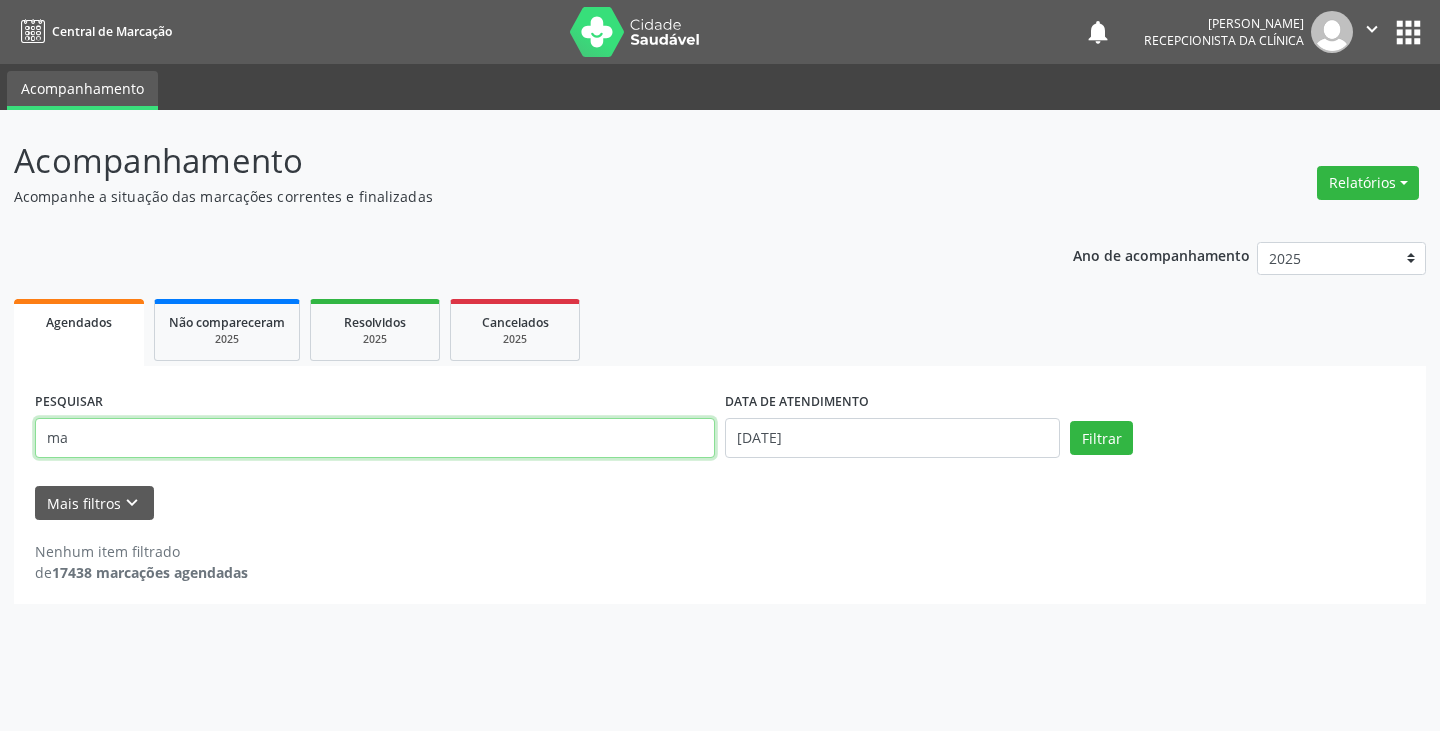 type on "m" 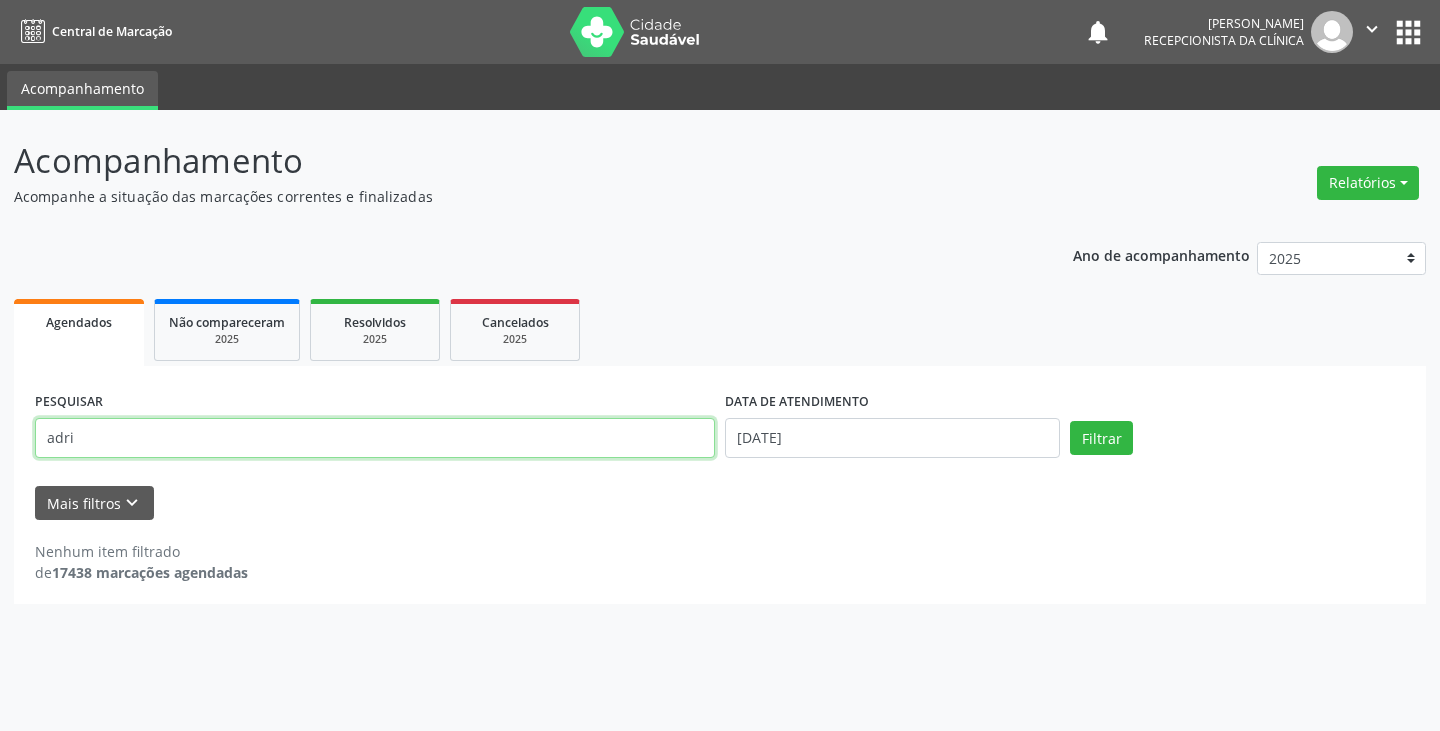 type on "adri" 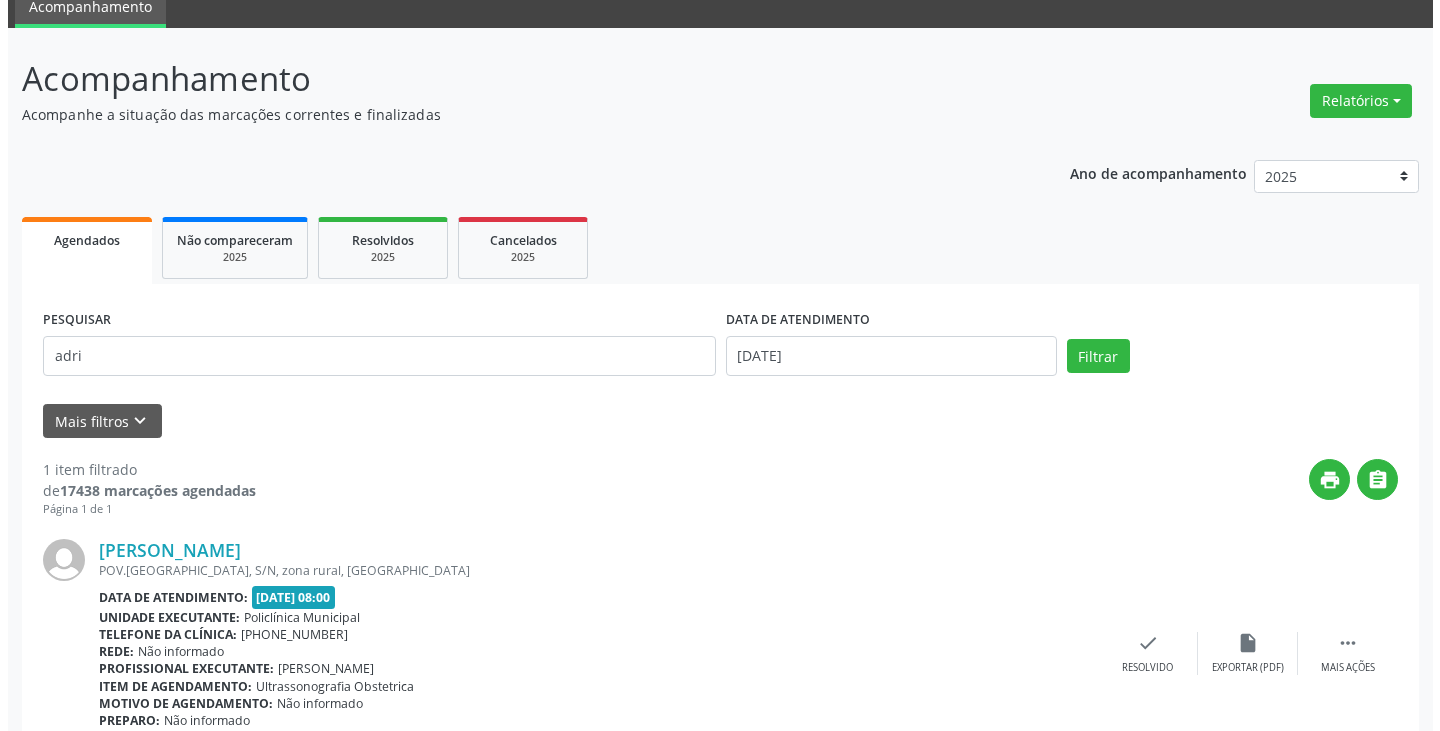 scroll, scrollTop: 174, scrollLeft: 0, axis: vertical 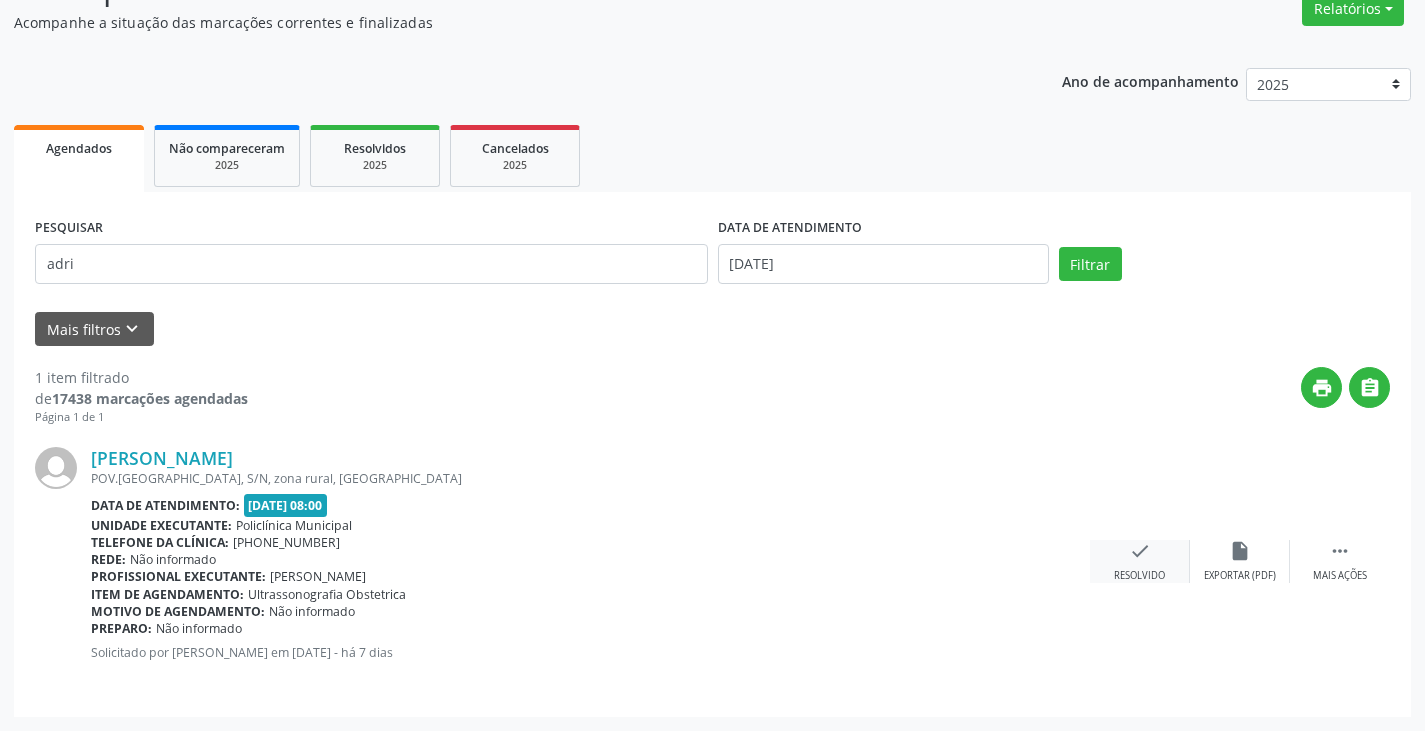 drag, startPoint x: 1139, startPoint y: 553, endPoint x: 1129, endPoint y: 550, distance: 10.440307 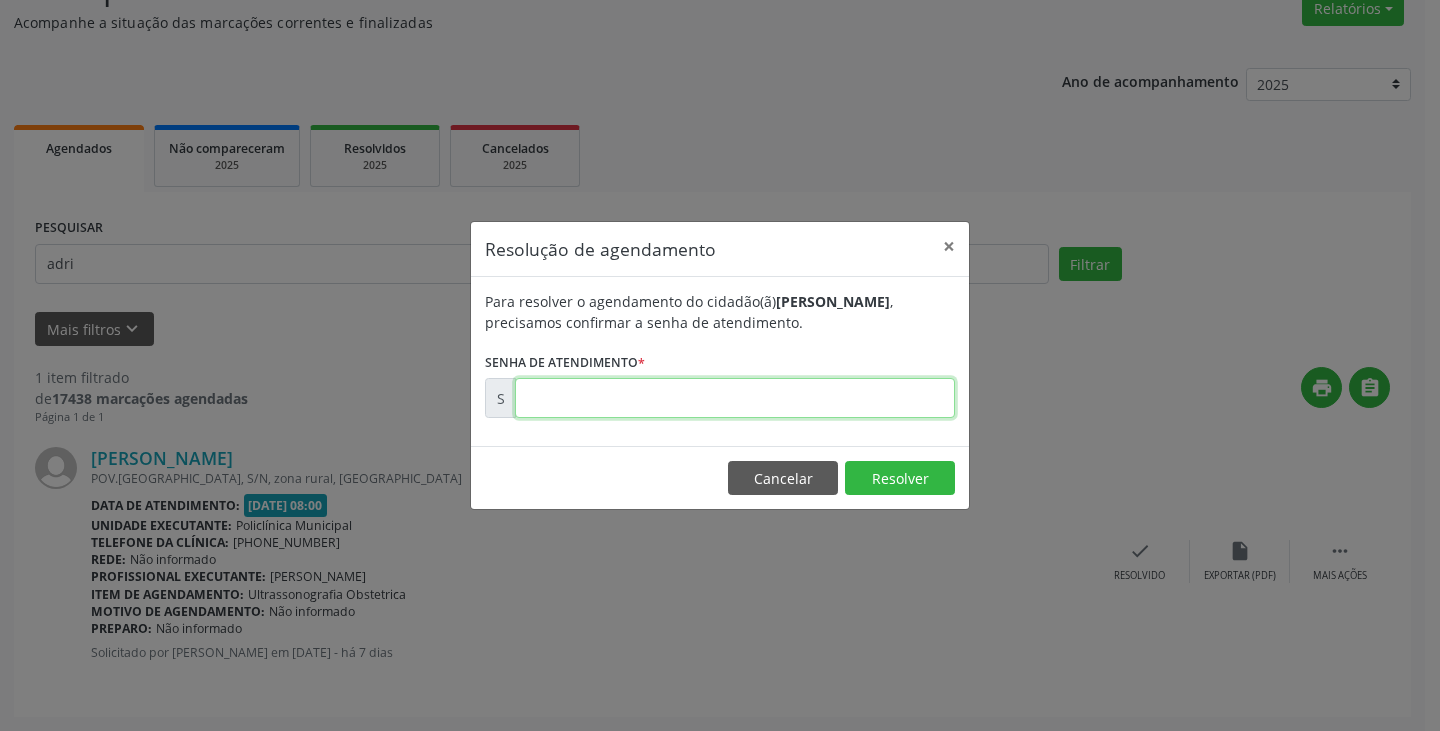 click at bounding box center [735, 398] 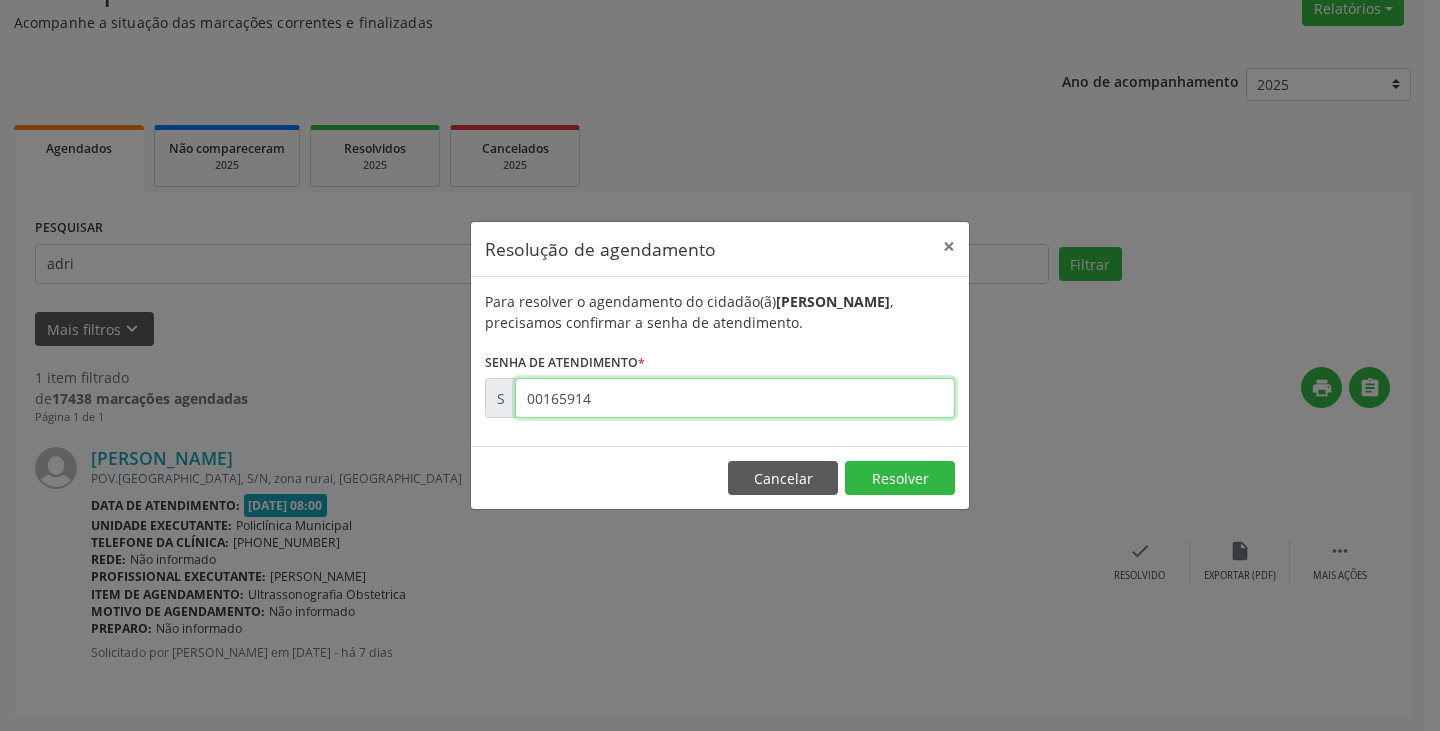 type on "00165914" 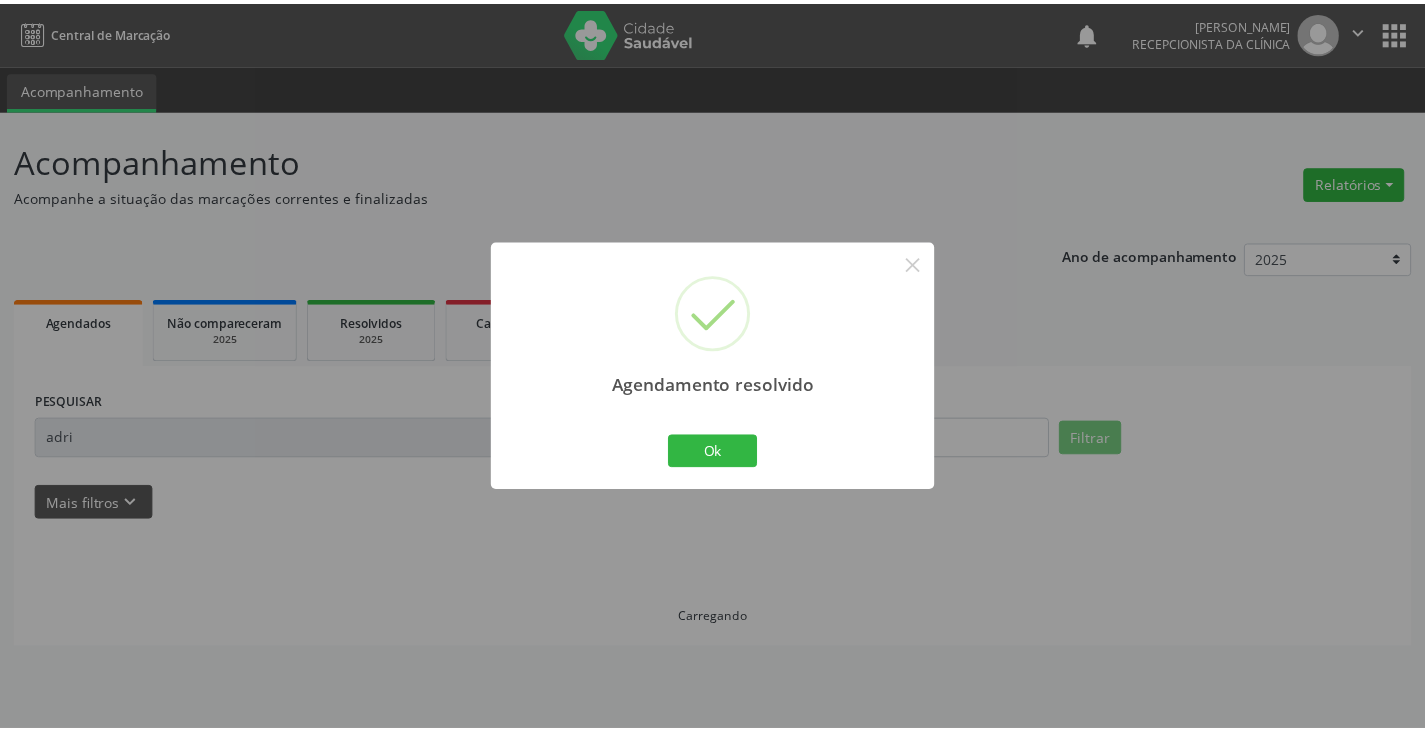 scroll, scrollTop: 0, scrollLeft: 0, axis: both 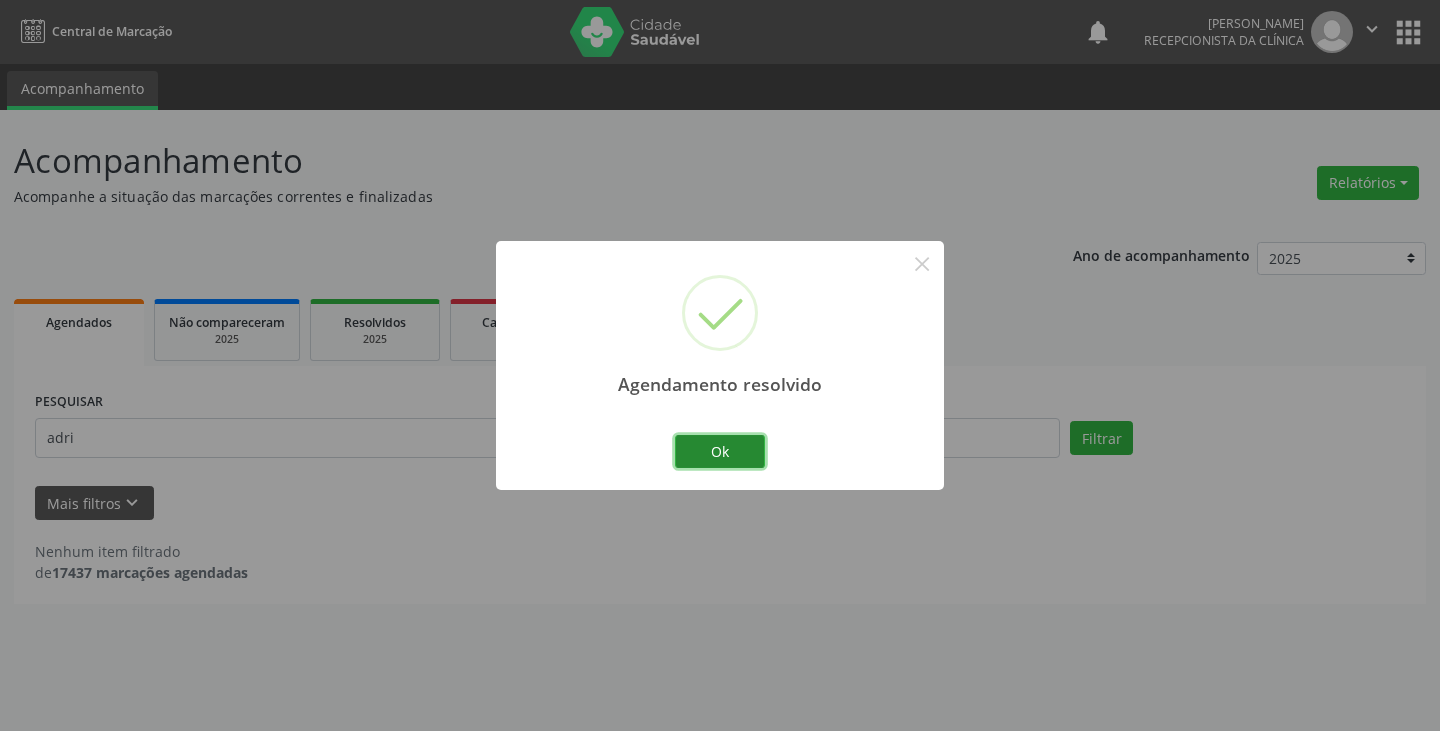 drag, startPoint x: 734, startPoint y: 455, endPoint x: 684, endPoint y: 444, distance: 51.1957 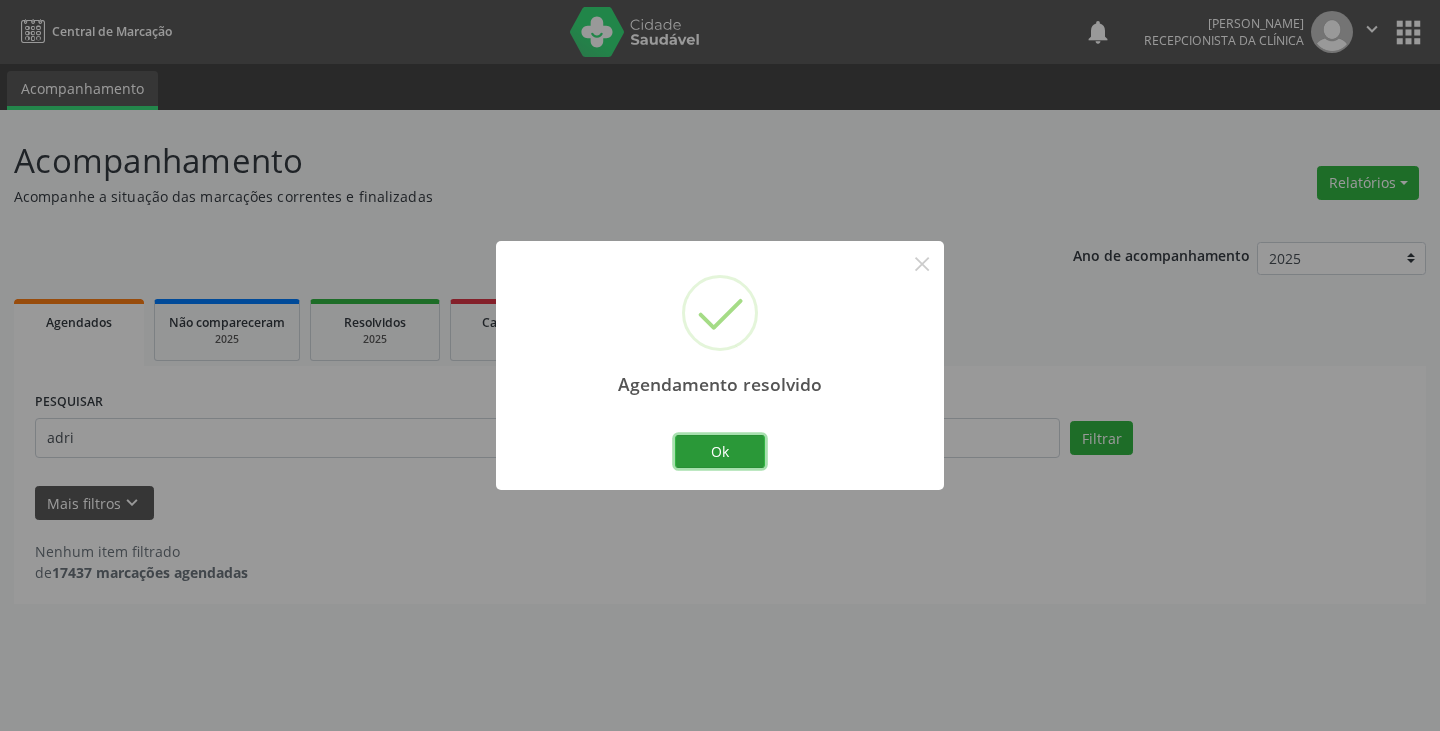 click on "Ok" at bounding box center [720, 452] 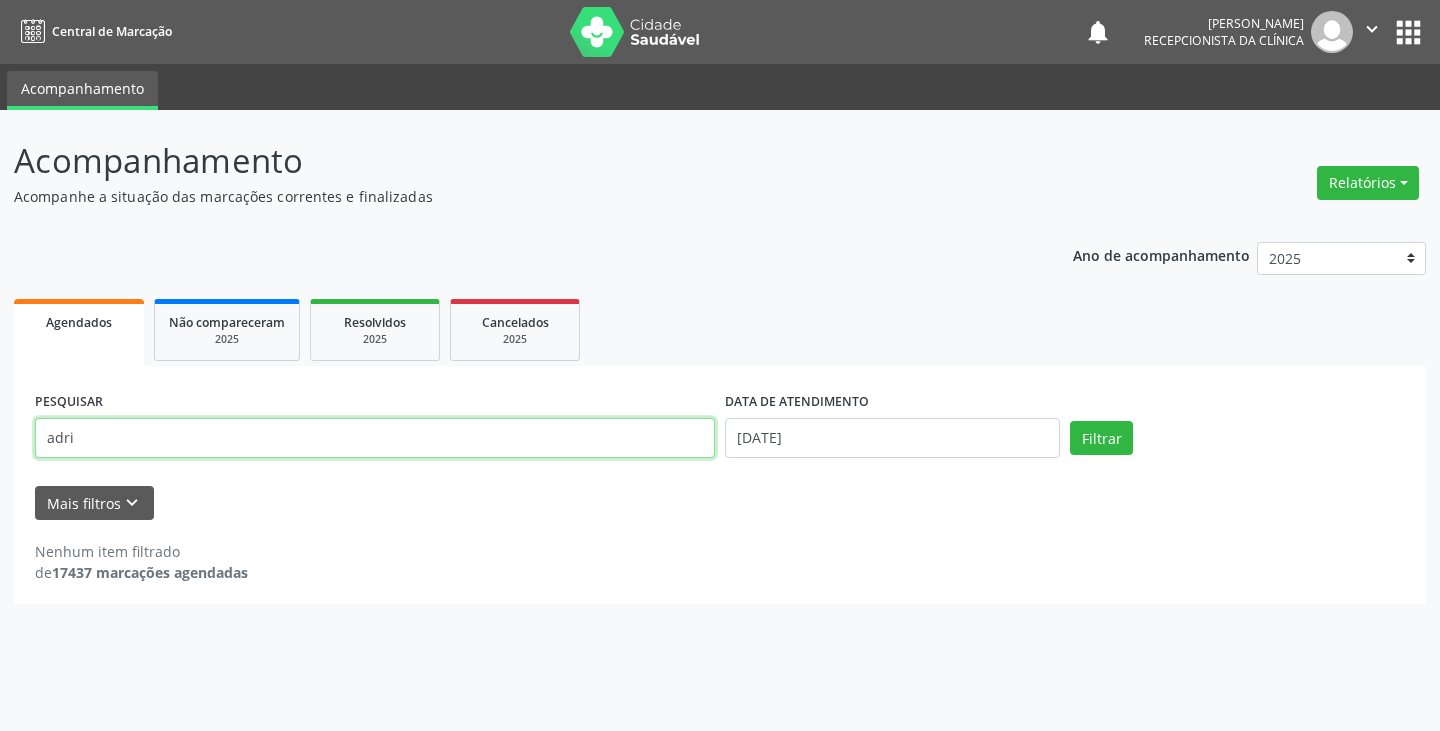 click on "adri" at bounding box center [375, 438] 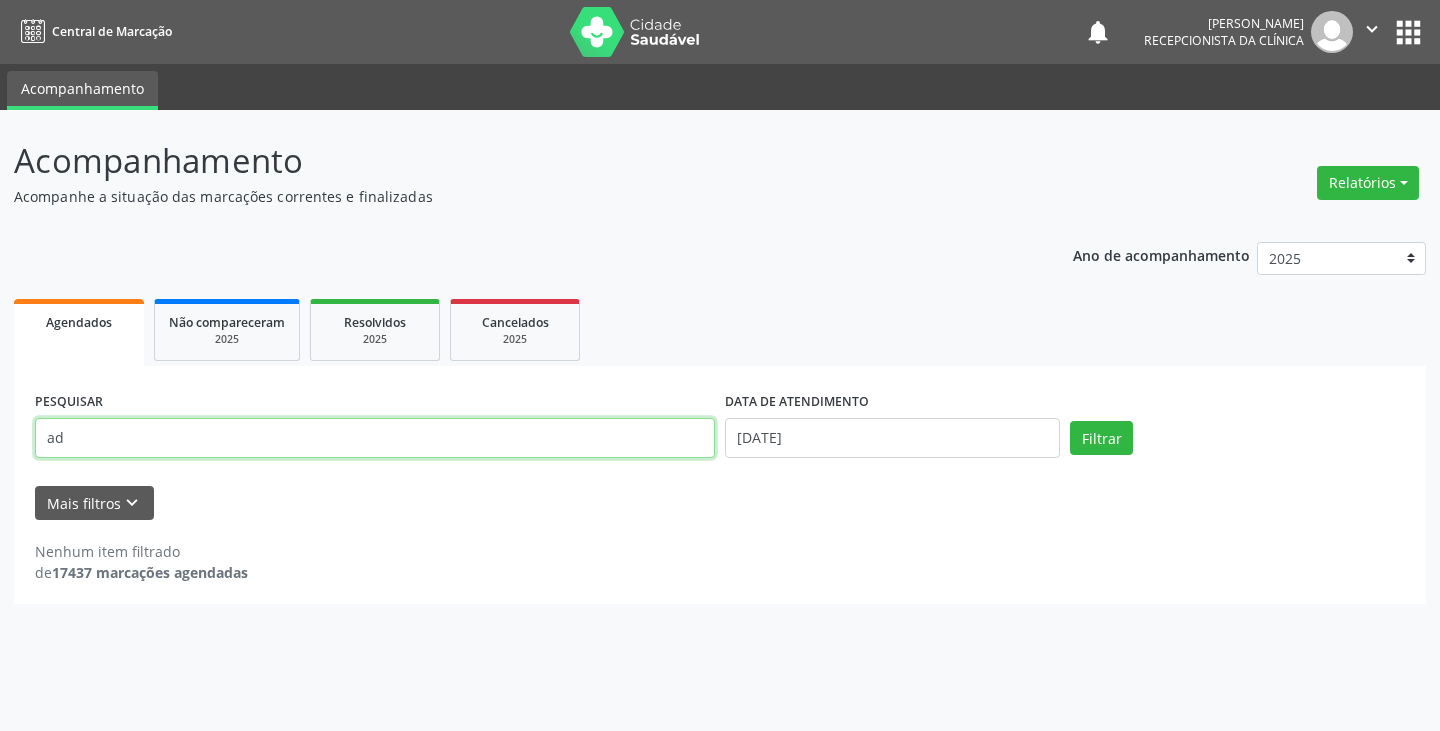 type on "a" 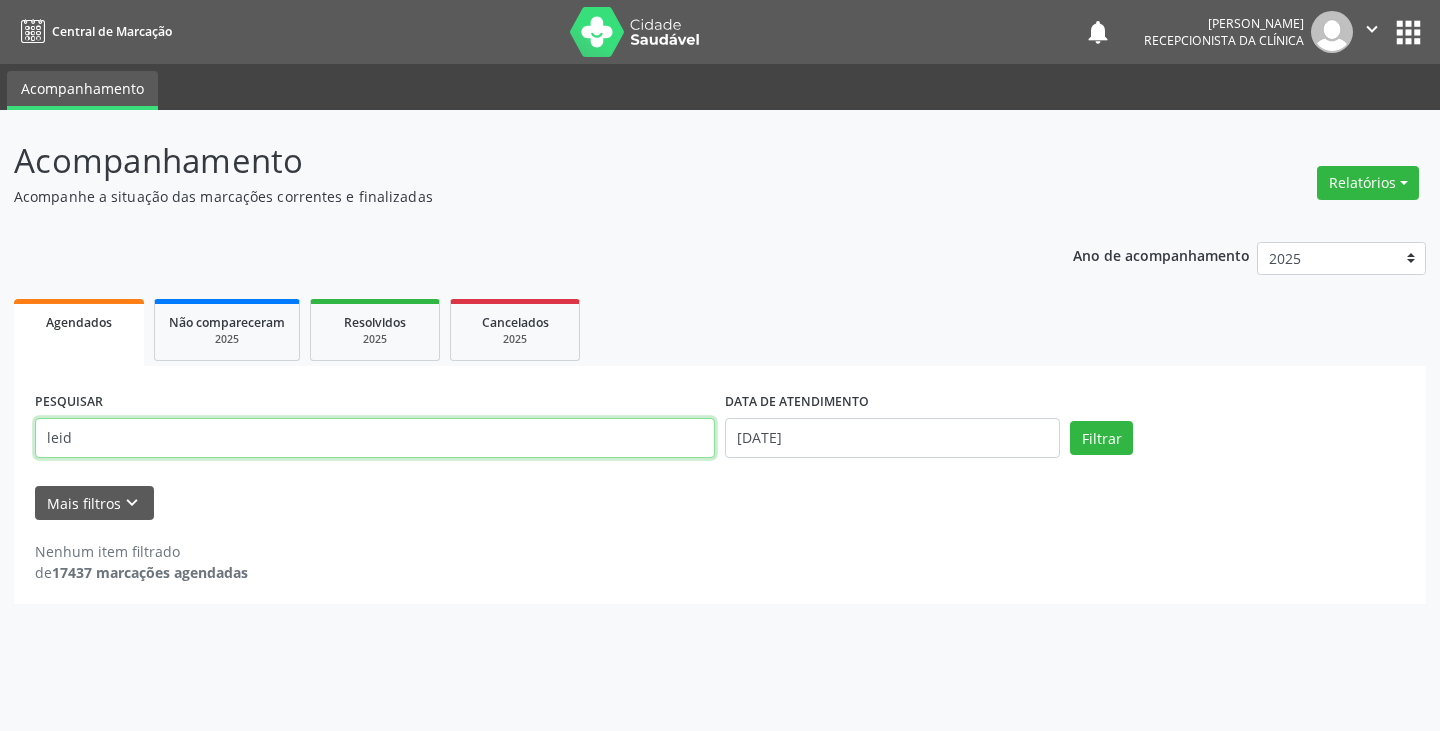 type on "leid" 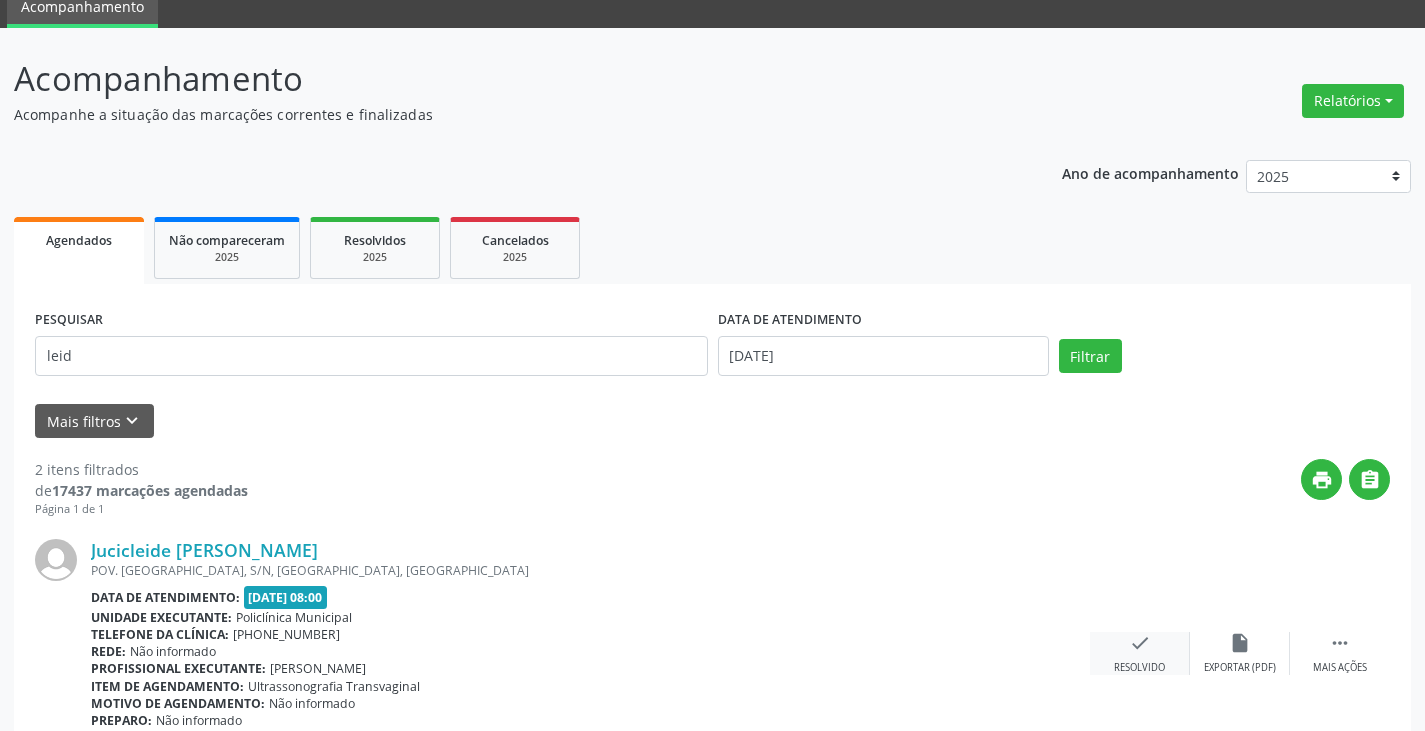 scroll, scrollTop: 200, scrollLeft: 0, axis: vertical 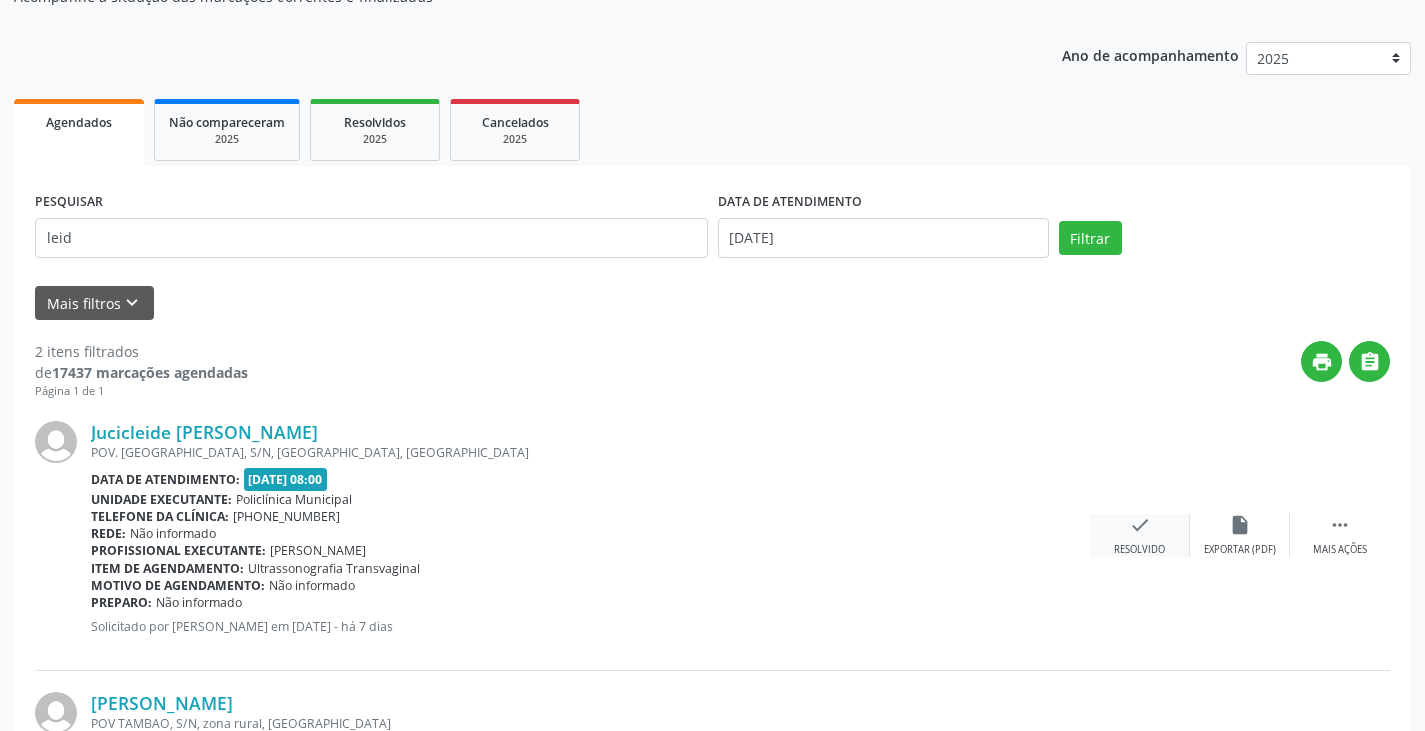 click on "check
Resolvido" at bounding box center [1140, 535] 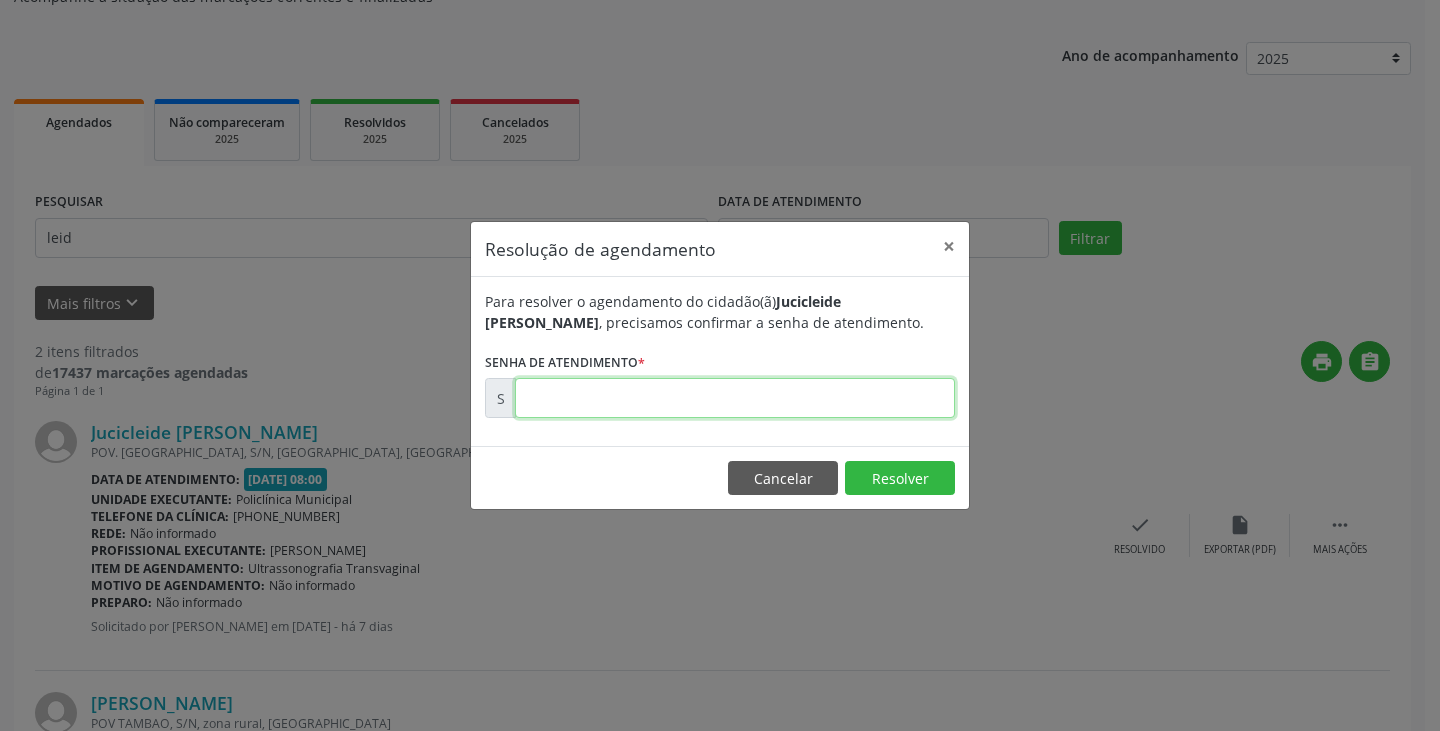 click at bounding box center [735, 398] 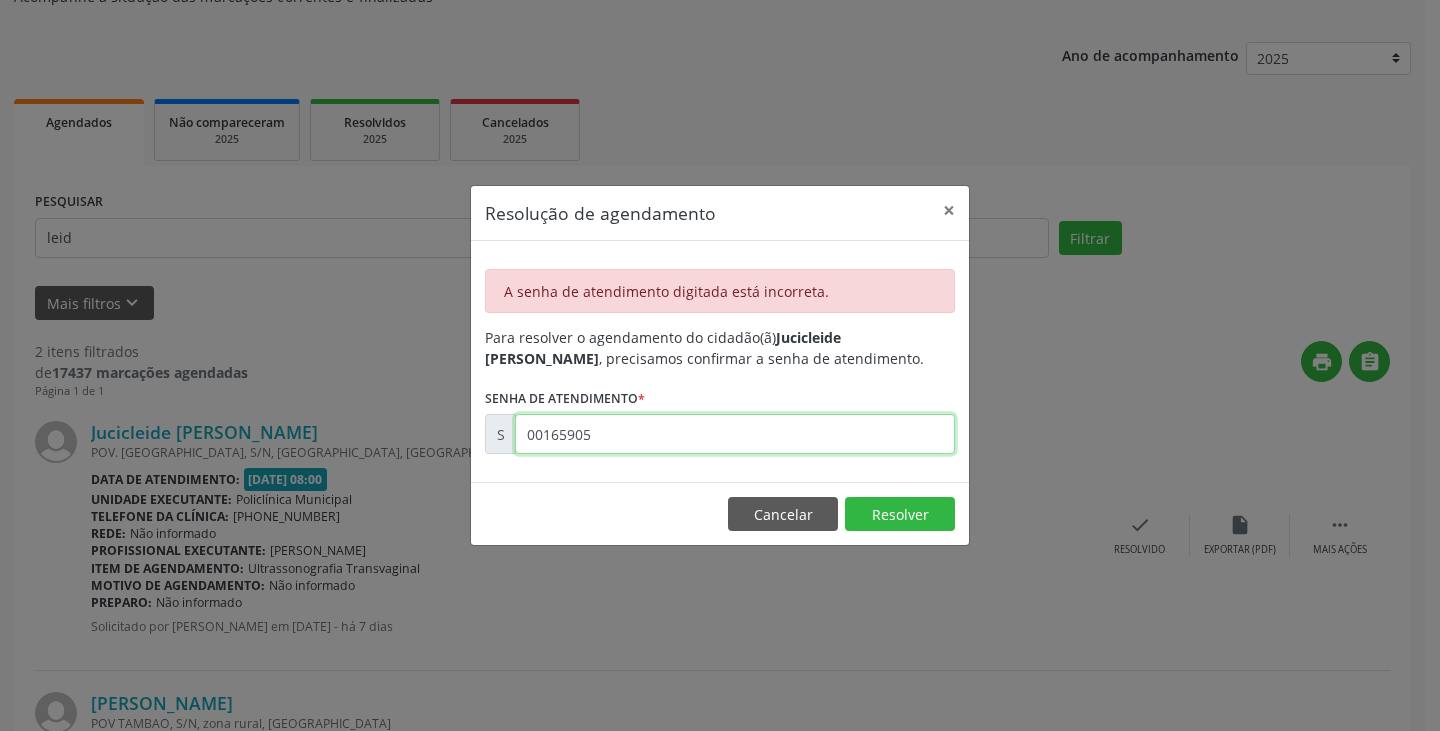 click on "00165905" at bounding box center [735, 434] 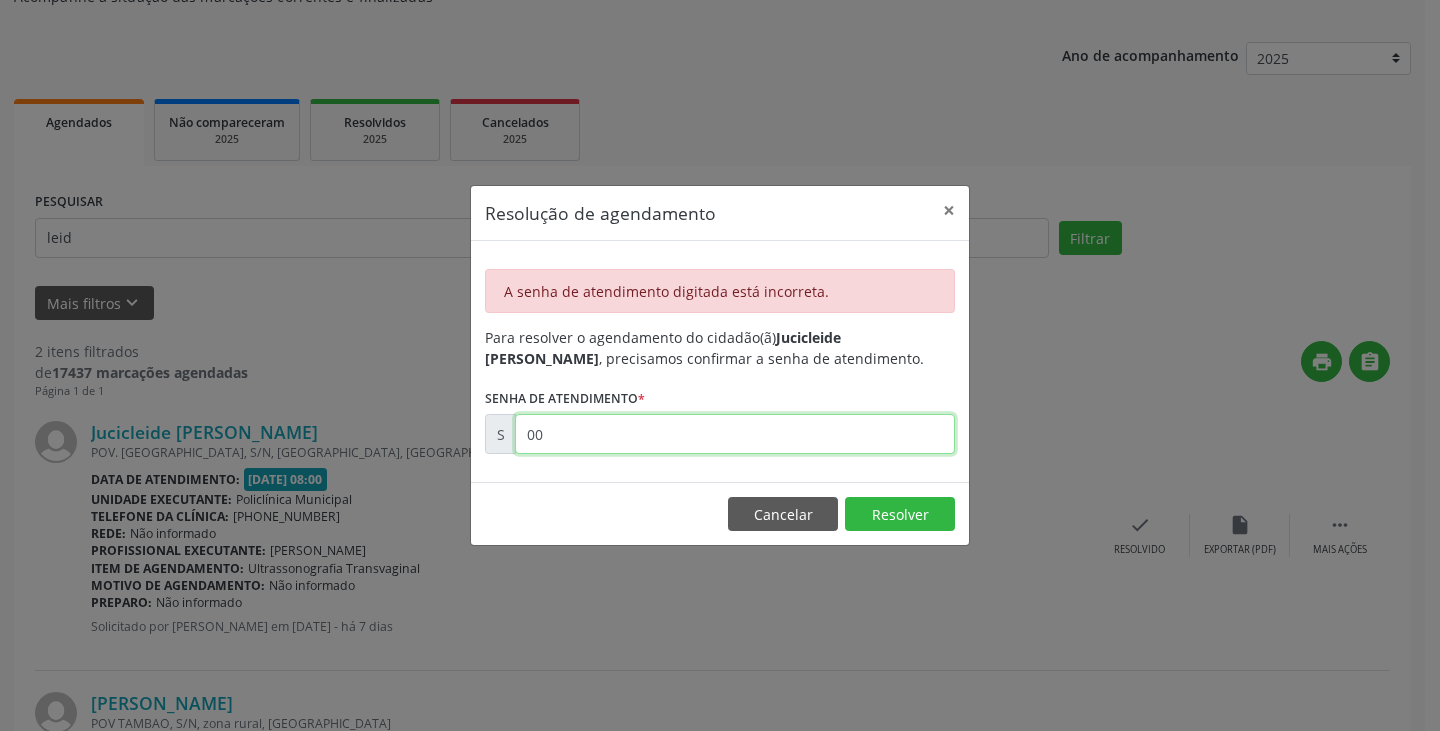 type on "0" 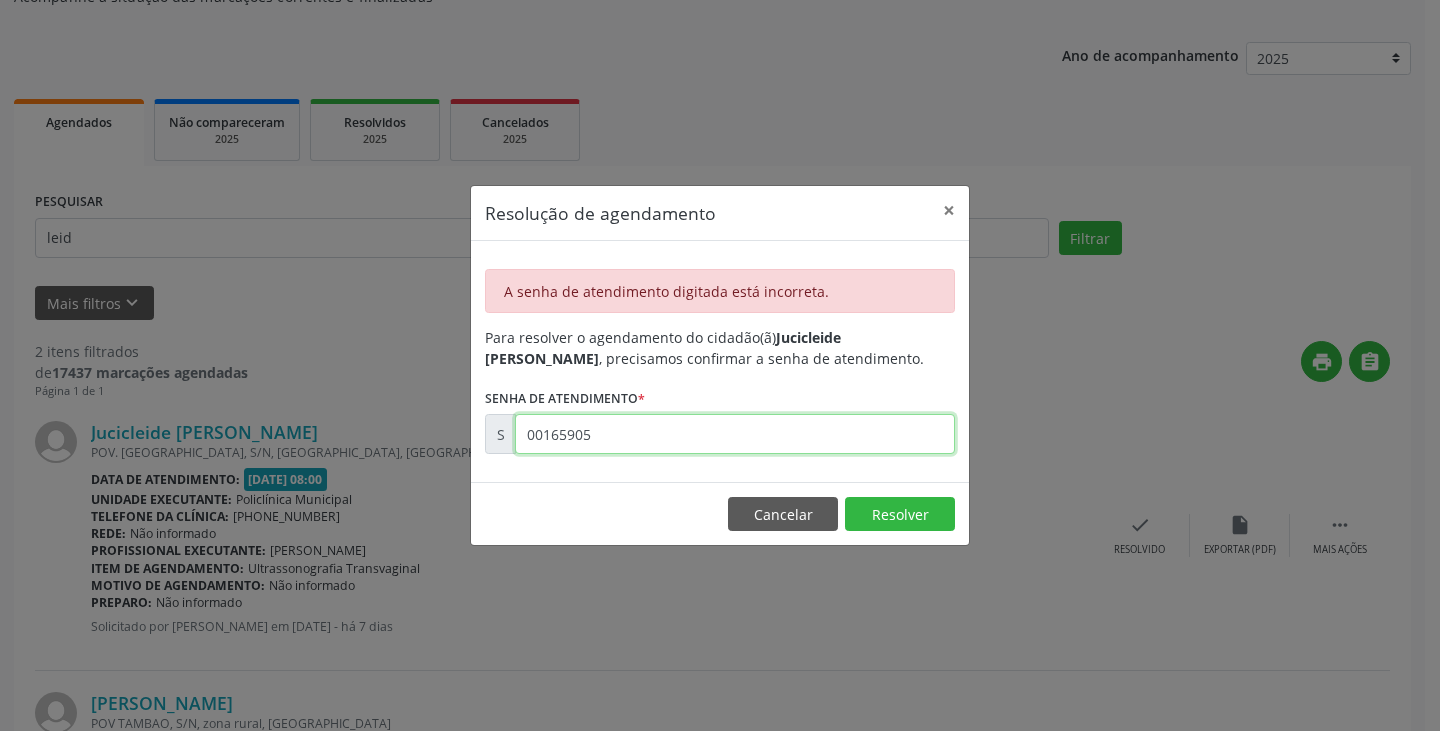 click on "00165905" at bounding box center [735, 434] 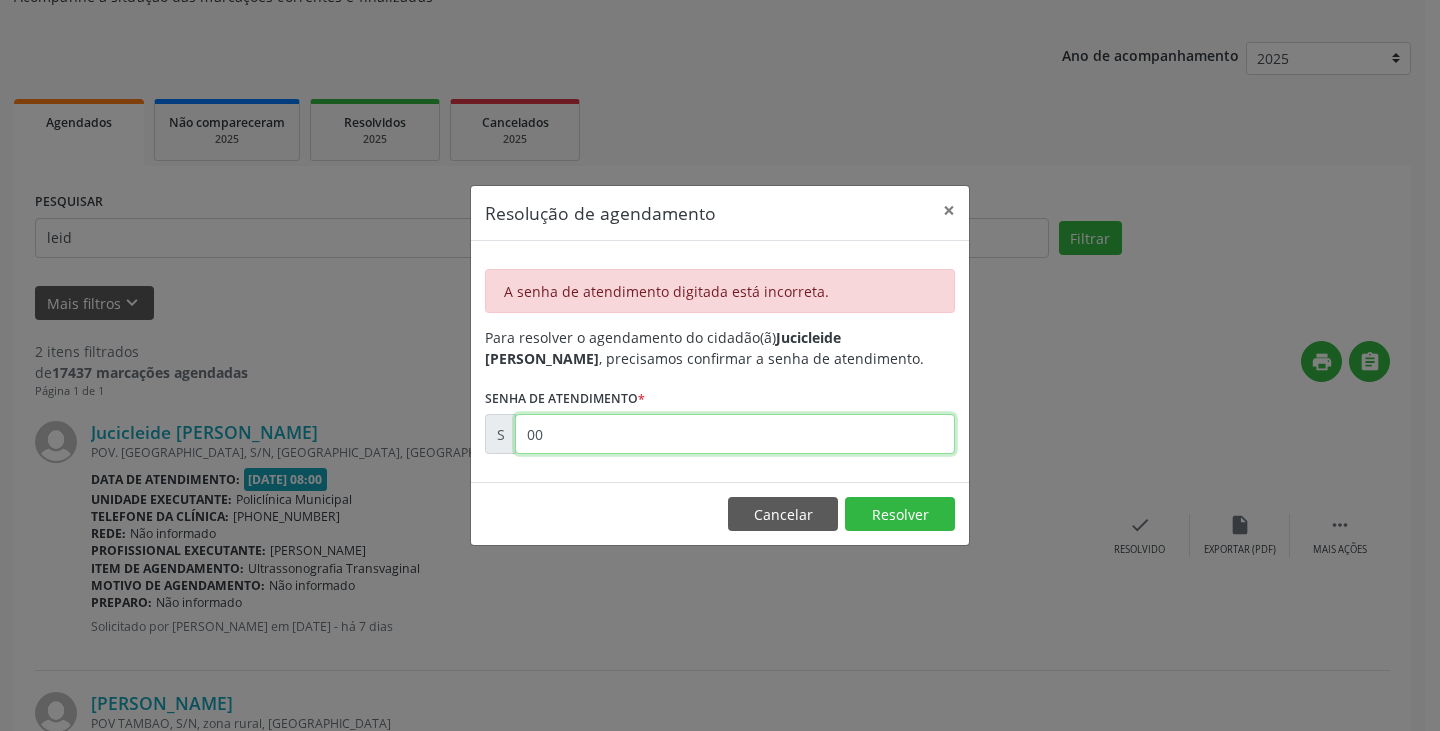 type on "0" 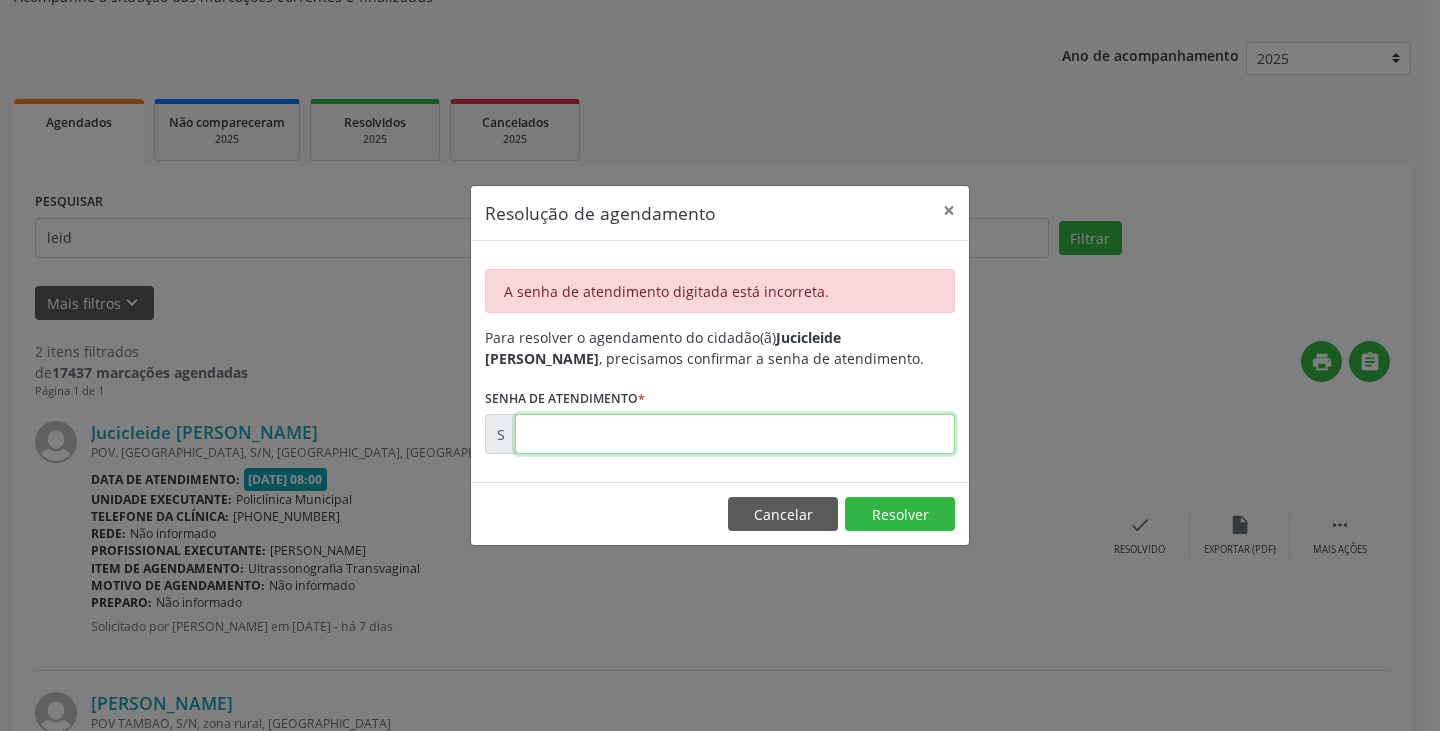 type 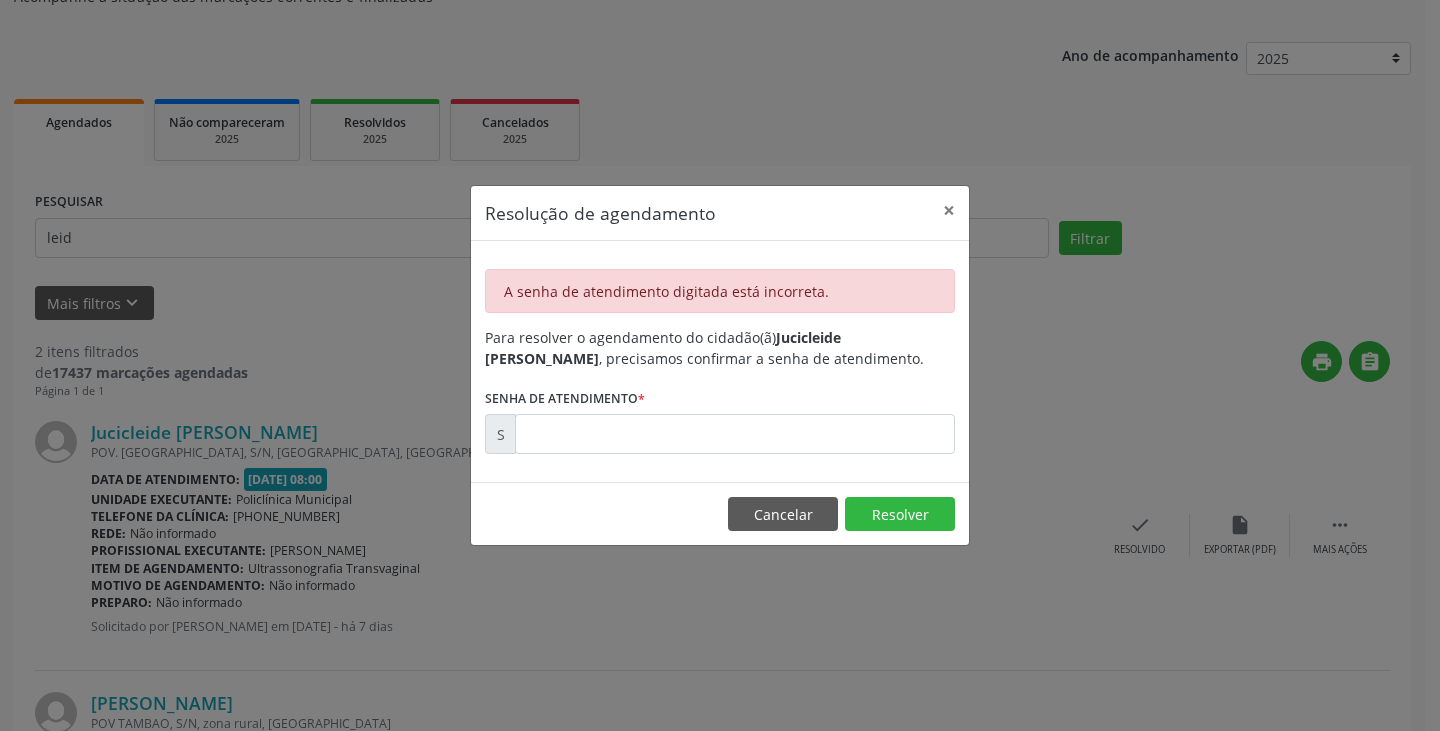 click on "Resolução de agendamento ×
A senha de atendimento digitada está incorreta.
Para resolver o agendamento do cidadão(ã)  Jucicleide [PERSON_NAME] ,
precisamos confirmar a senha de atendimento.
Senha de atendimento
*
S     Cancelar Resolver" at bounding box center (720, 365) 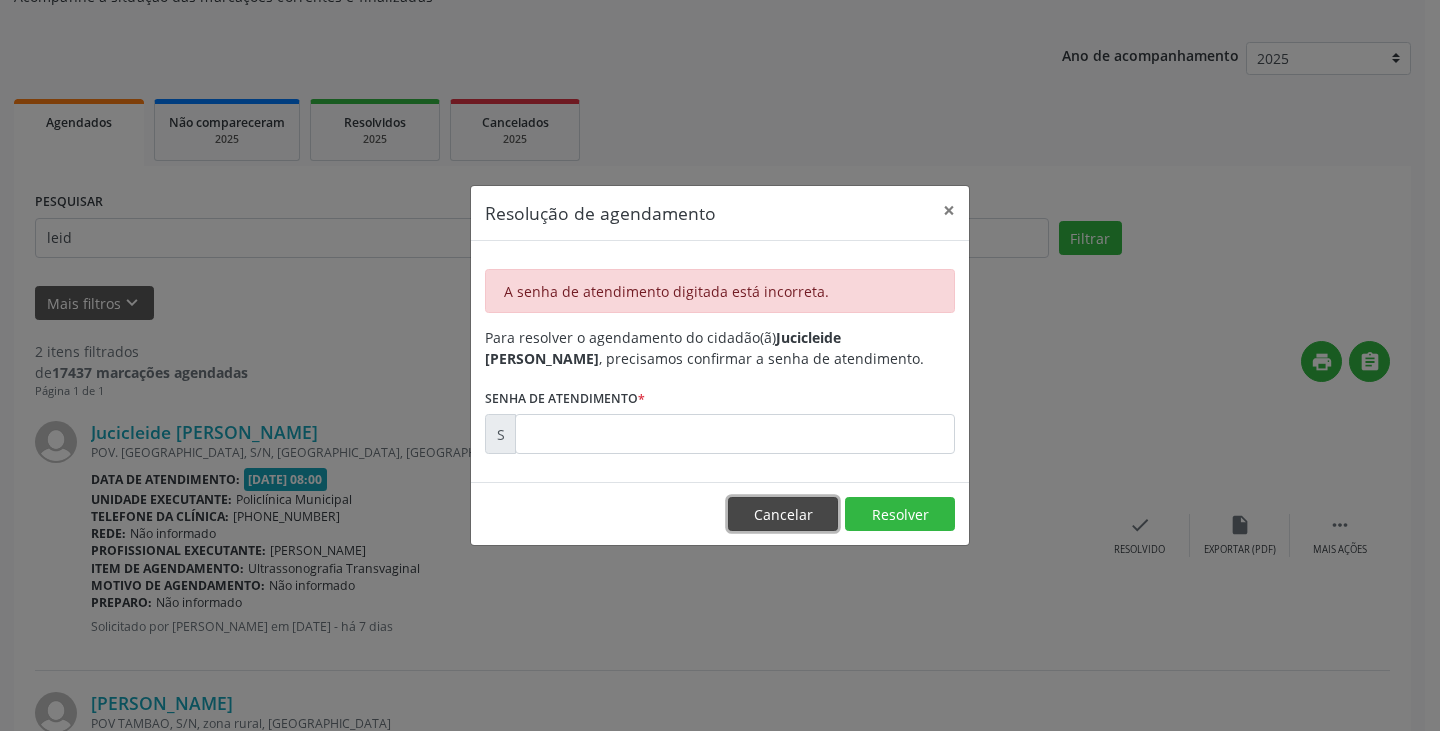 click on "Cancelar" at bounding box center [783, 514] 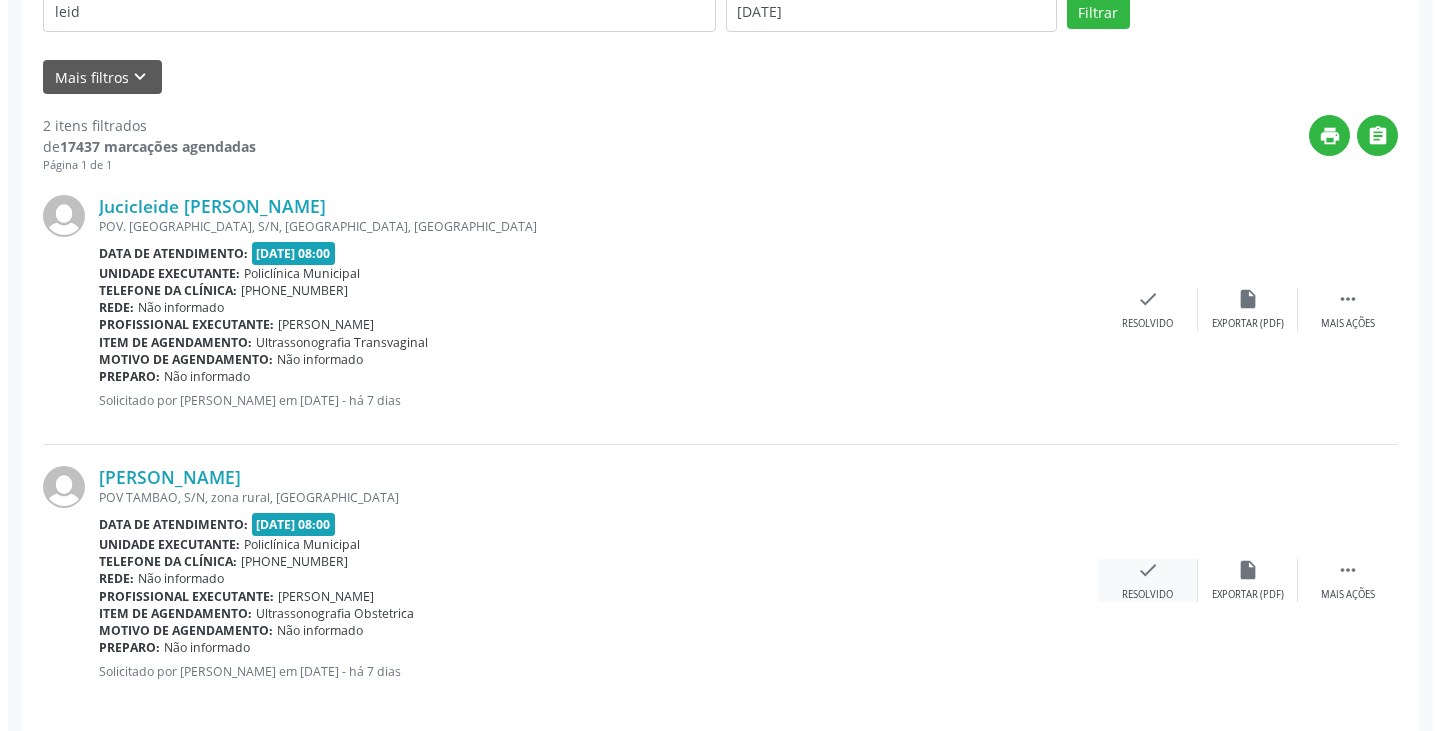 scroll, scrollTop: 445, scrollLeft: 0, axis: vertical 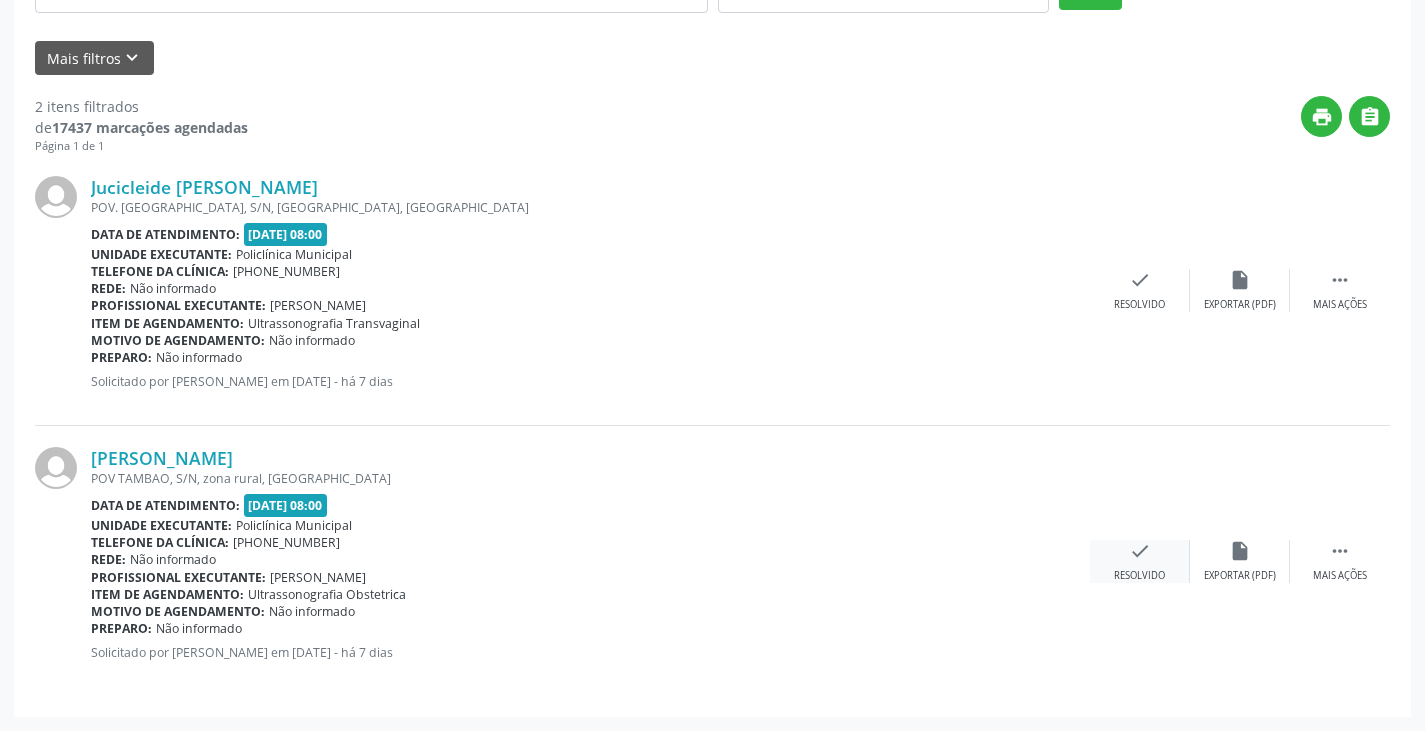 click on "check" at bounding box center [1140, 551] 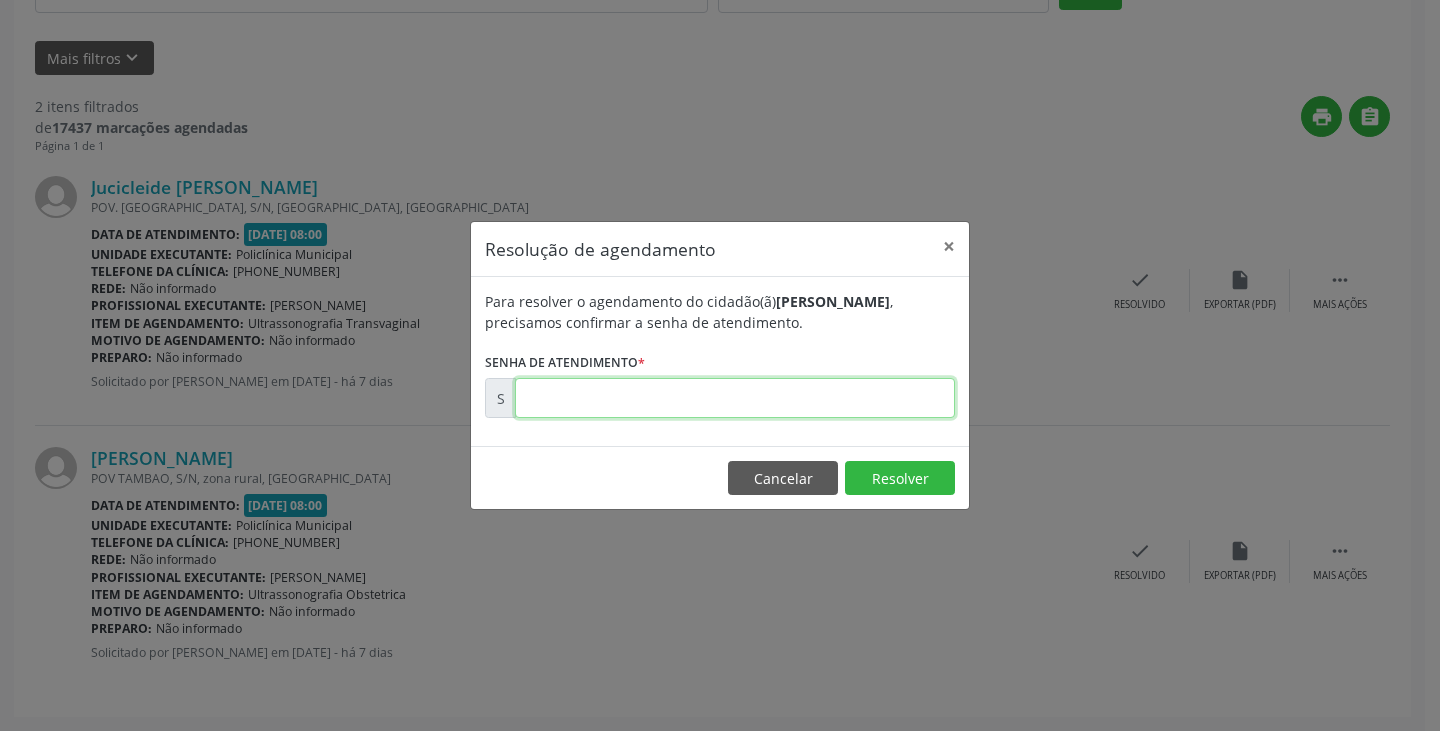 click at bounding box center [735, 398] 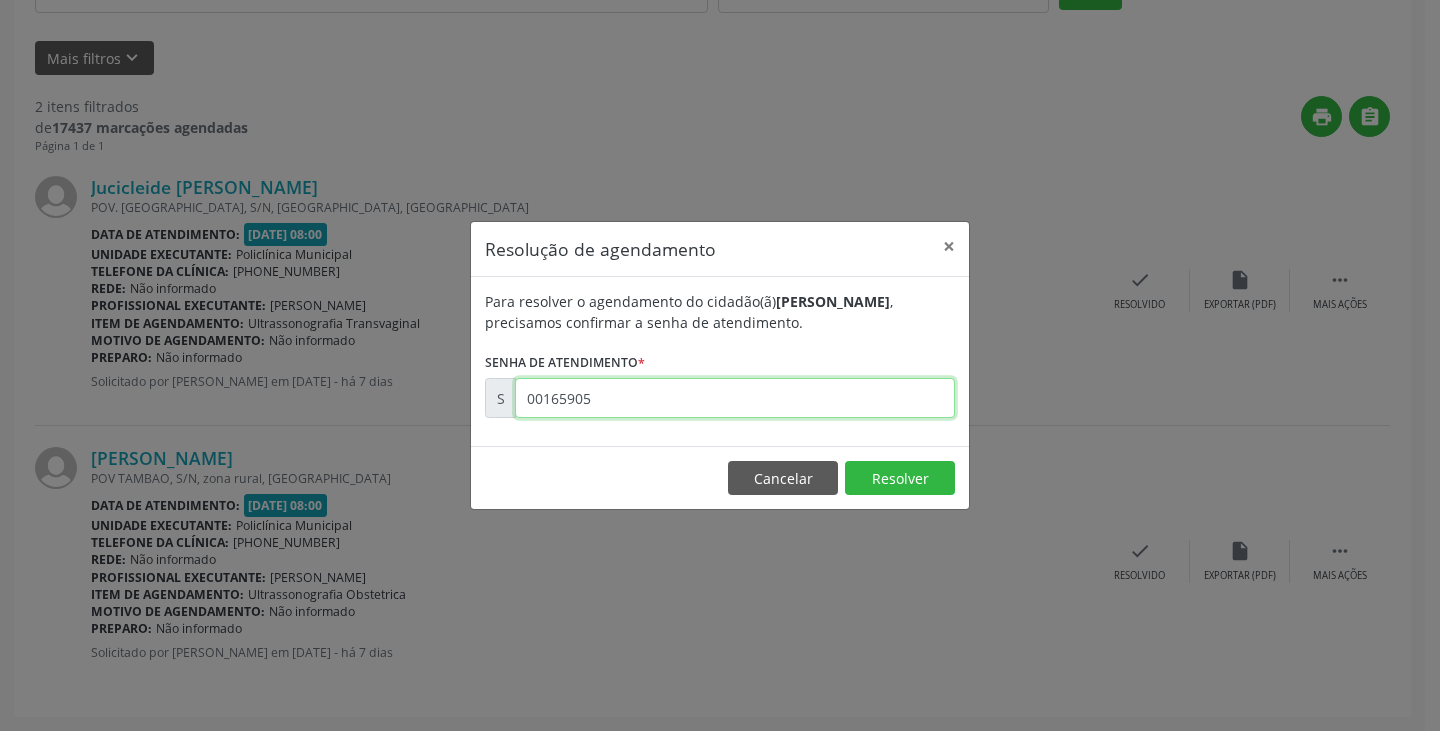 type on "00165905" 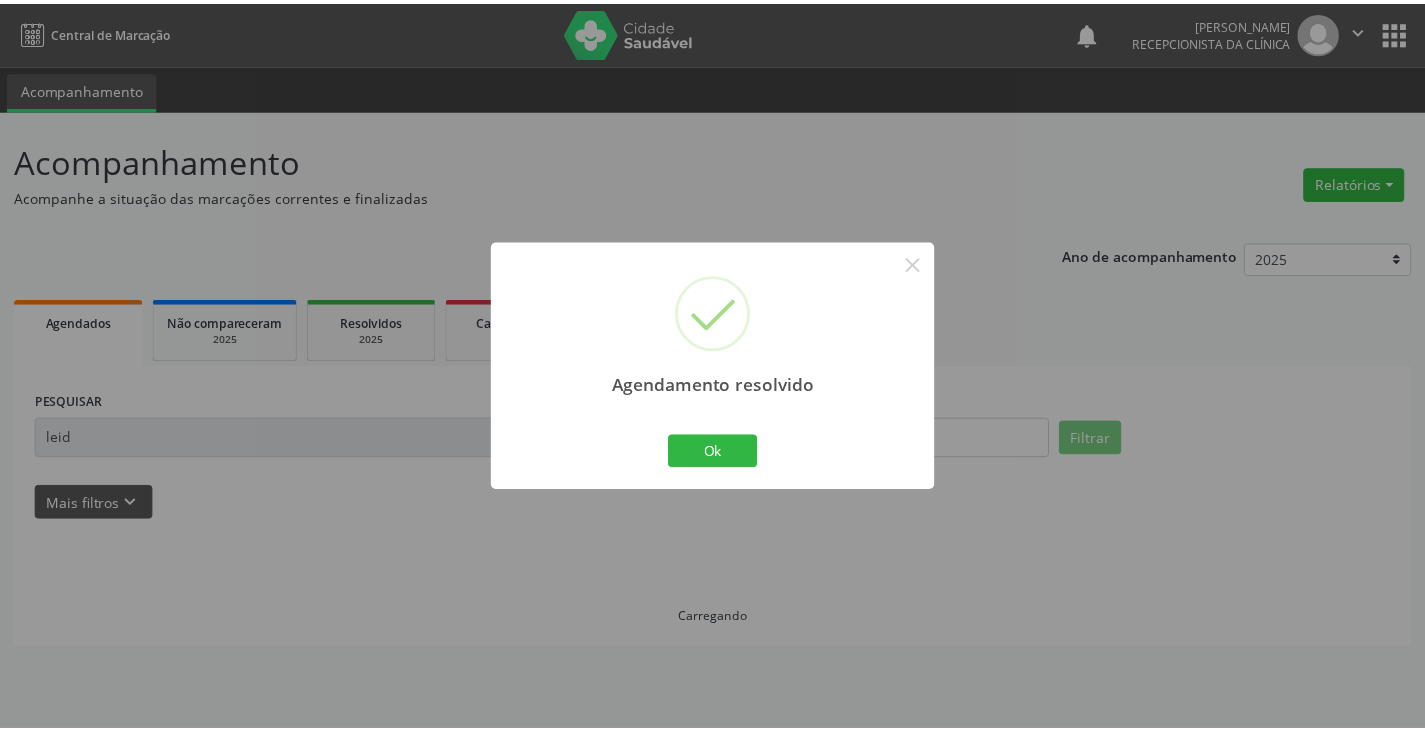 scroll, scrollTop: 0, scrollLeft: 0, axis: both 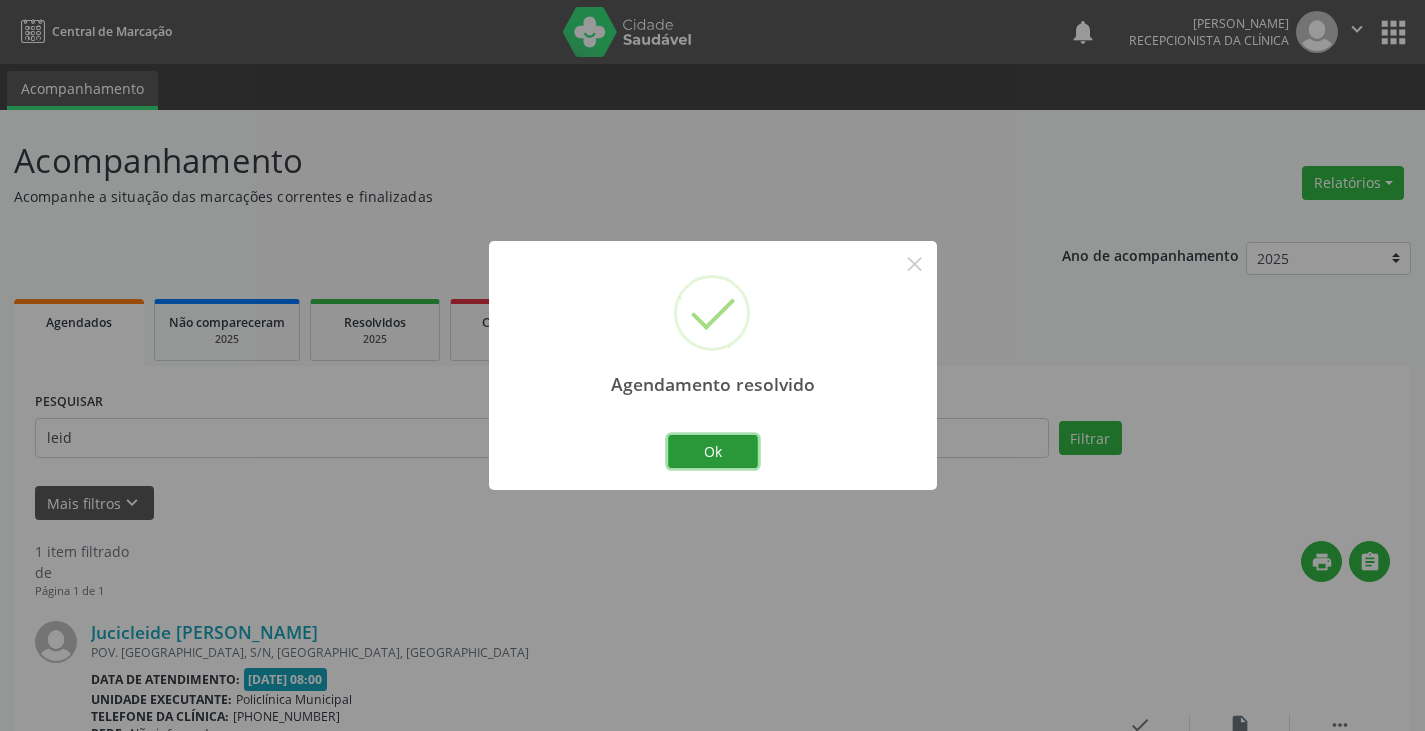 drag, startPoint x: 704, startPoint y: 459, endPoint x: 710, endPoint y: 443, distance: 17.088007 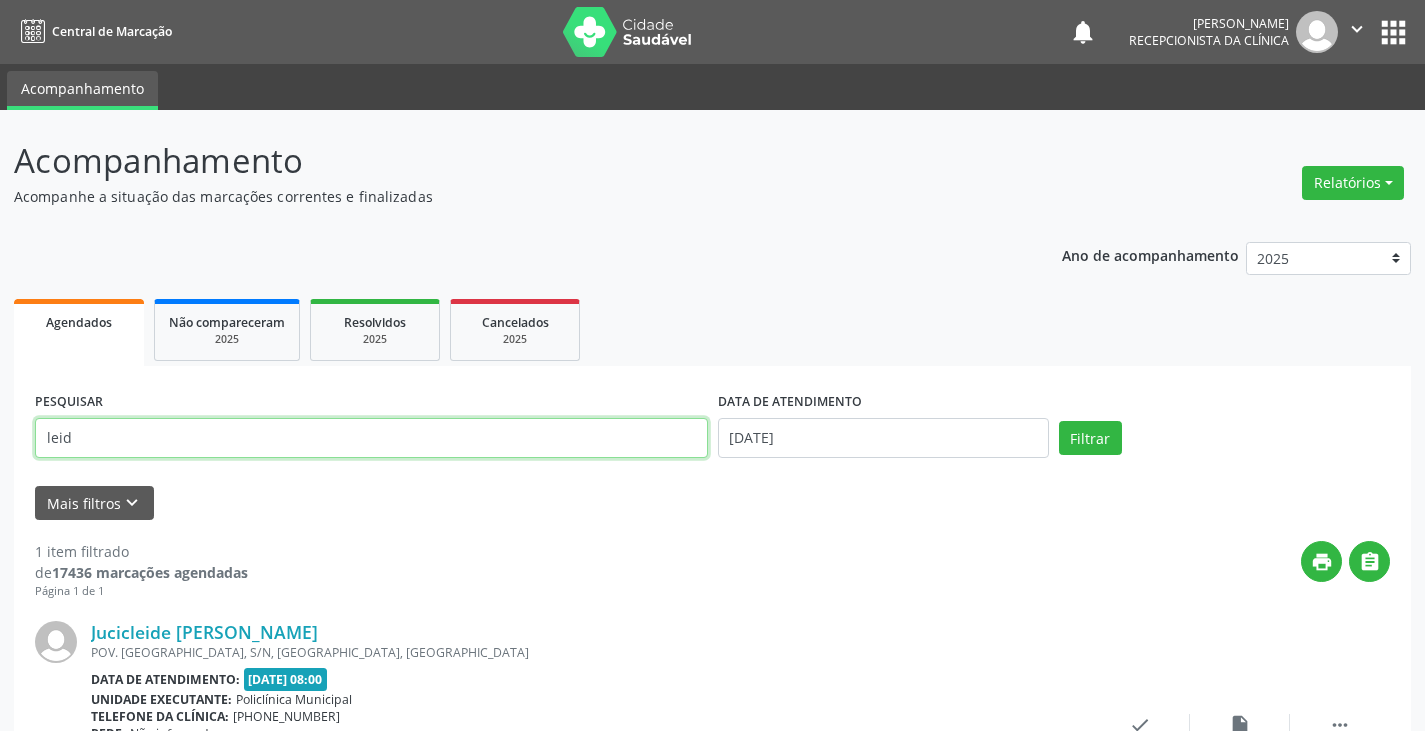 click on "leid" at bounding box center [371, 438] 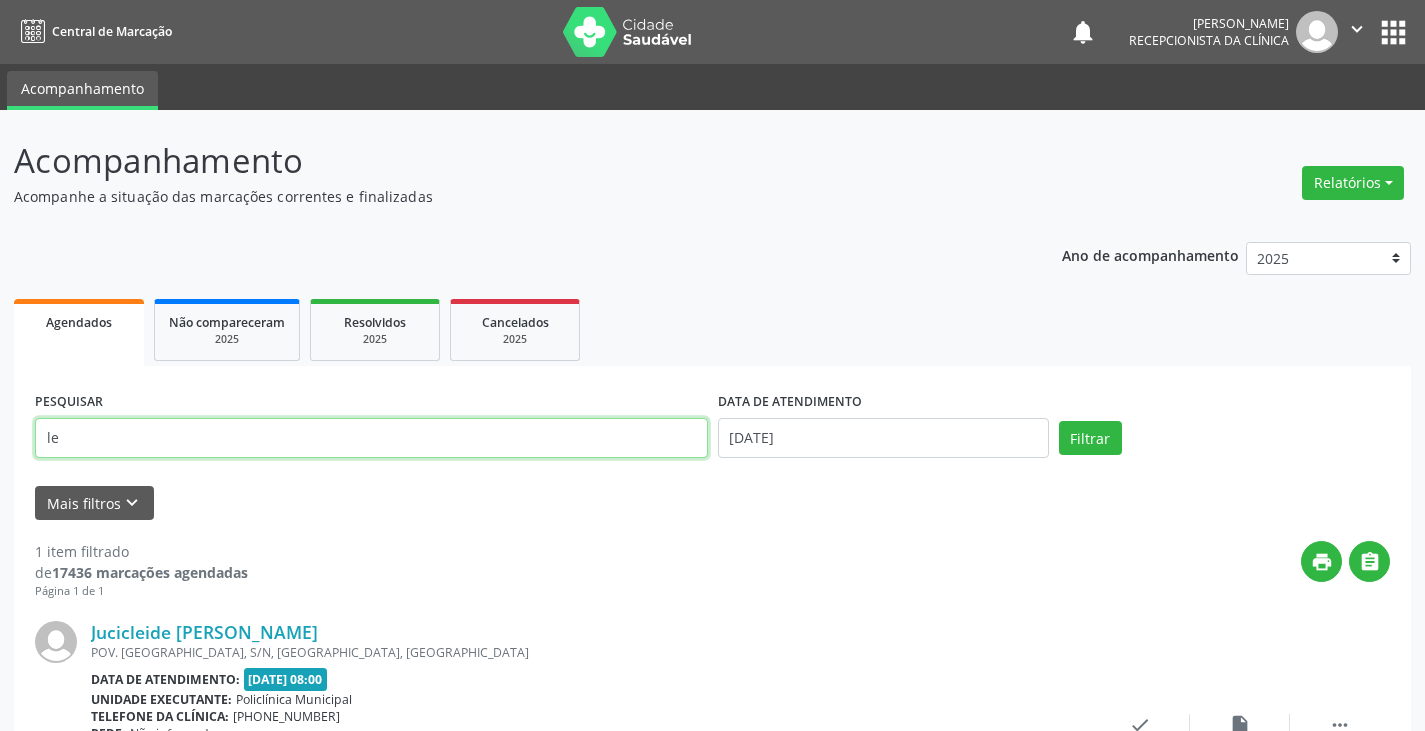 type on "l" 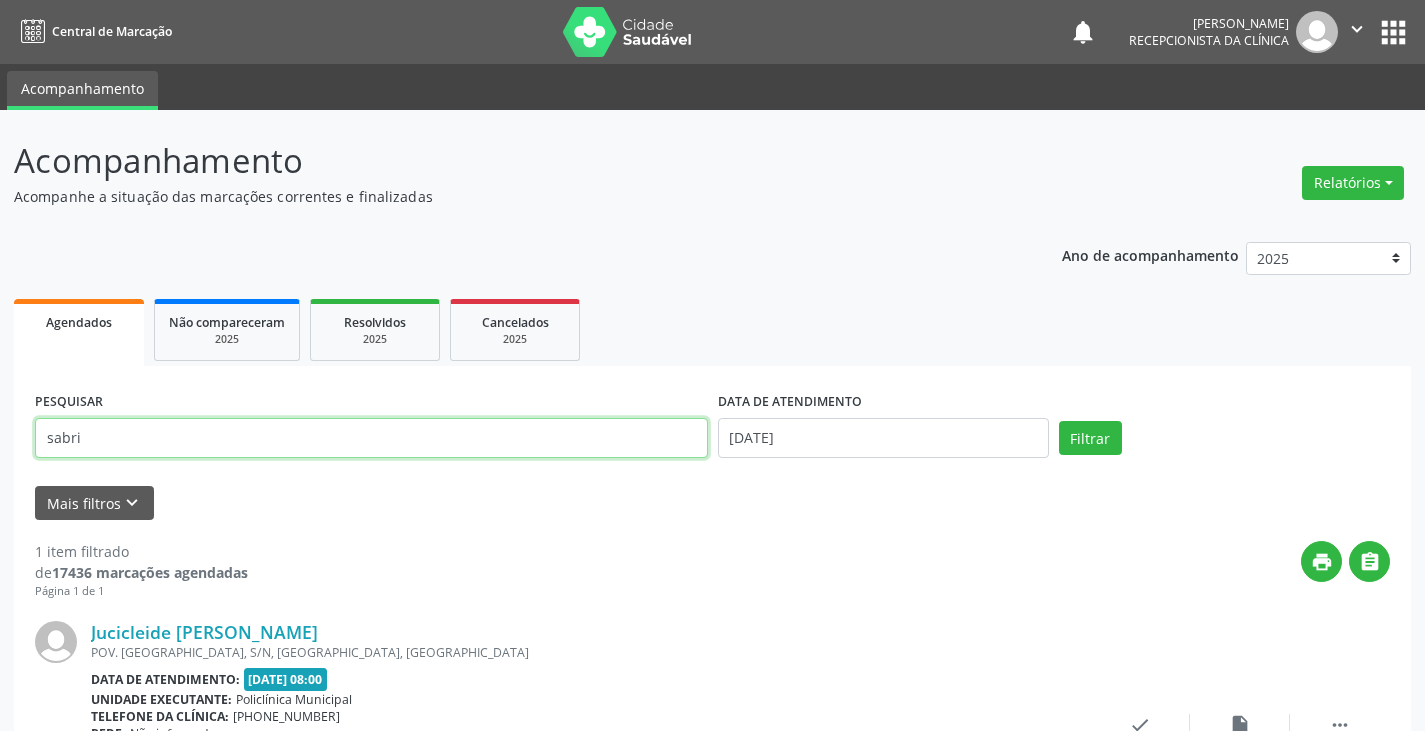 type on "sabri" 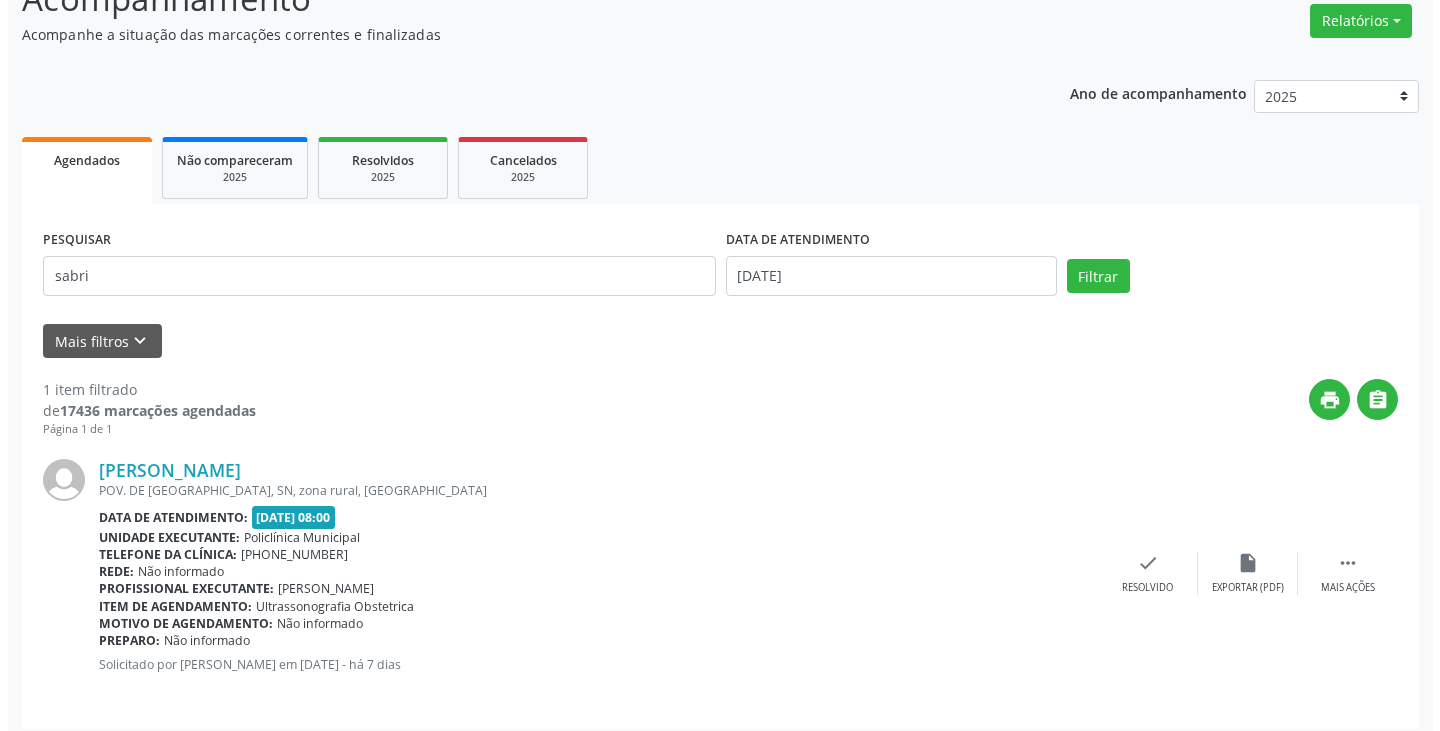 scroll, scrollTop: 174, scrollLeft: 0, axis: vertical 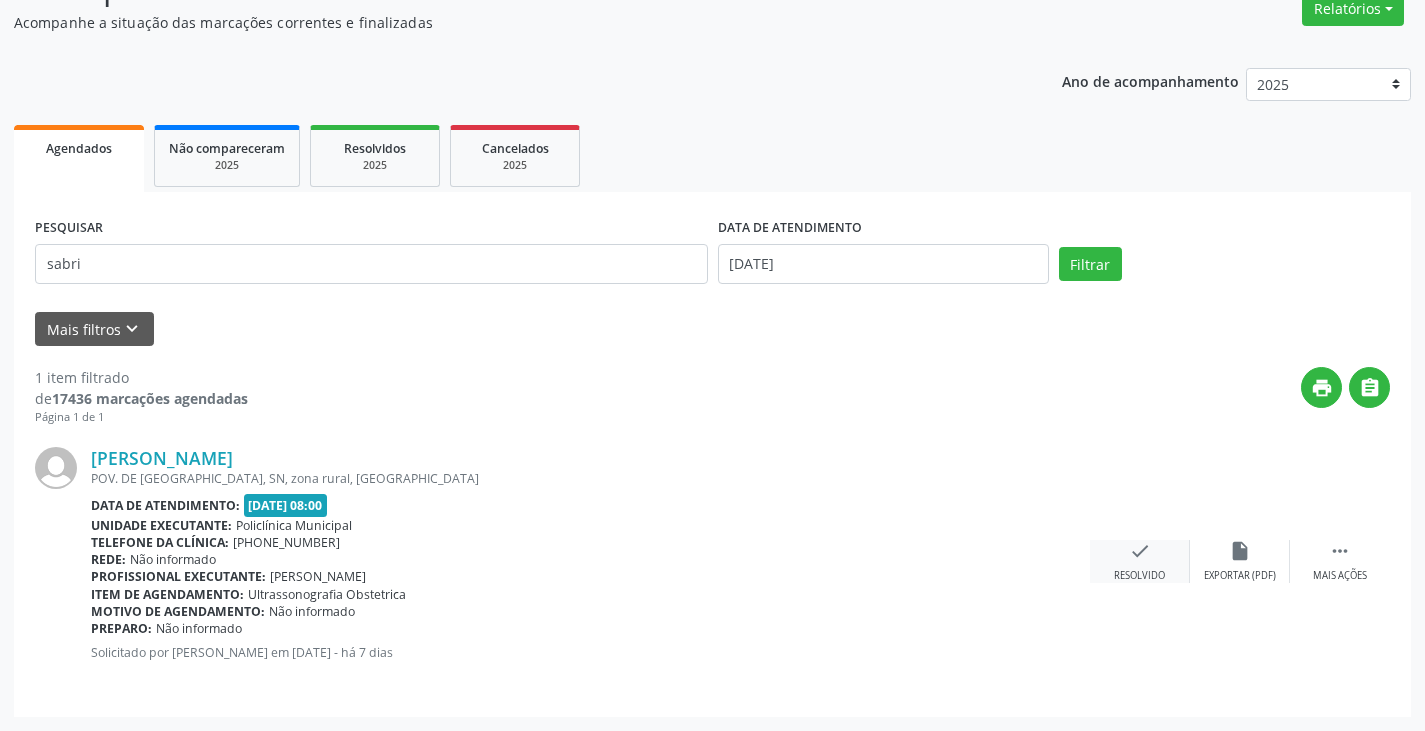 click on "check" at bounding box center (1140, 551) 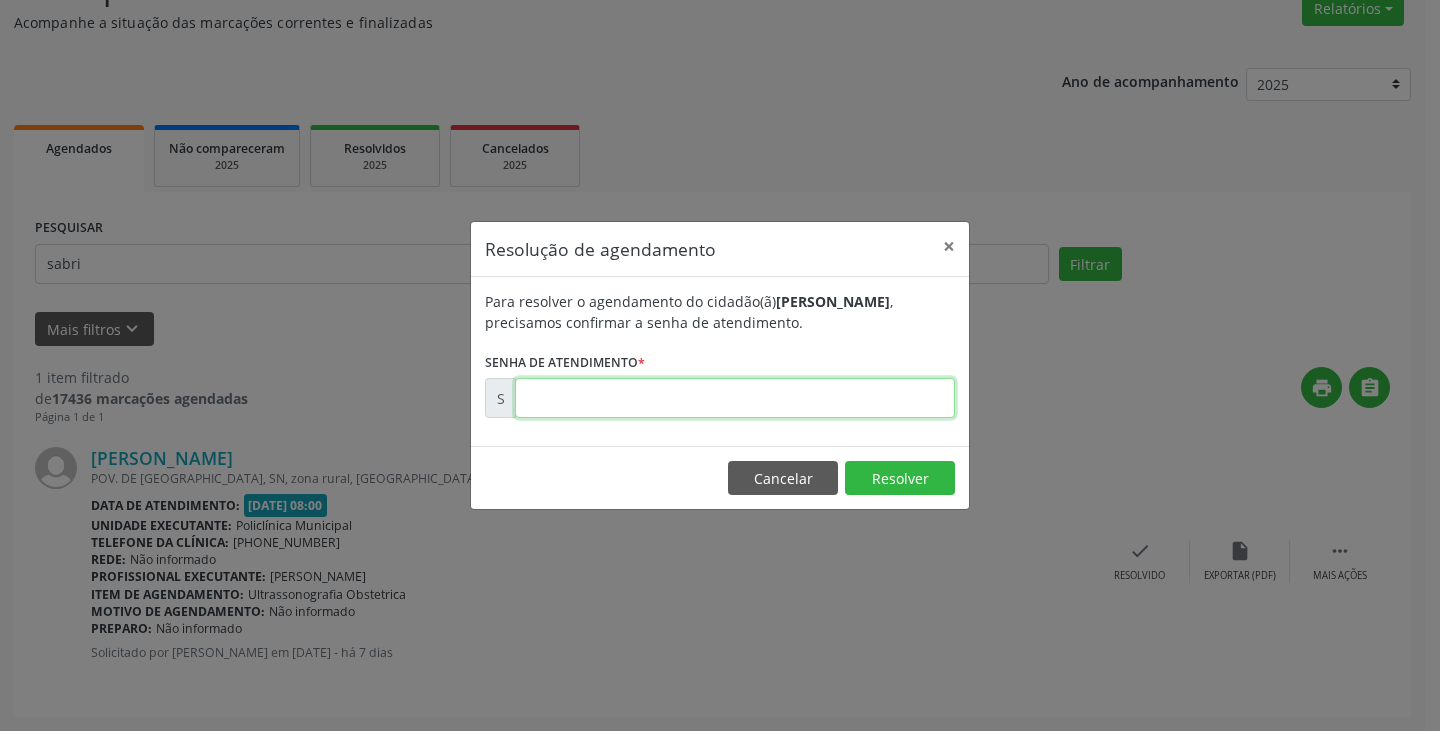 click at bounding box center (735, 398) 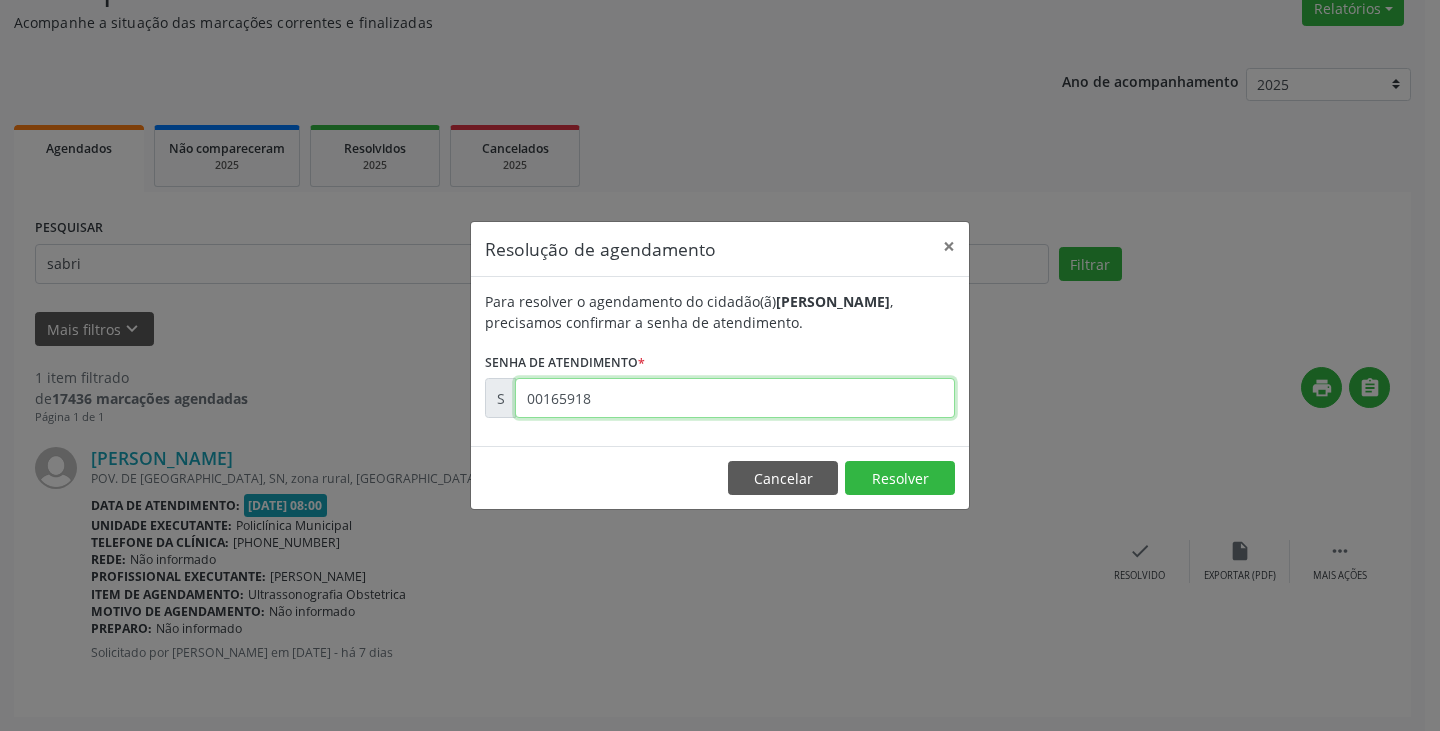 type on "00165918" 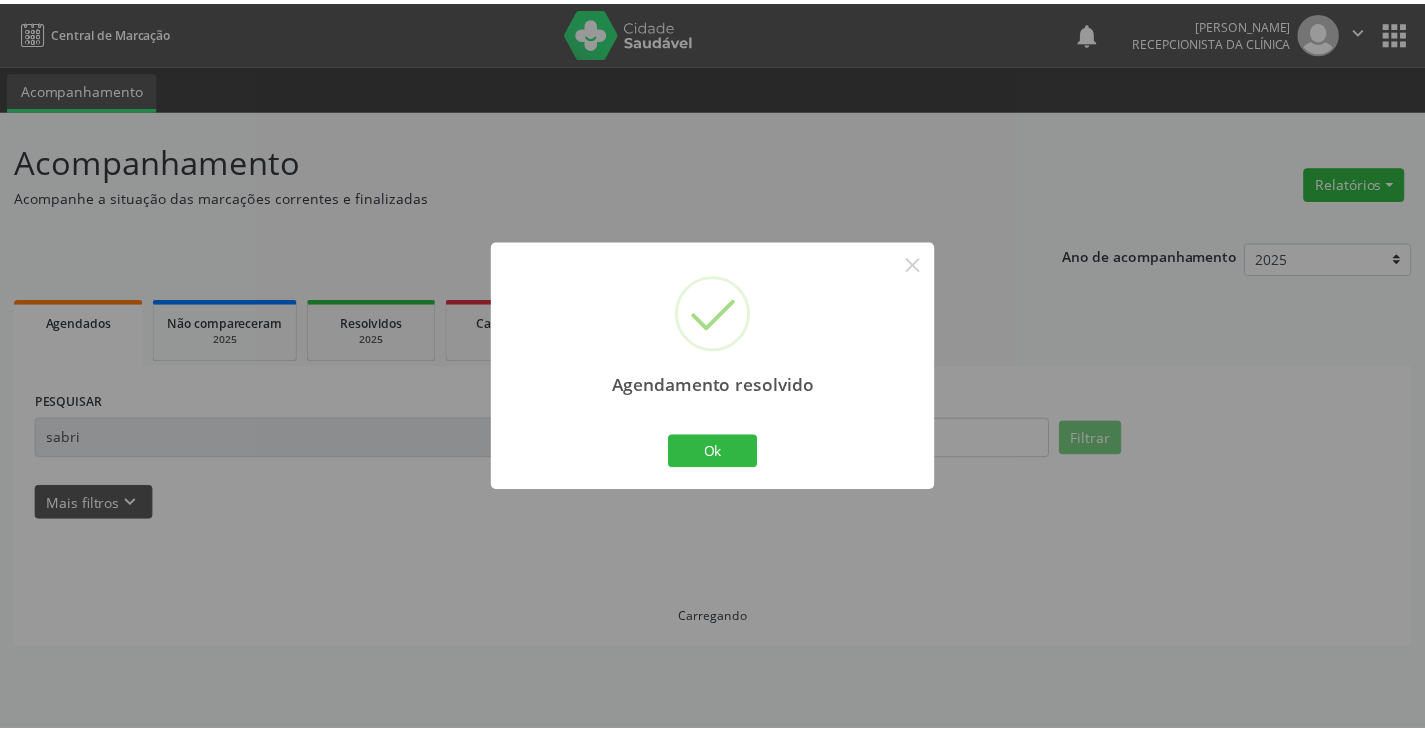 scroll, scrollTop: 0, scrollLeft: 0, axis: both 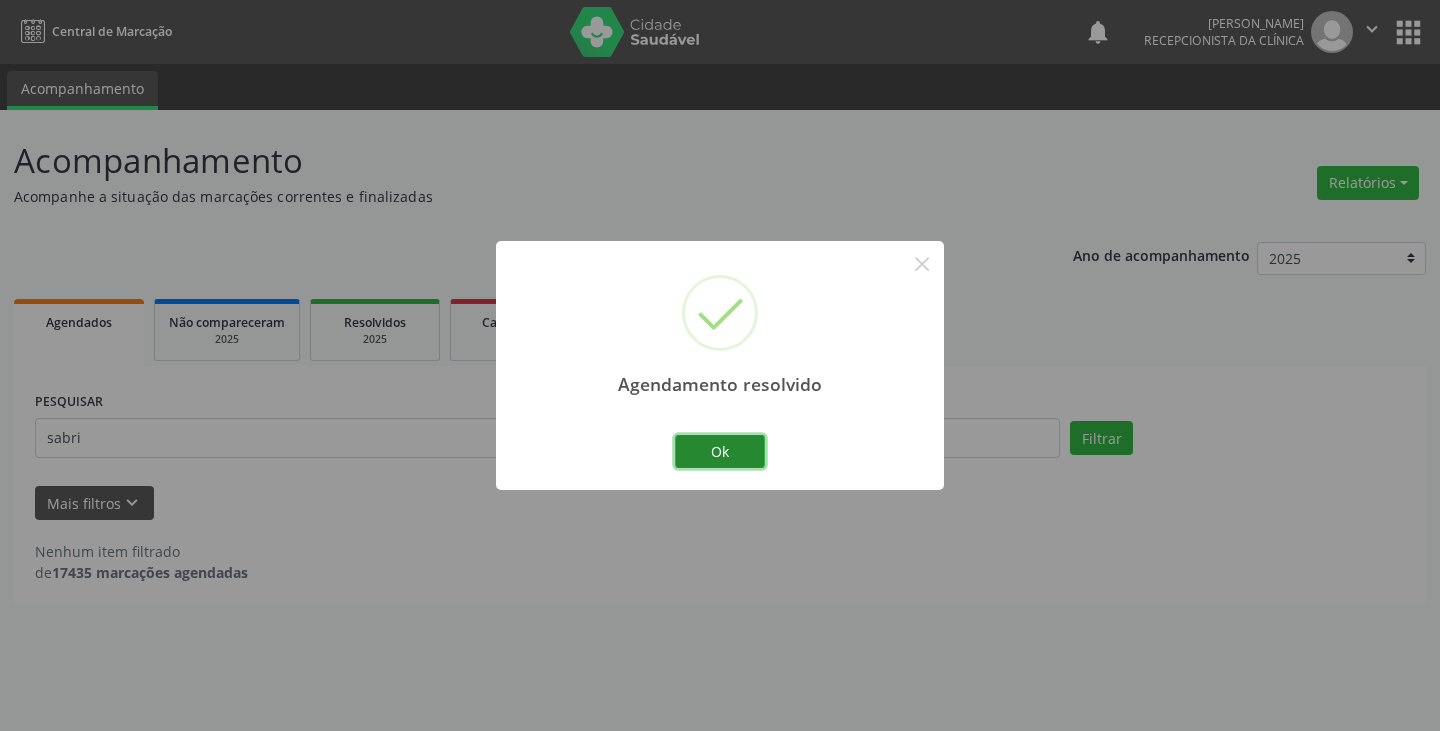 click on "Ok" at bounding box center (720, 452) 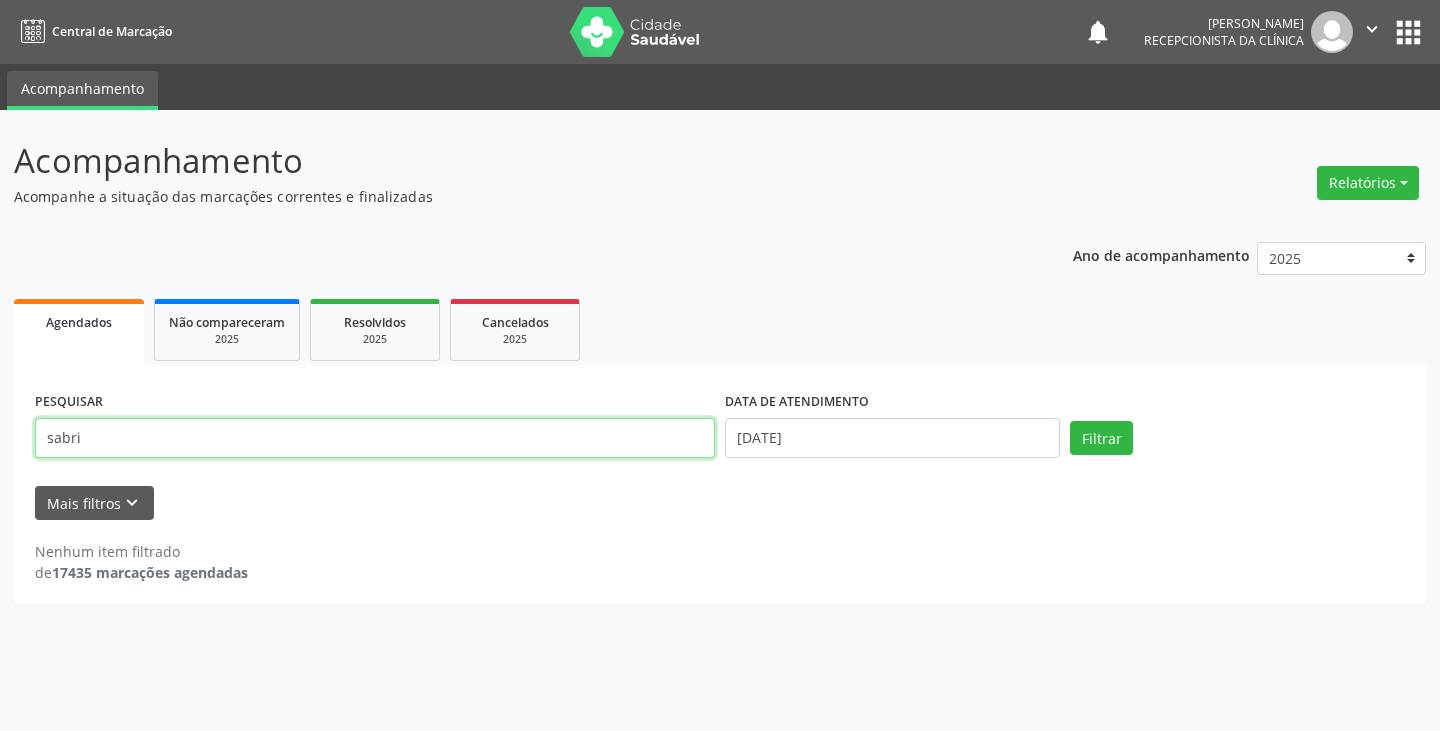 click on "sabri" at bounding box center [375, 438] 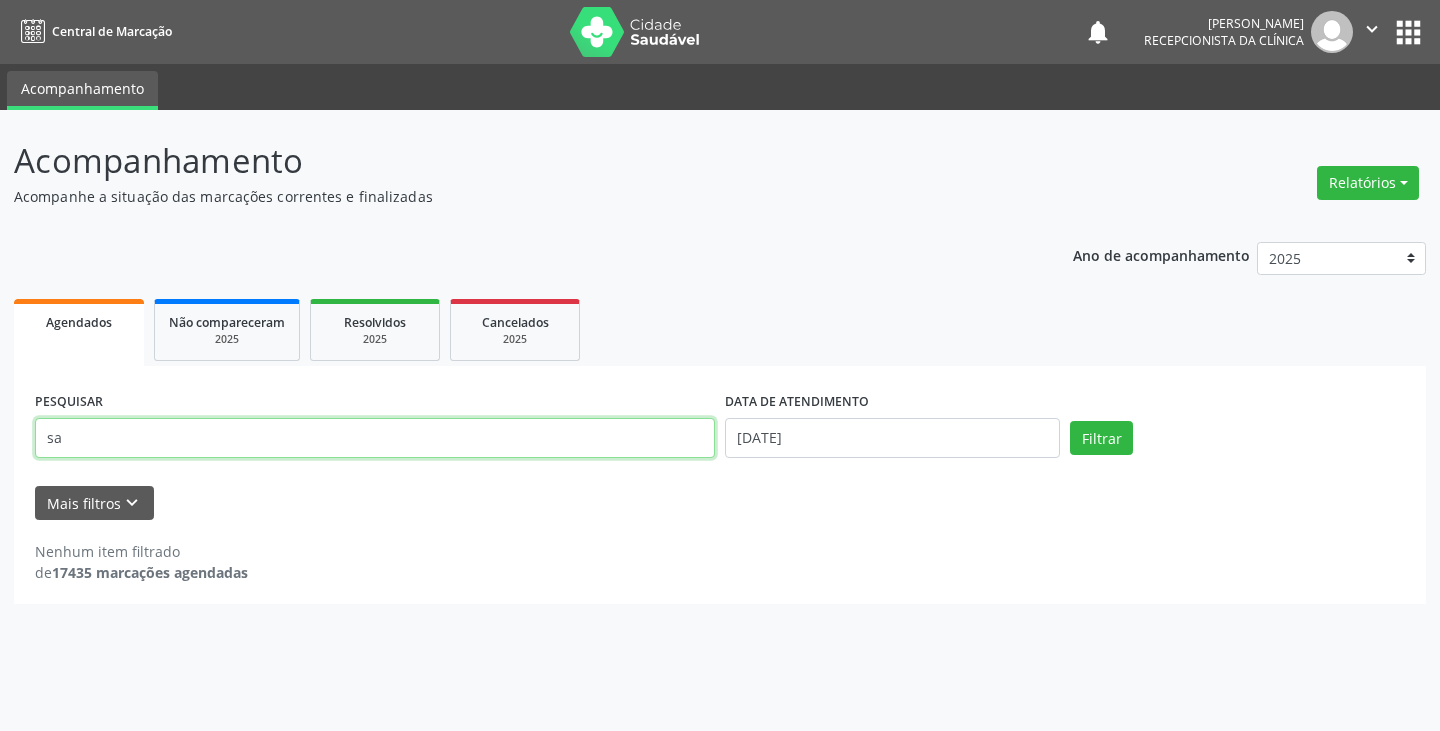type on "s" 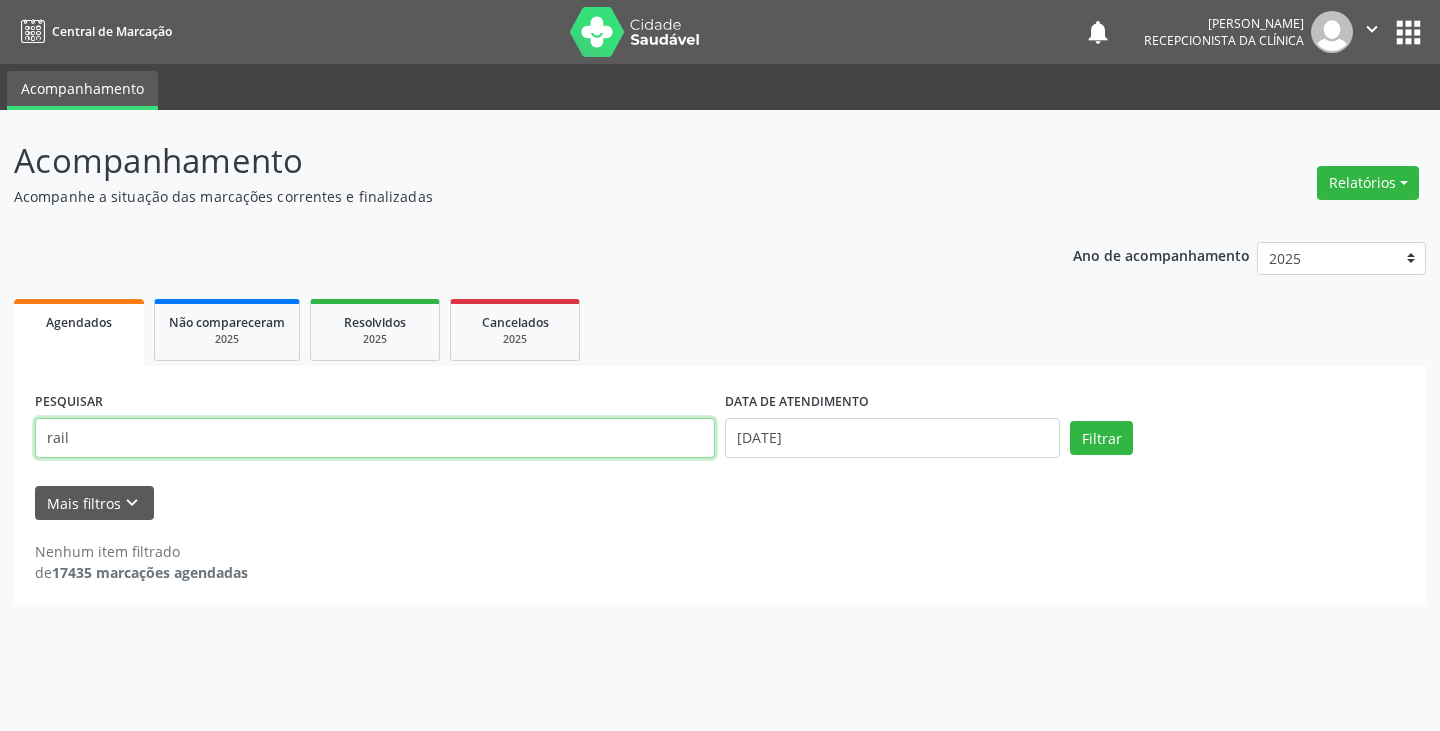 type on "rail" 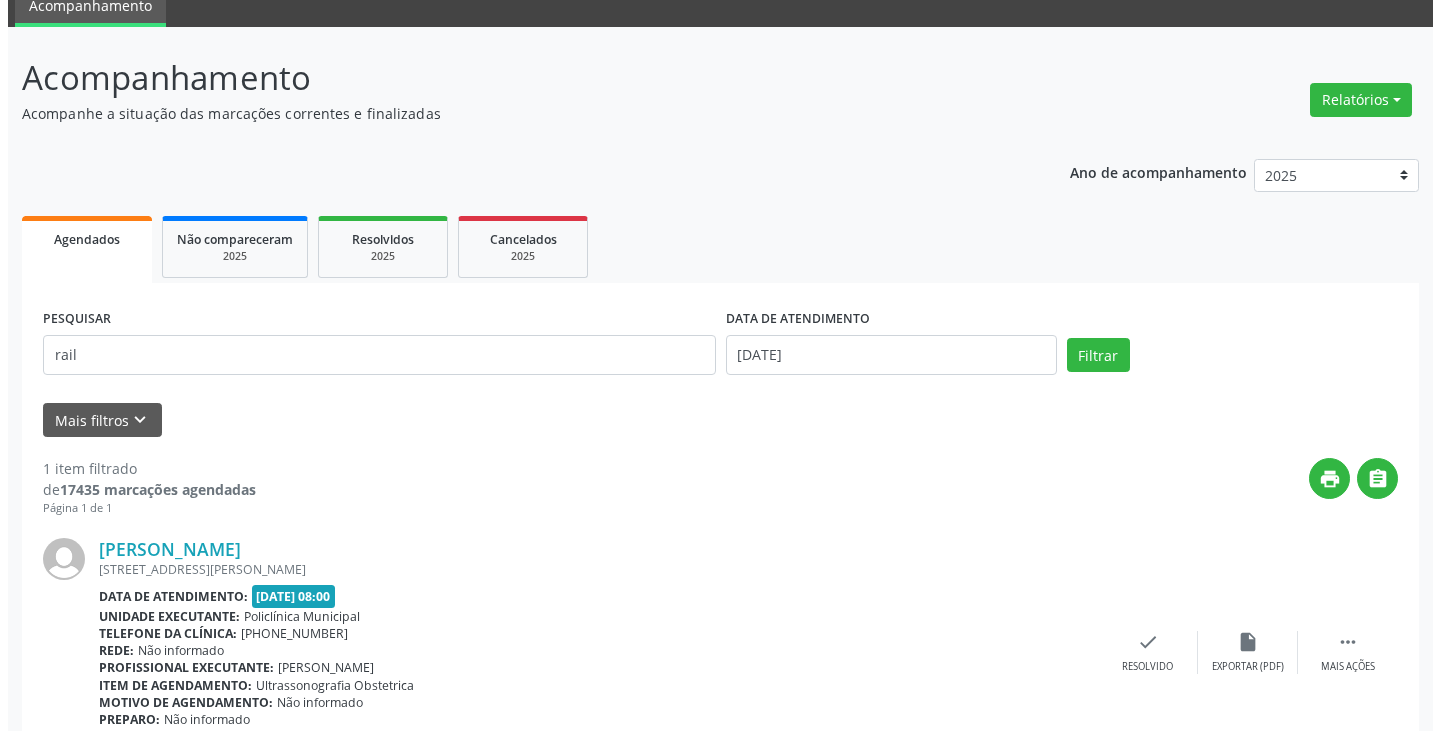 scroll, scrollTop: 174, scrollLeft: 0, axis: vertical 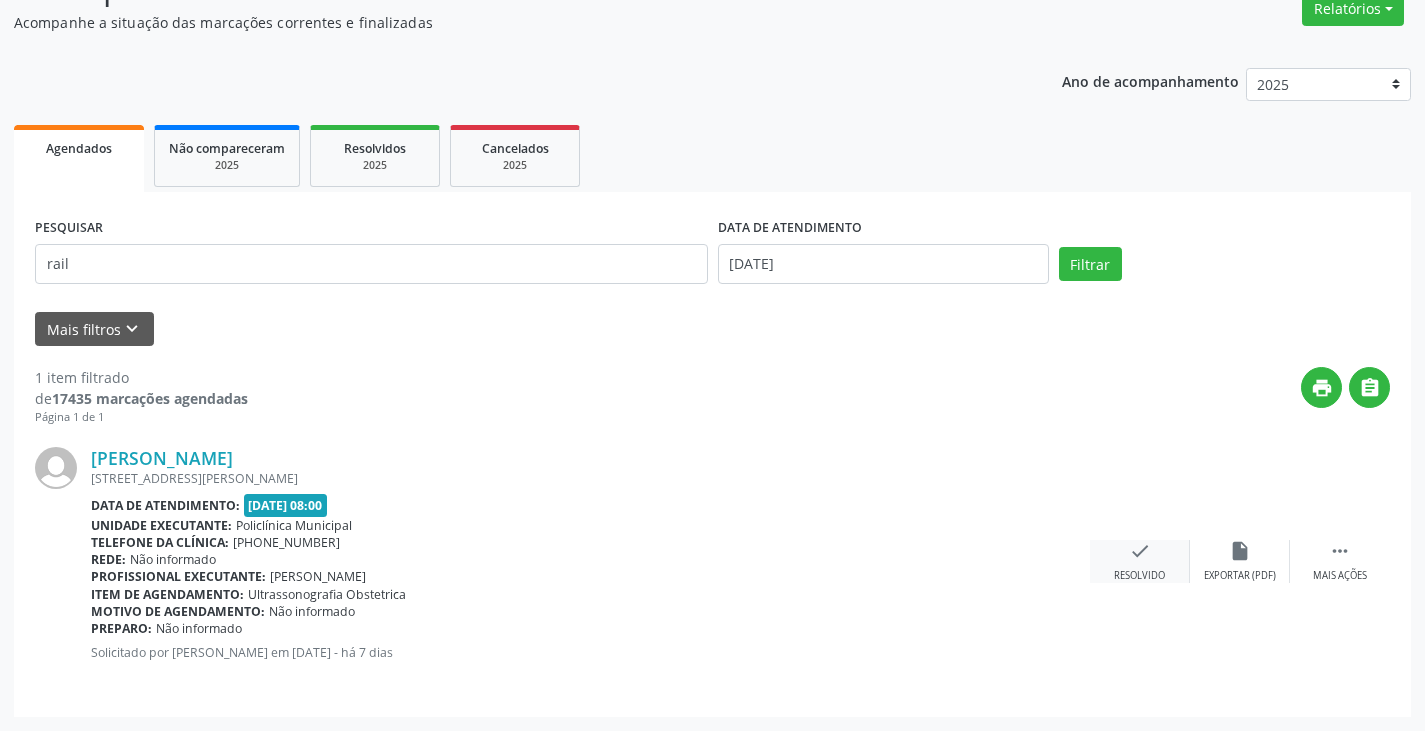 click on "check" at bounding box center (1140, 551) 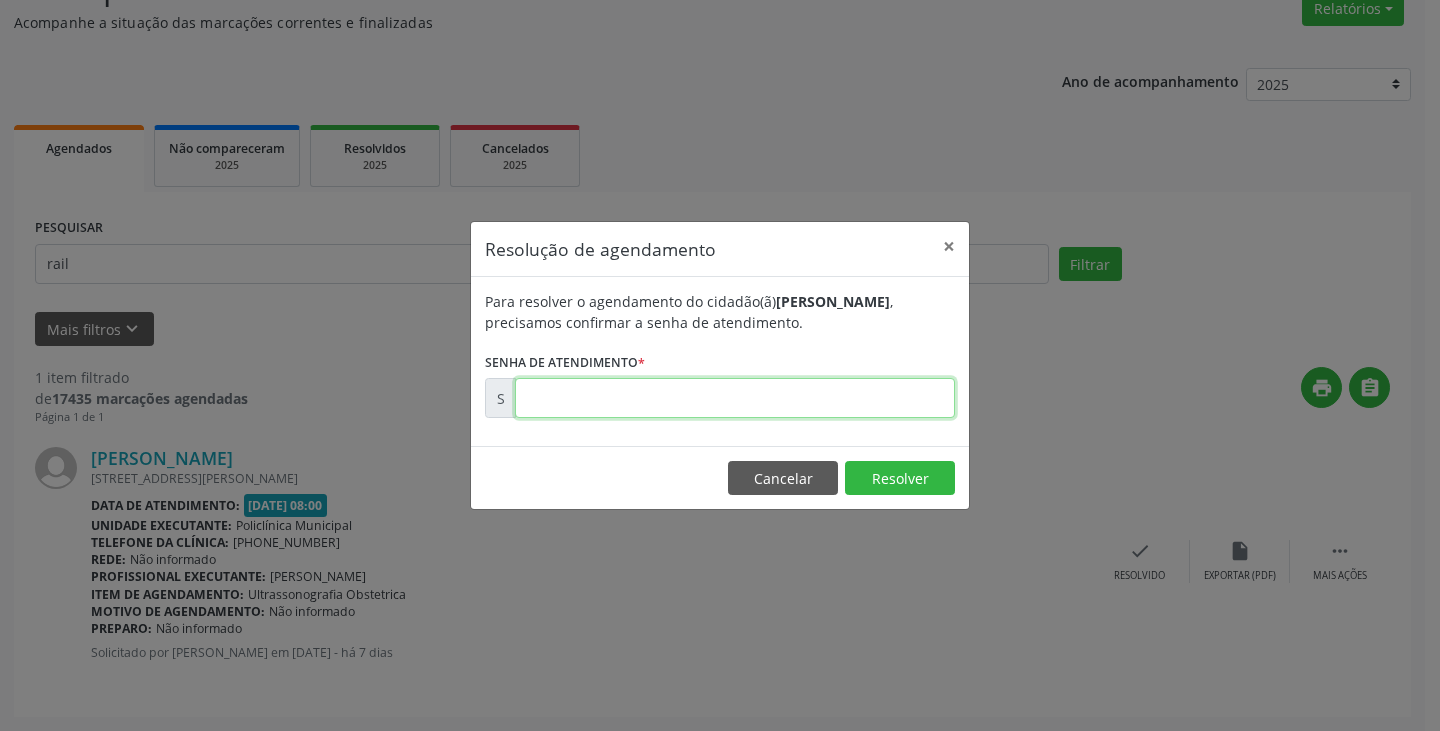 click at bounding box center [735, 398] 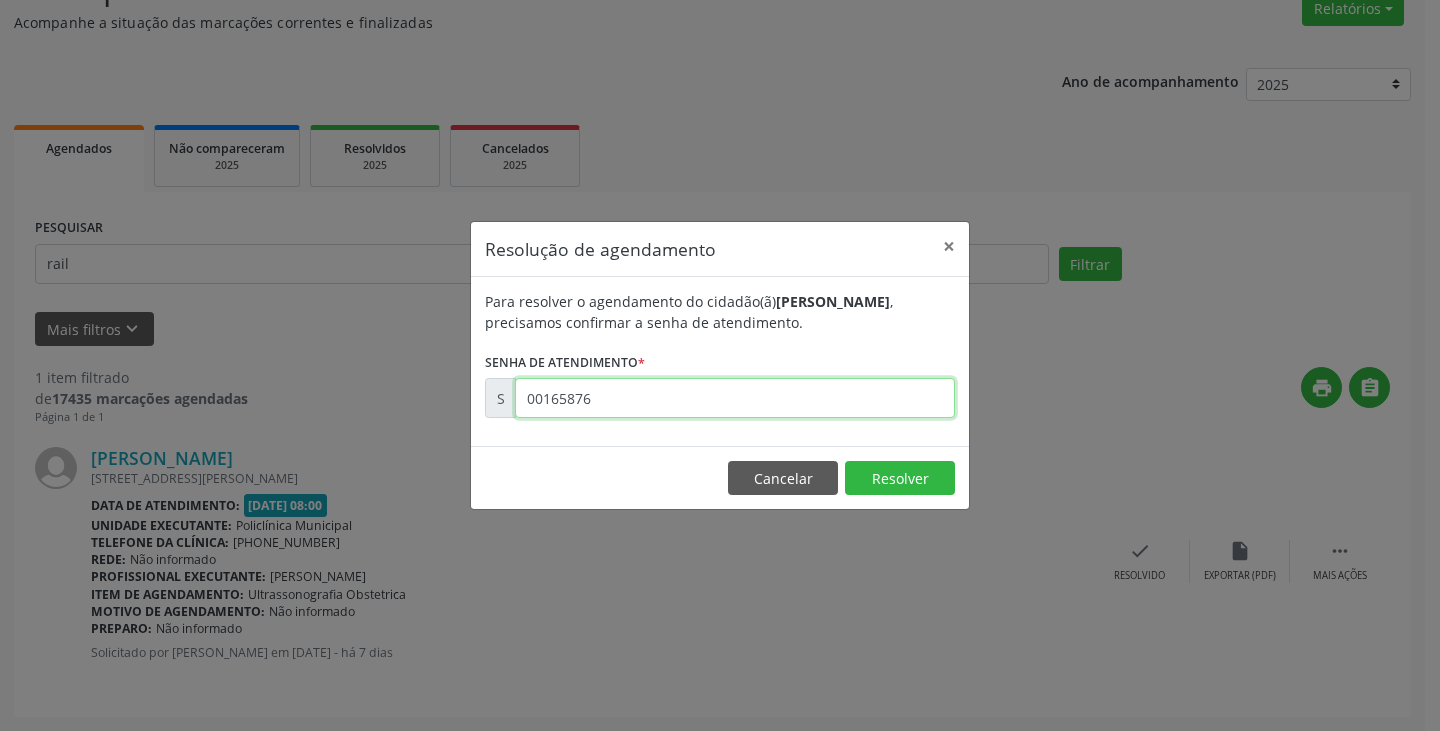 type on "00165876" 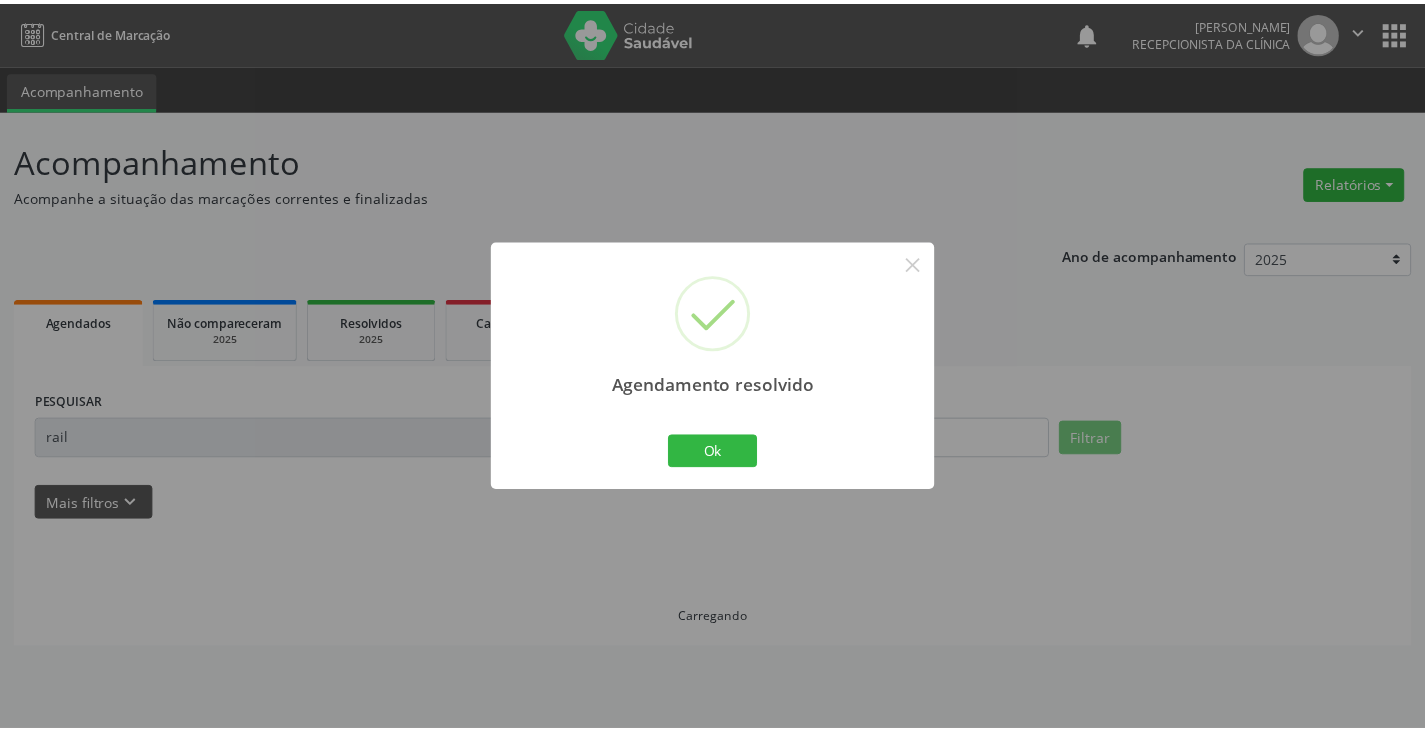scroll, scrollTop: 0, scrollLeft: 0, axis: both 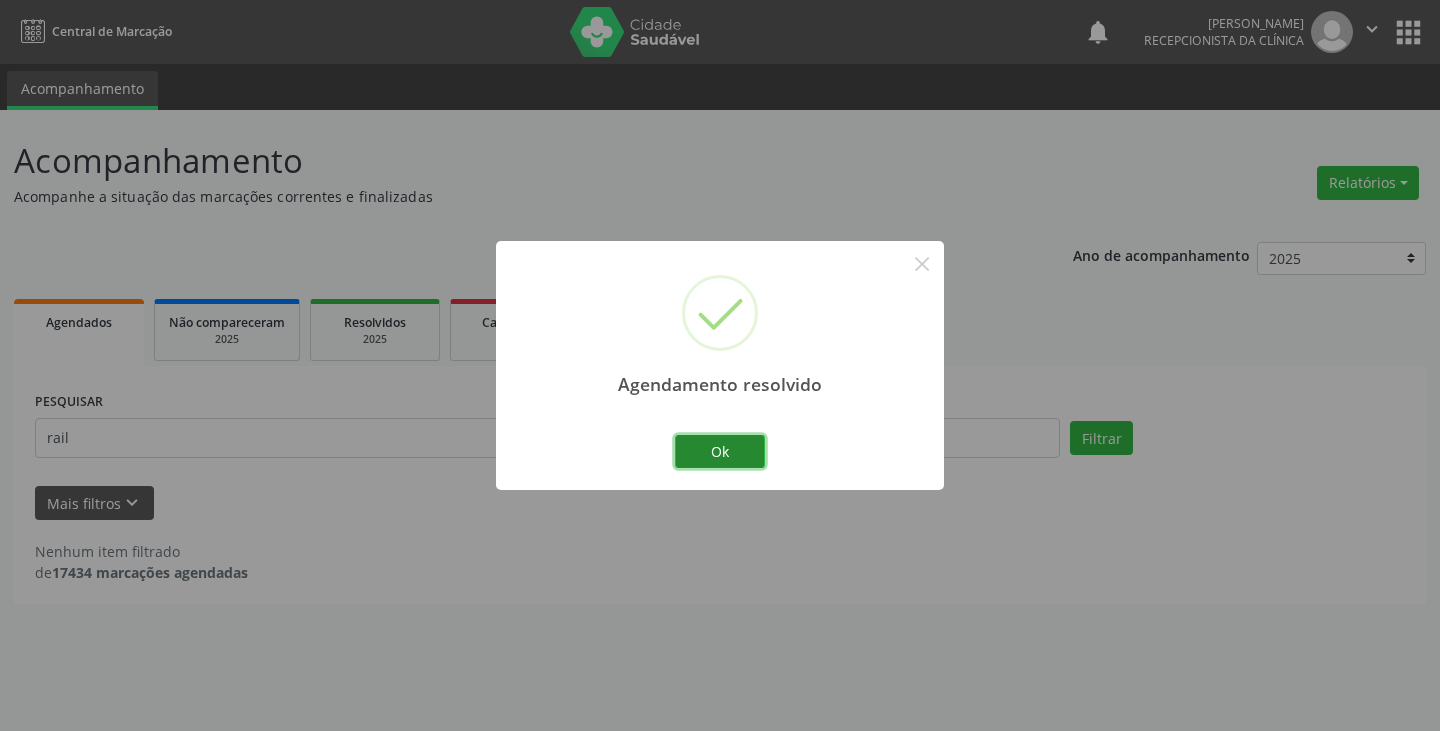click on "Ok" at bounding box center (720, 452) 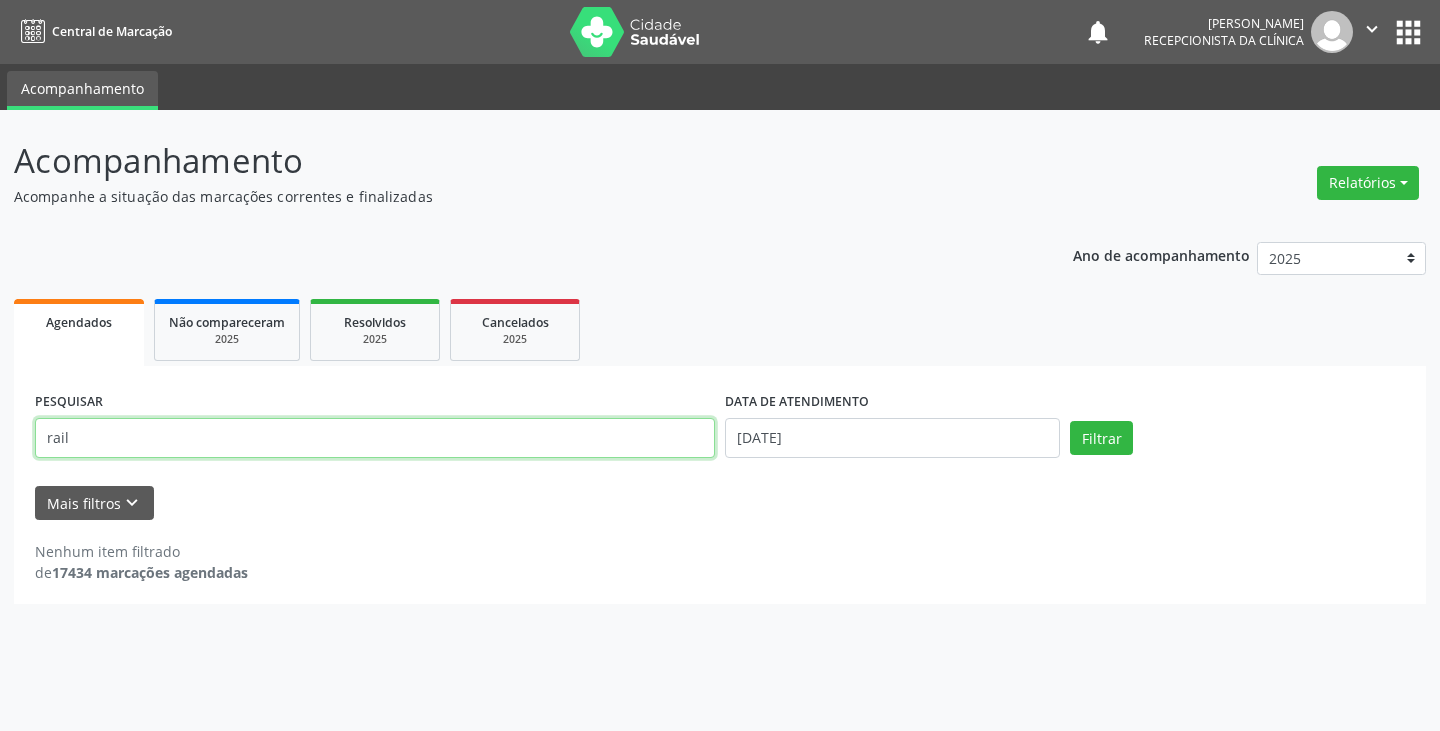 click on "rail" at bounding box center (375, 438) 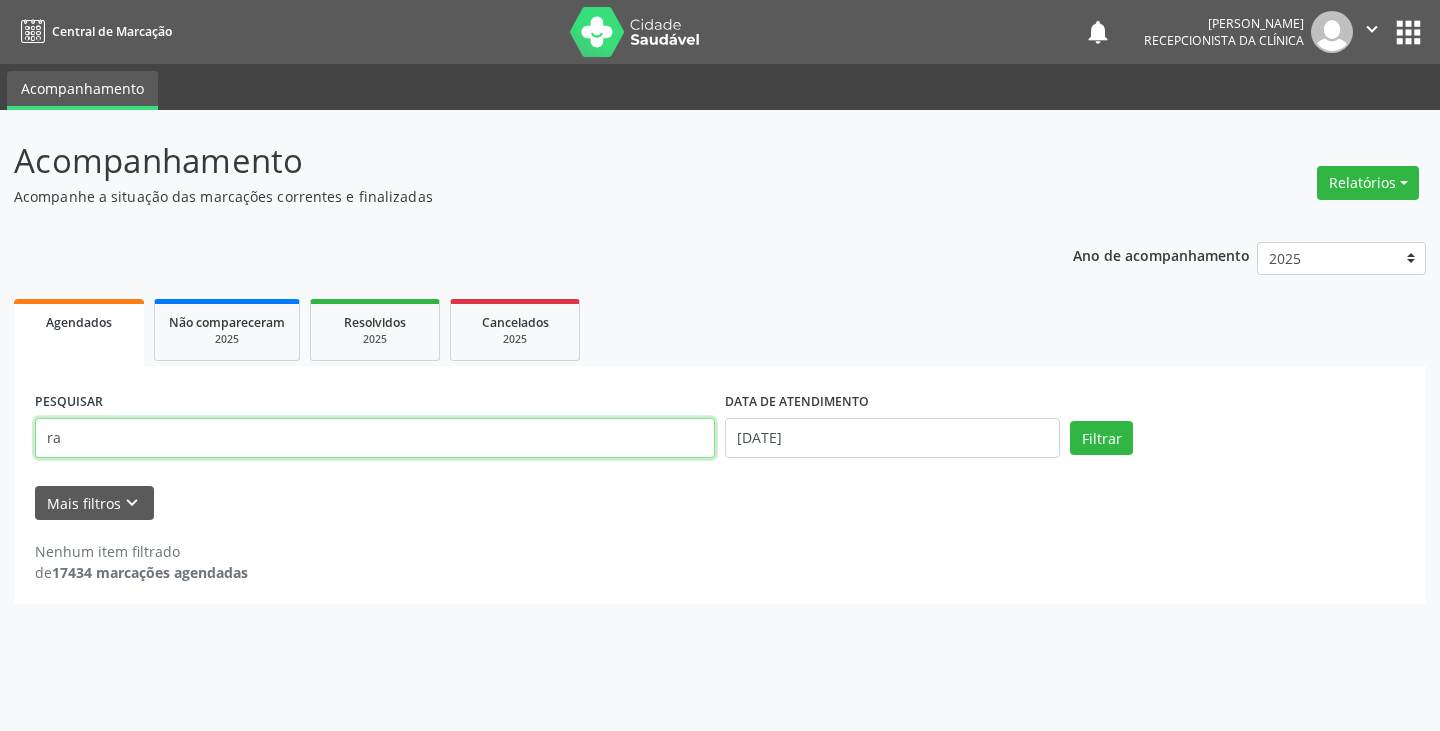 type on "r" 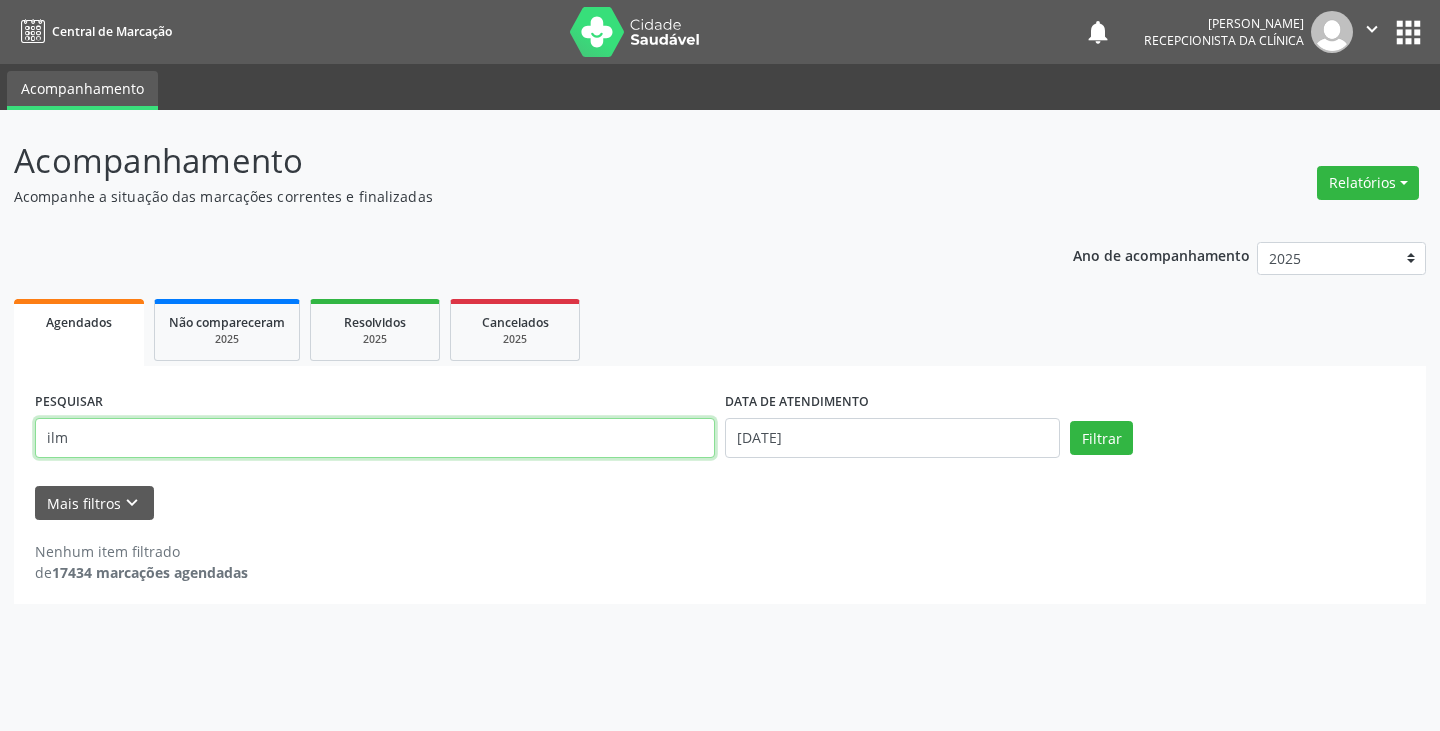 click on "Filtrar" at bounding box center (1101, 438) 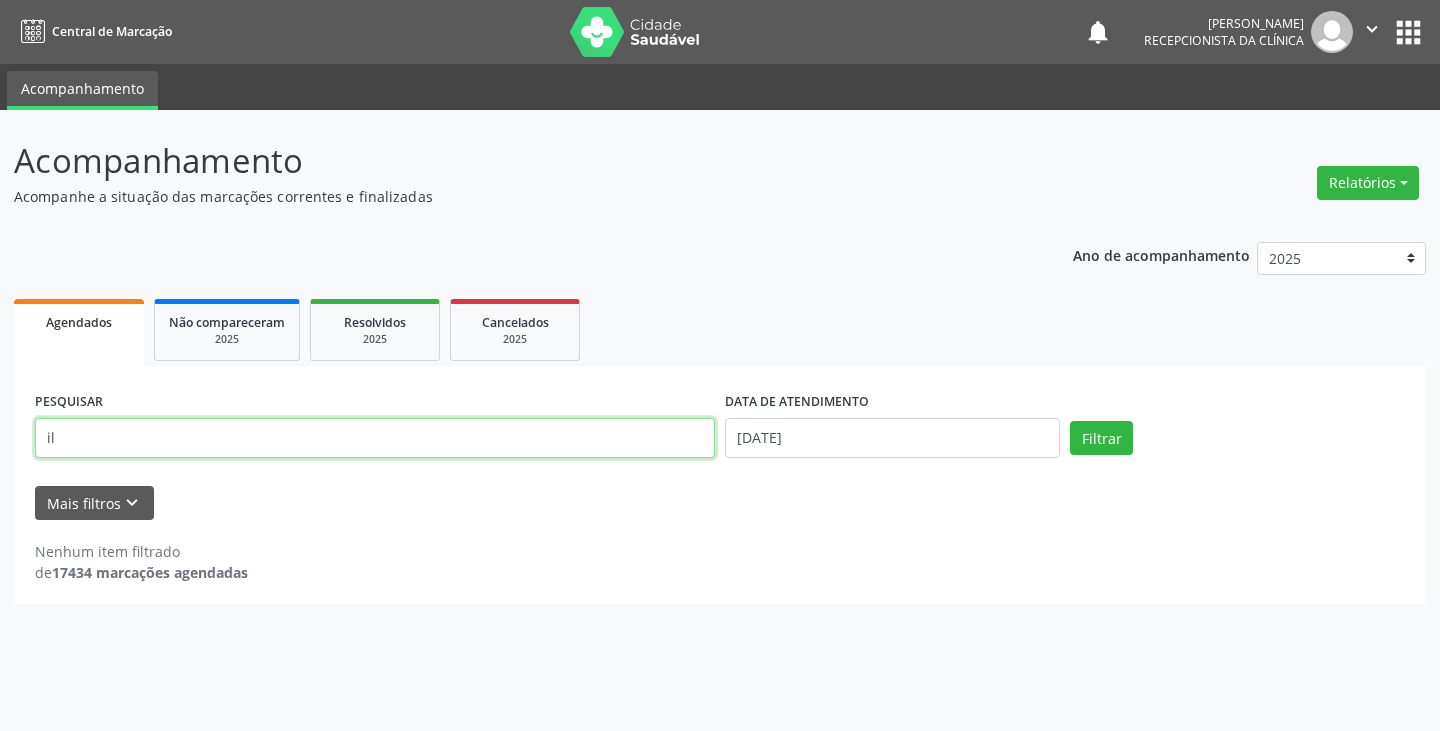 type on "i" 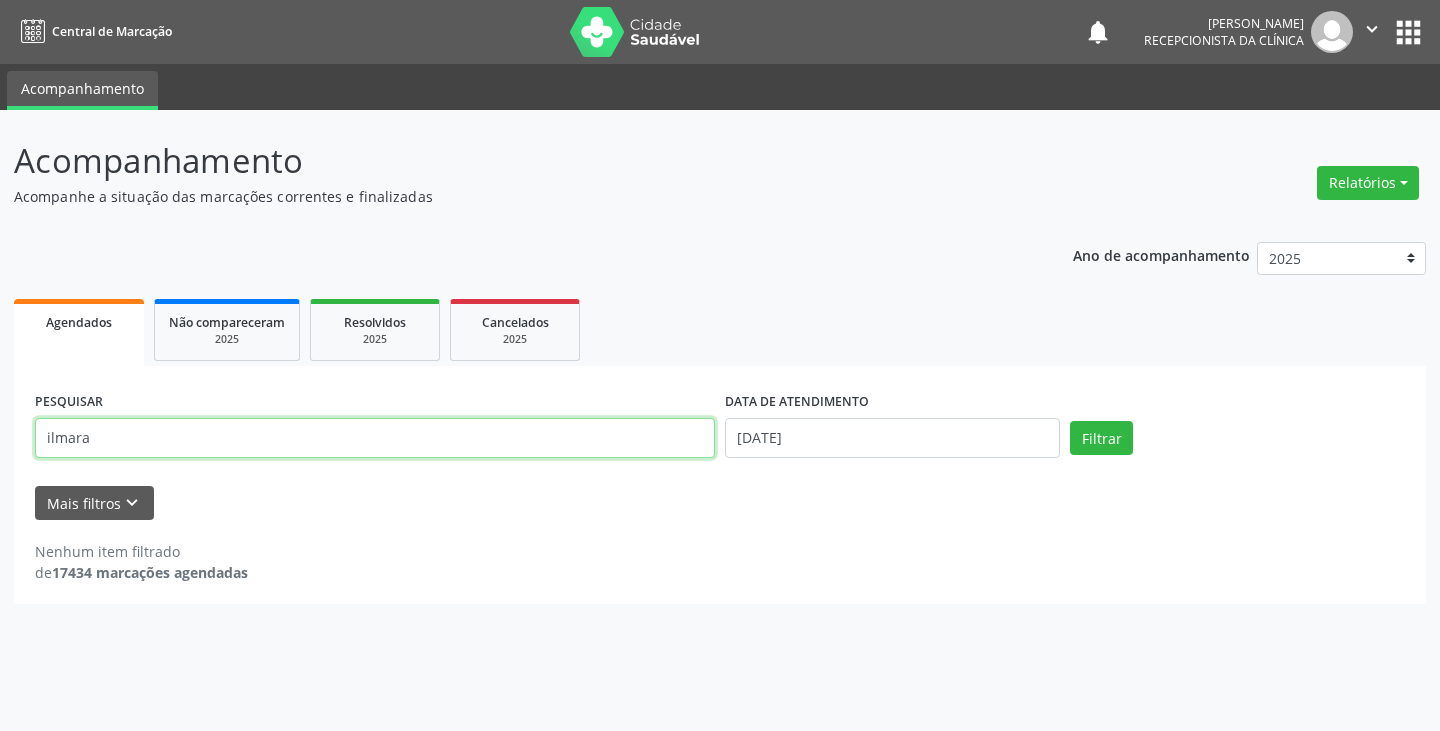 click on "Filtrar" at bounding box center (1101, 438) 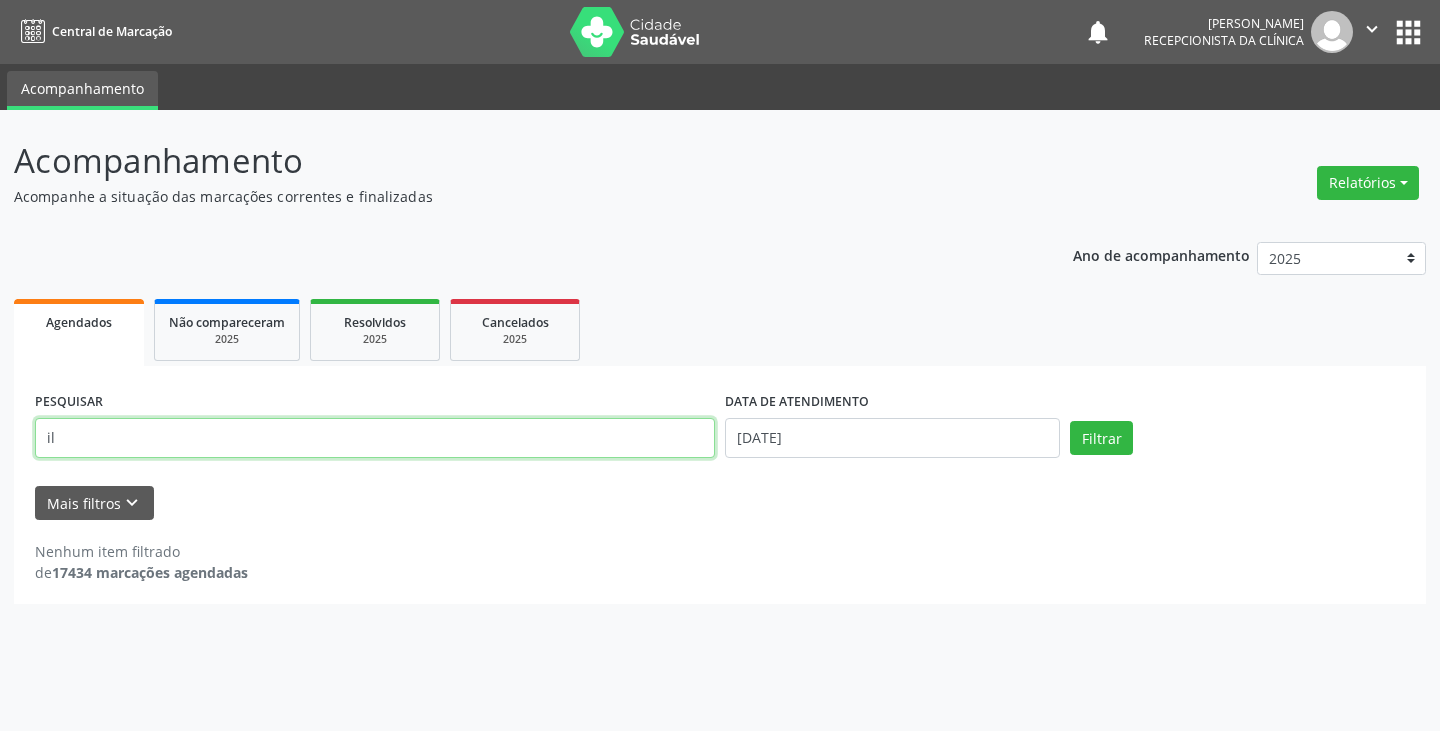 type on "i" 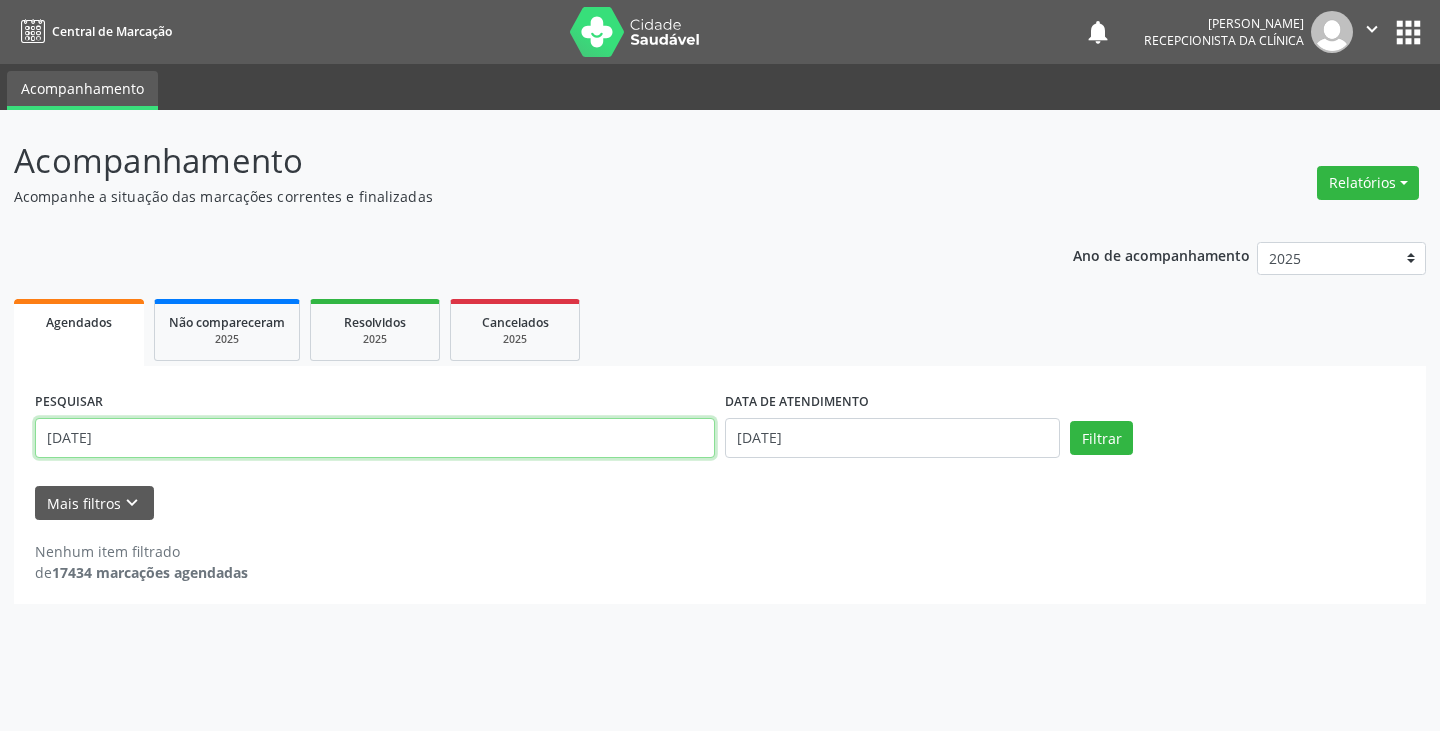 click on "Filtrar" at bounding box center (1101, 438) 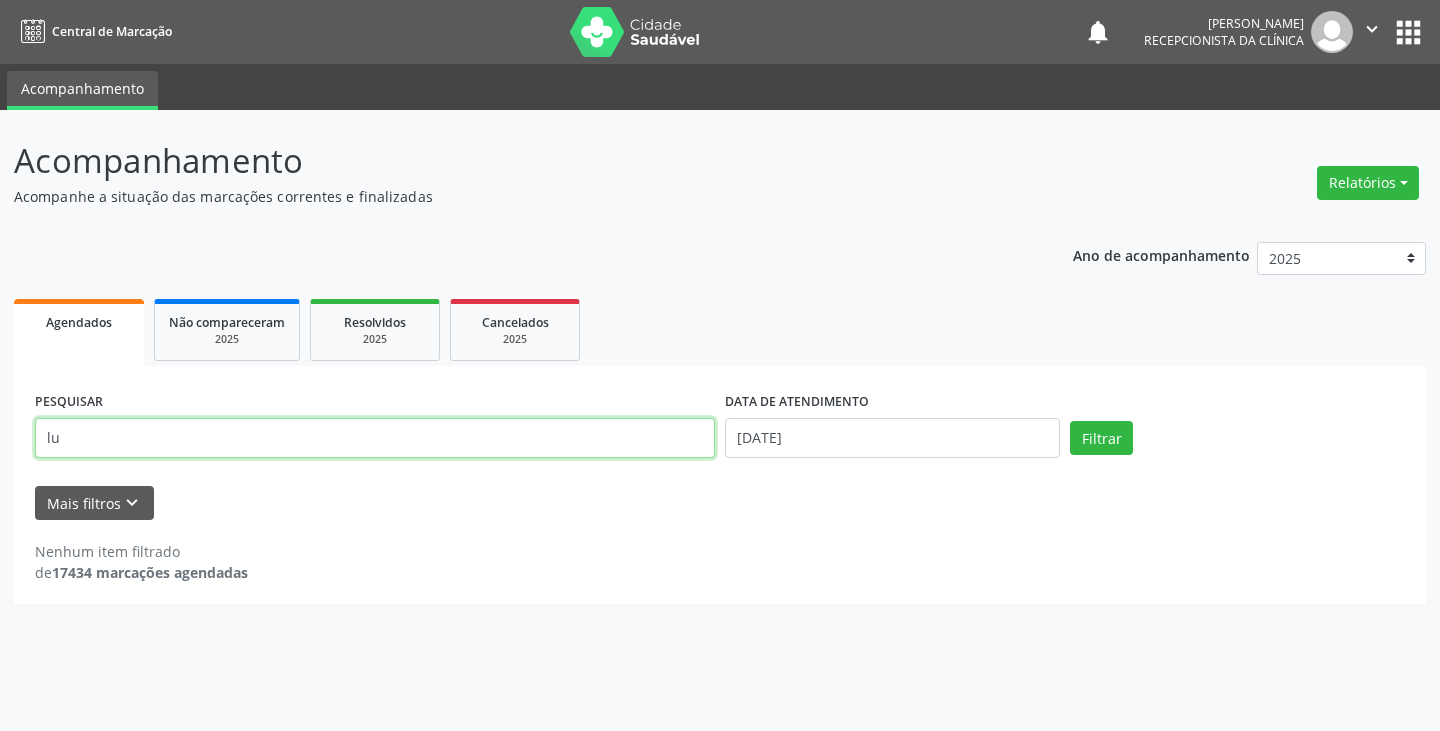 type on "l" 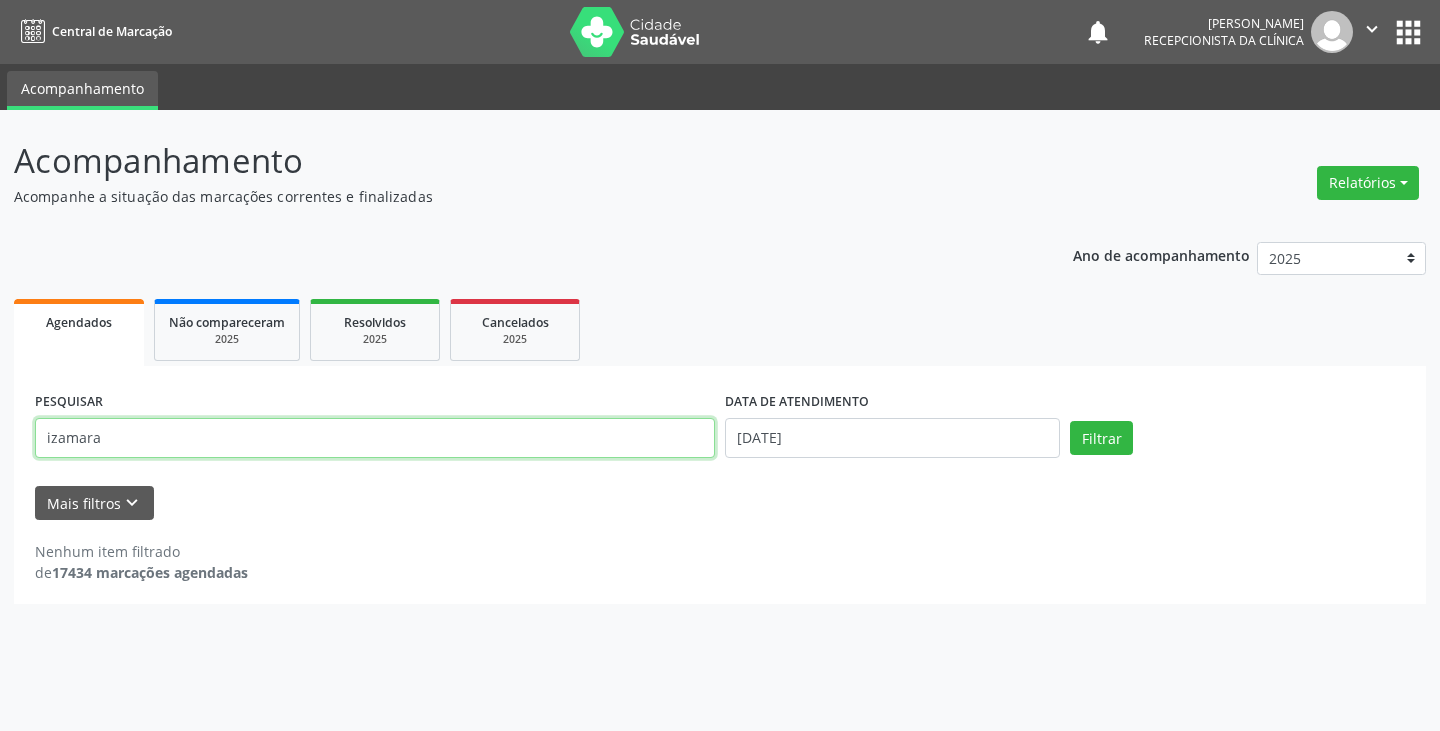 type on "izamara" 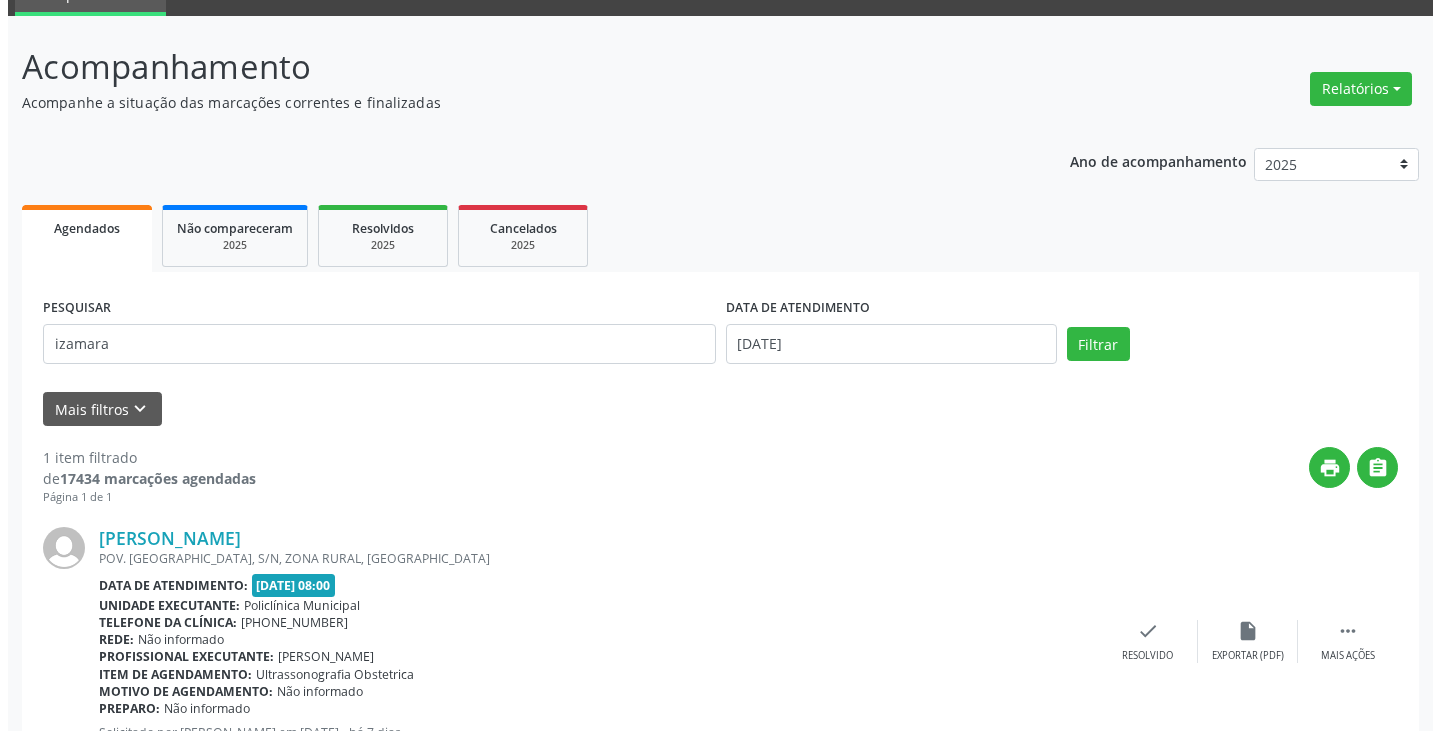 scroll, scrollTop: 174, scrollLeft: 0, axis: vertical 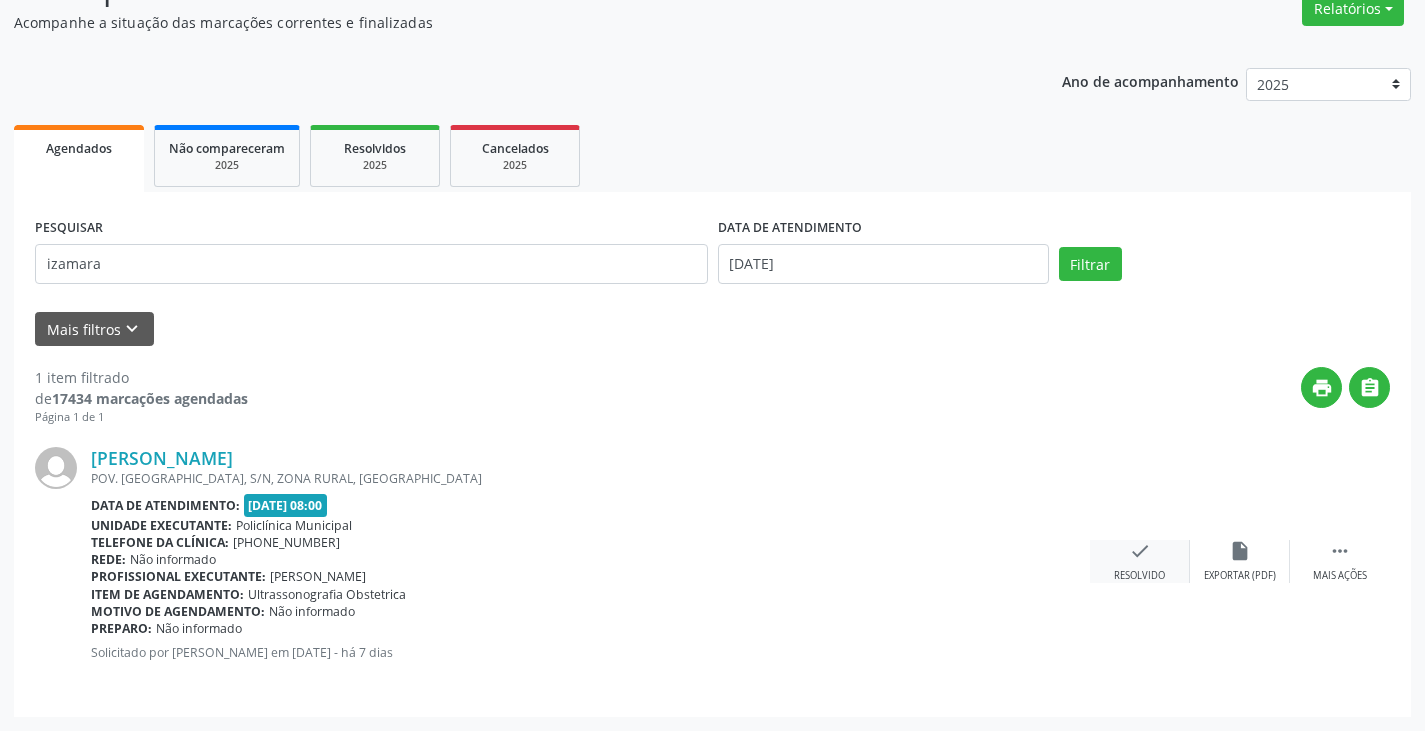 click on "check" at bounding box center (1140, 551) 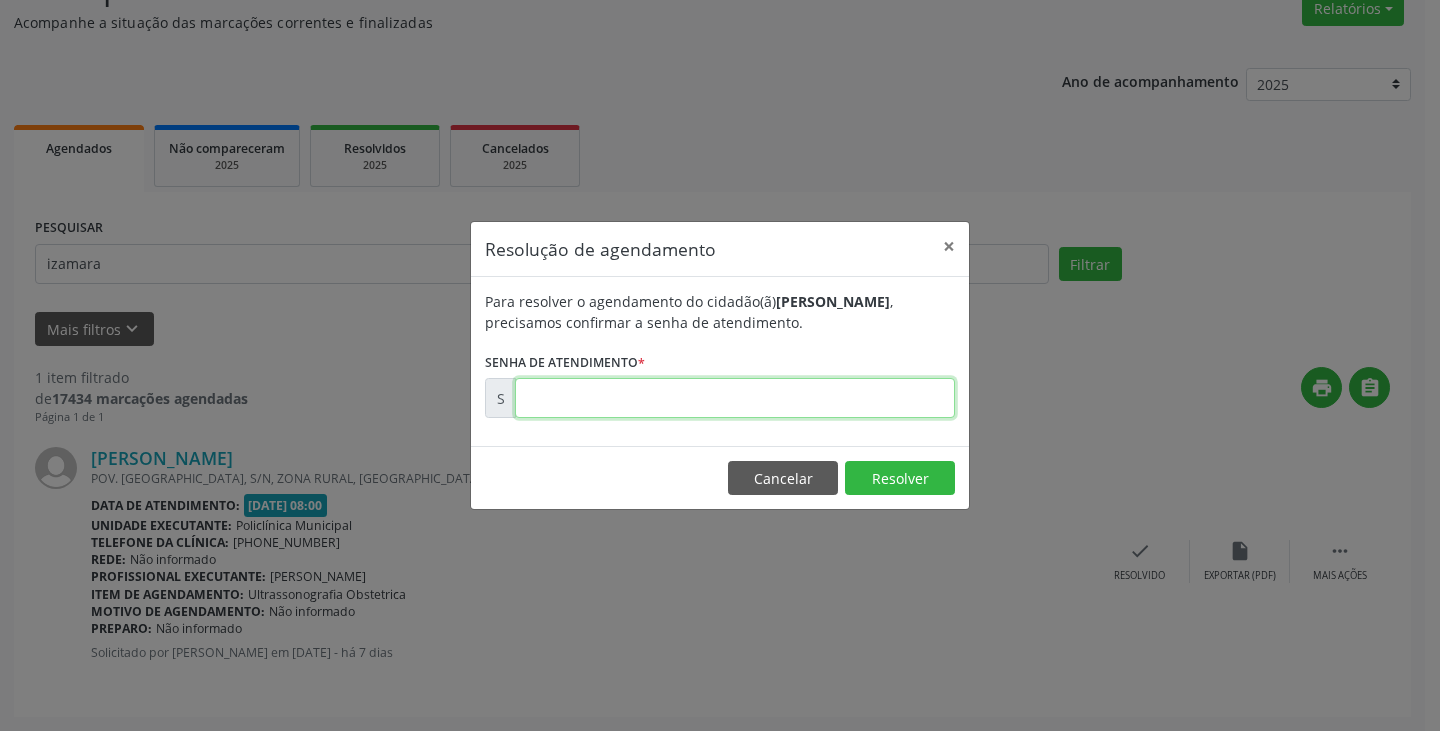 click at bounding box center [735, 398] 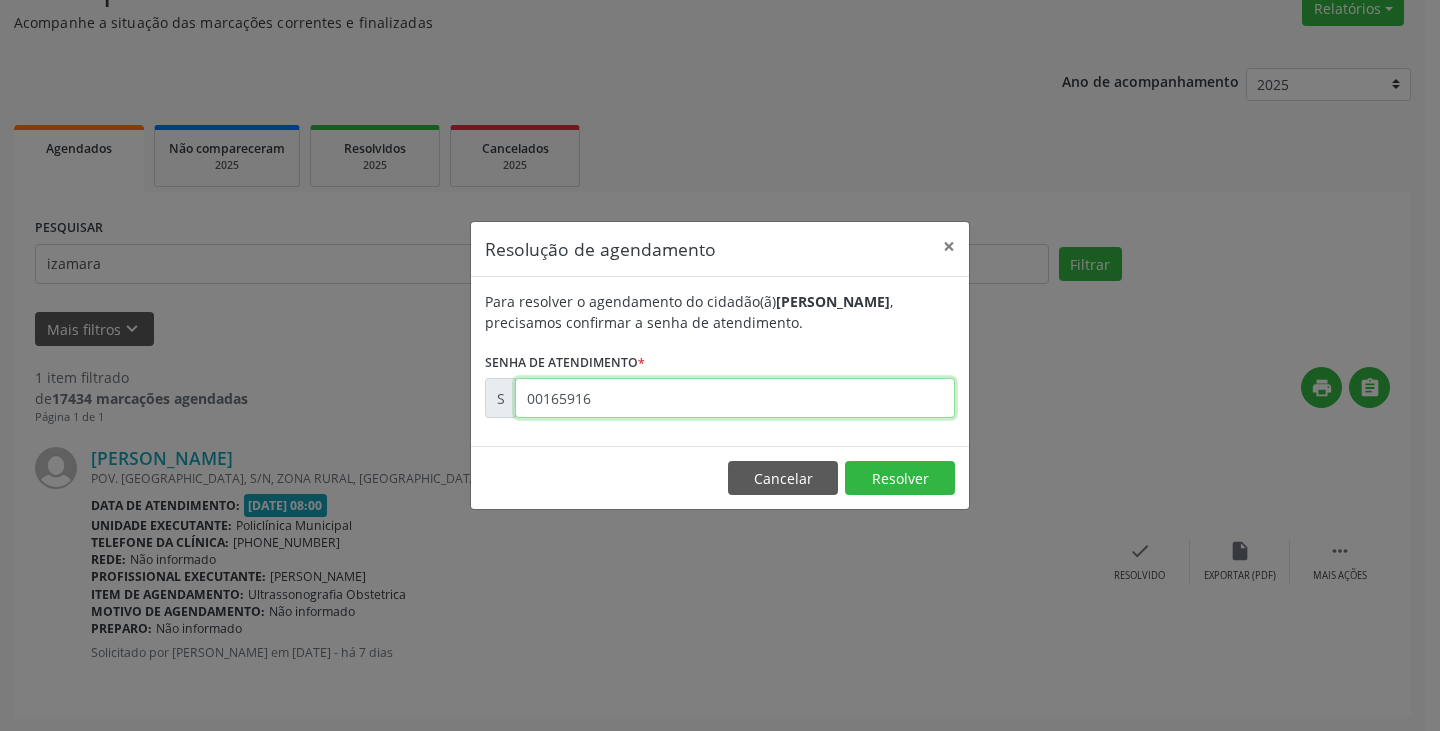 type on "00165916" 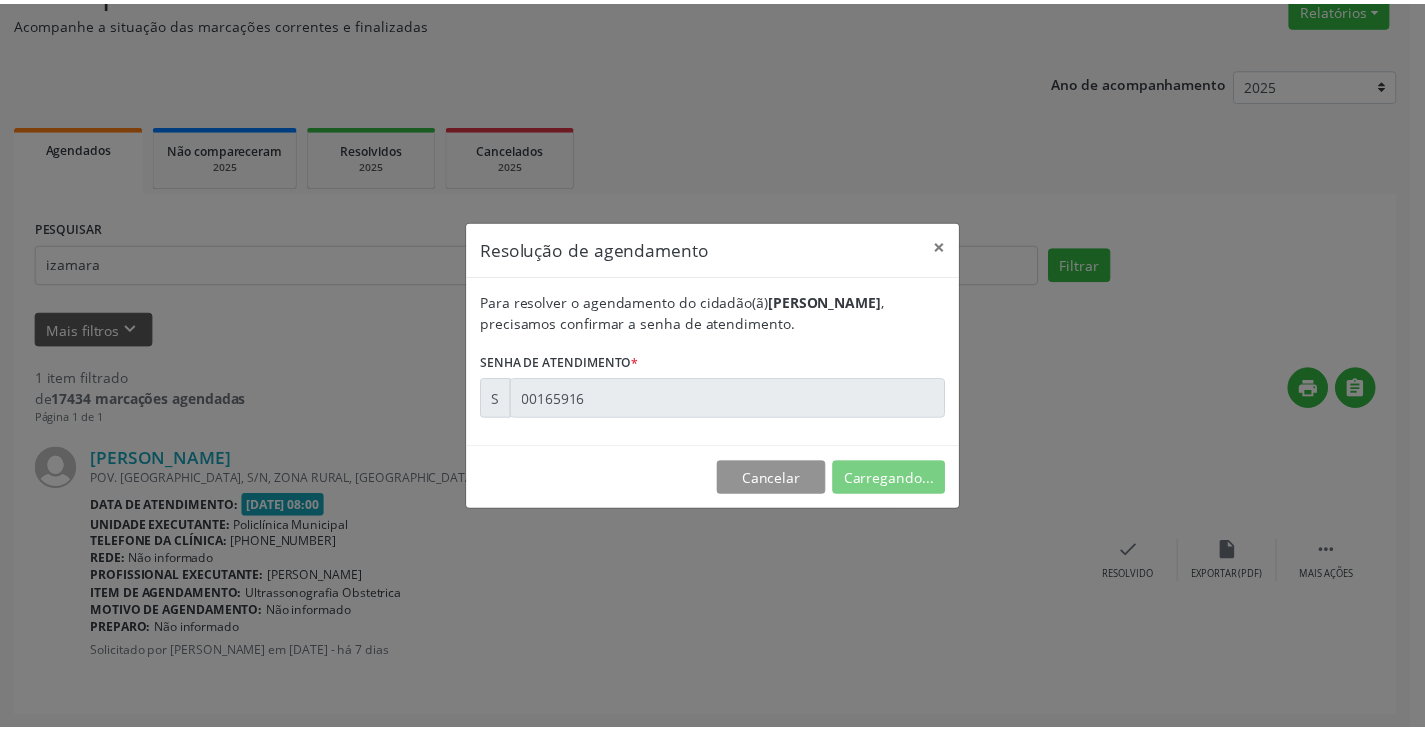 scroll, scrollTop: 0, scrollLeft: 0, axis: both 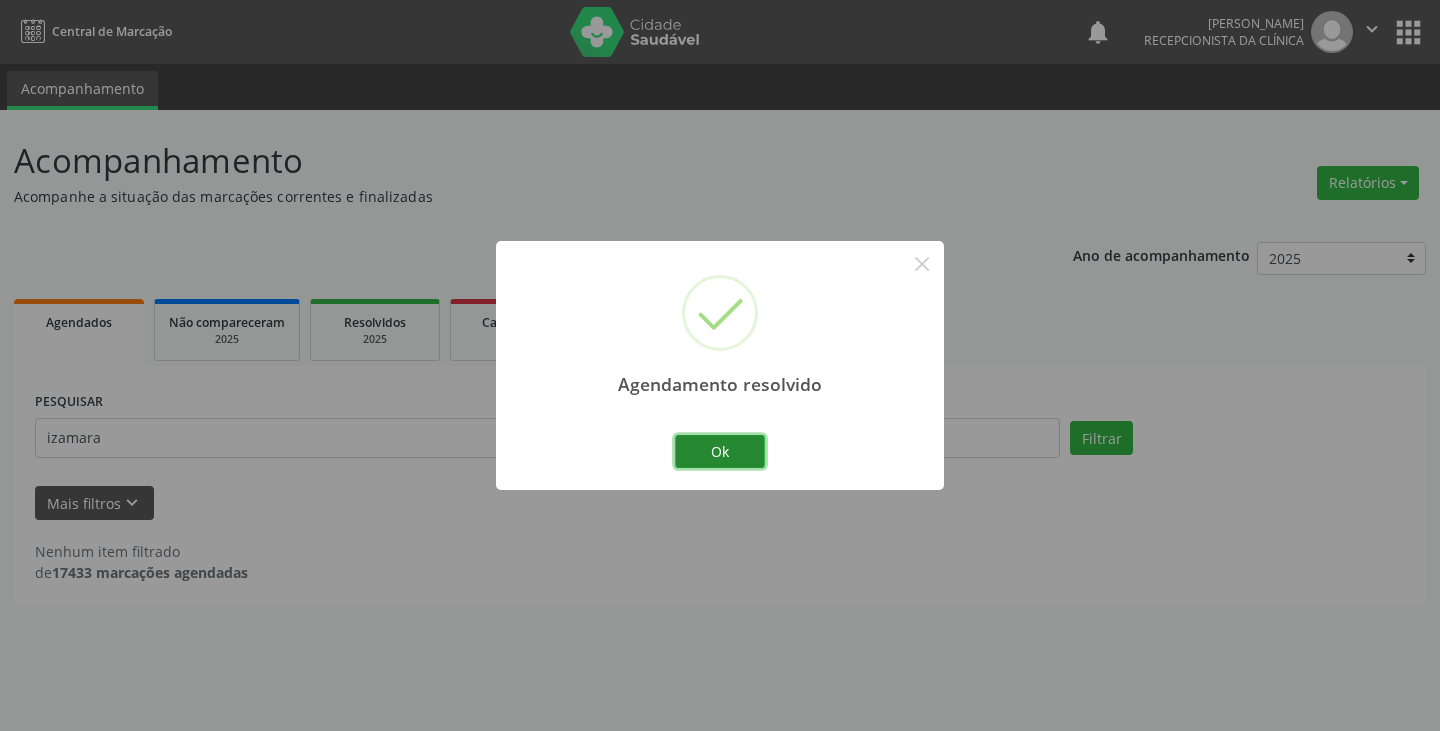 click on "Ok" at bounding box center [720, 452] 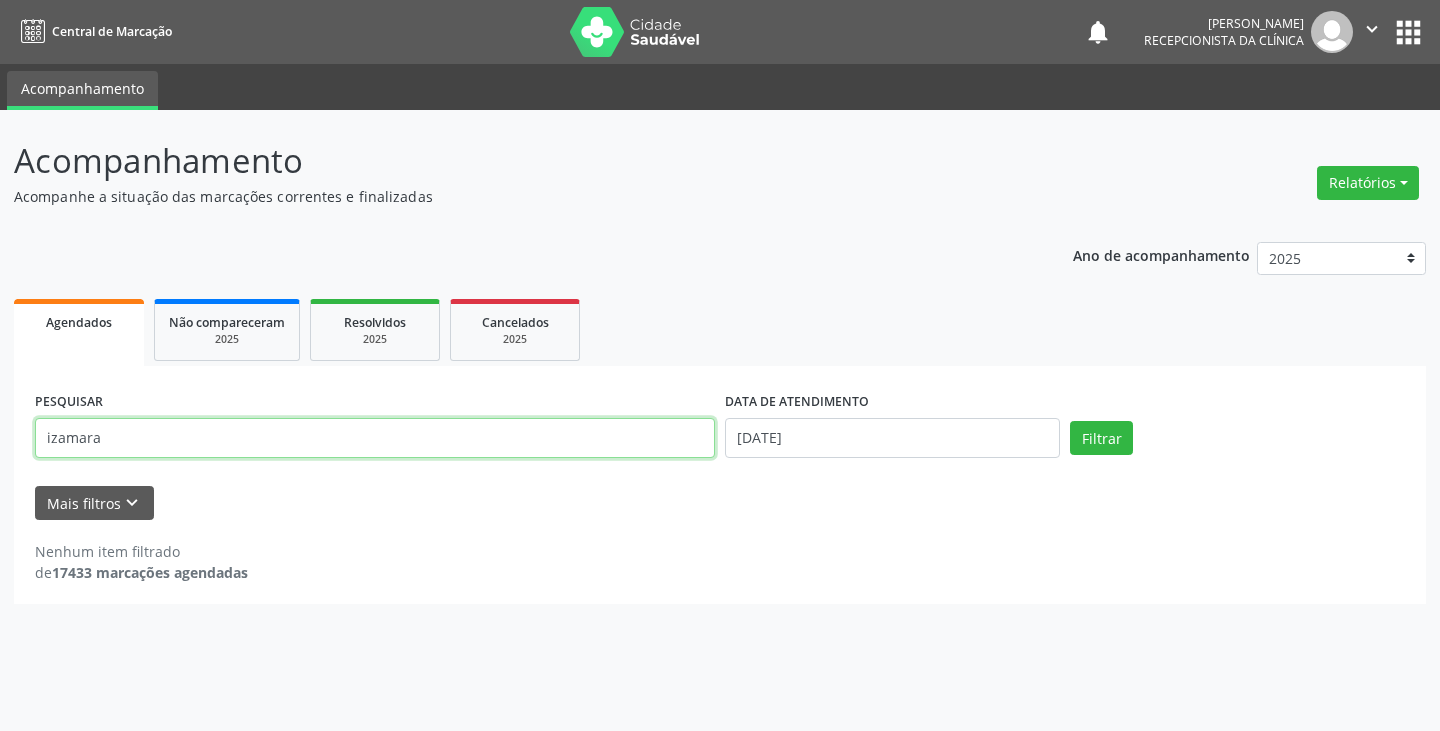 click on "izamara" at bounding box center (375, 438) 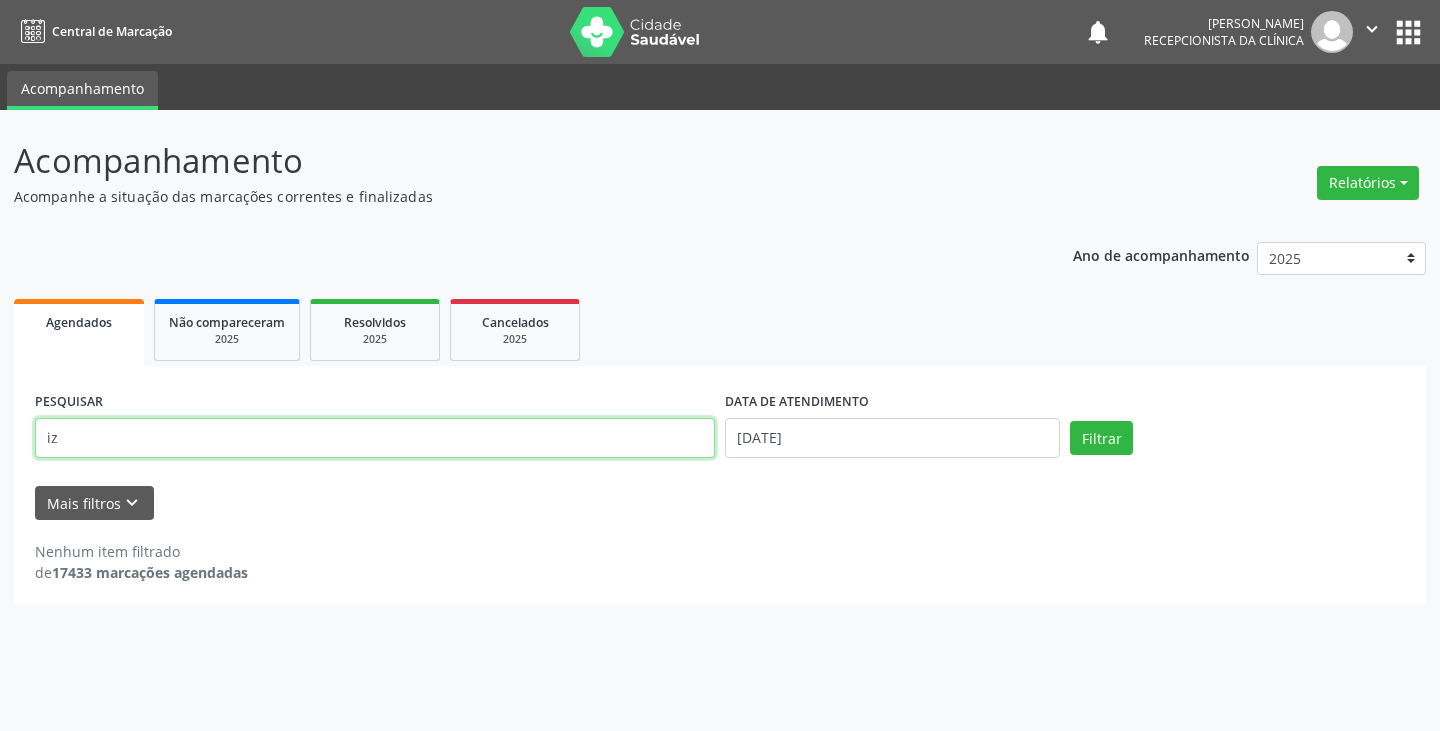 type on "i" 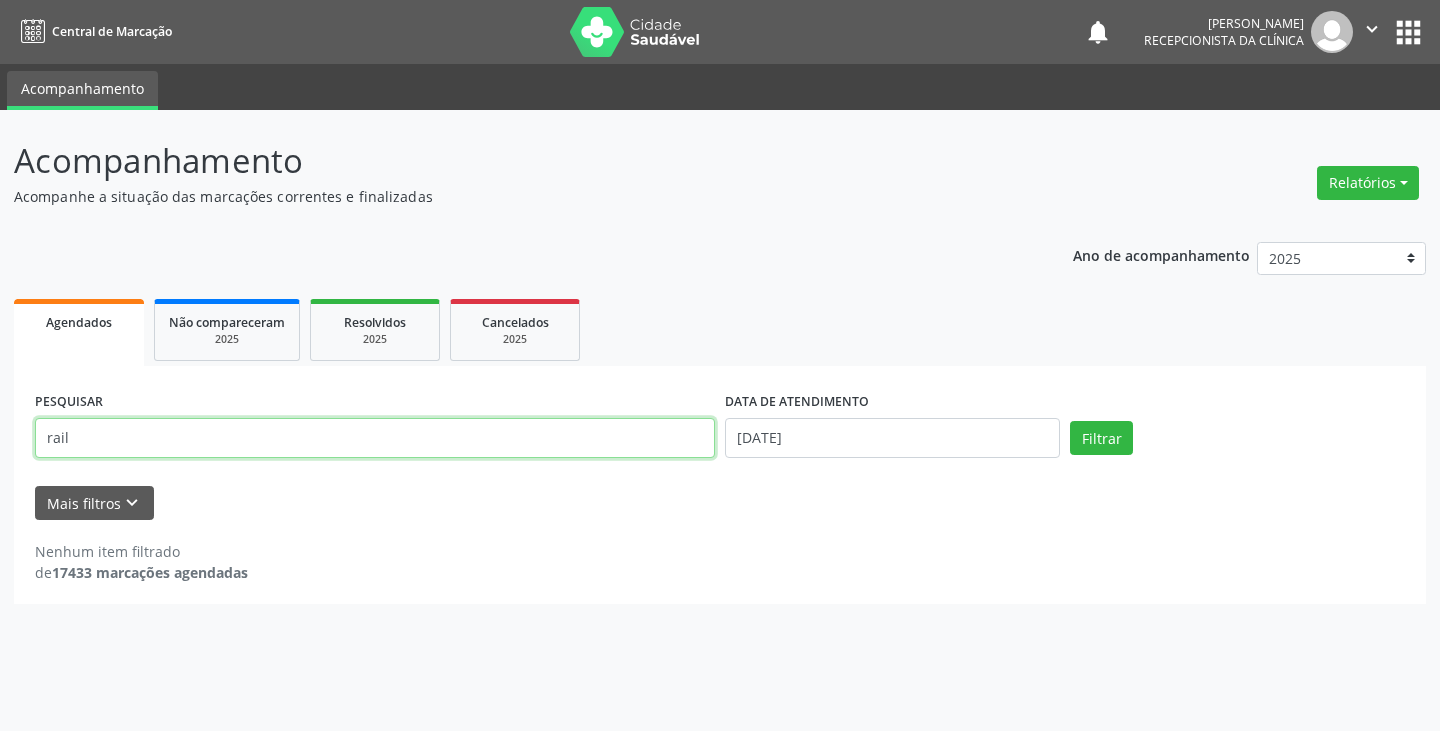click on "Filtrar" at bounding box center [1101, 438] 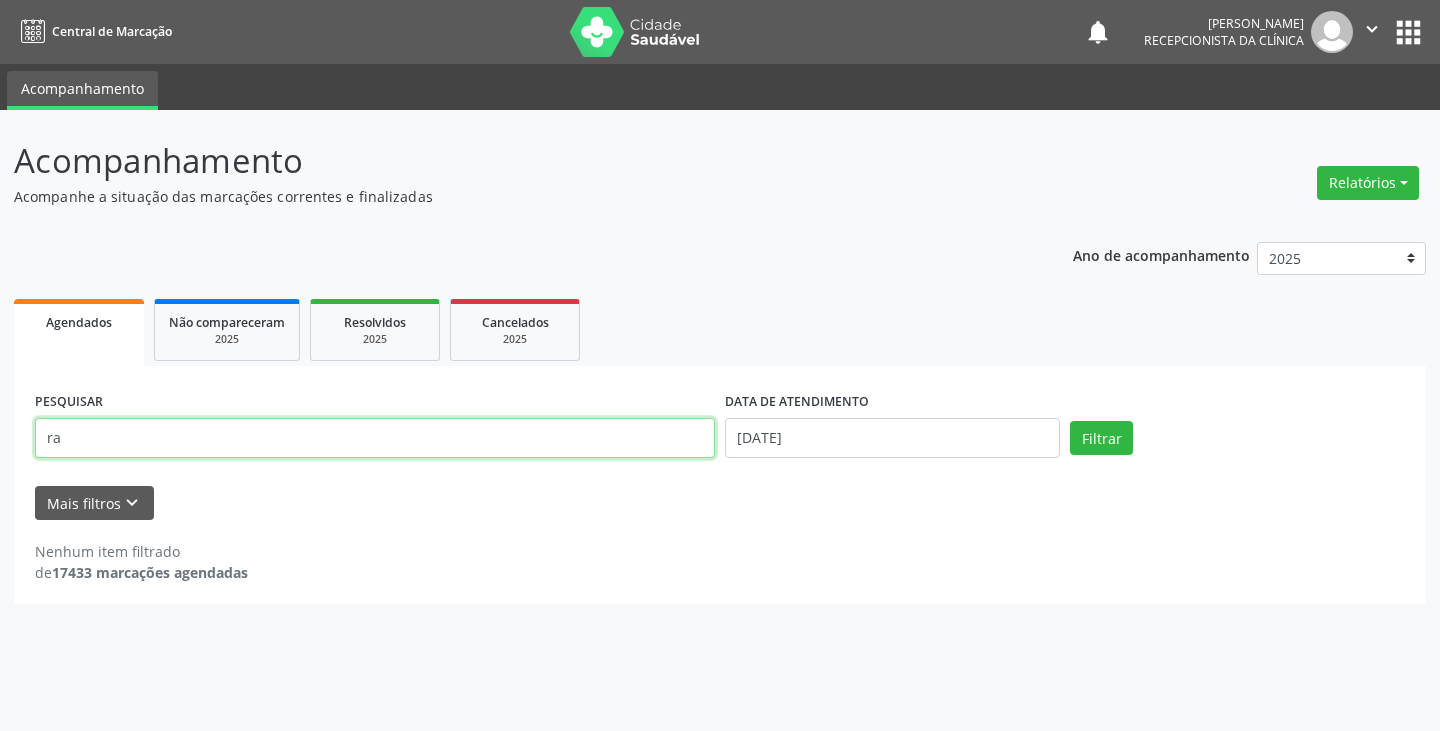 type on "r" 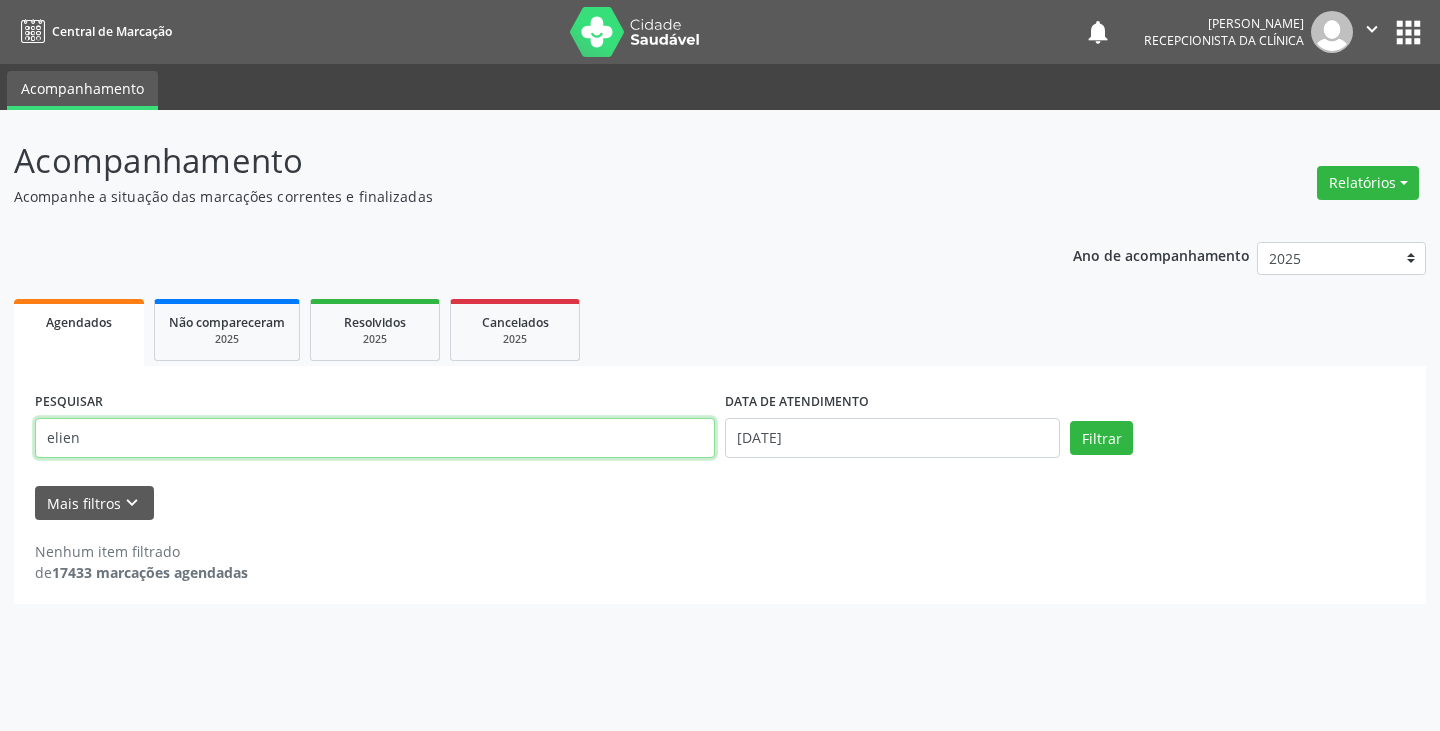 click on "Filtrar" at bounding box center (1101, 438) 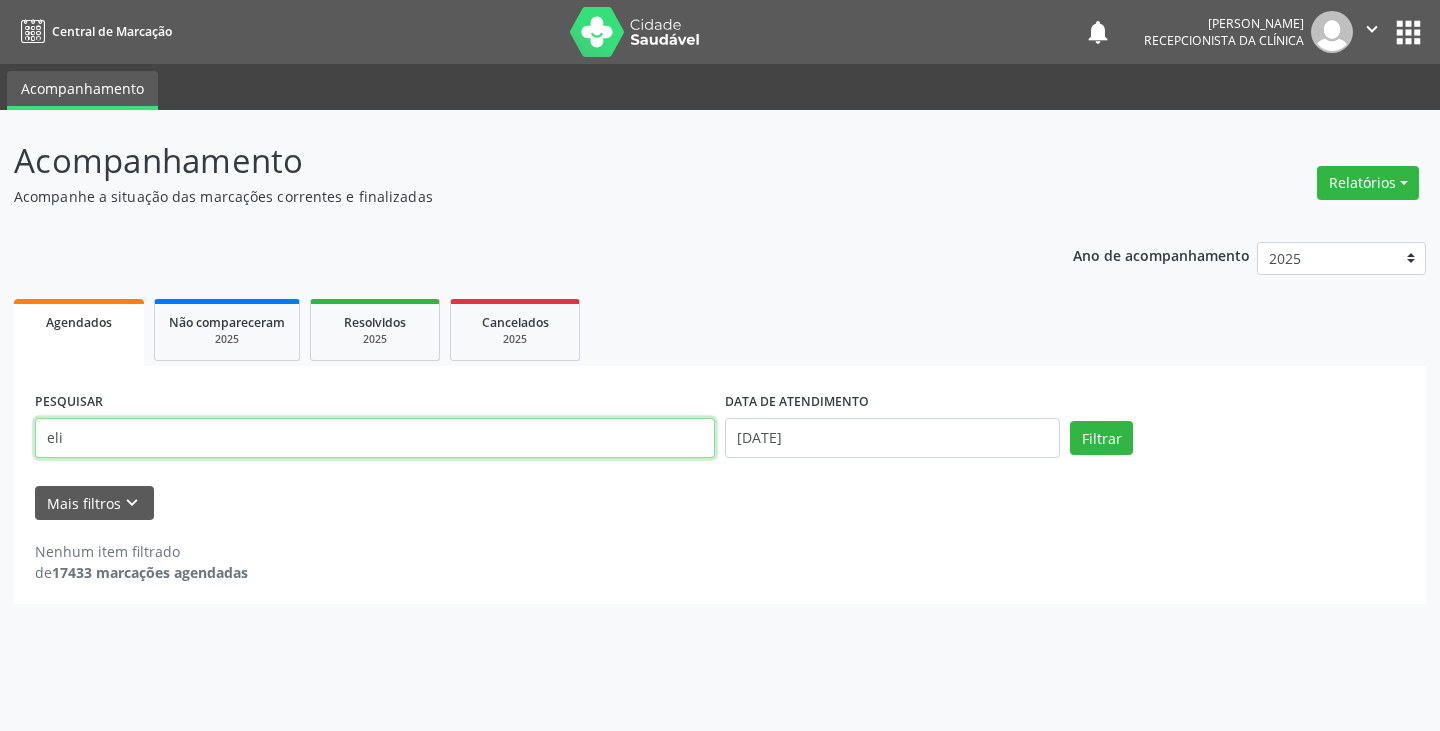 type on "eli" 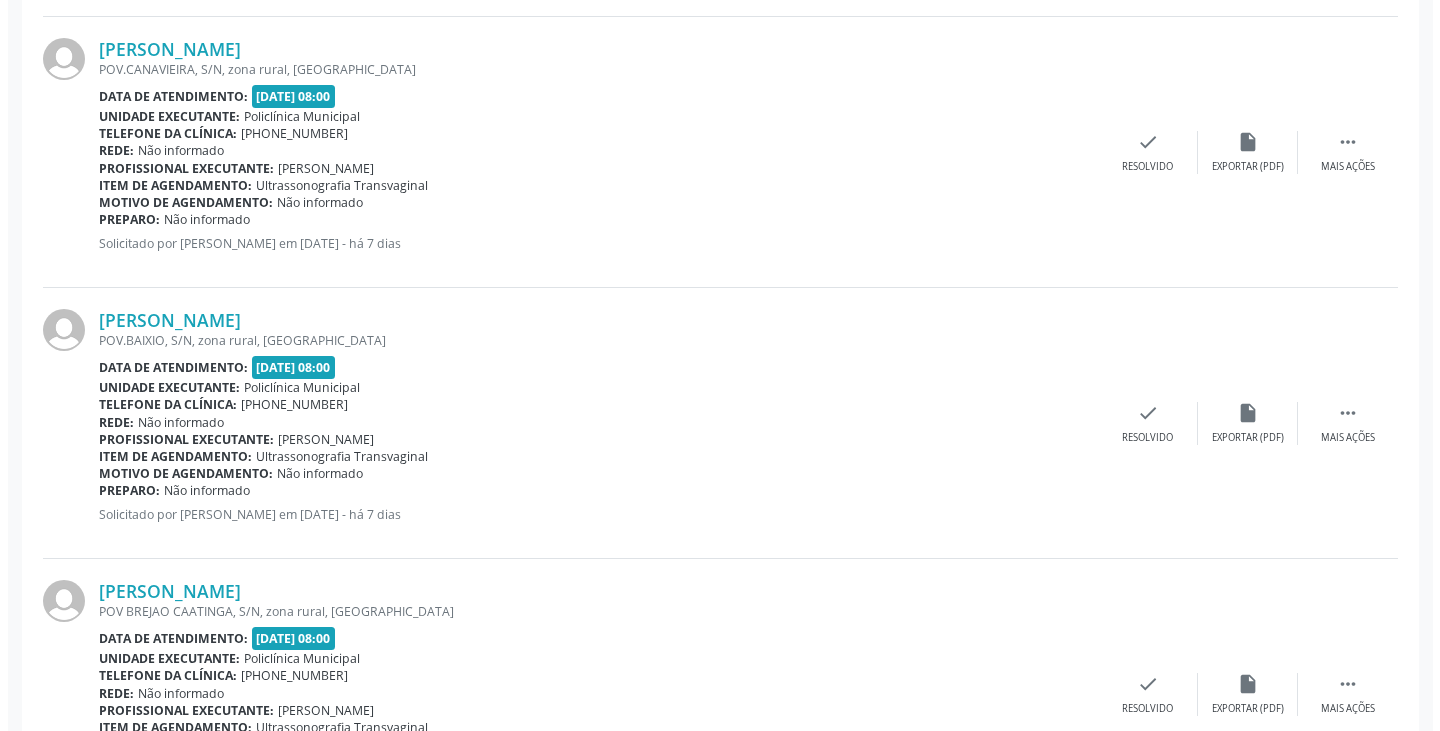 scroll, scrollTop: 1000, scrollLeft: 0, axis: vertical 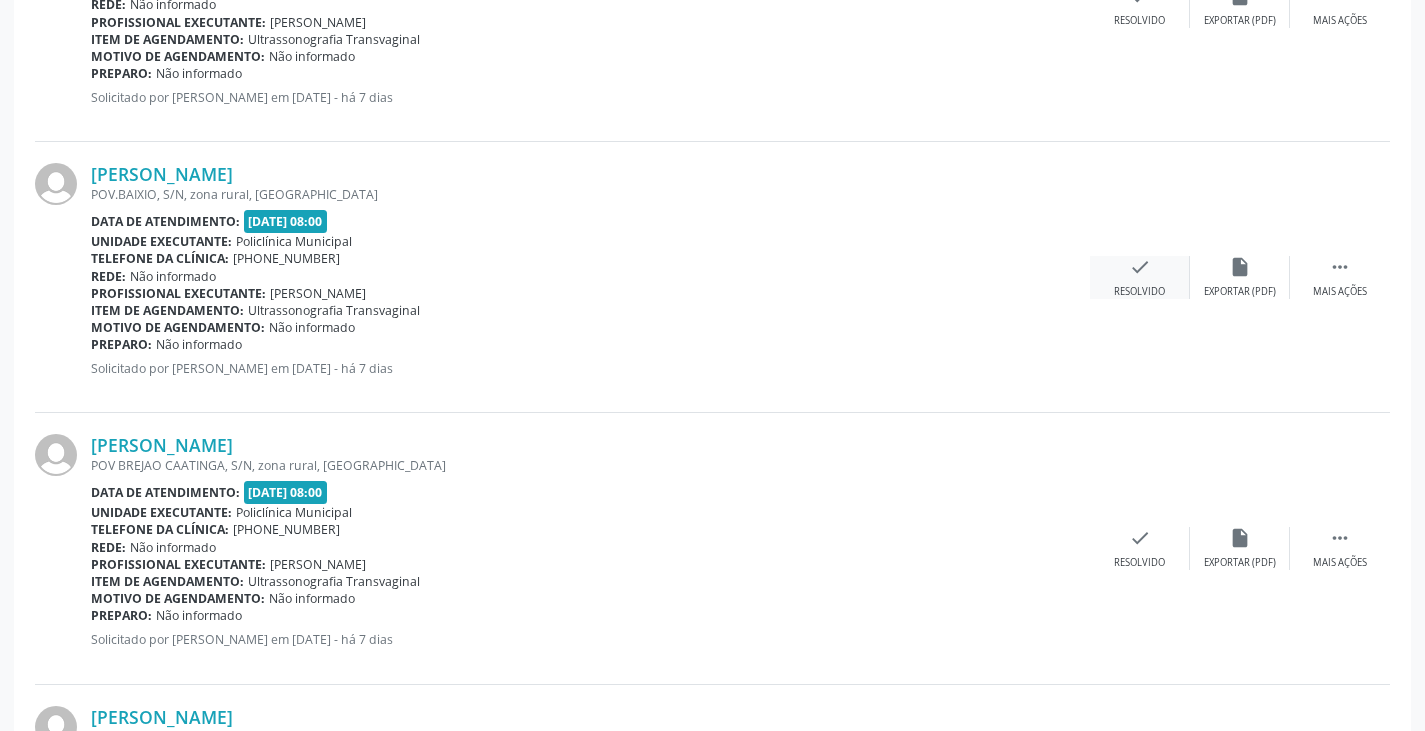 click on "Resolvido" at bounding box center [1139, 292] 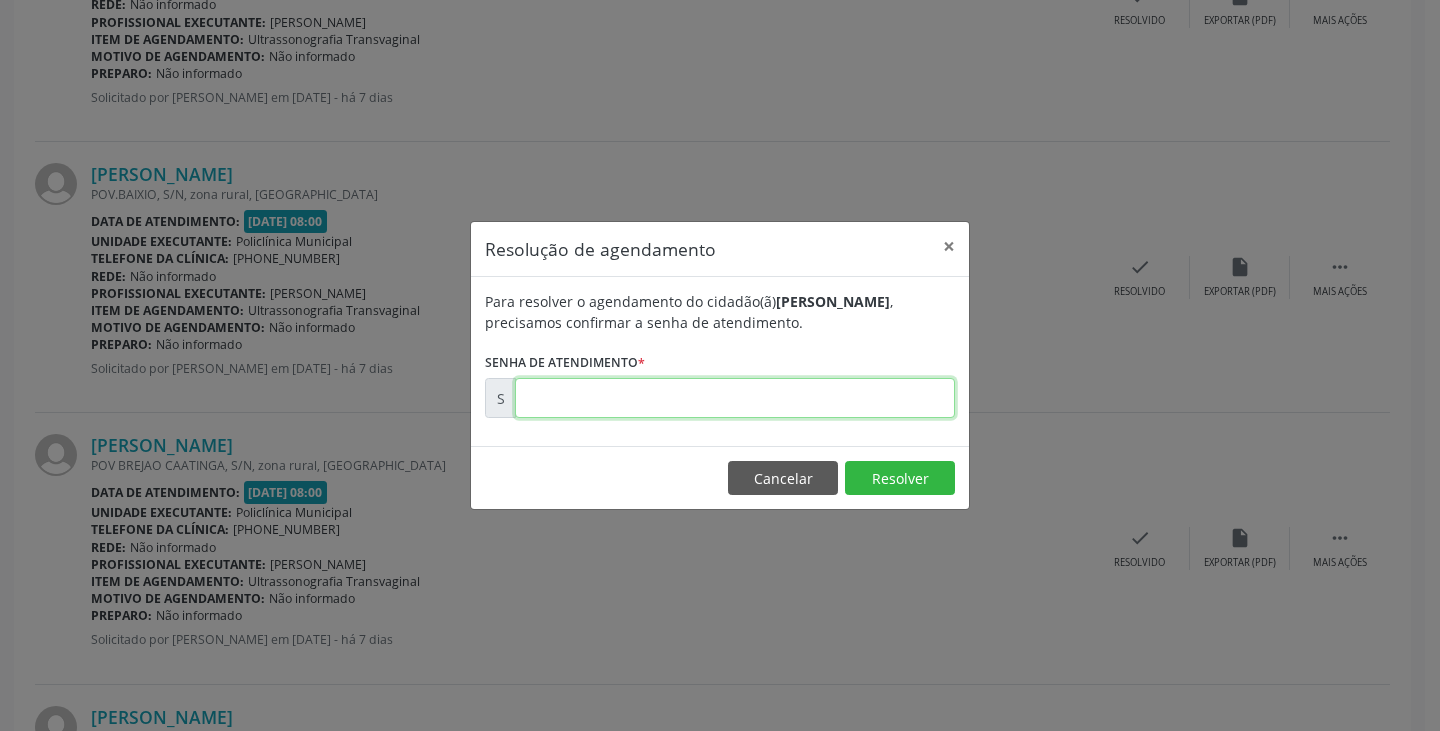 click at bounding box center (735, 398) 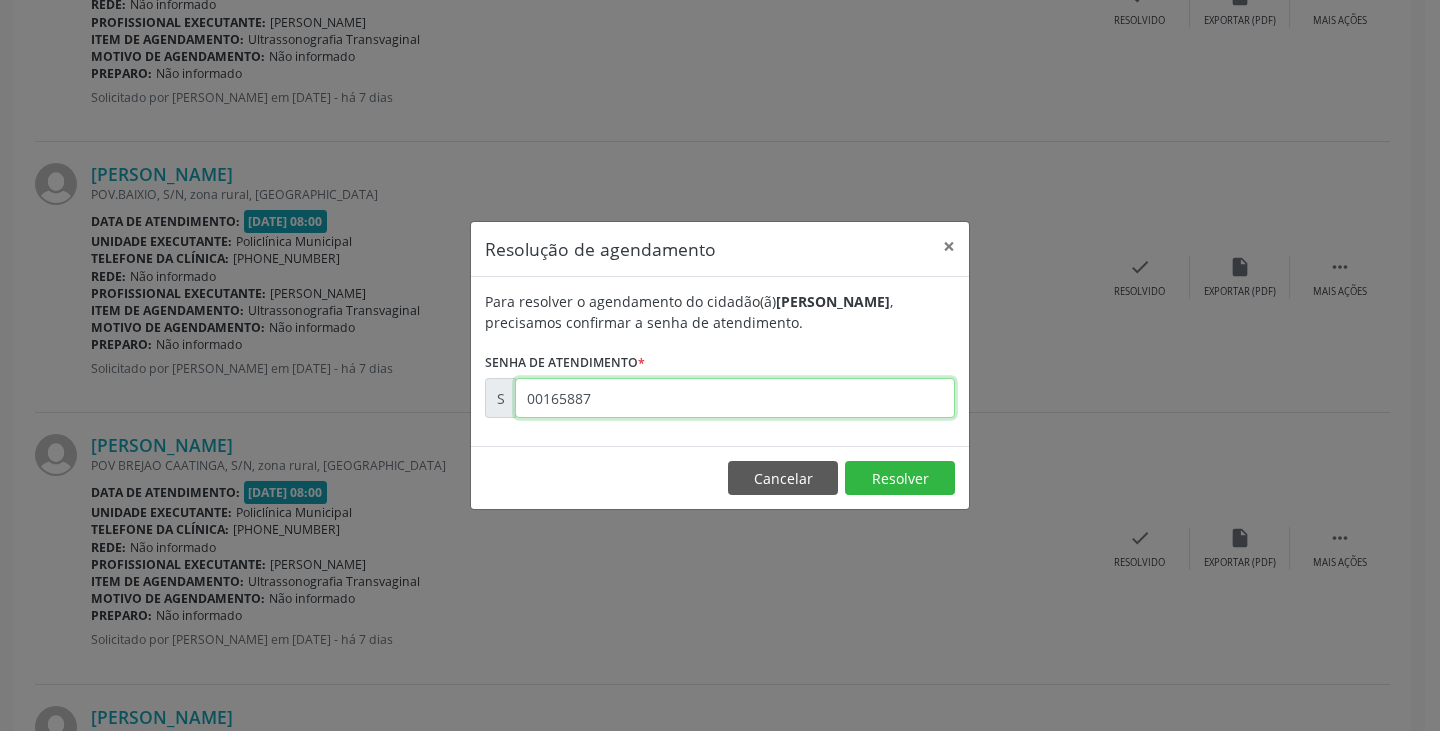type on "00165887" 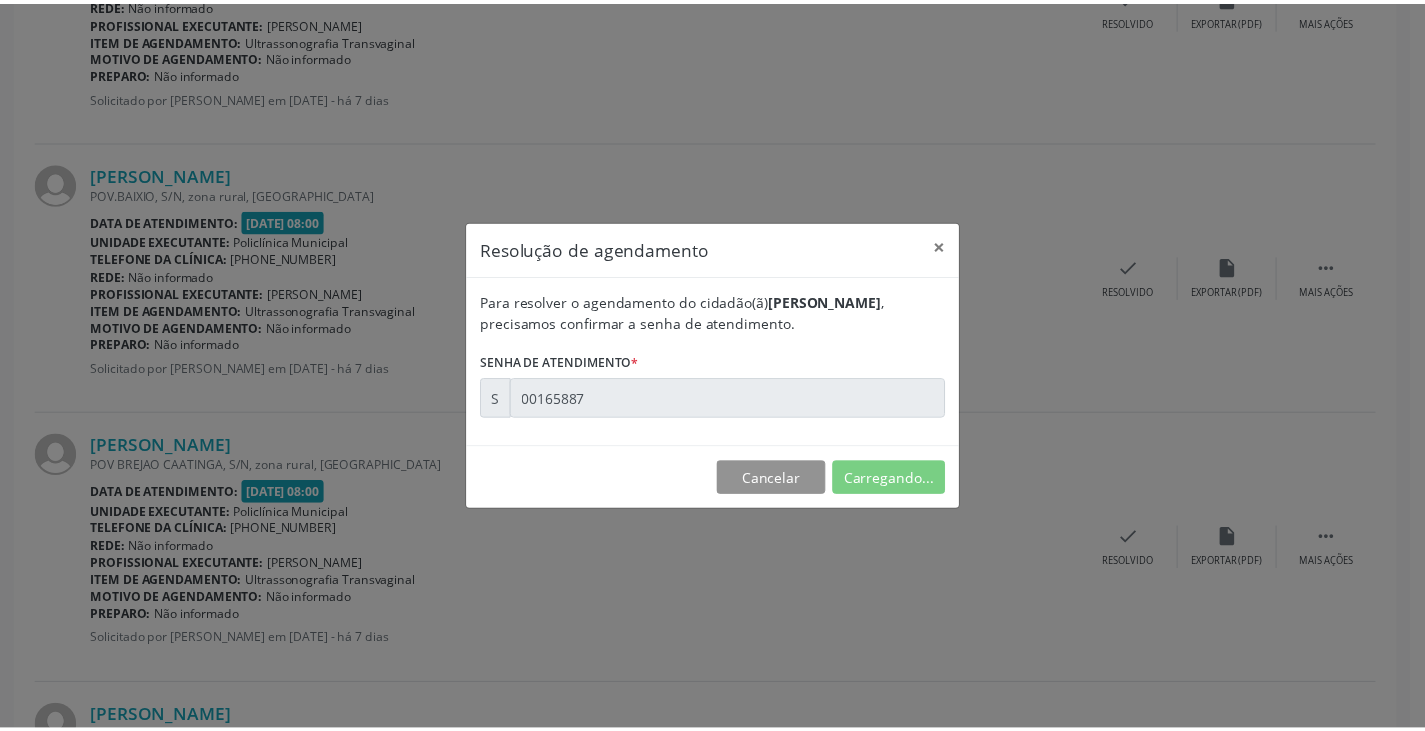 scroll, scrollTop: 0, scrollLeft: 0, axis: both 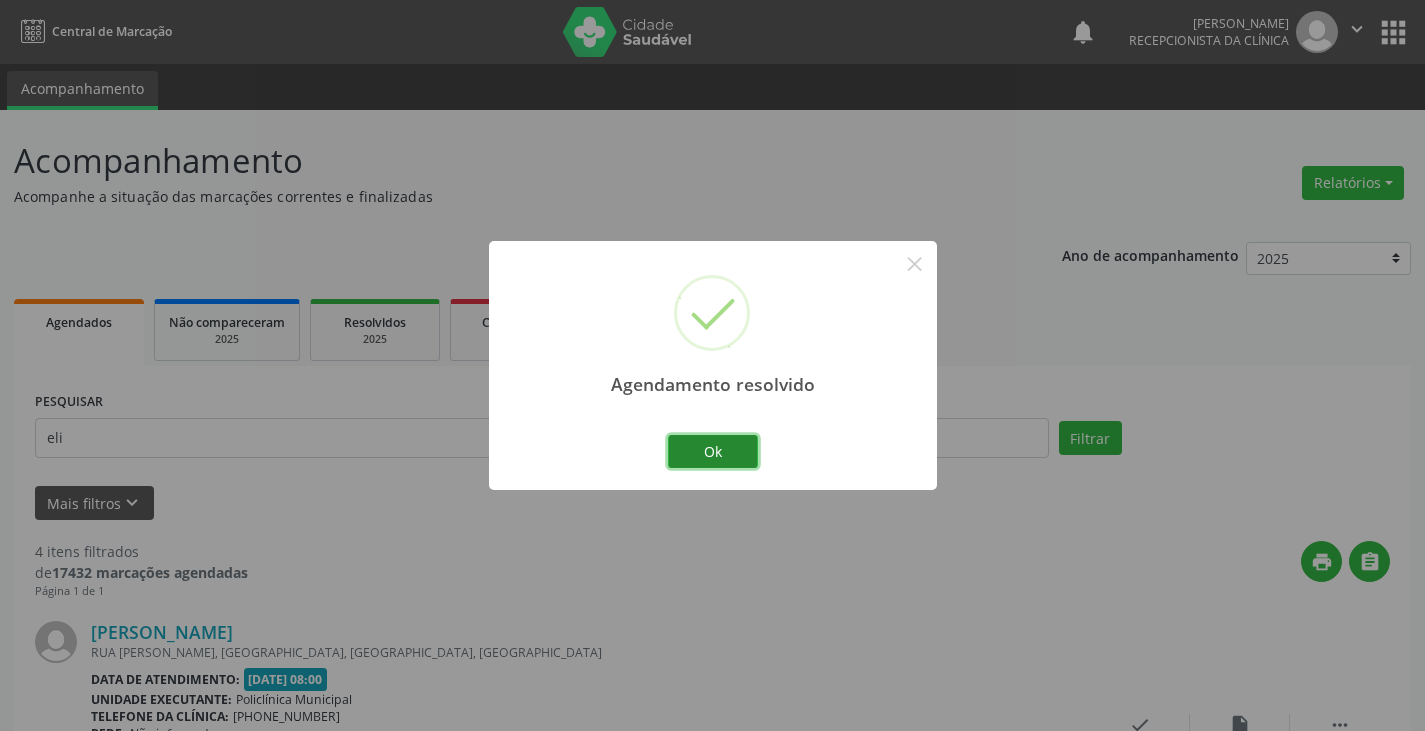 drag, startPoint x: 731, startPoint y: 445, endPoint x: 716, endPoint y: 446, distance: 15.033297 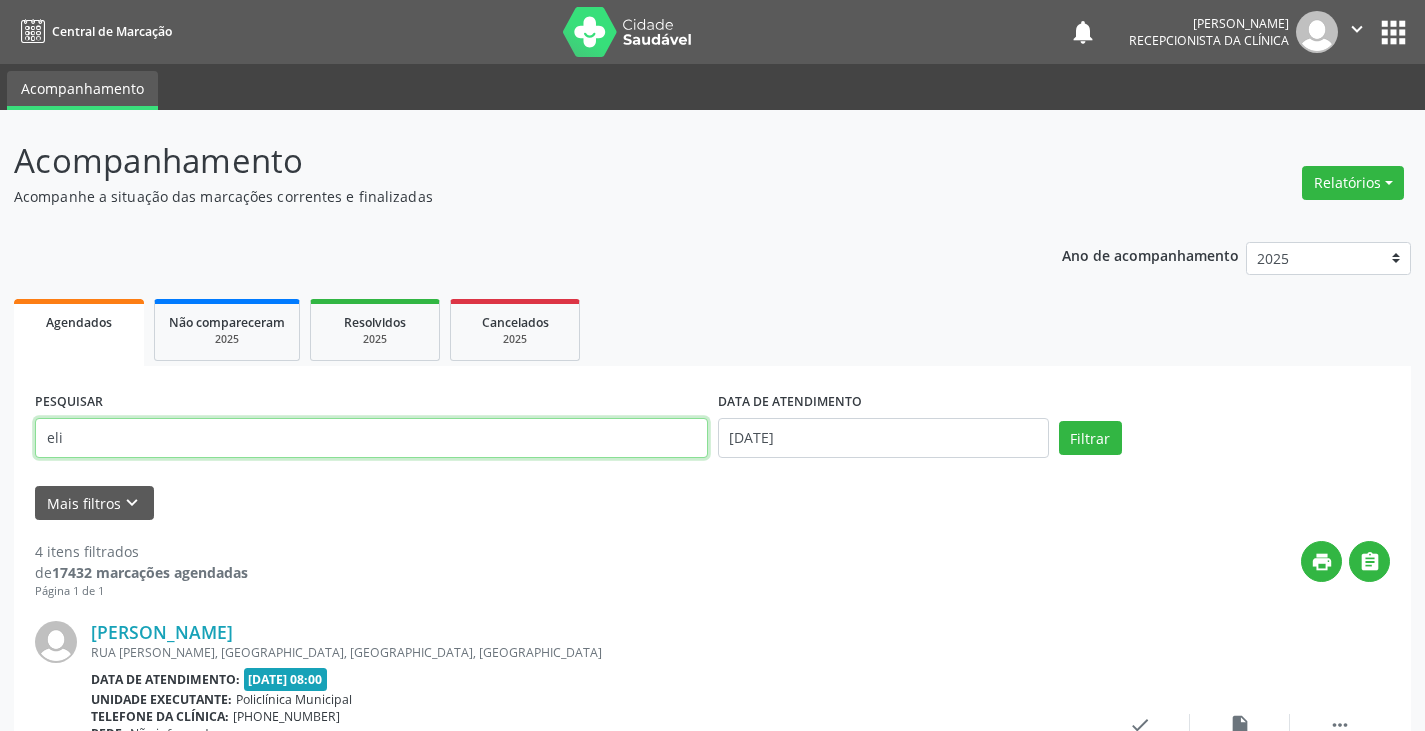 click on "eli" at bounding box center (371, 438) 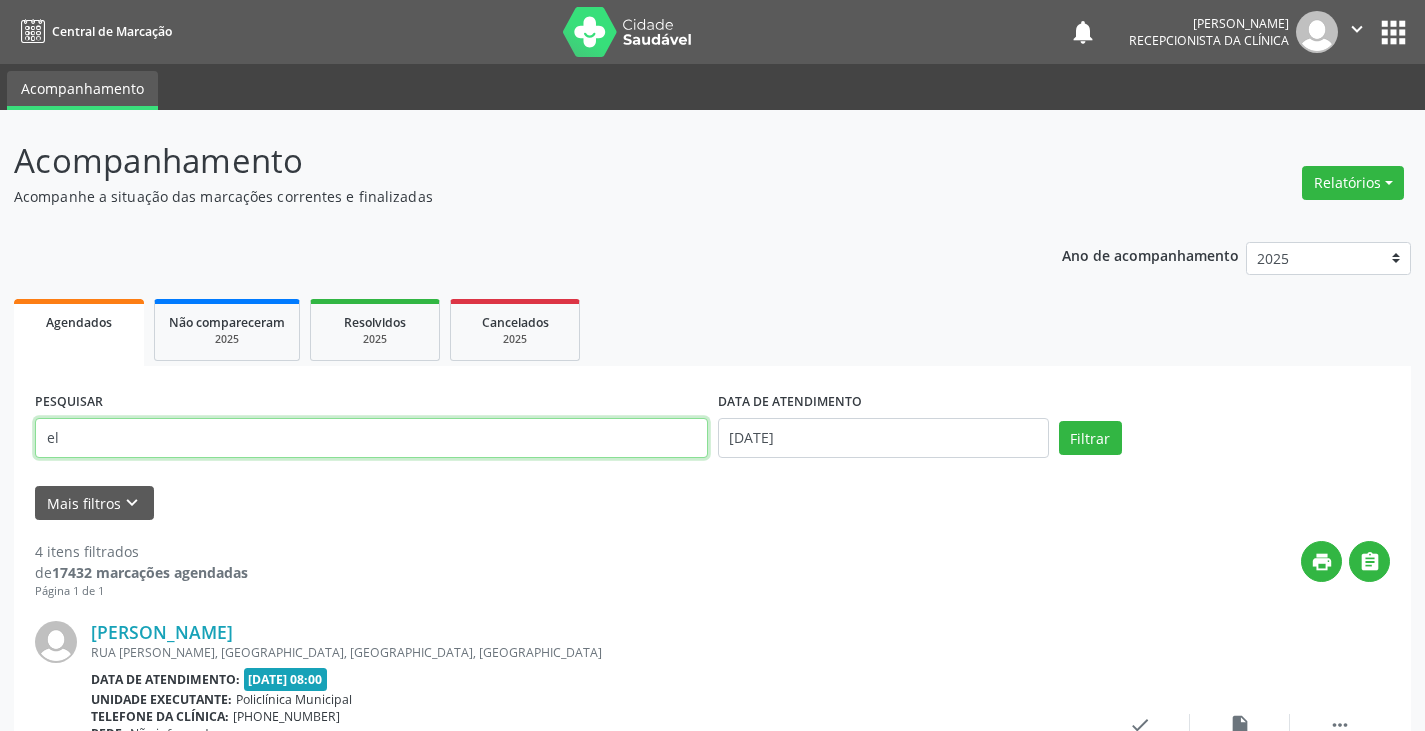 type on "e" 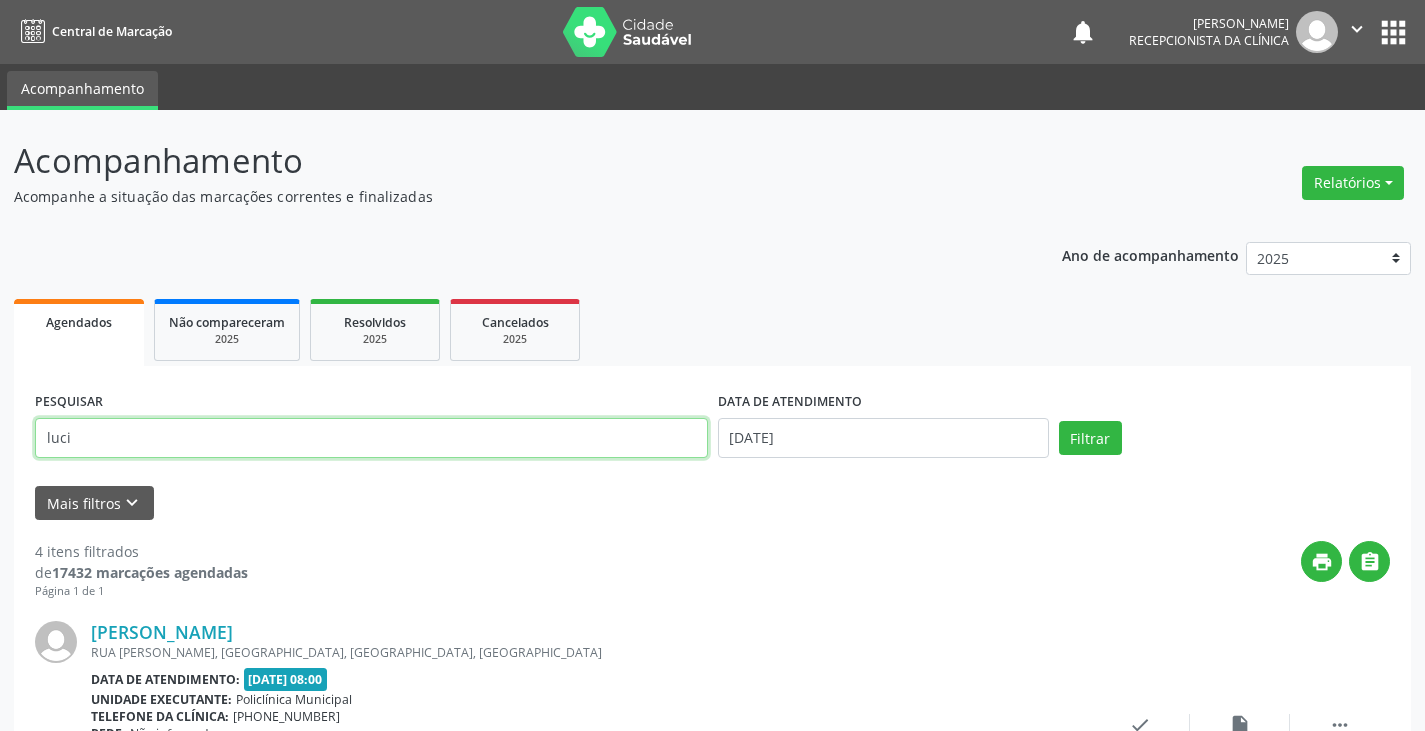 type on "luci" 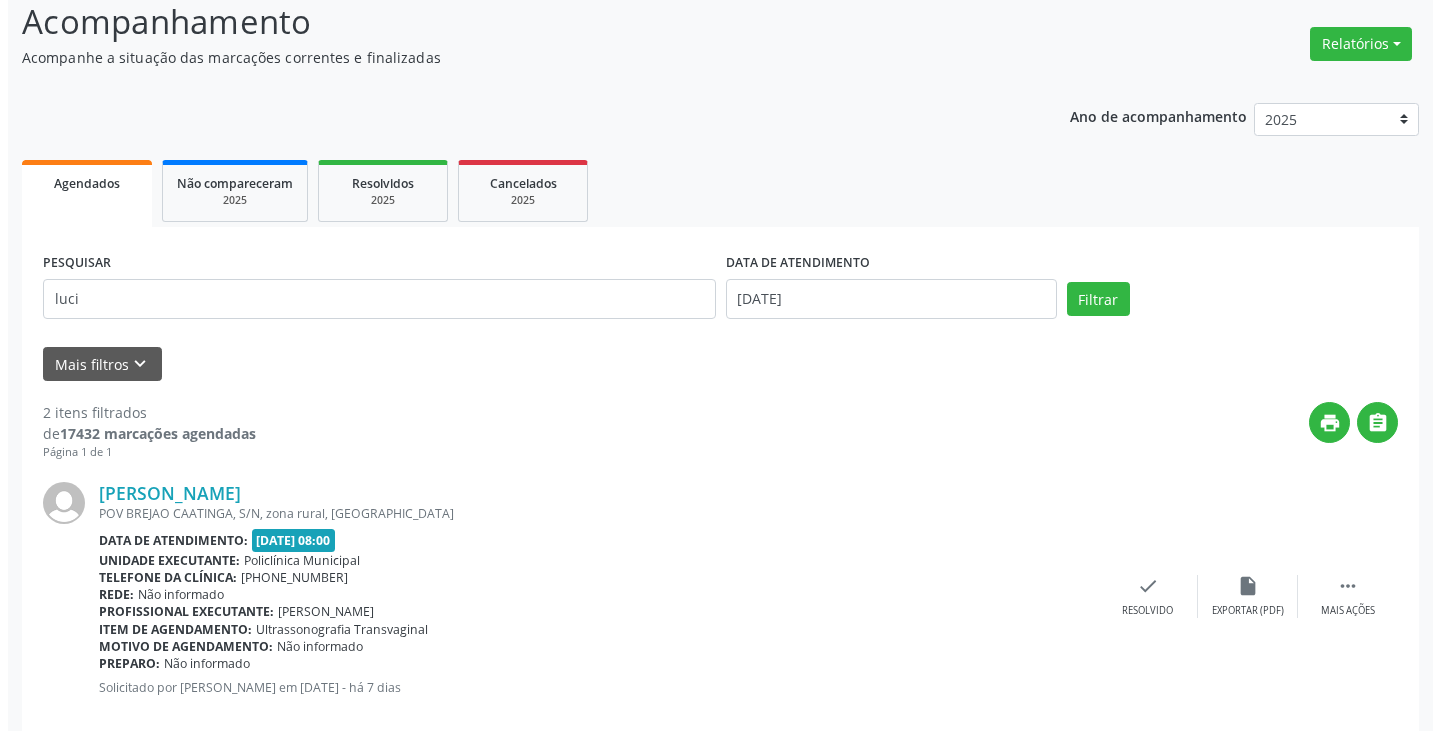 scroll, scrollTop: 300, scrollLeft: 0, axis: vertical 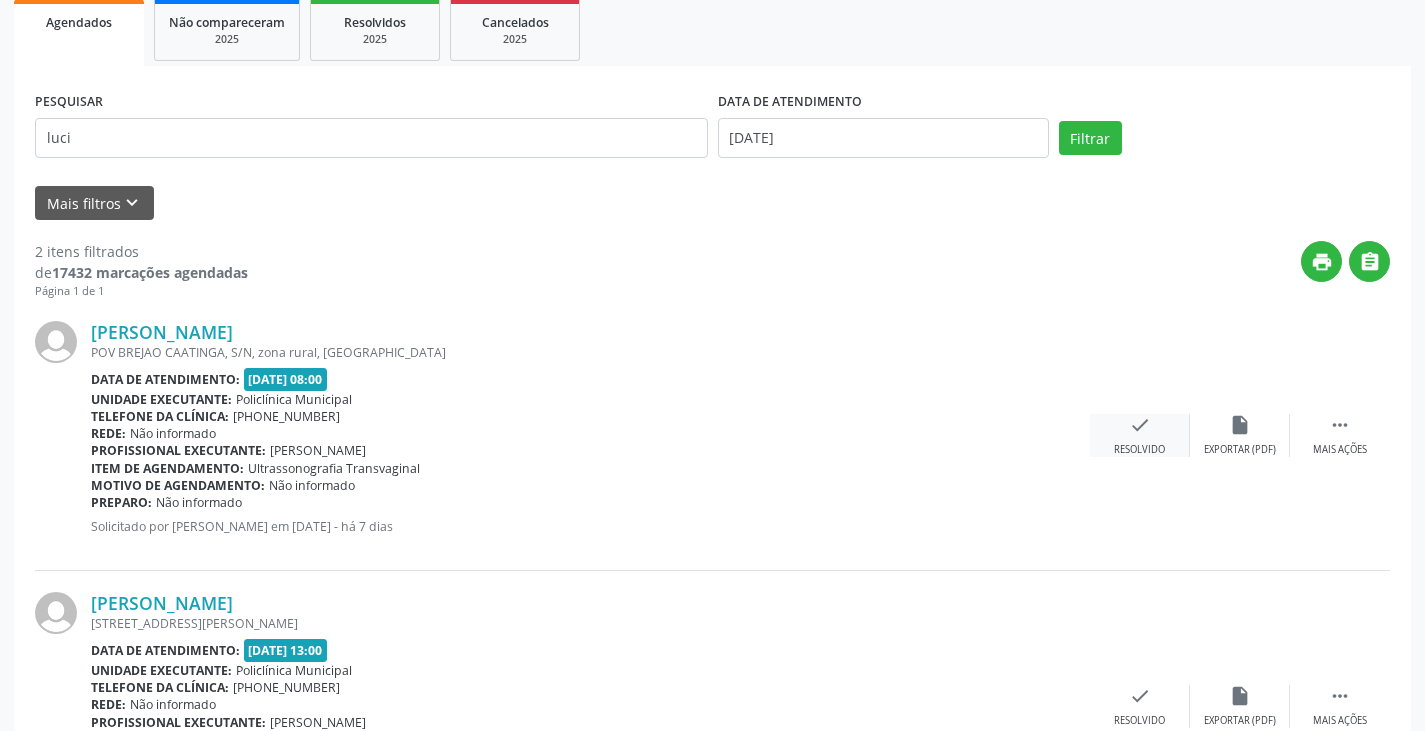 click on "check
Resolvido" at bounding box center (1140, 435) 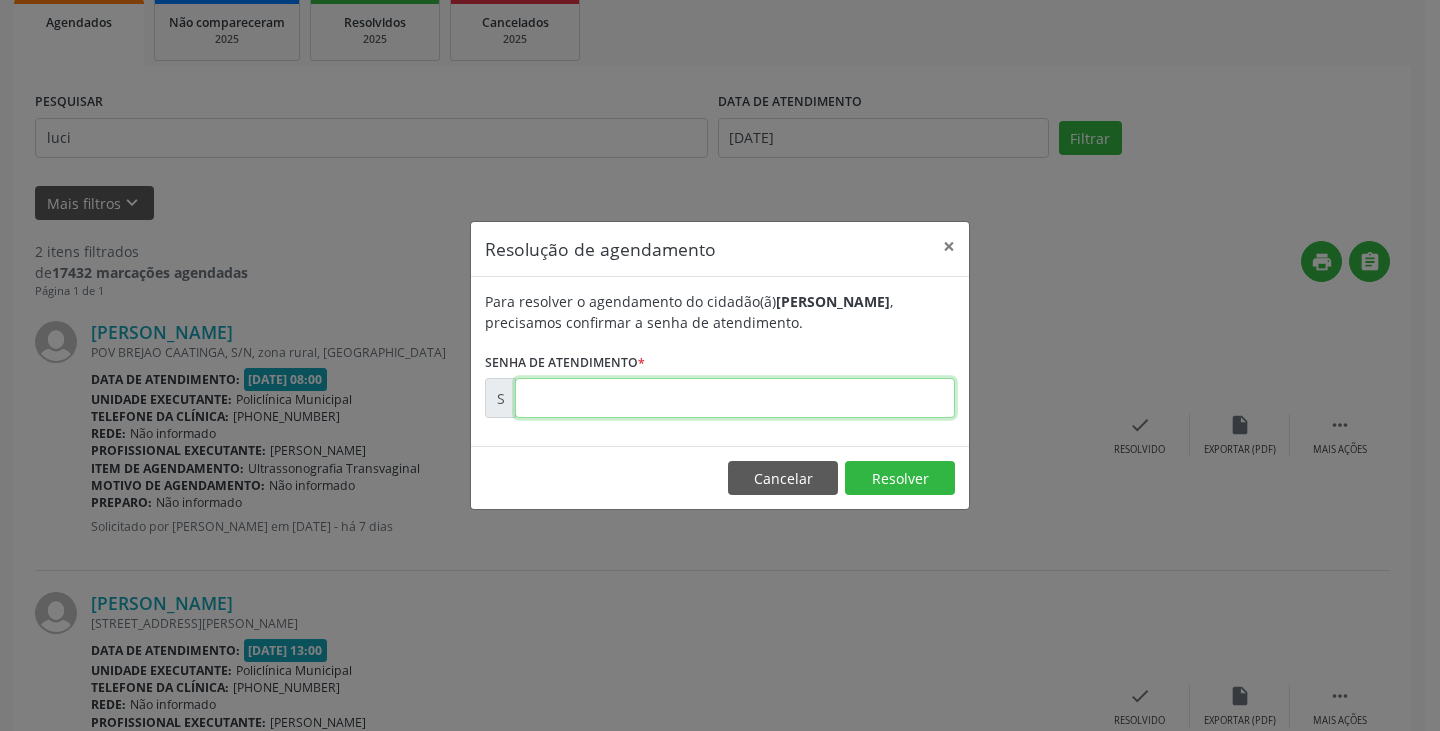 click at bounding box center [735, 398] 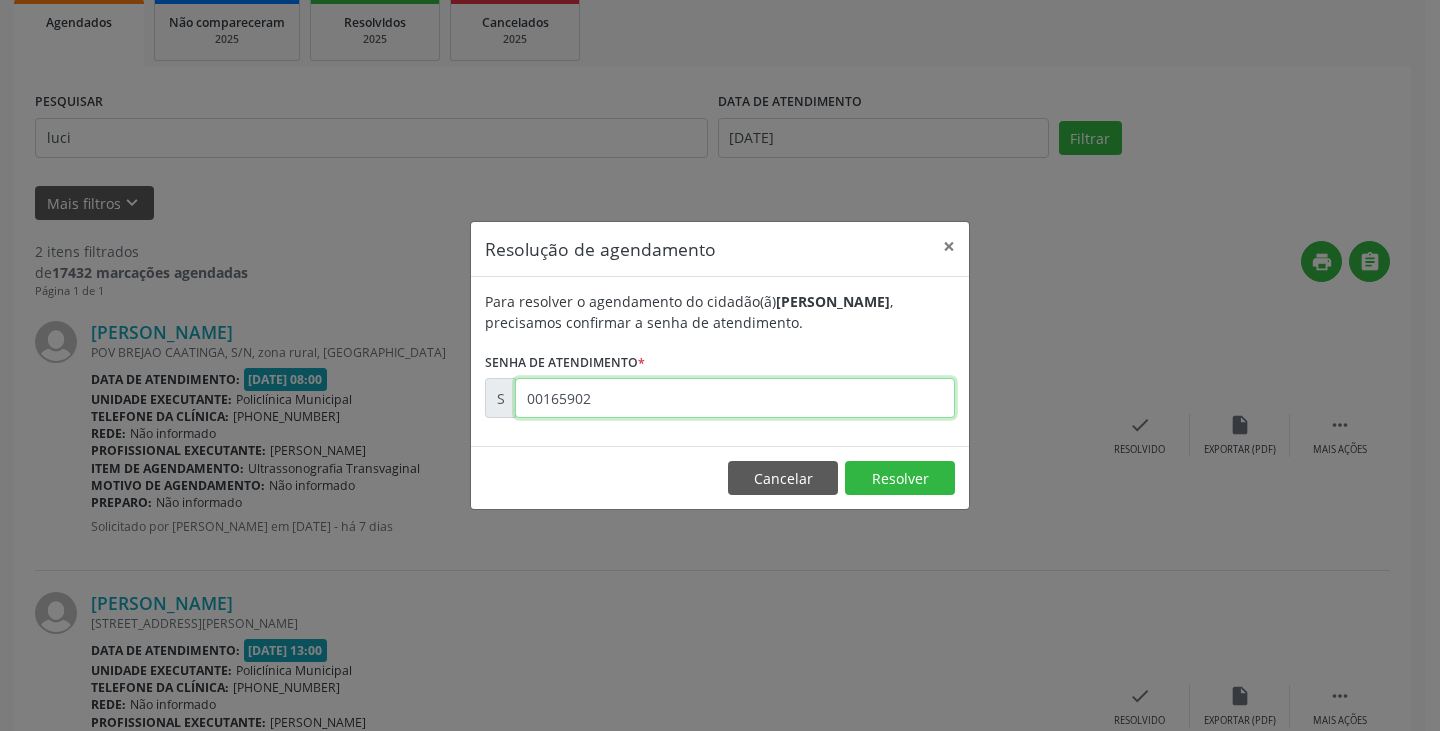 type on "00165902" 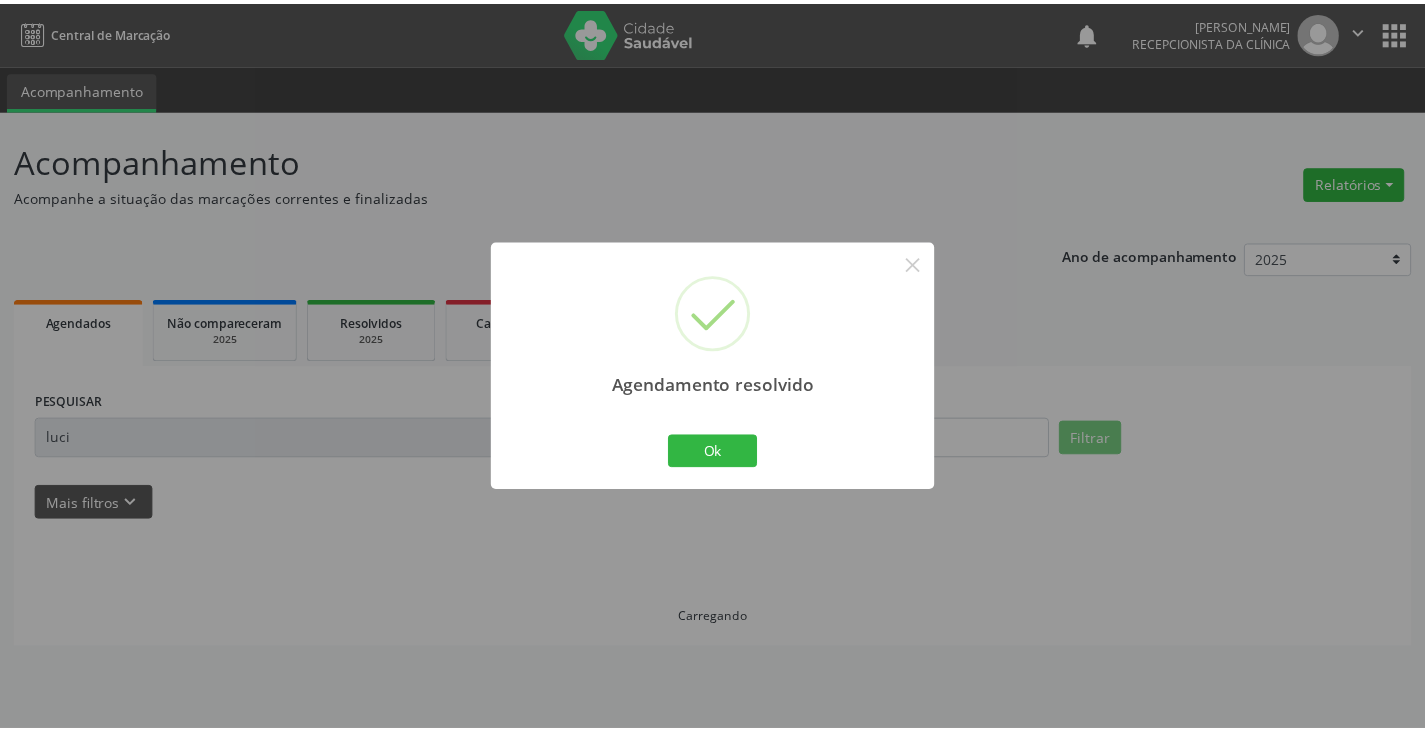 scroll, scrollTop: 0, scrollLeft: 0, axis: both 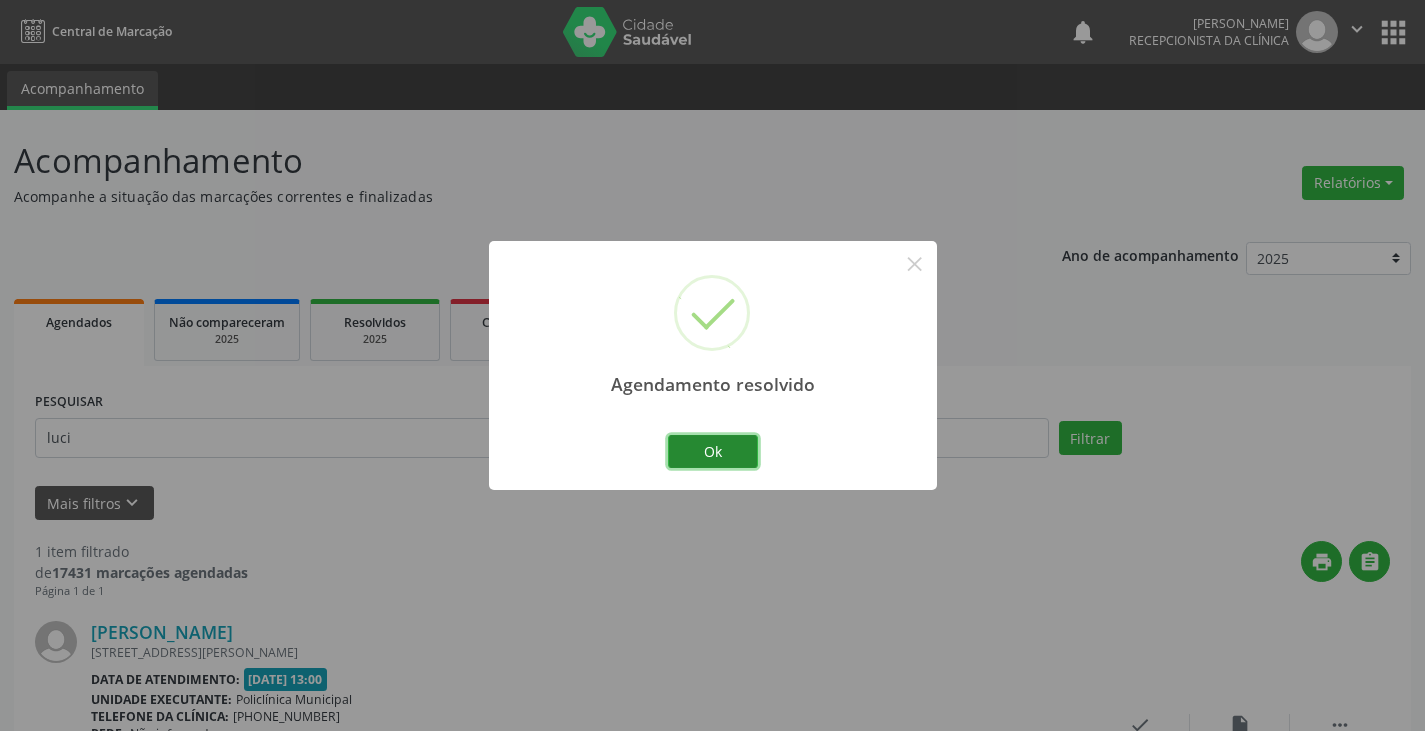 click on "Ok" at bounding box center (713, 452) 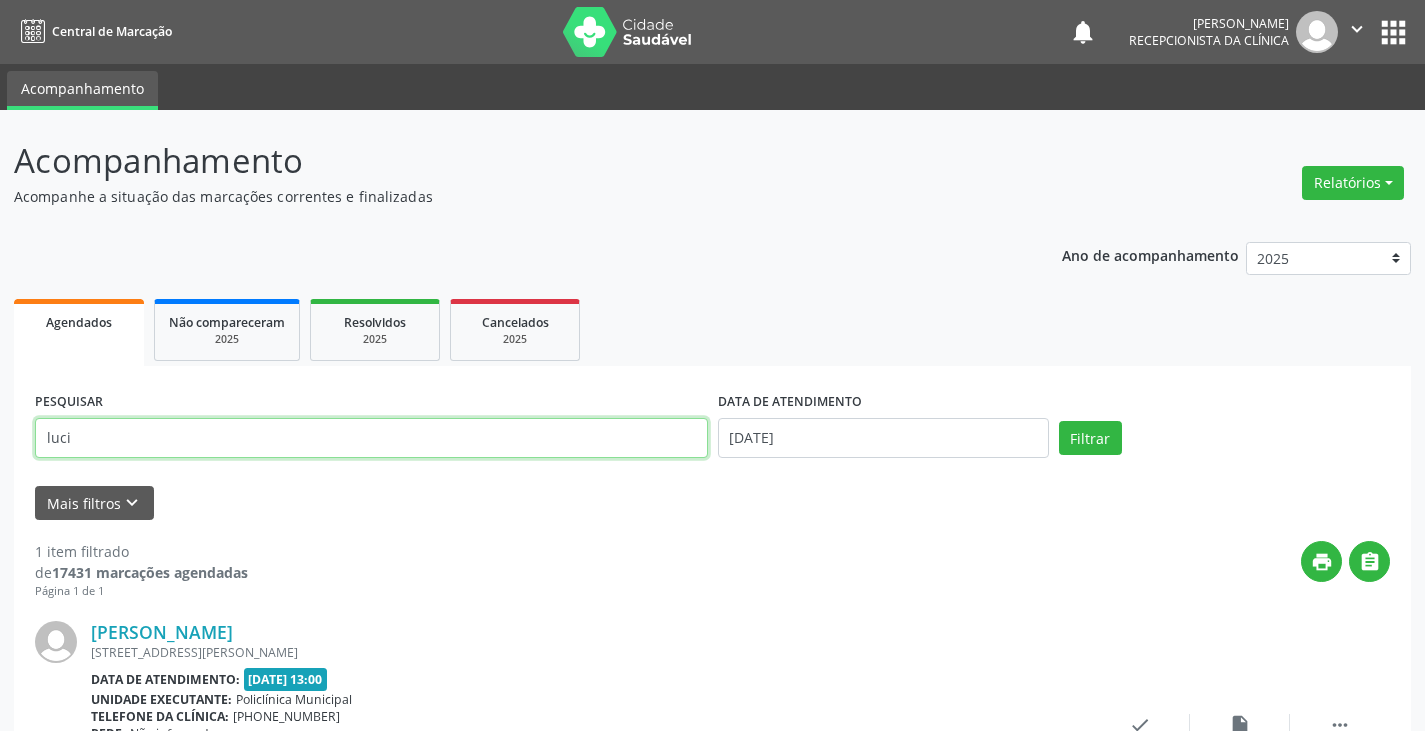click on "luci" at bounding box center (371, 438) 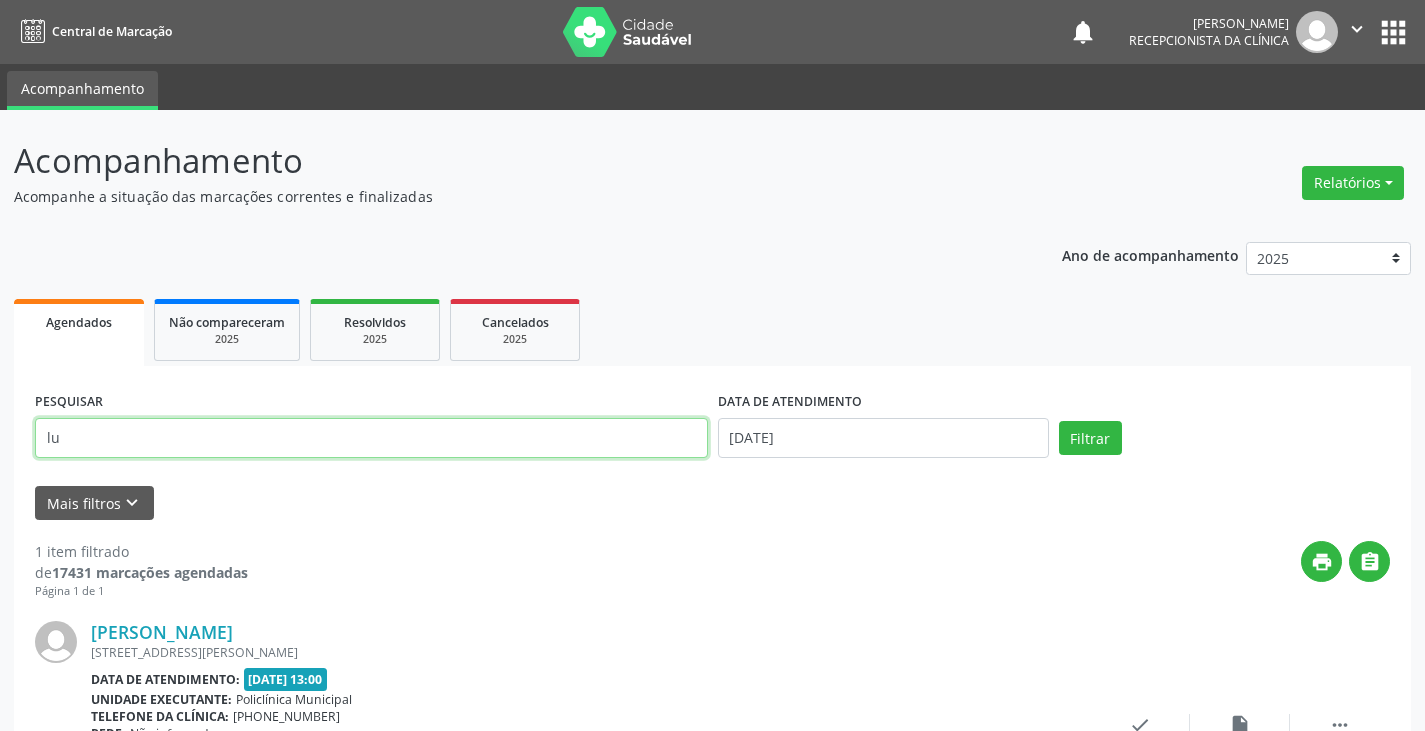 type on "l" 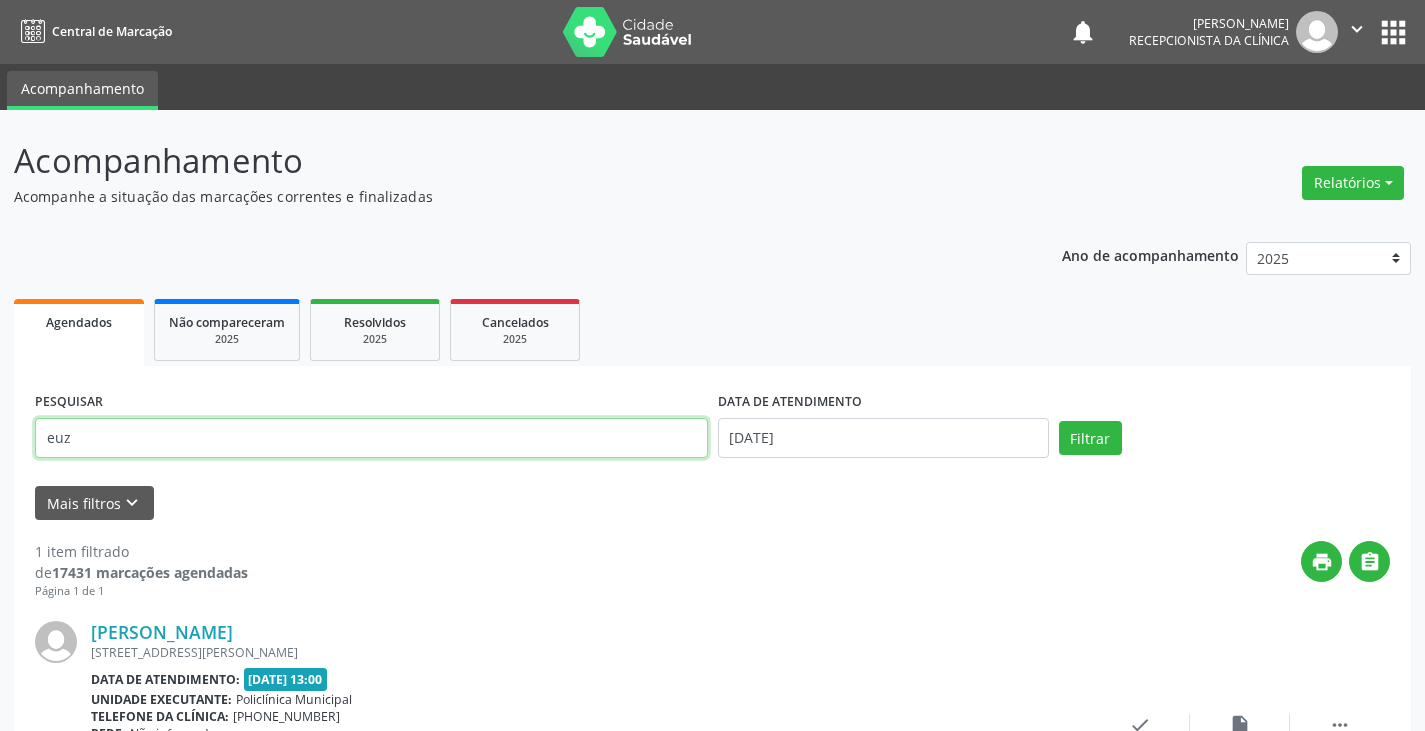 click on "Filtrar" at bounding box center [1090, 438] 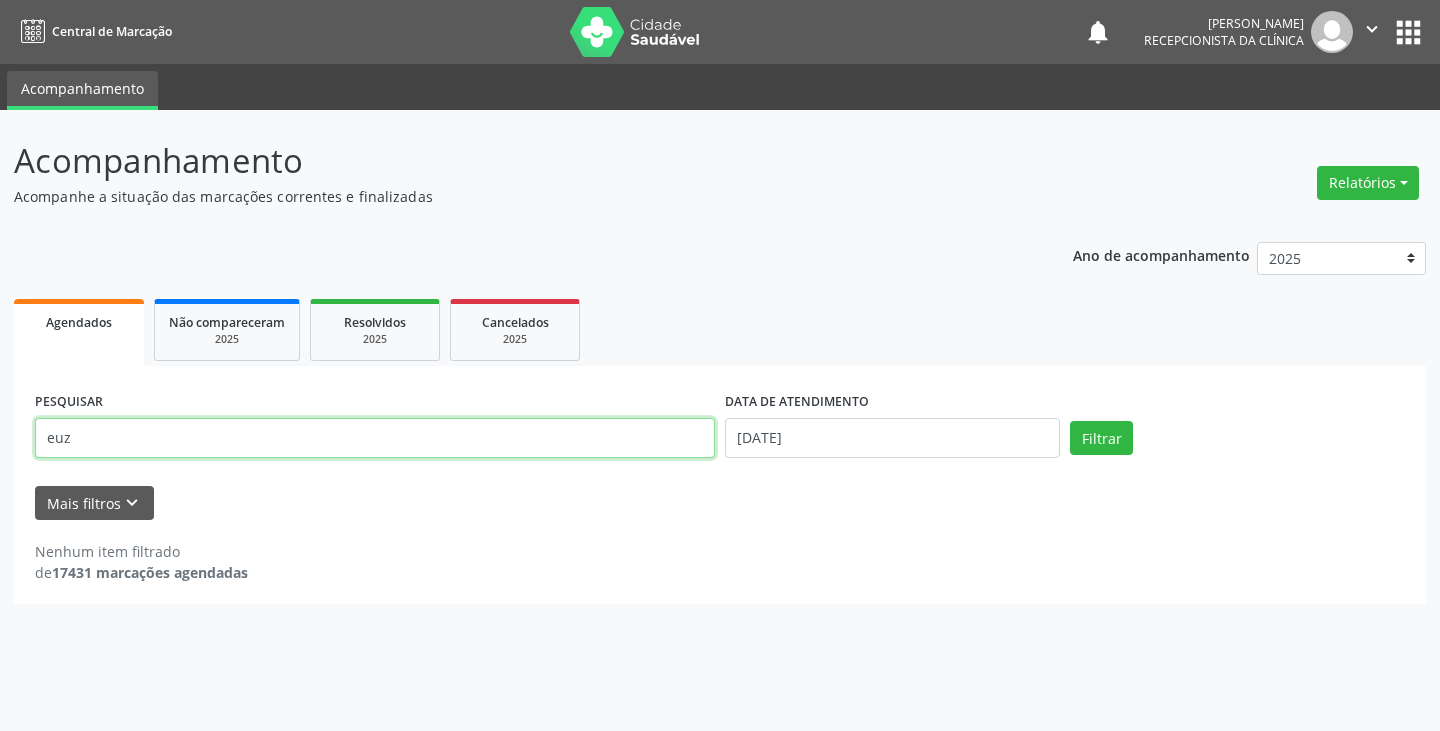 click on "euz" at bounding box center [375, 438] 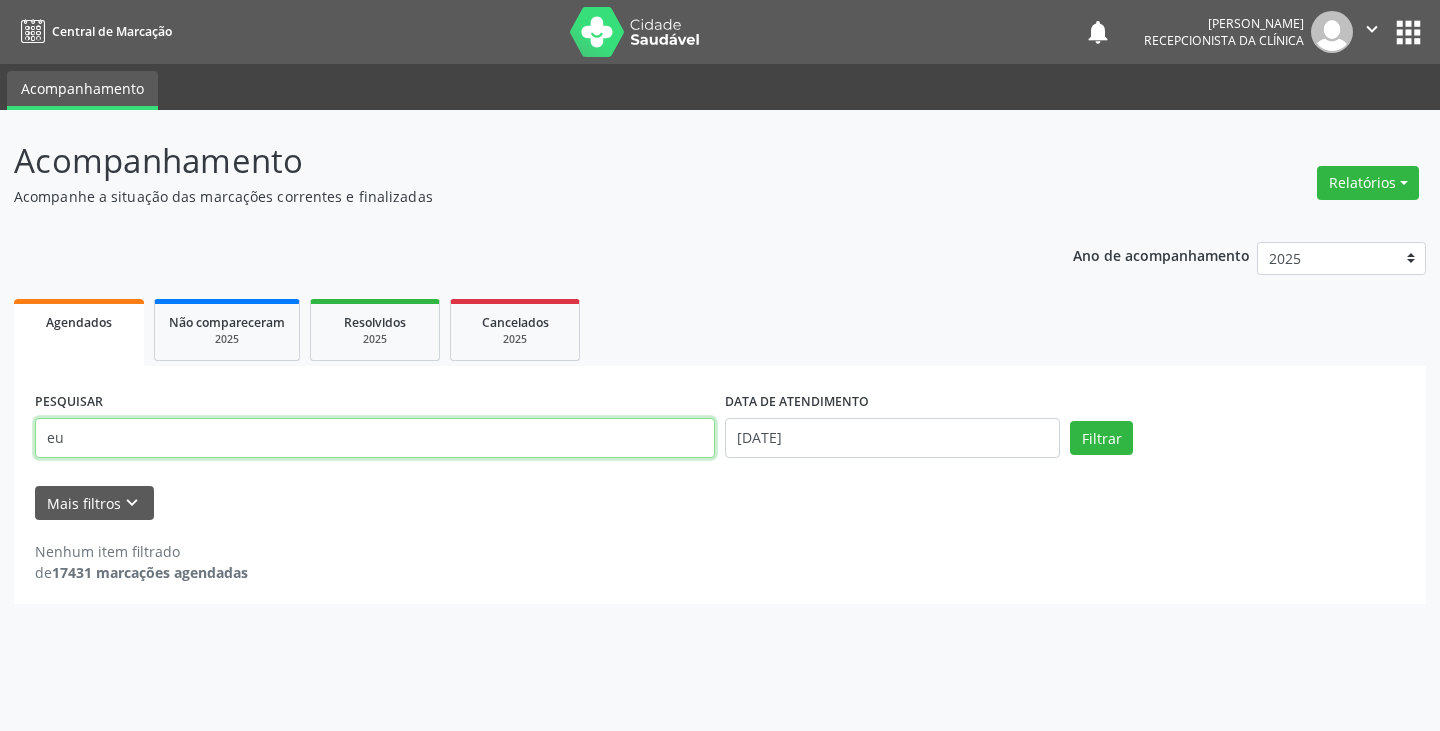 type on "e" 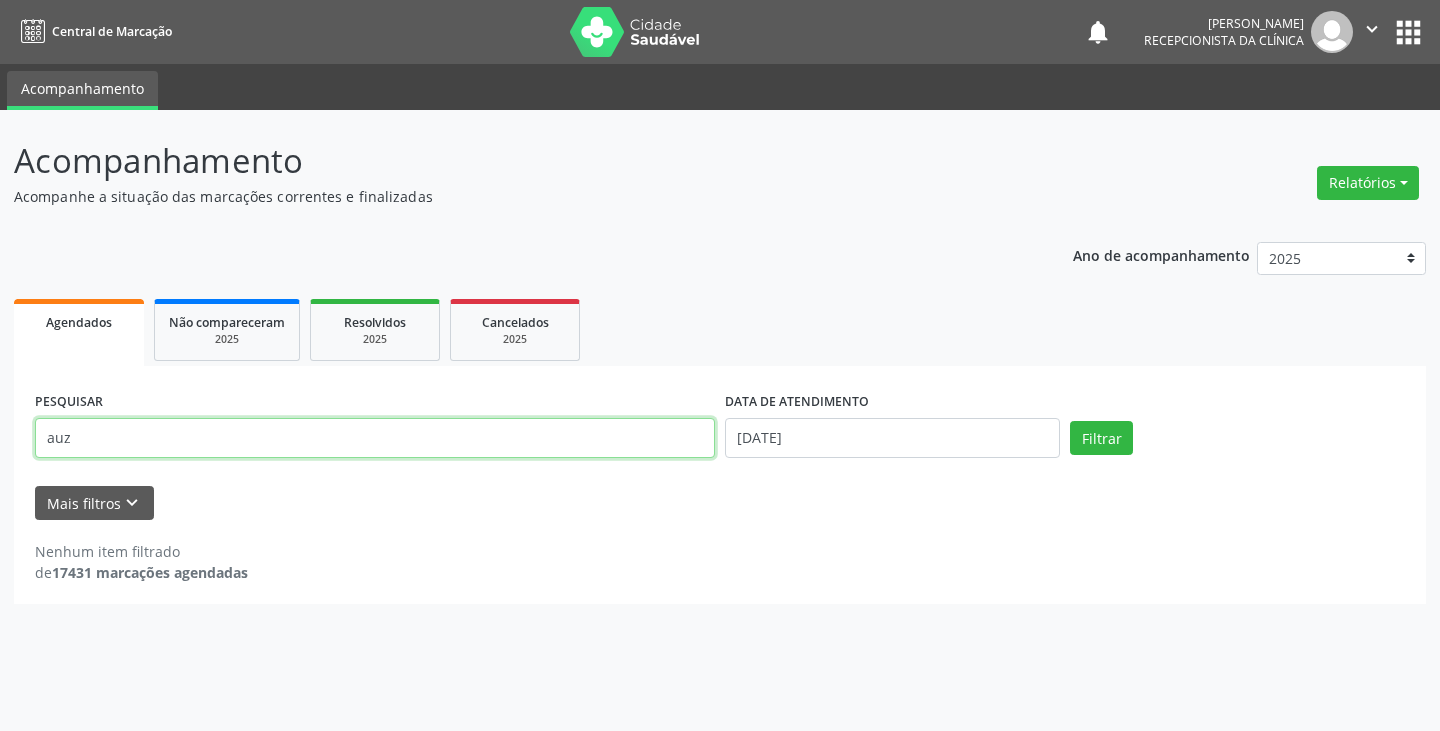type on "auz" 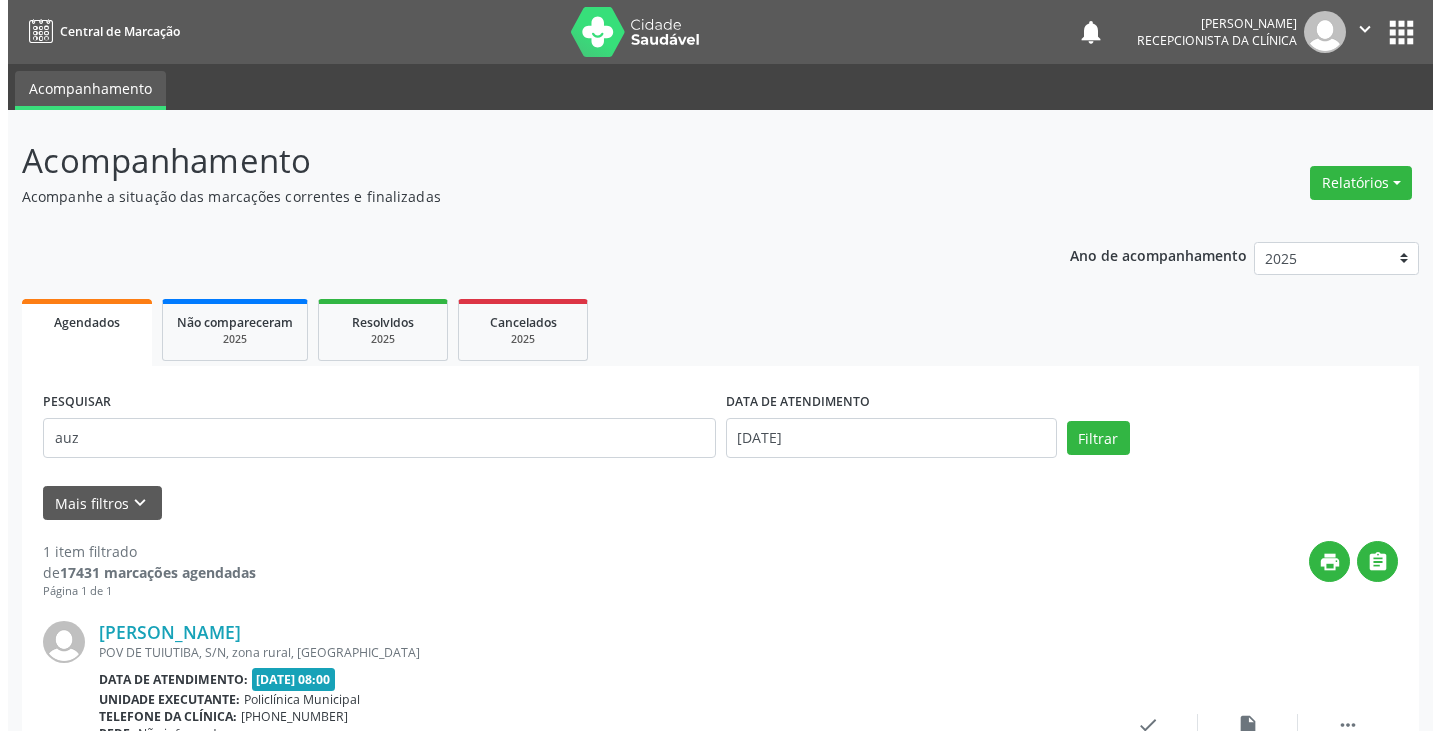 scroll, scrollTop: 174, scrollLeft: 0, axis: vertical 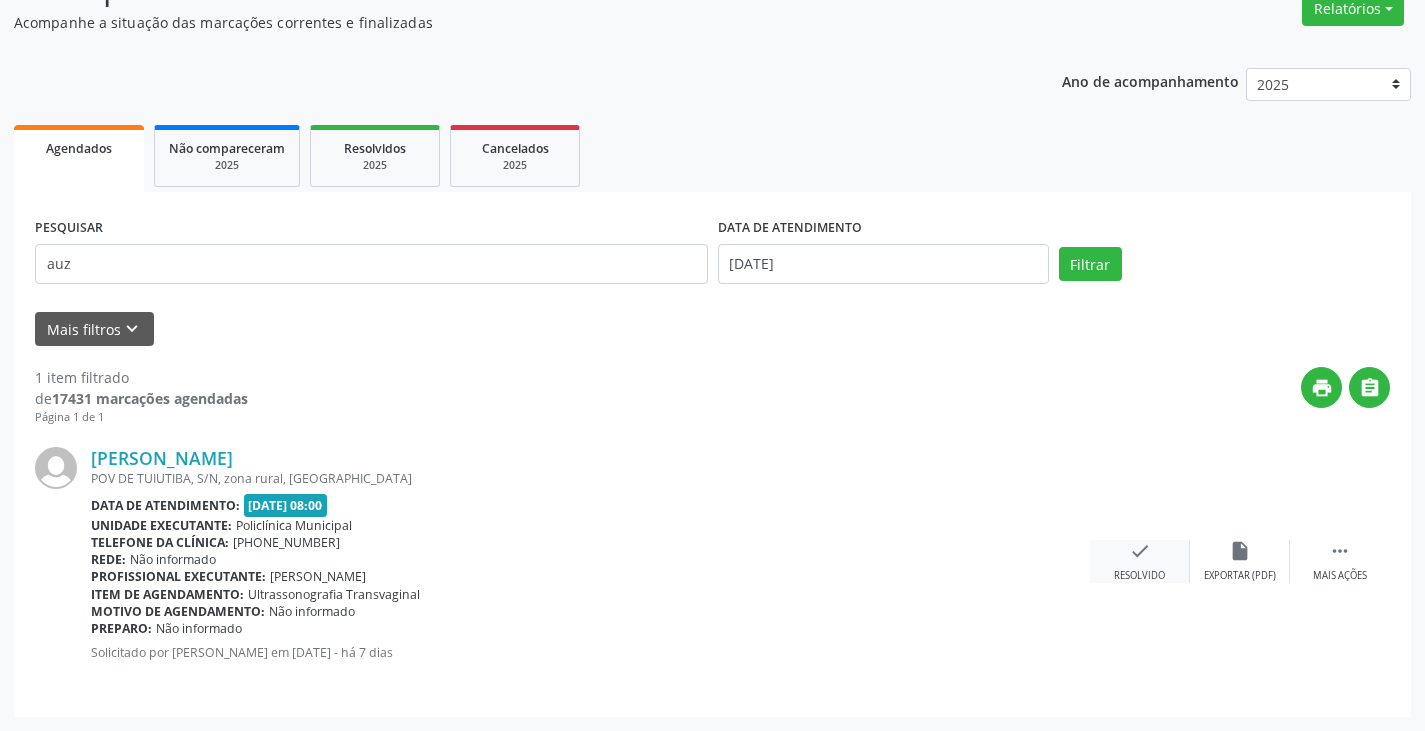 click on "check" at bounding box center [1140, 551] 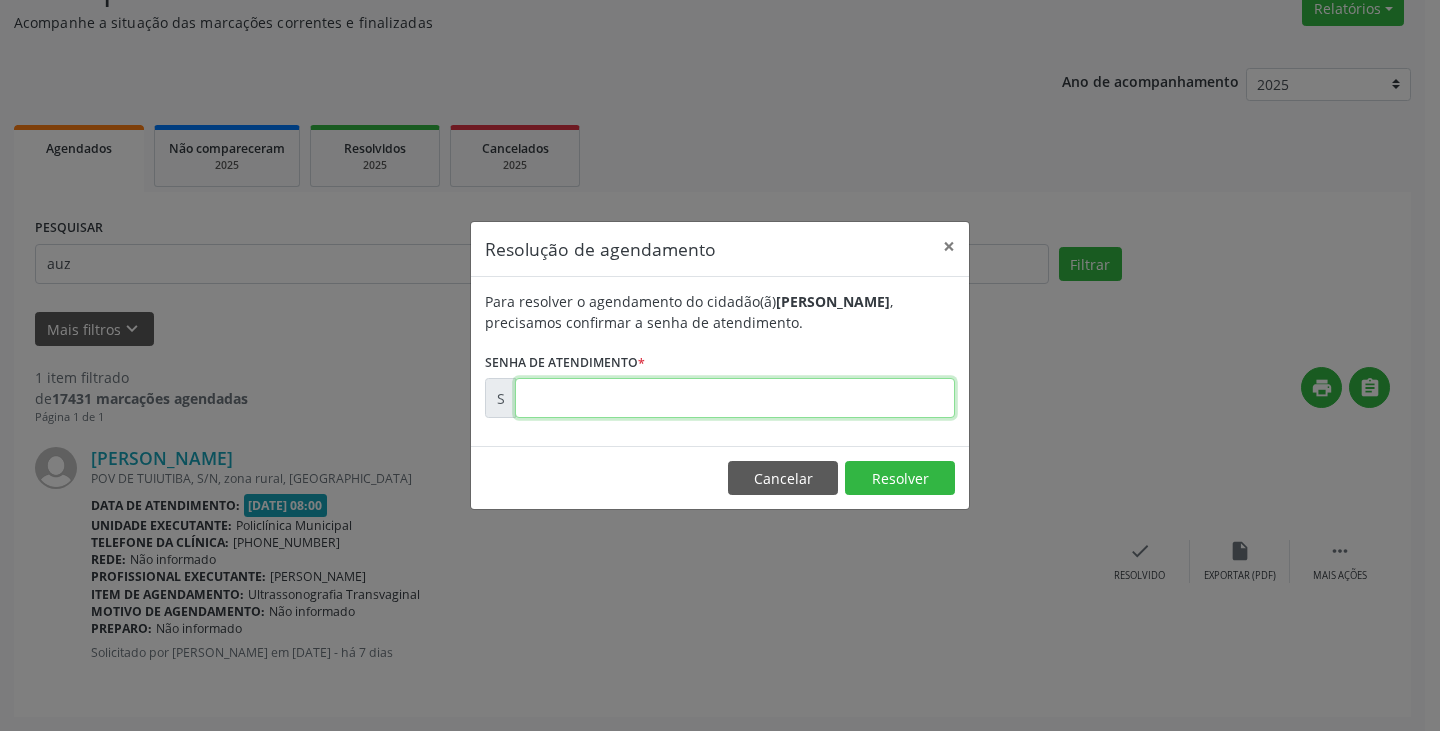 click at bounding box center [735, 398] 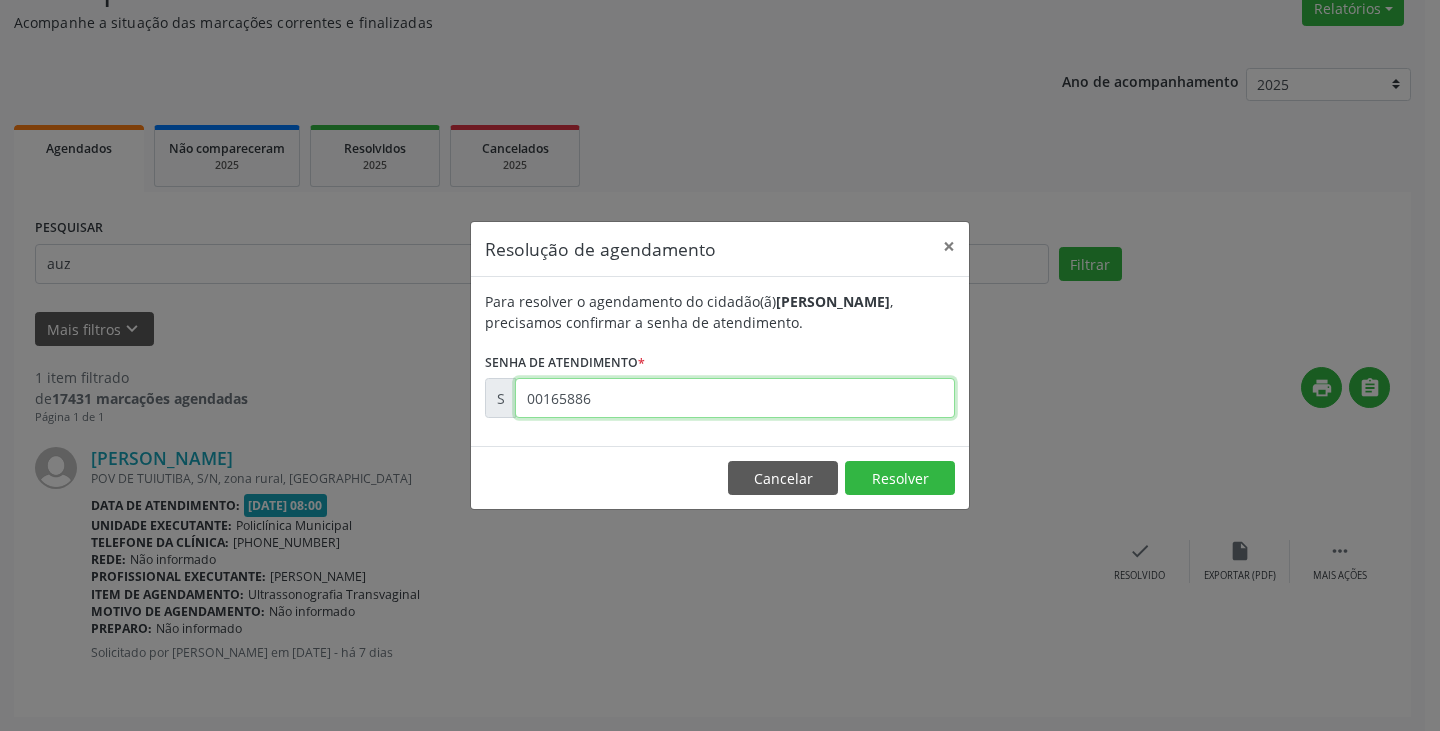 type on "00165886" 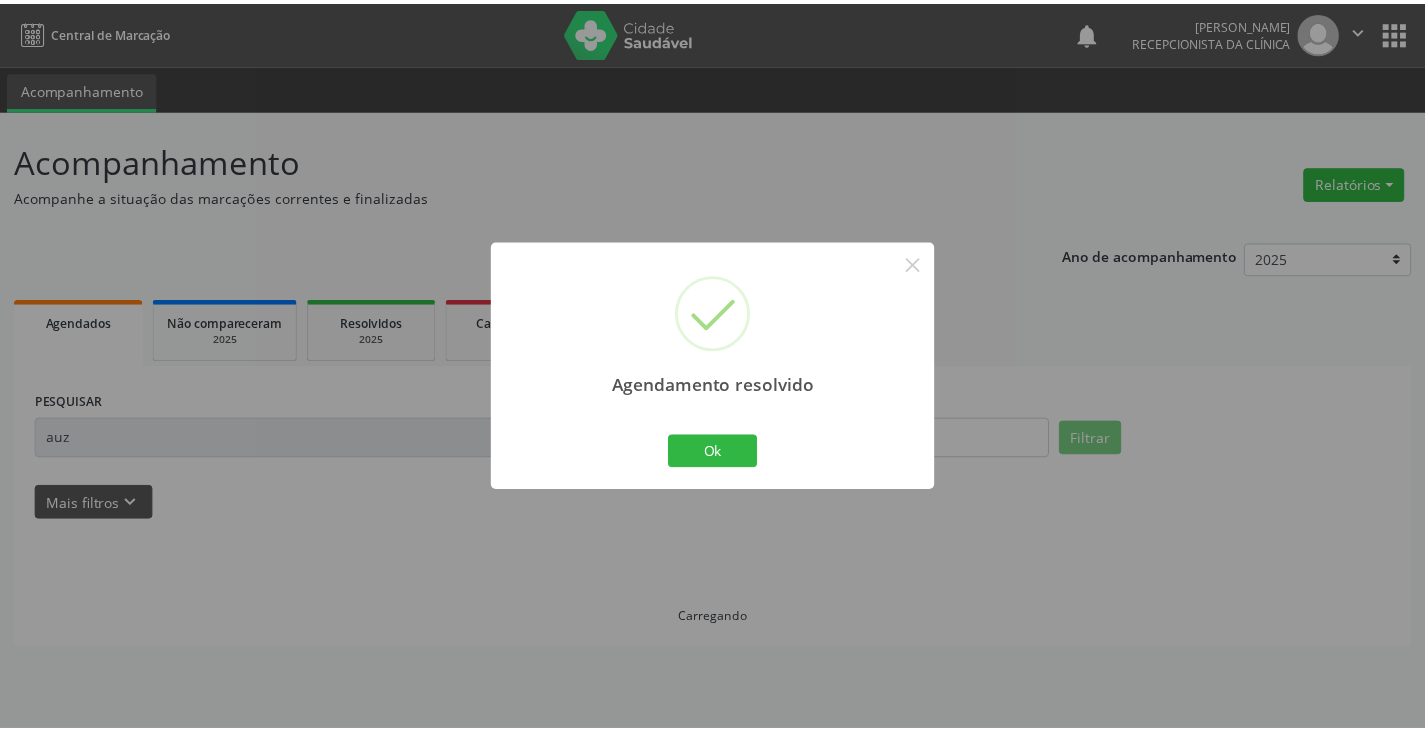 scroll, scrollTop: 0, scrollLeft: 0, axis: both 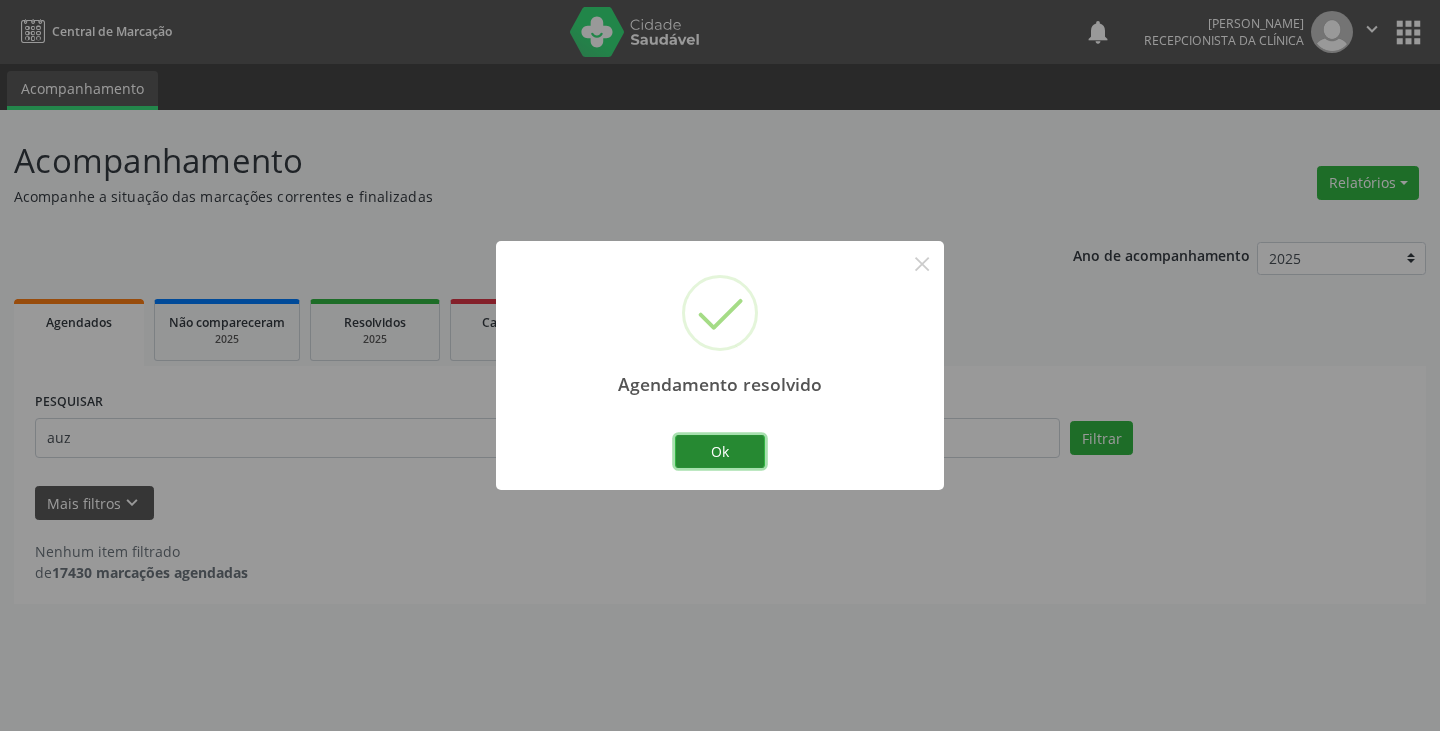 click on "Ok" at bounding box center (720, 452) 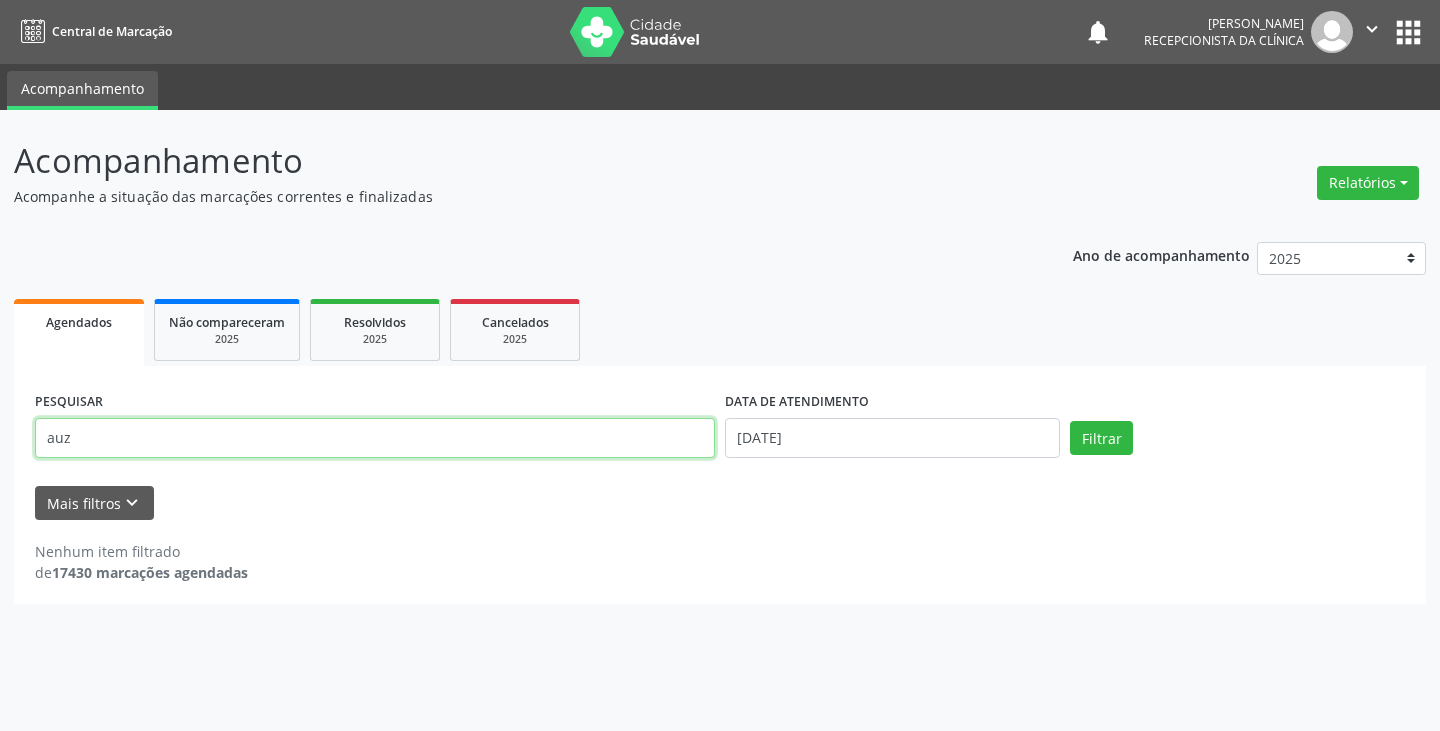 click on "auz" at bounding box center [375, 438] 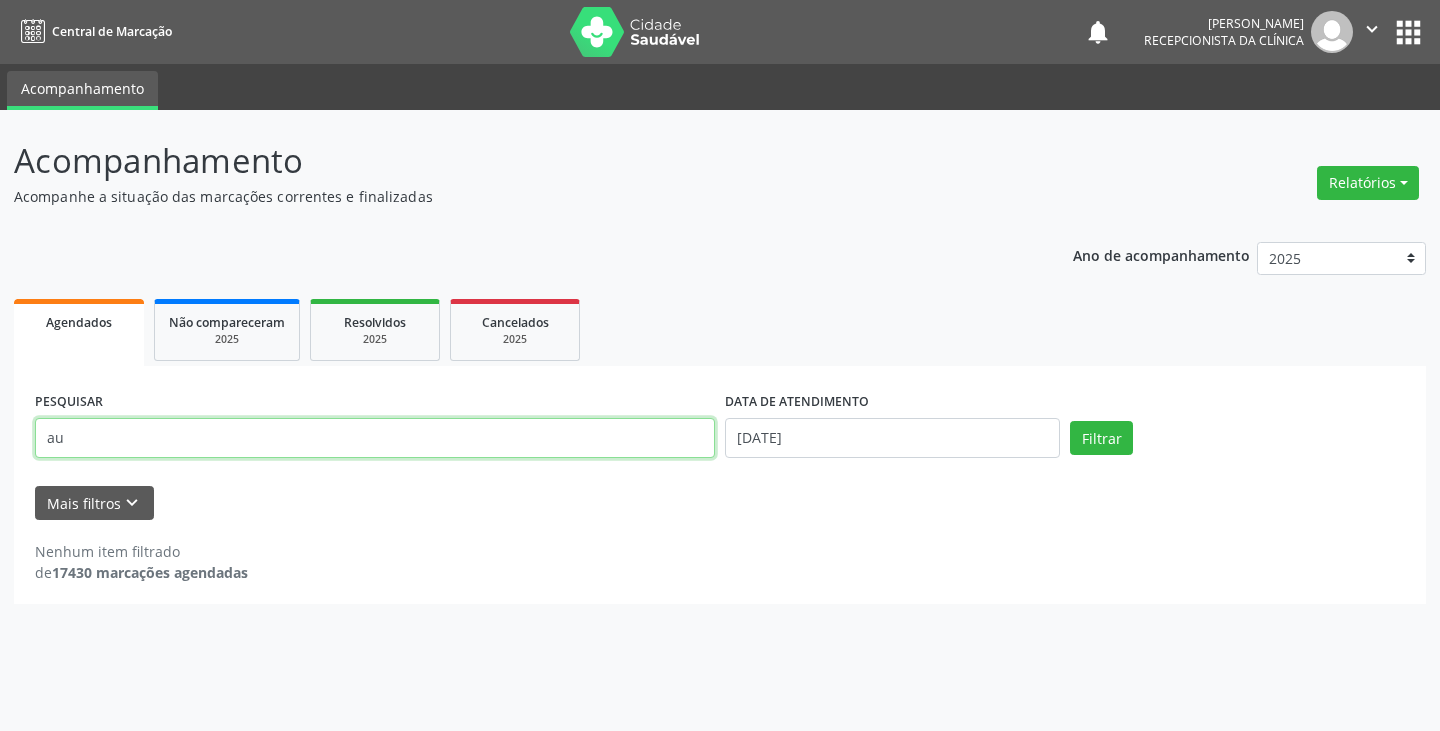 type on "a" 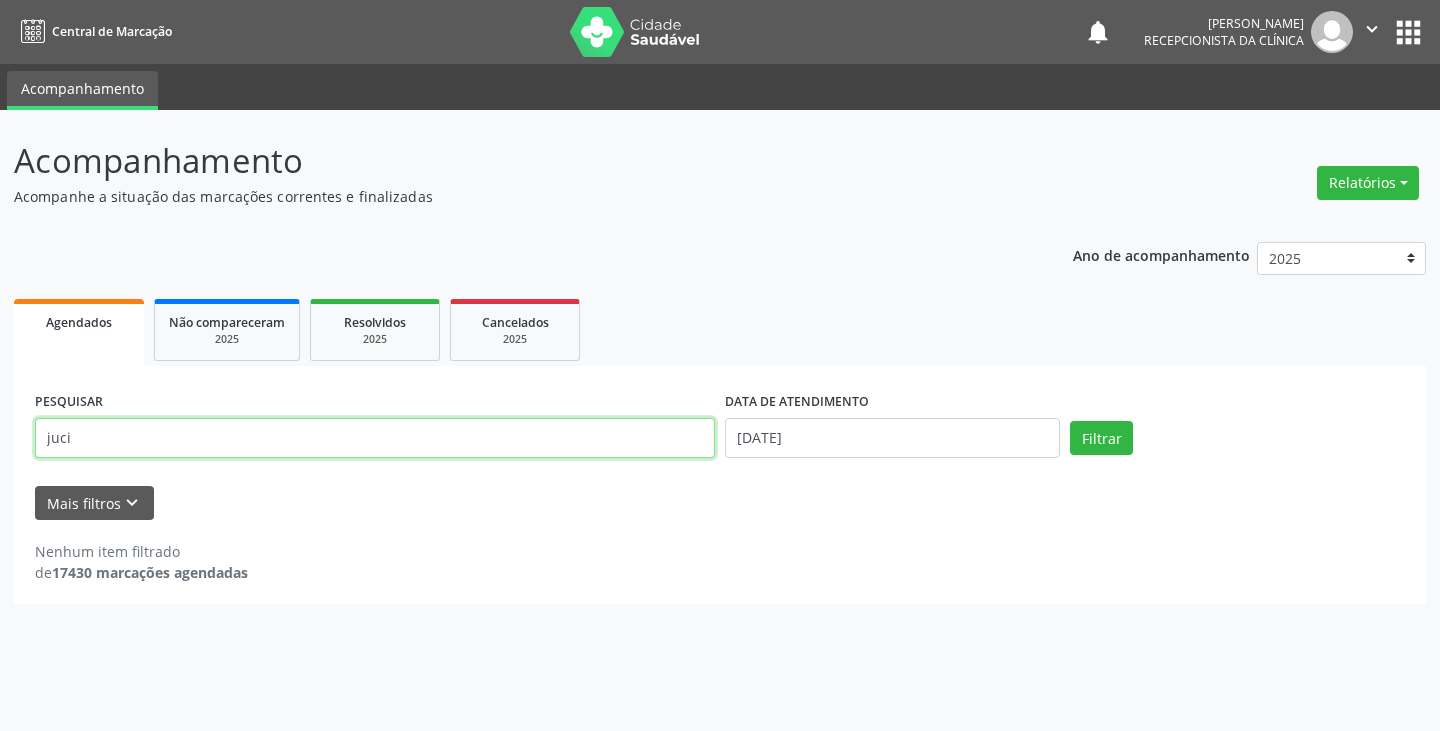 type on "juci" 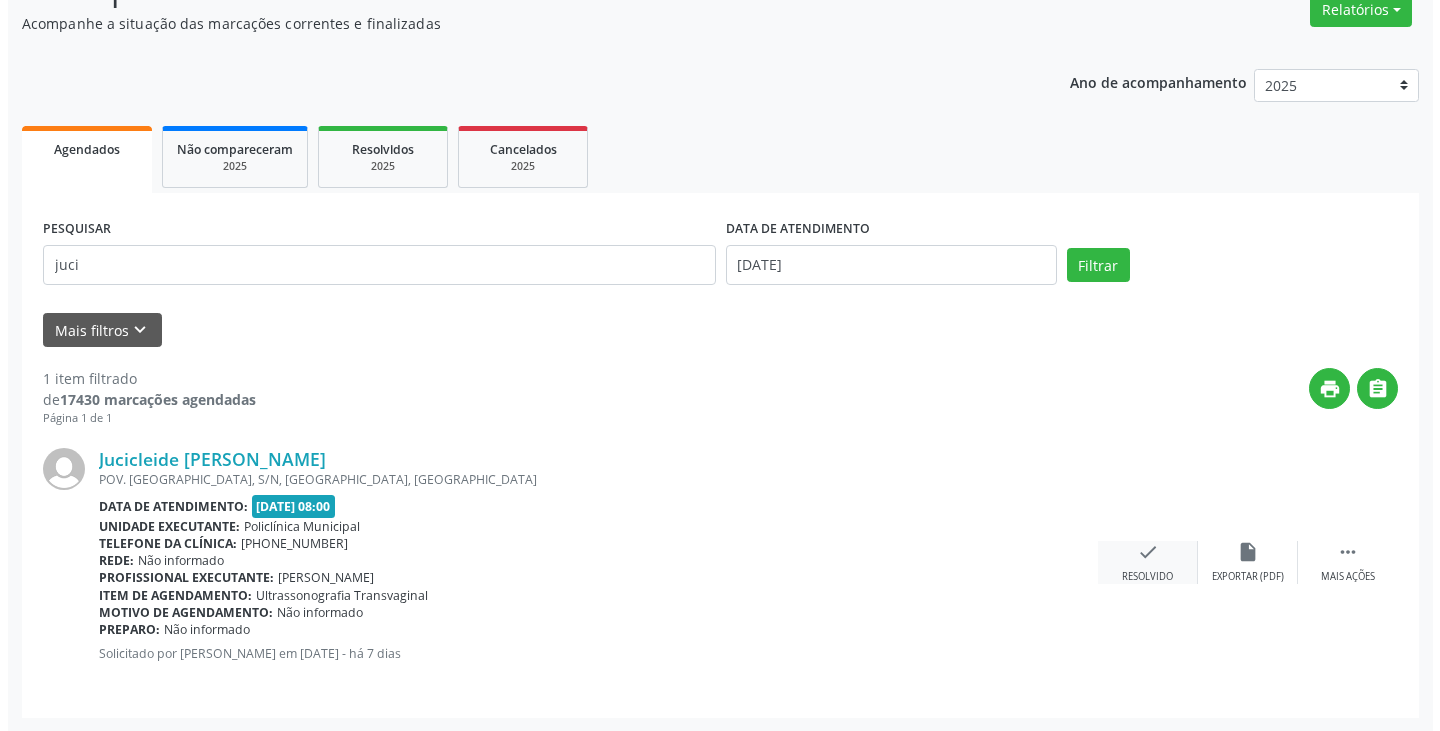 scroll, scrollTop: 174, scrollLeft: 0, axis: vertical 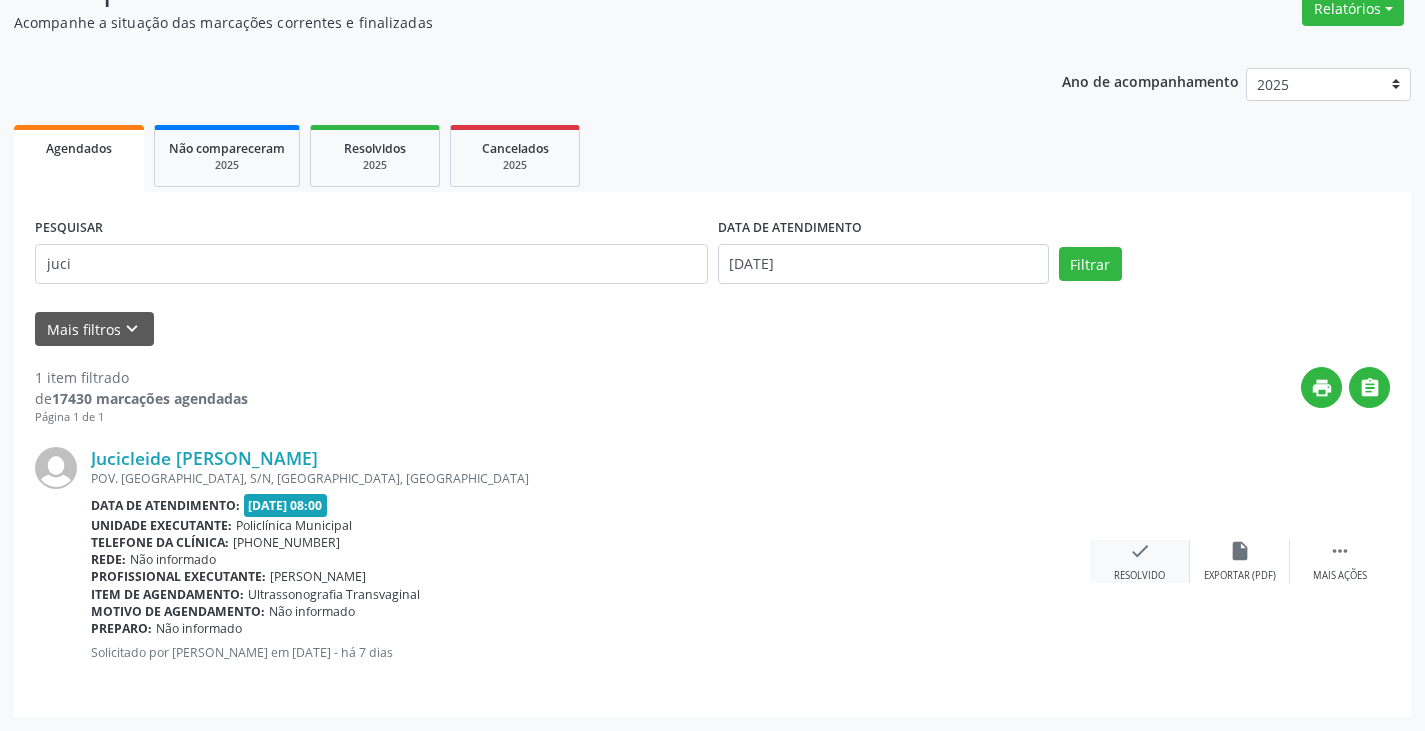 click on "check
Resolvido" at bounding box center [1140, 561] 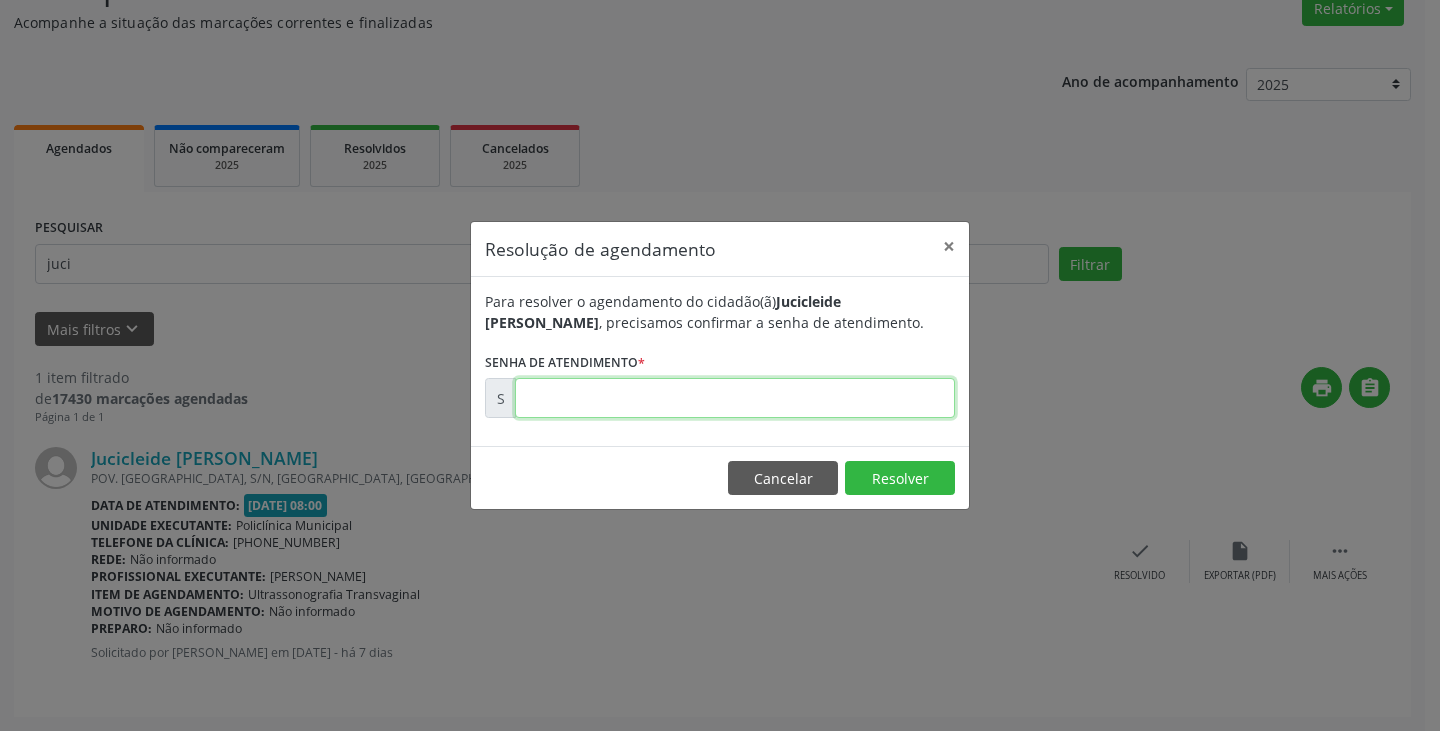 click at bounding box center (735, 398) 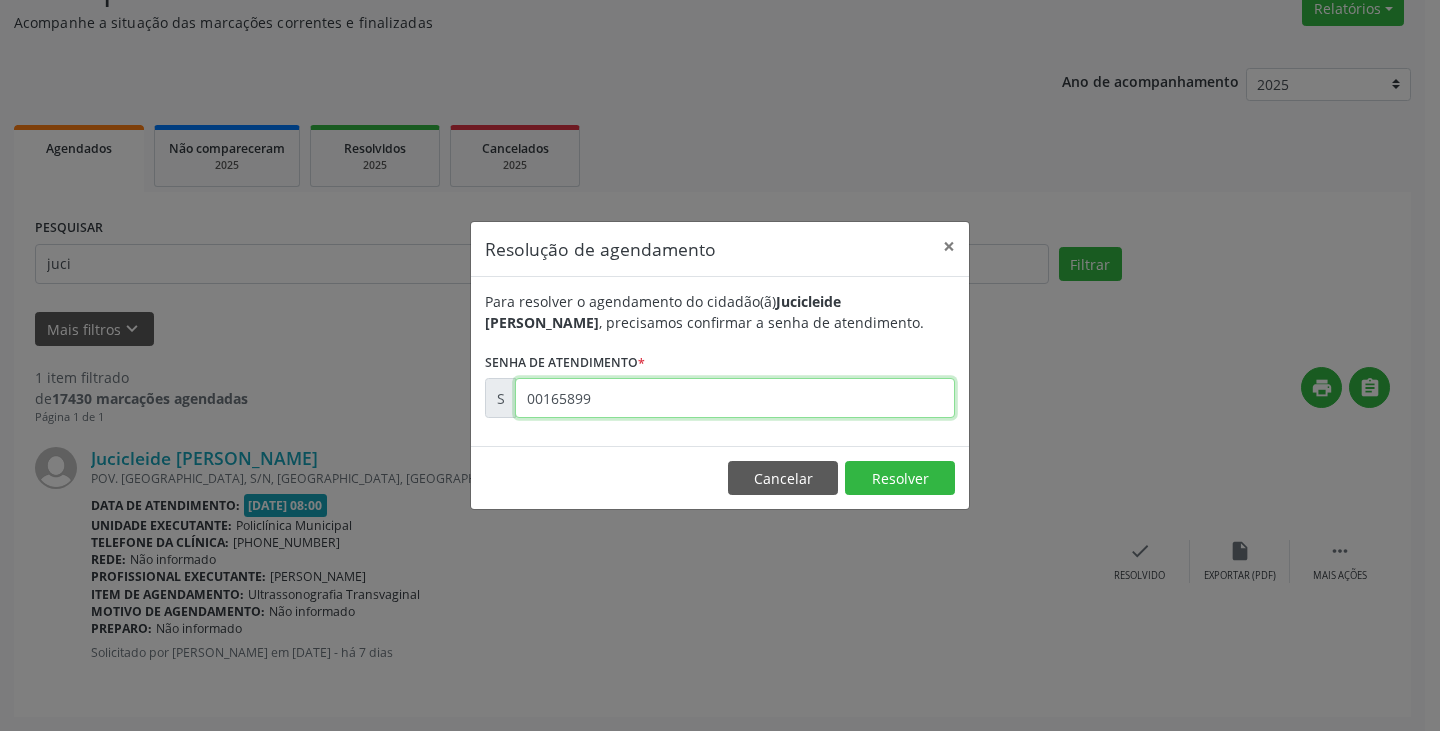 type on "00165899" 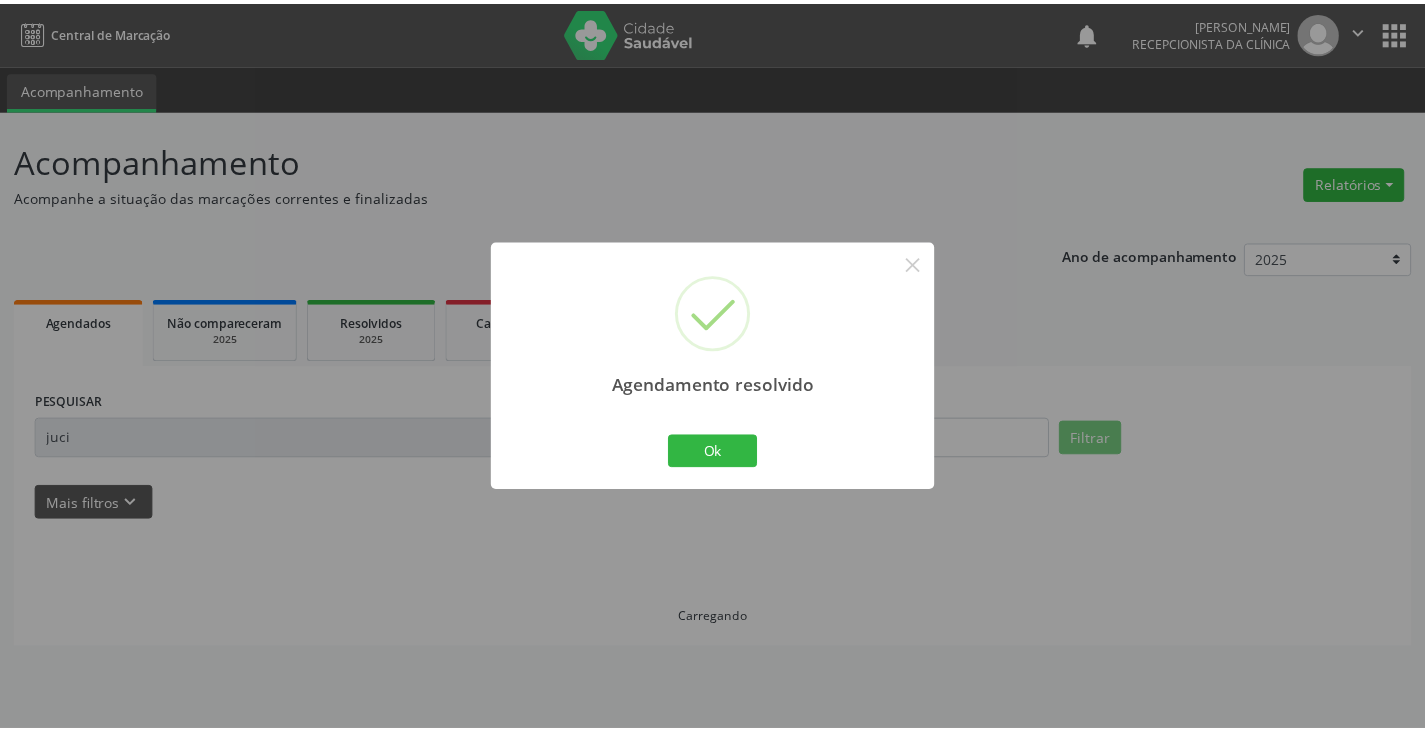 scroll, scrollTop: 0, scrollLeft: 0, axis: both 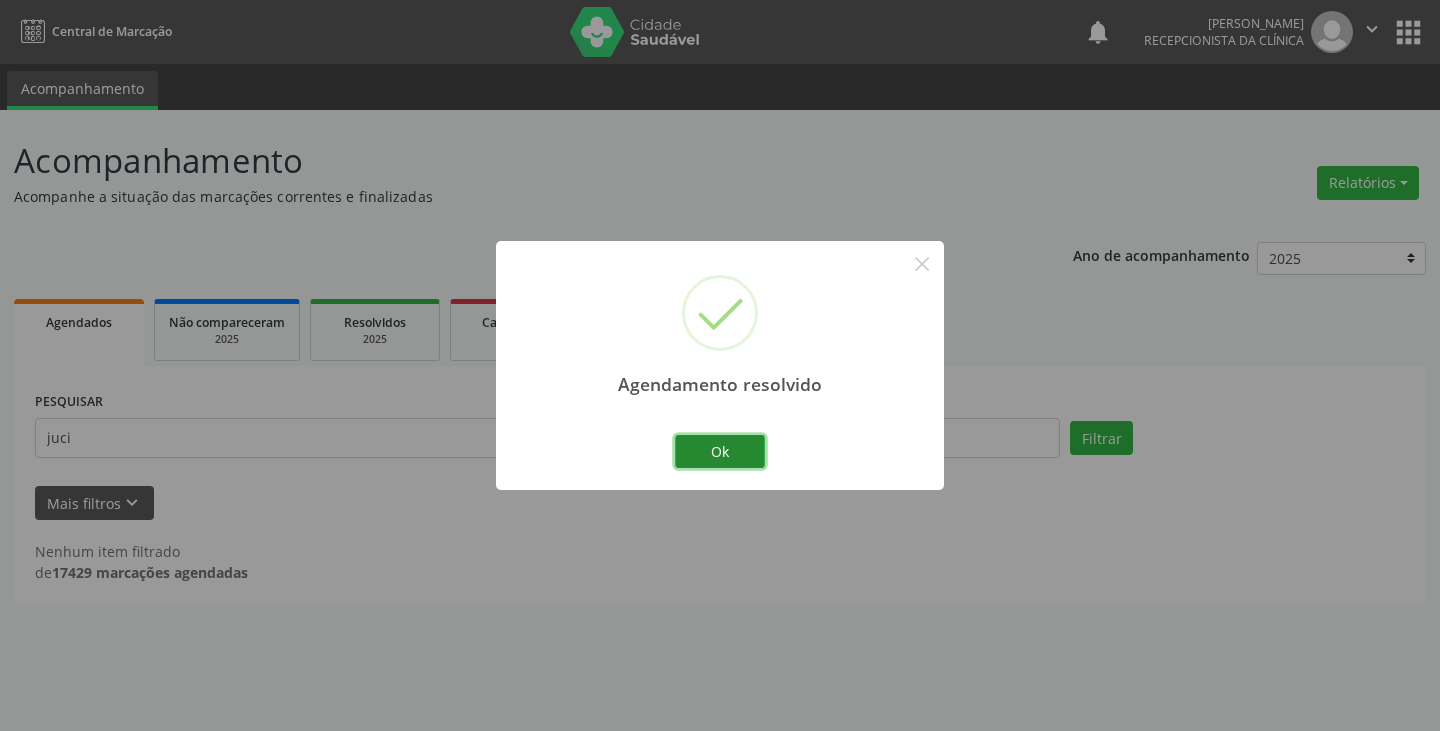 click on "Ok" at bounding box center (720, 452) 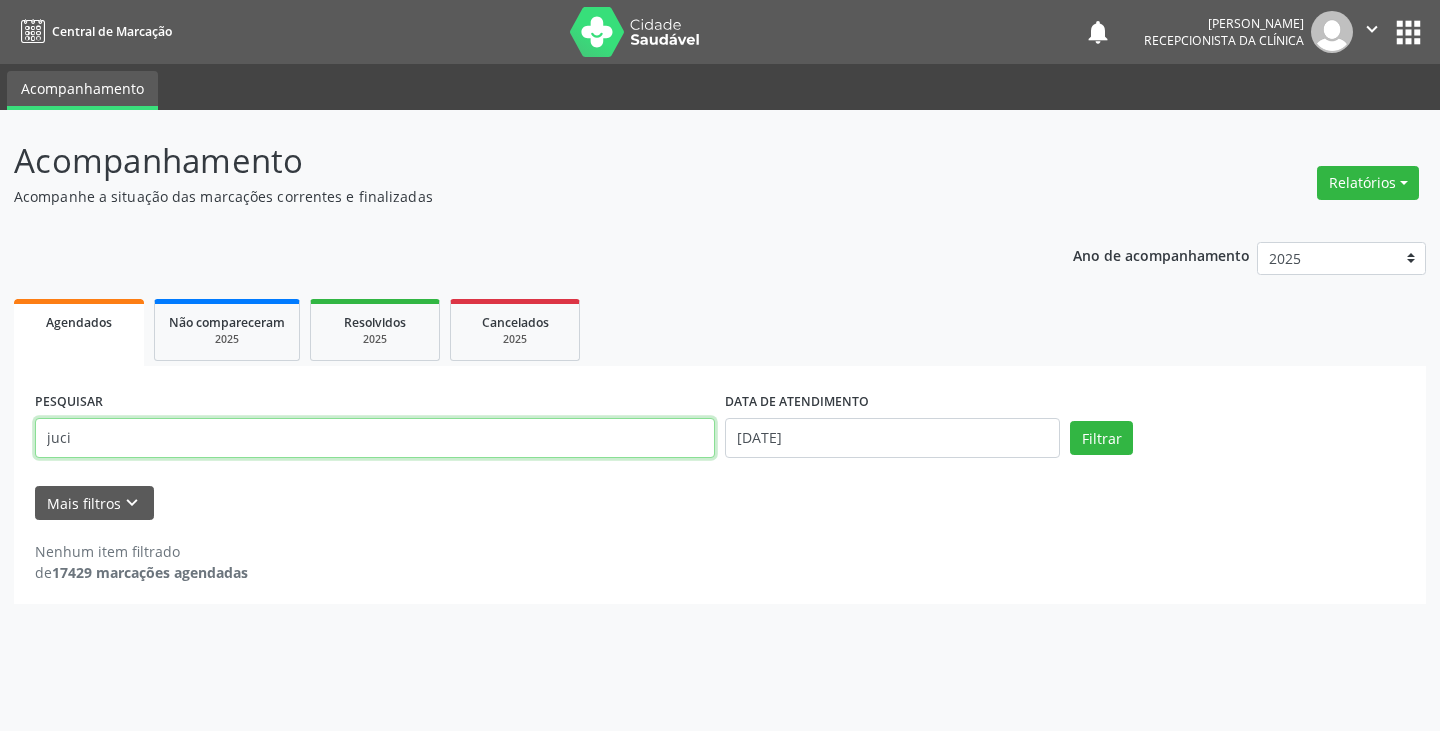 click on "juci" at bounding box center [375, 438] 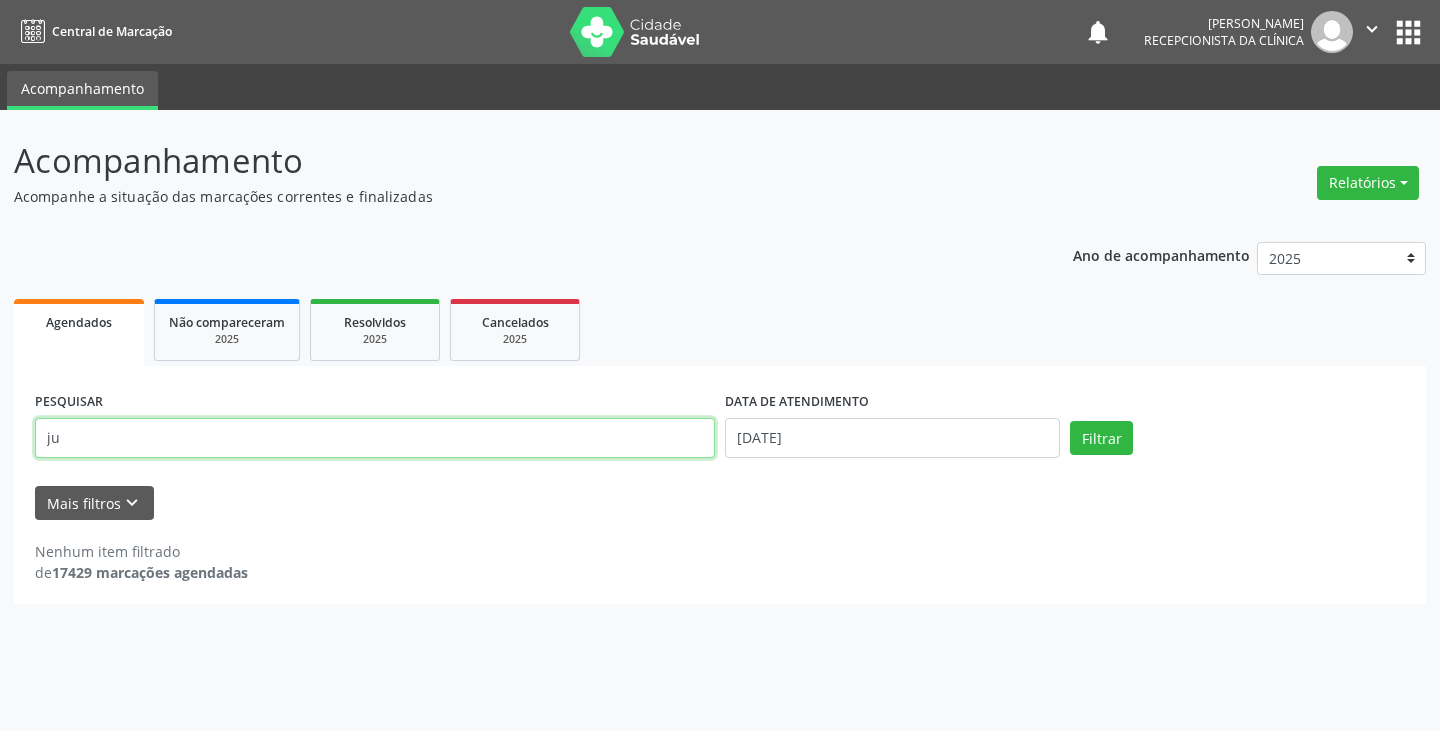 type on "j" 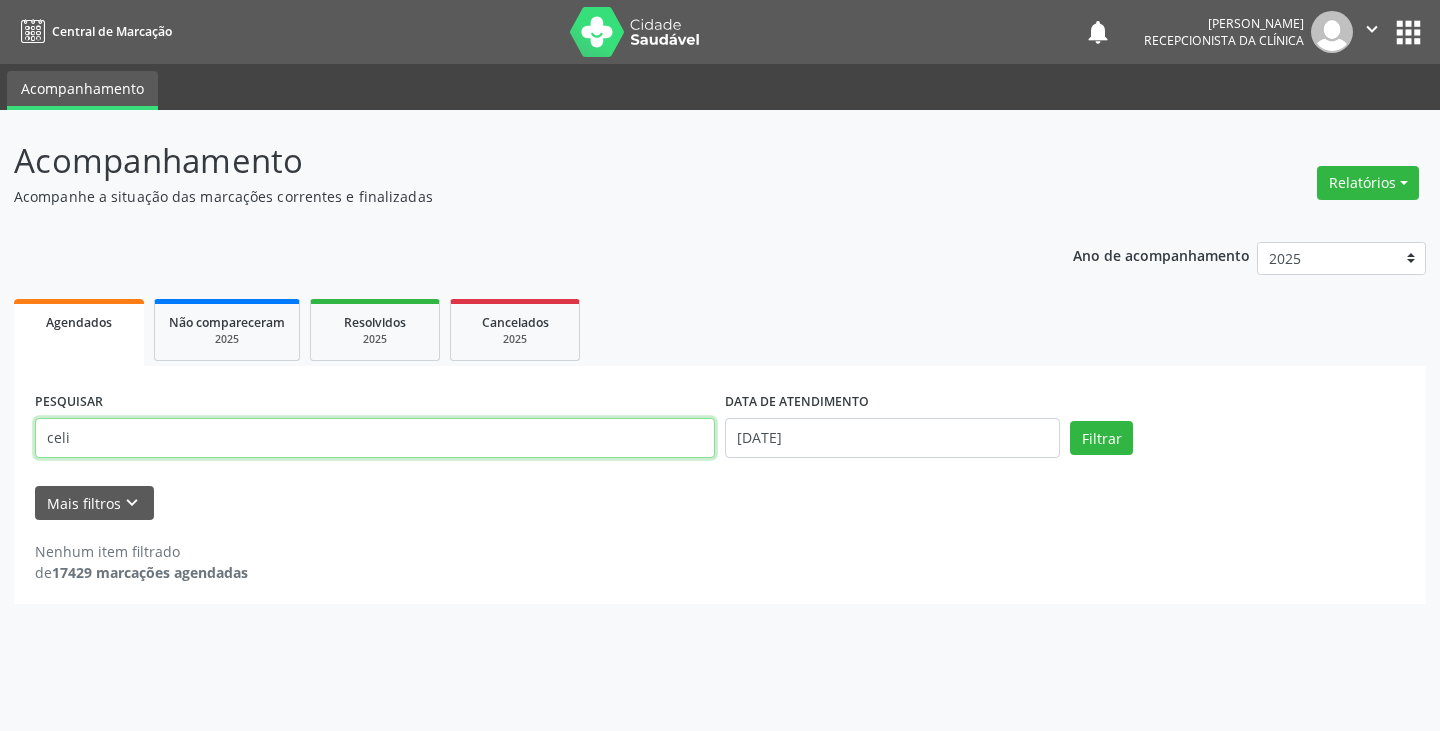 type on "celi" 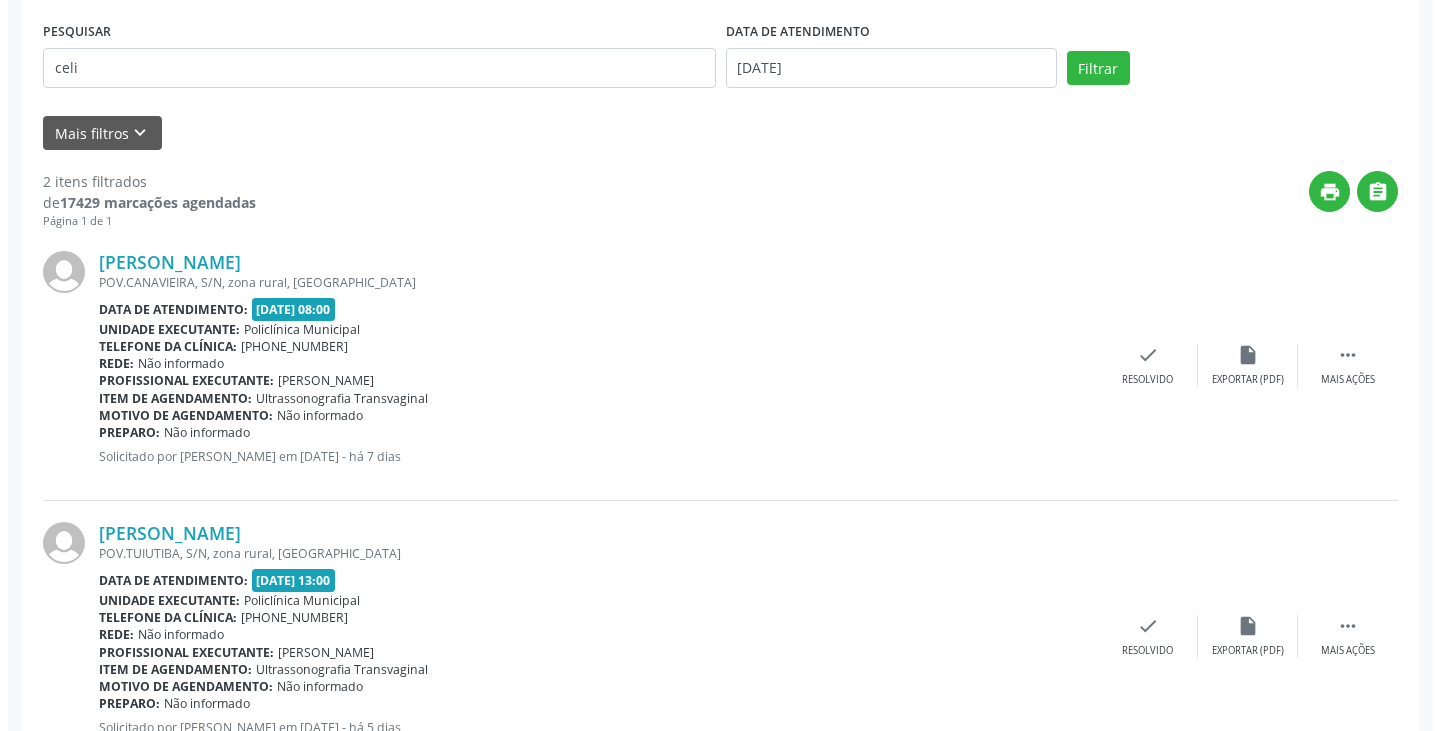 scroll, scrollTop: 400, scrollLeft: 0, axis: vertical 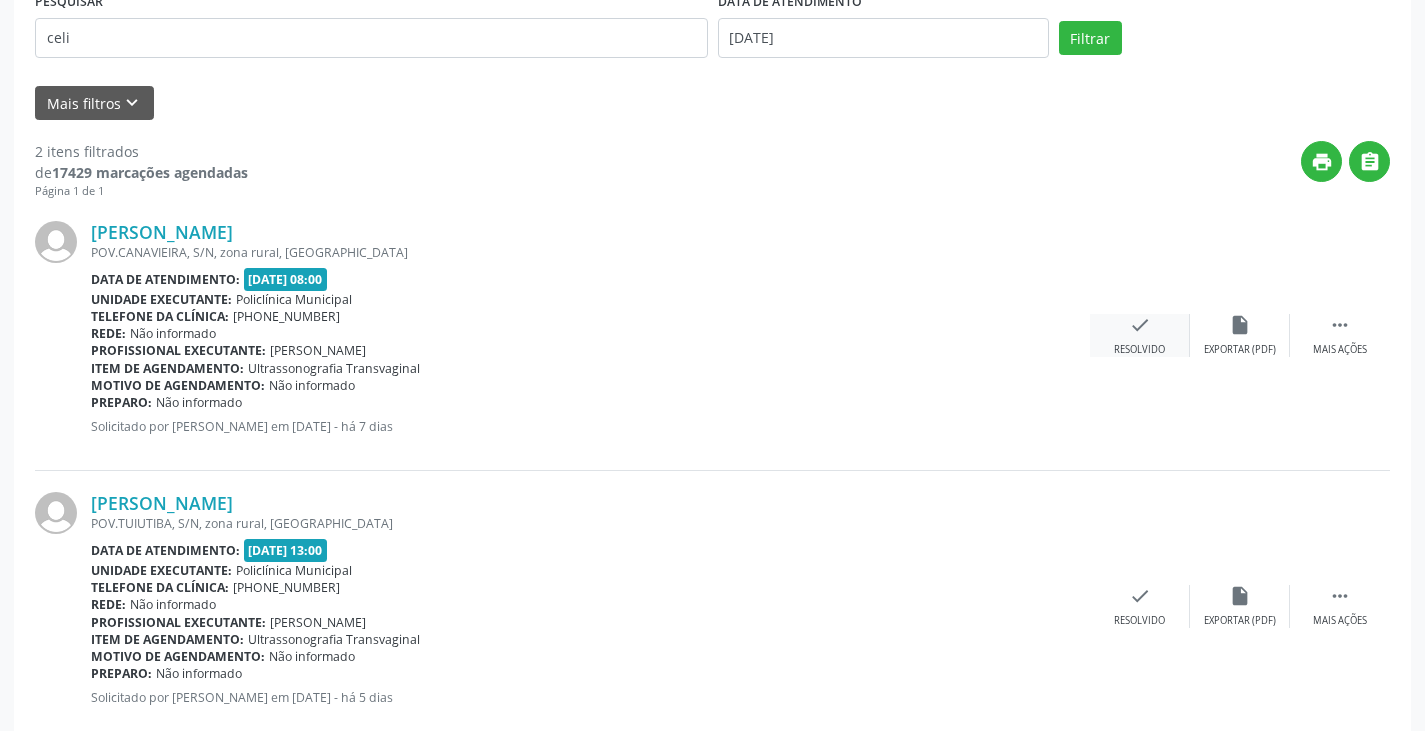 click on "check
Resolvido" at bounding box center [1140, 335] 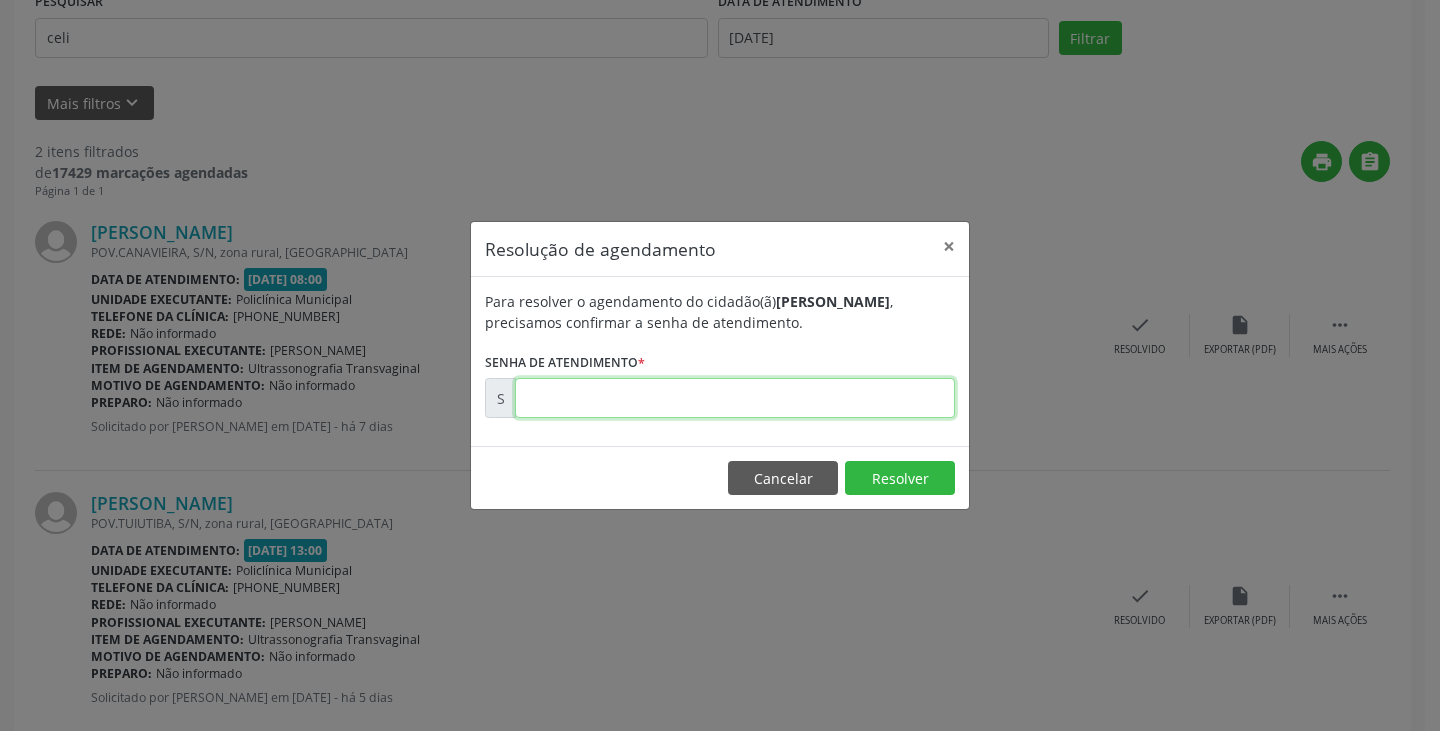 click at bounding box center [735, 398] 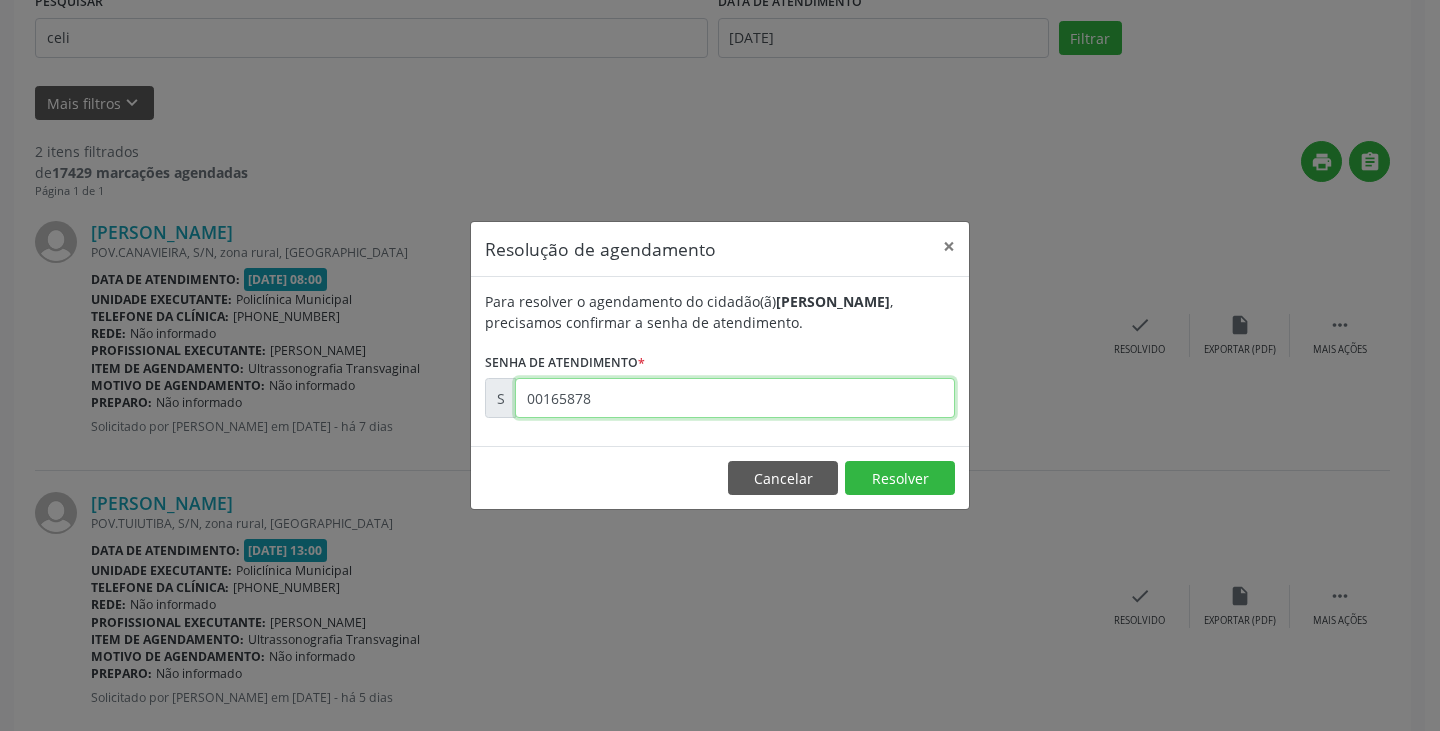 type on "00165878" 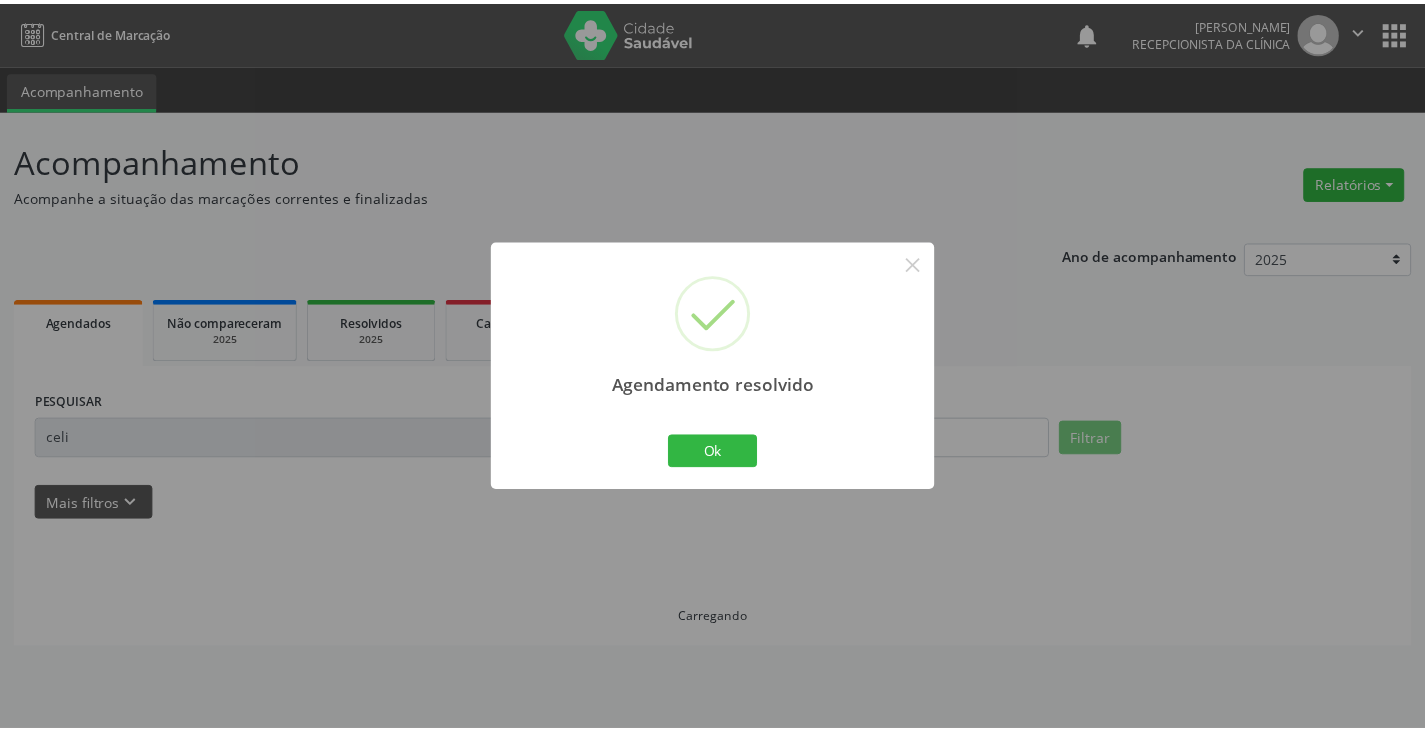 scroll, scrollTop: 0, scrollLeft: 0, axis: both 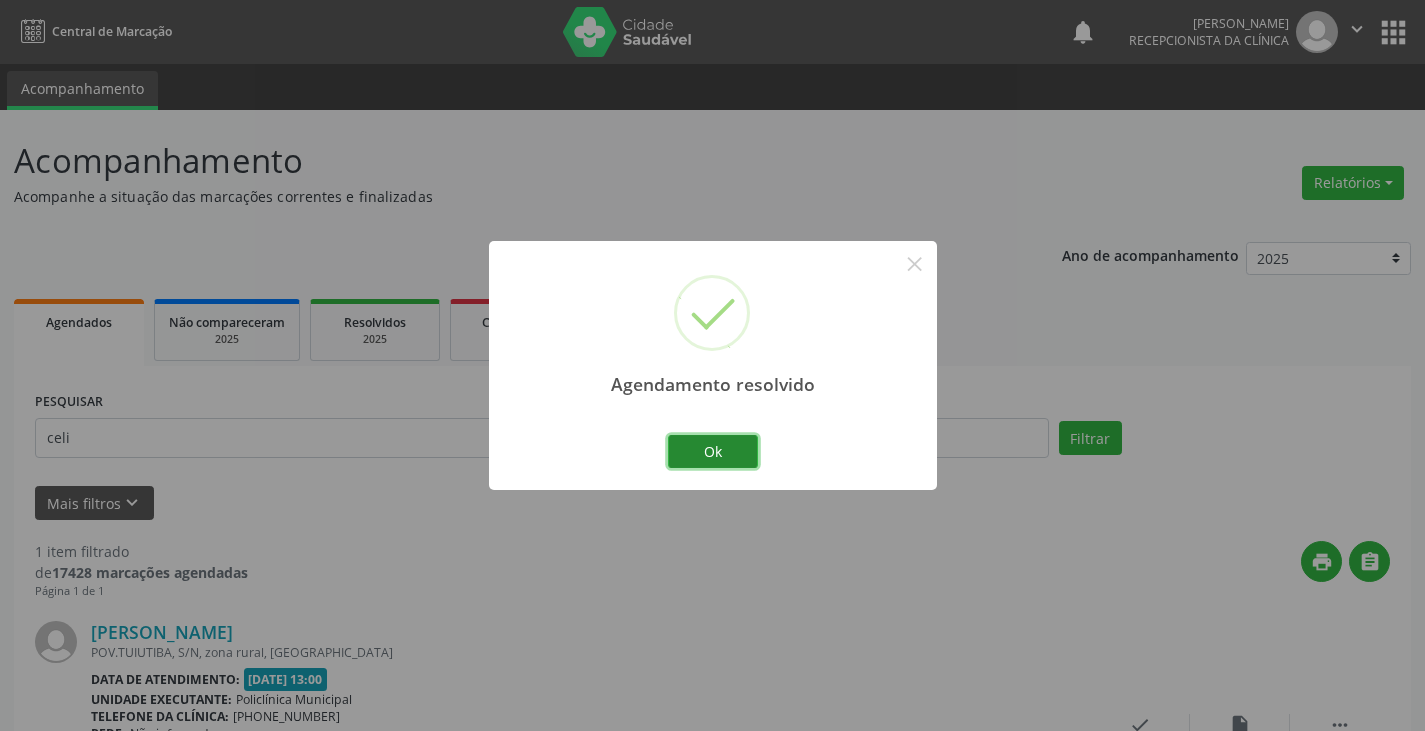 click on "Ok" at bounding box center [713, 452] 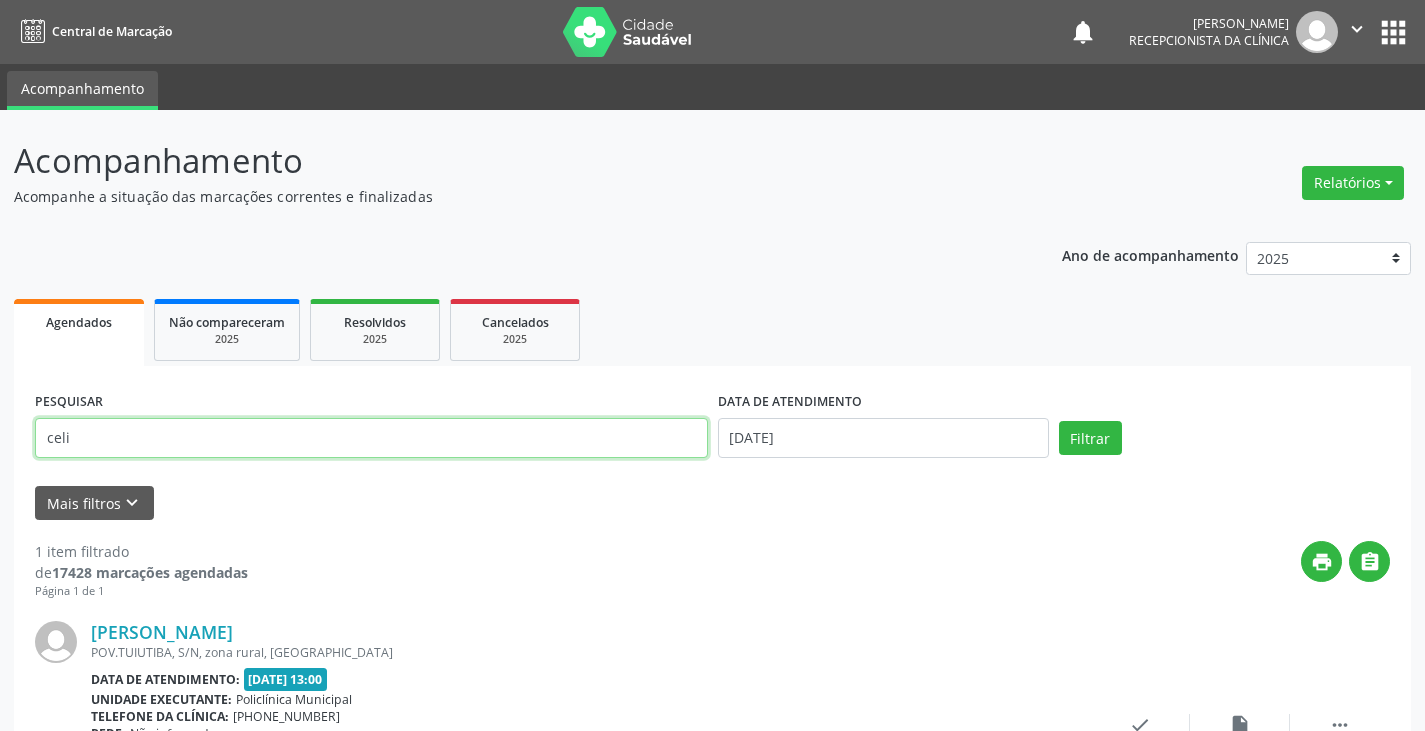 click on "celi" at bounding box center [371, 438] 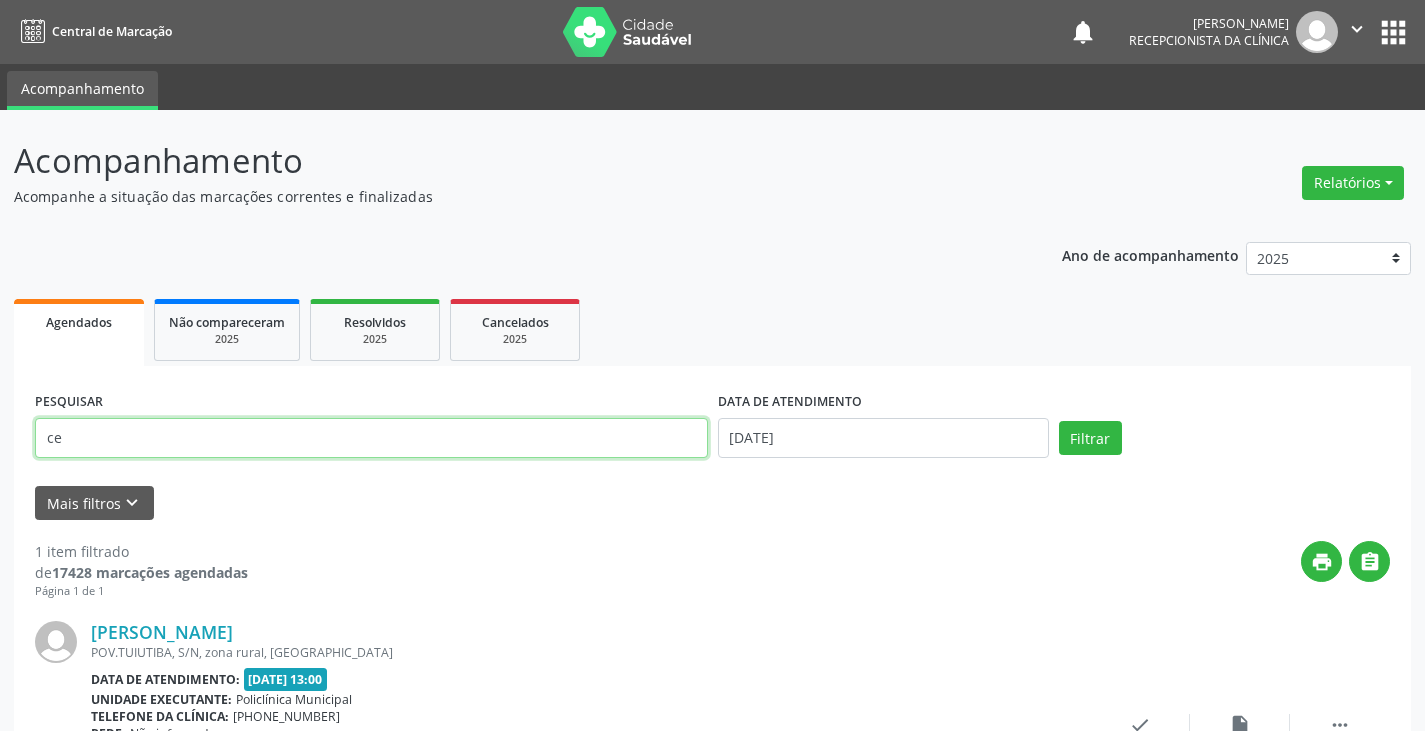 type on "c" 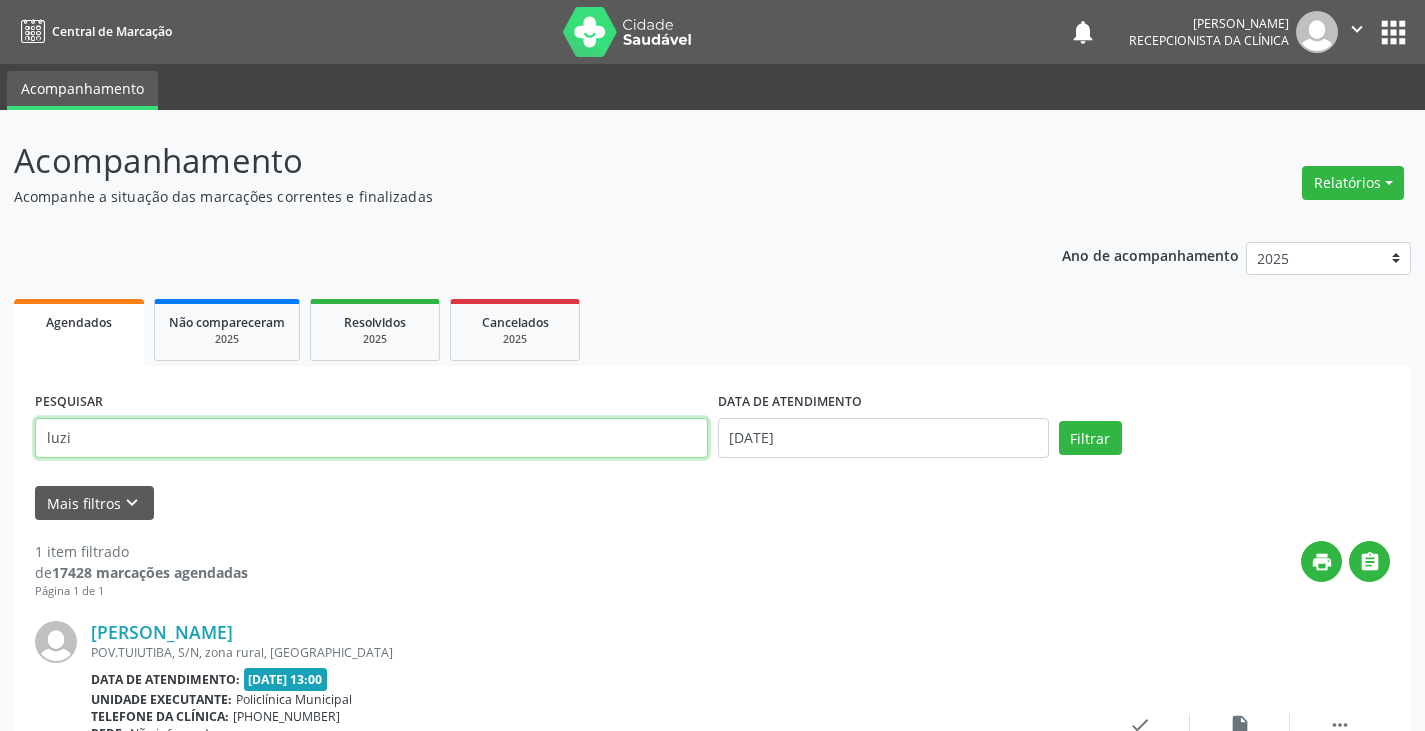 type on "luzi" 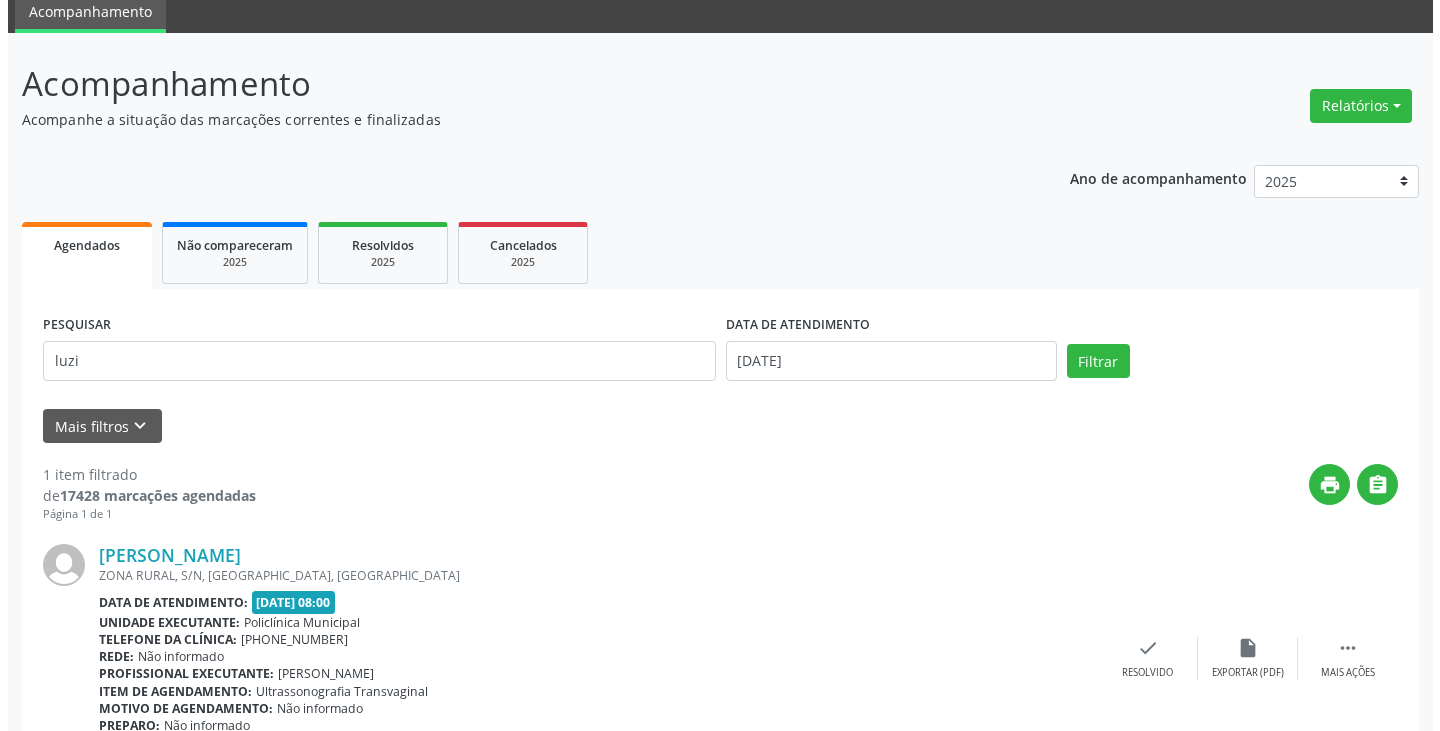 scroll, scrollTop: 174, scrollLeft: 0, axis: vertical 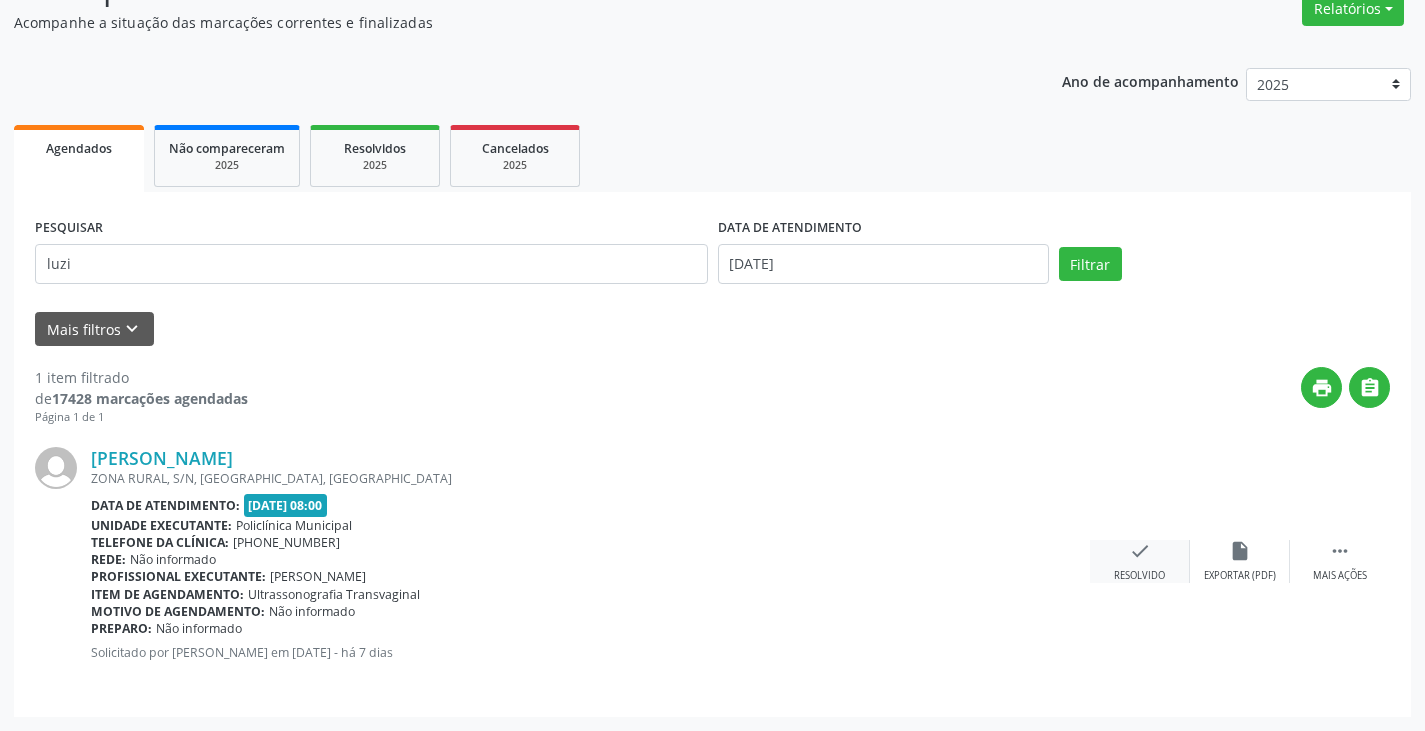 click on "check" at bounding box center [1140, 551] 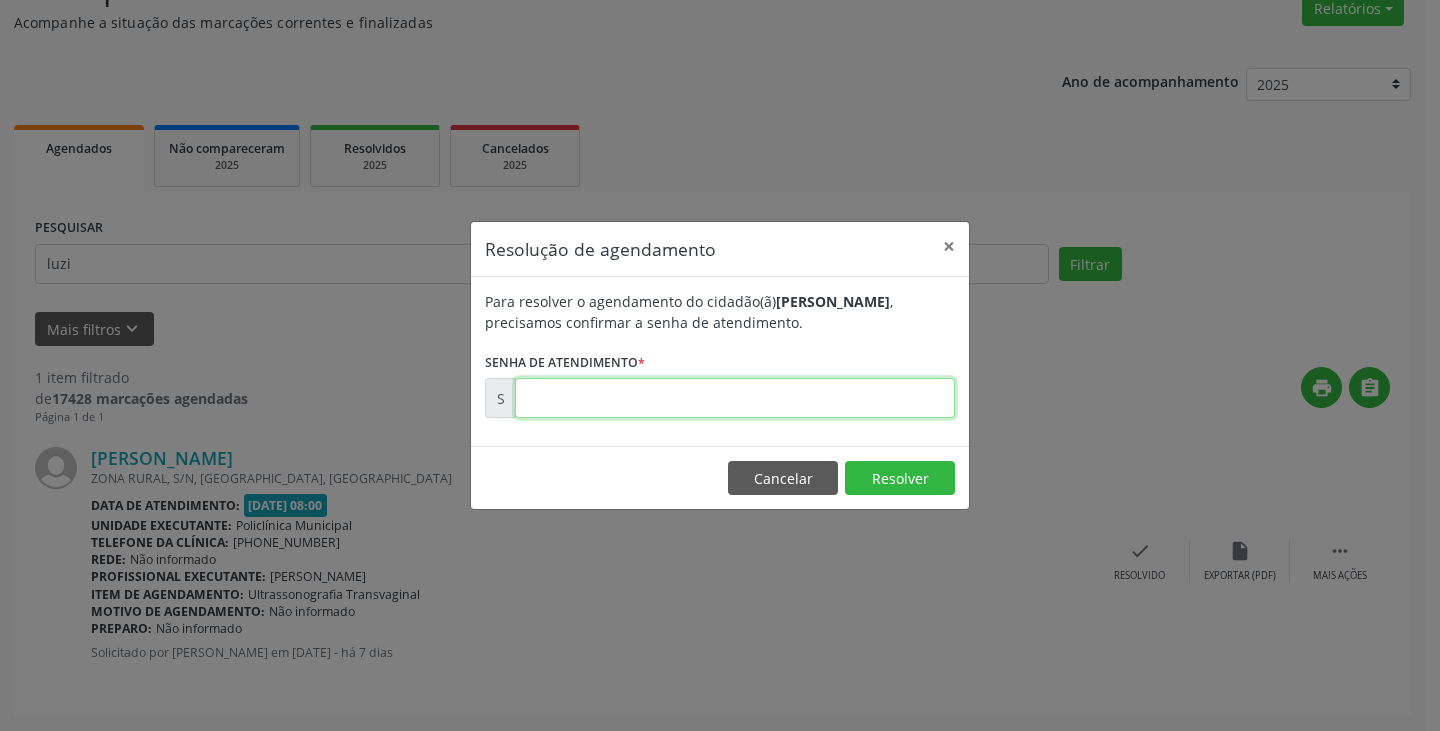click at bounding box center (735, 398) 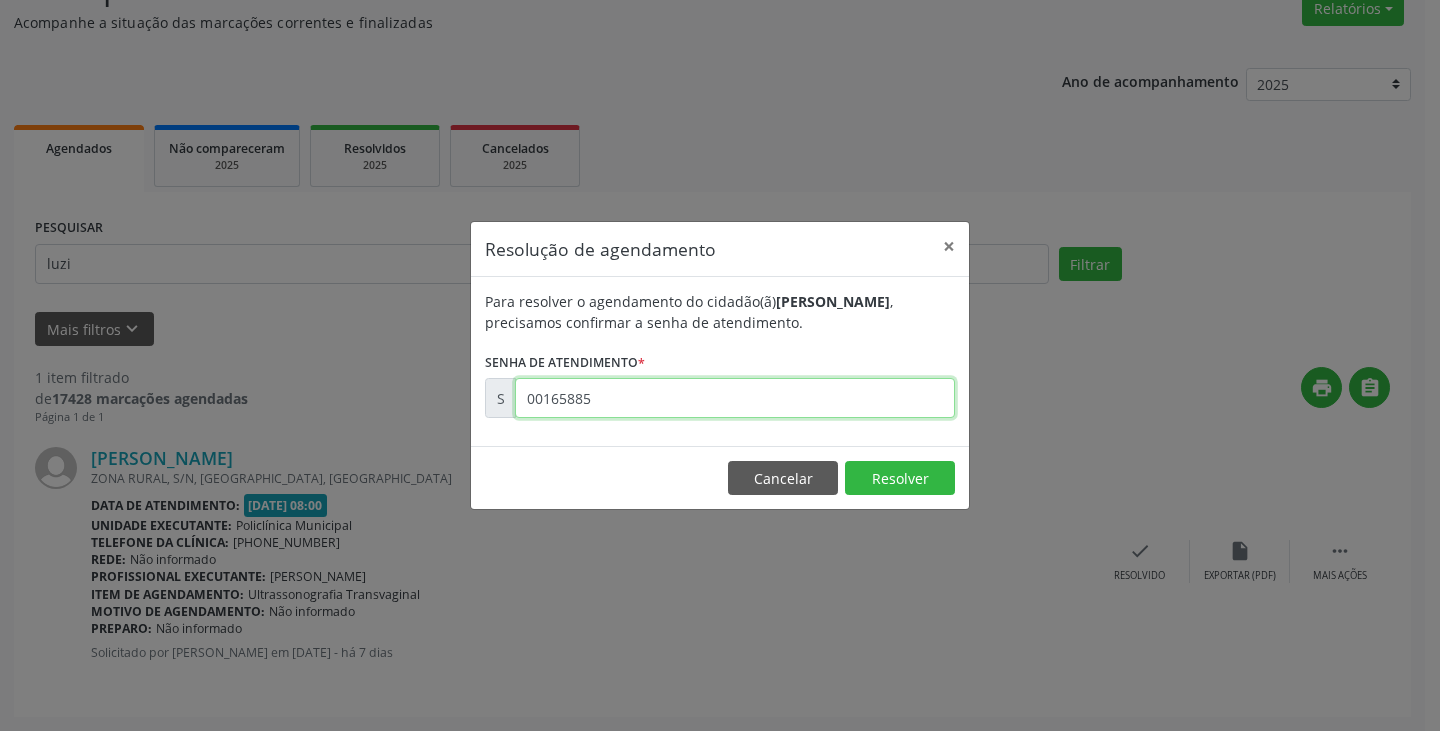 type on "00165885" 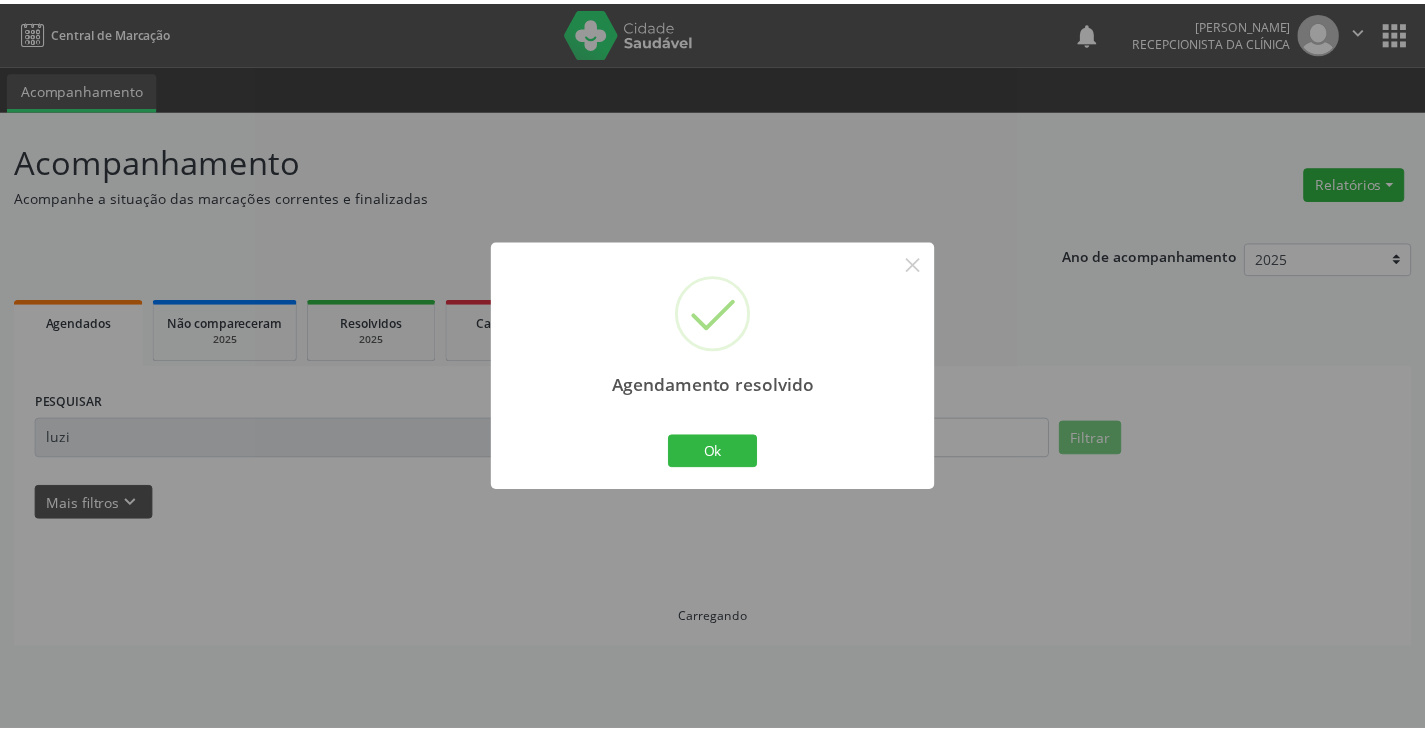scroll, scrollTop: 0, scrollLeft: 0, axis: both 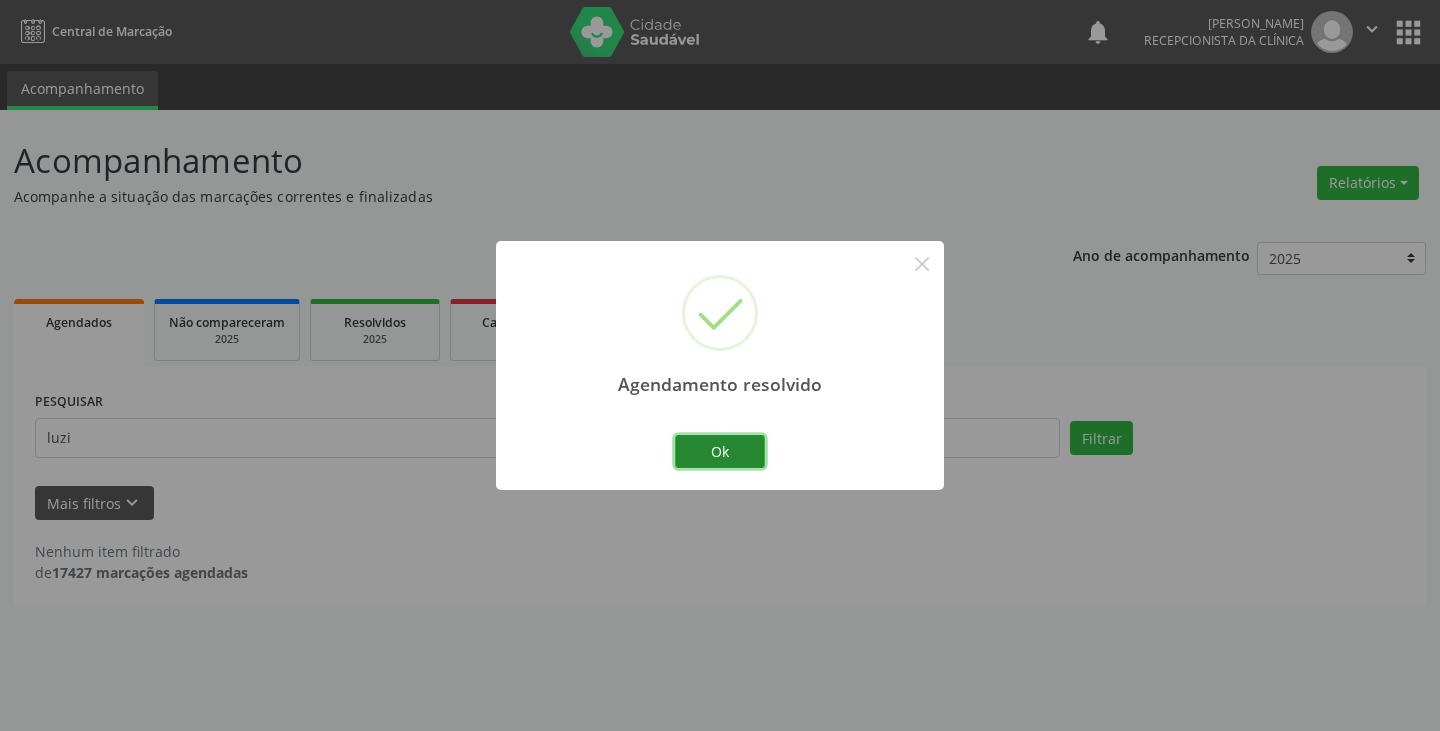 click on "Ok" at bounding box center [720, 452] 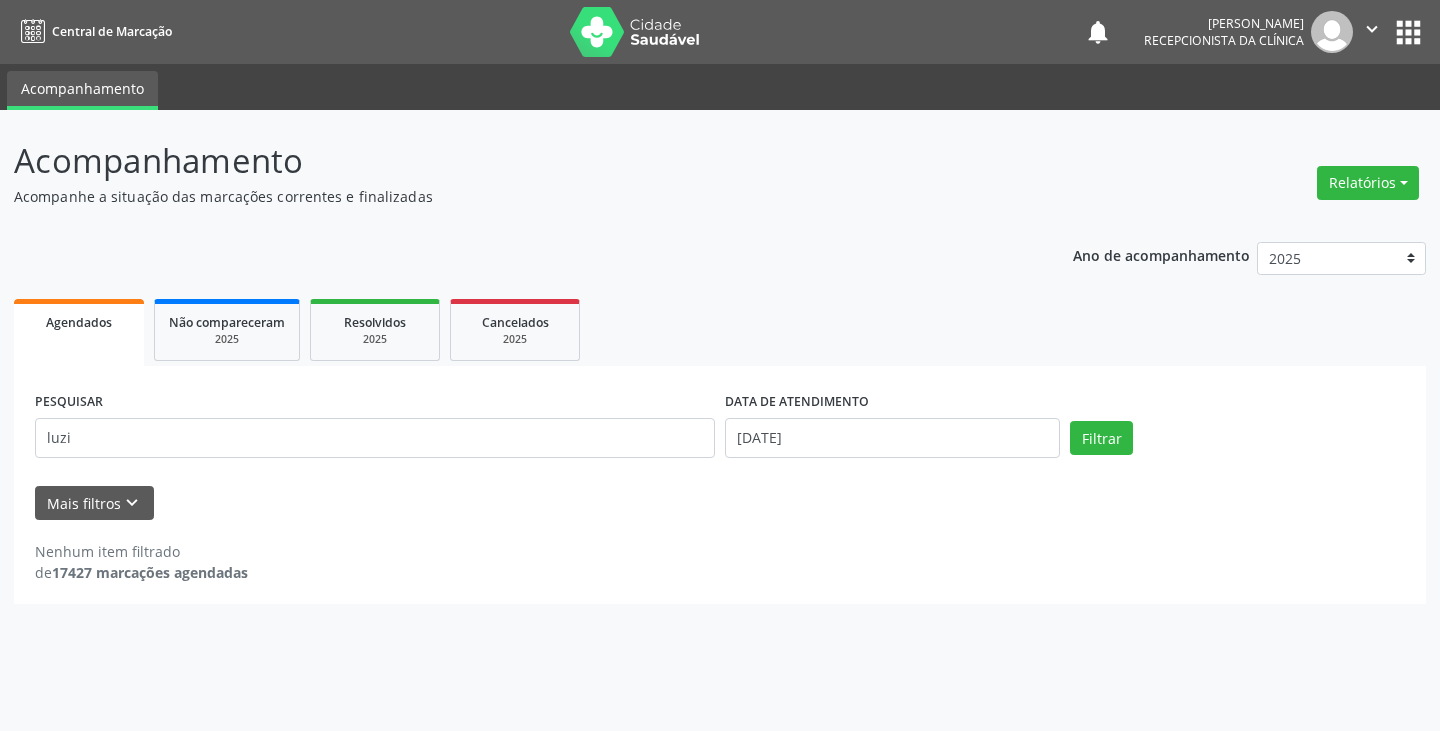 click on "PESQUISAR
luzi" at bounding box center (375, 429) 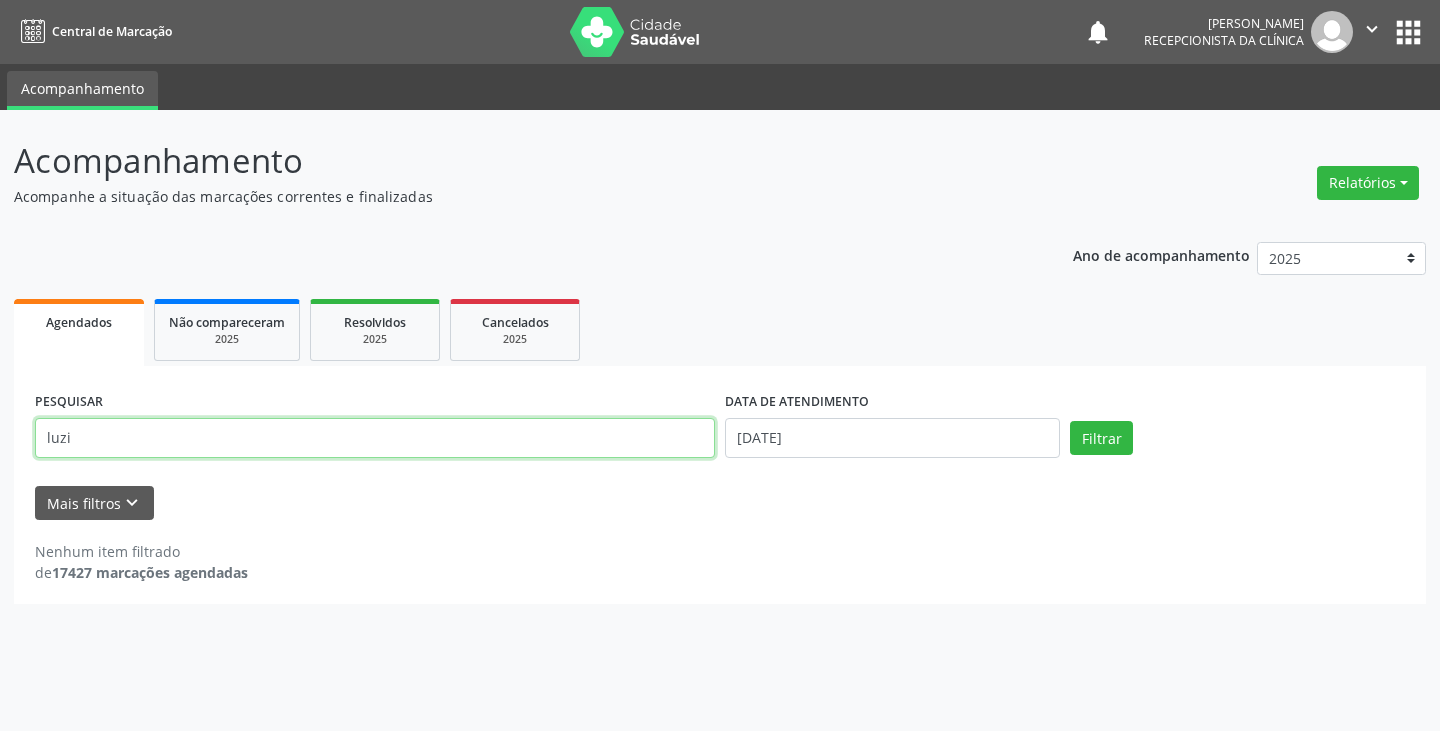 click on "luzi" at bounding box center (375, 438) 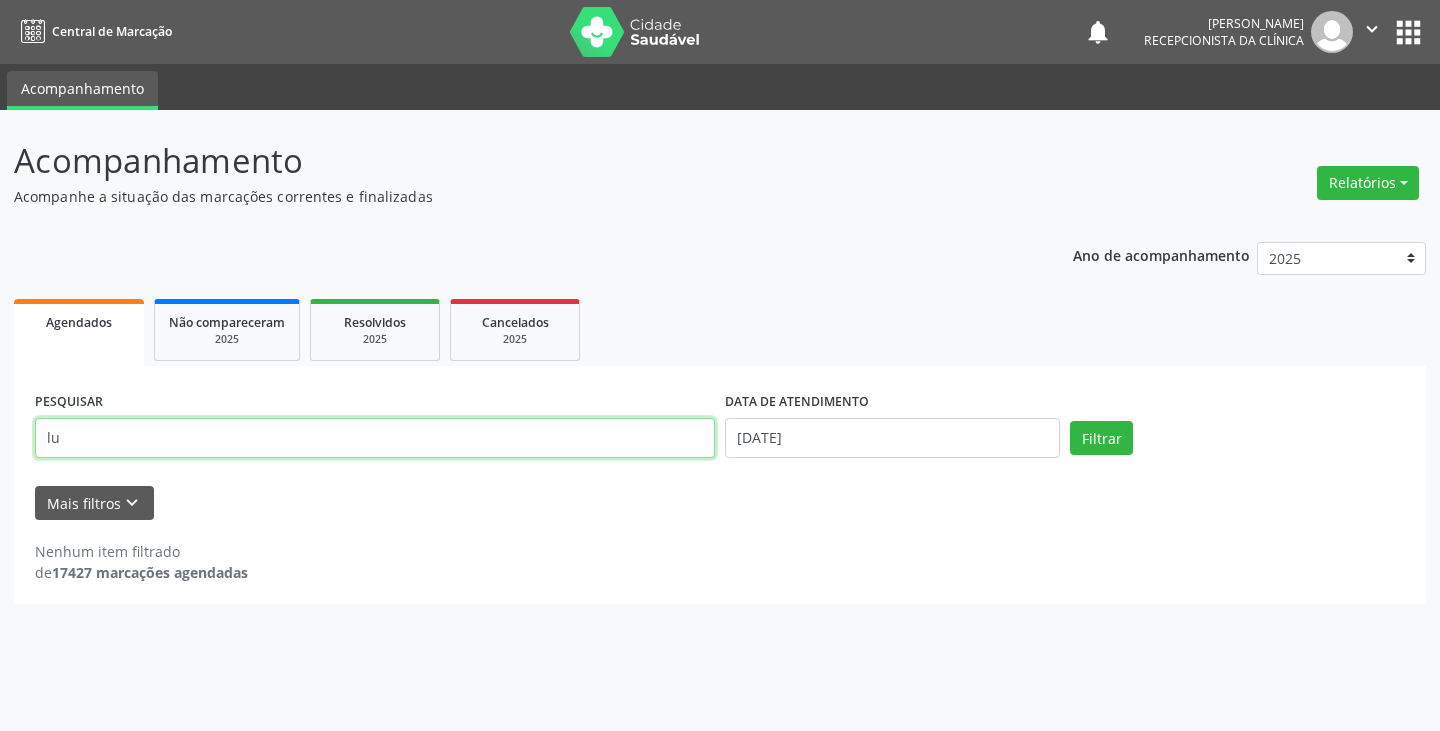 type on "l" 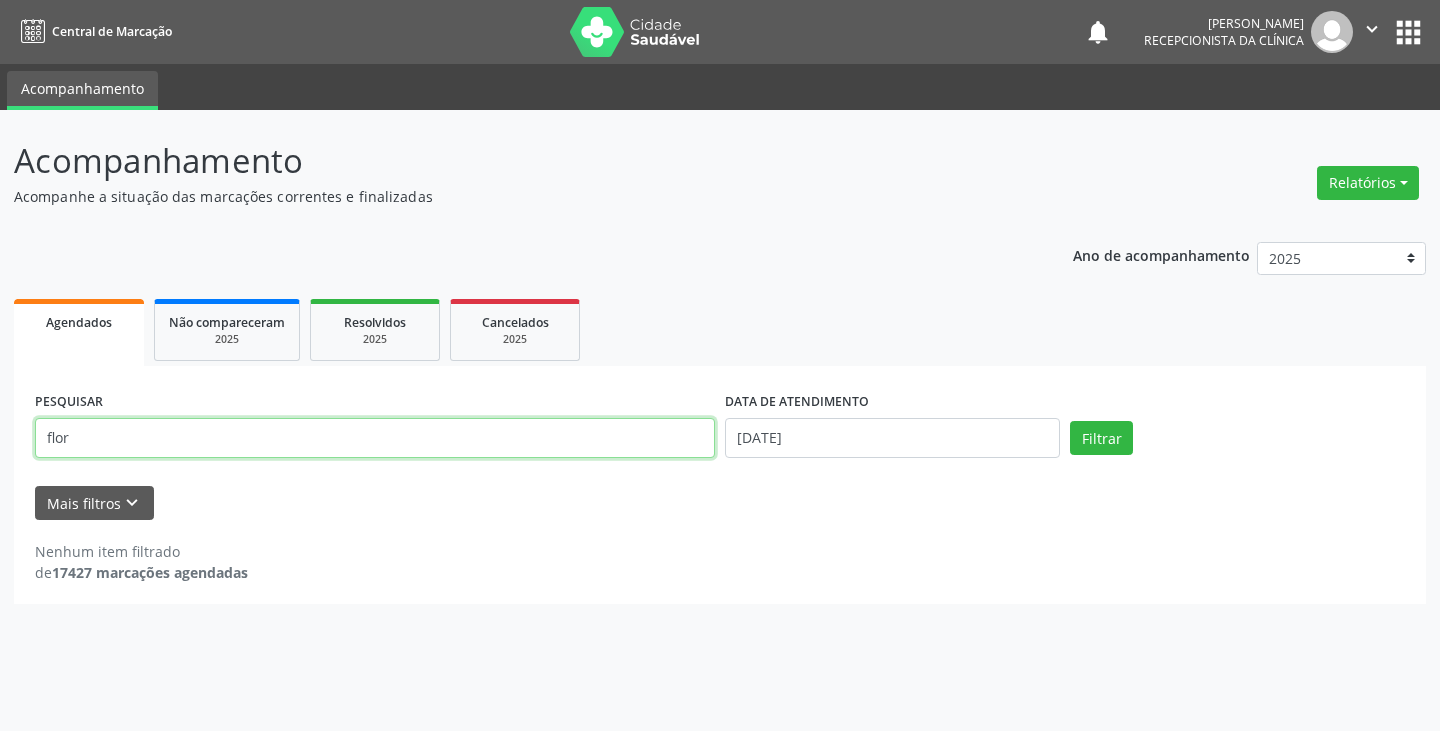 type on "flor" 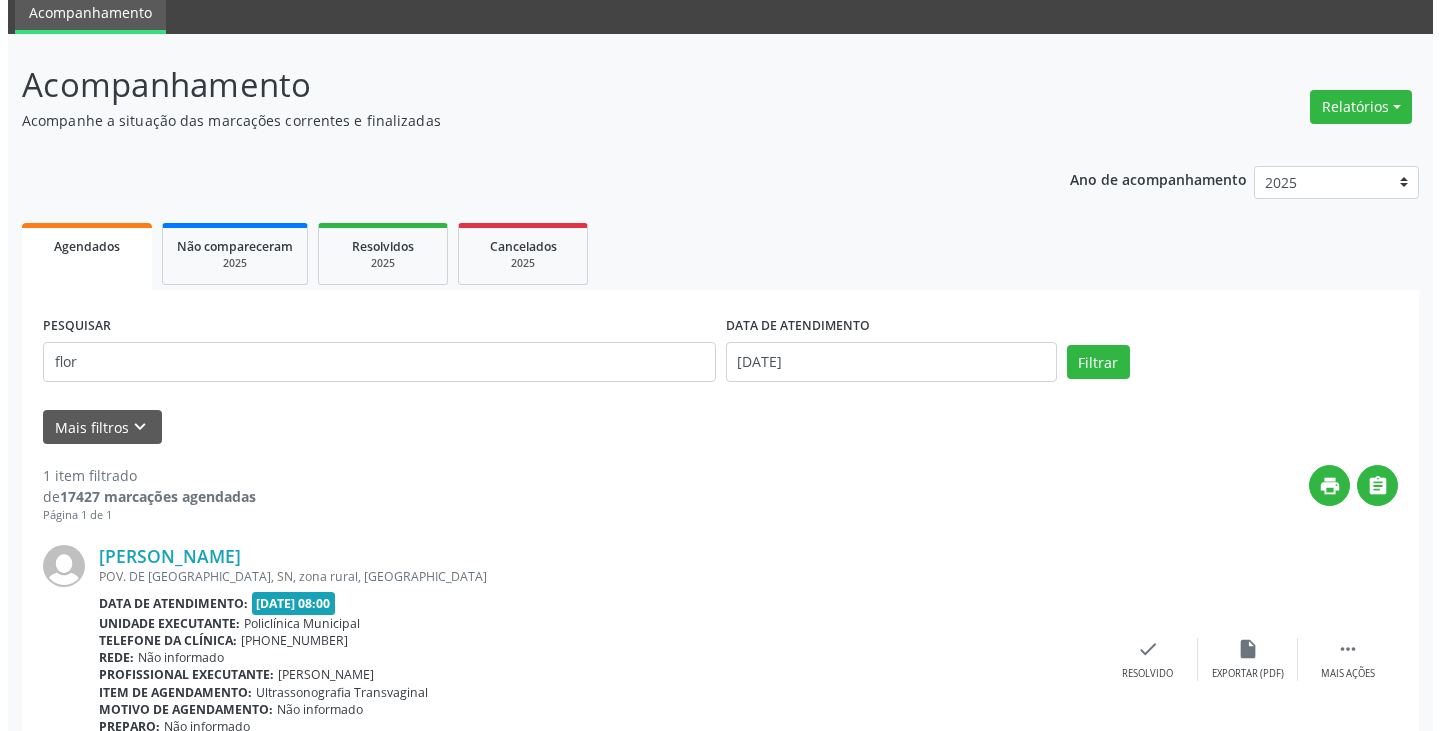 scroll, scrollTop: 174, scrollLeft: 0, axis: vertical 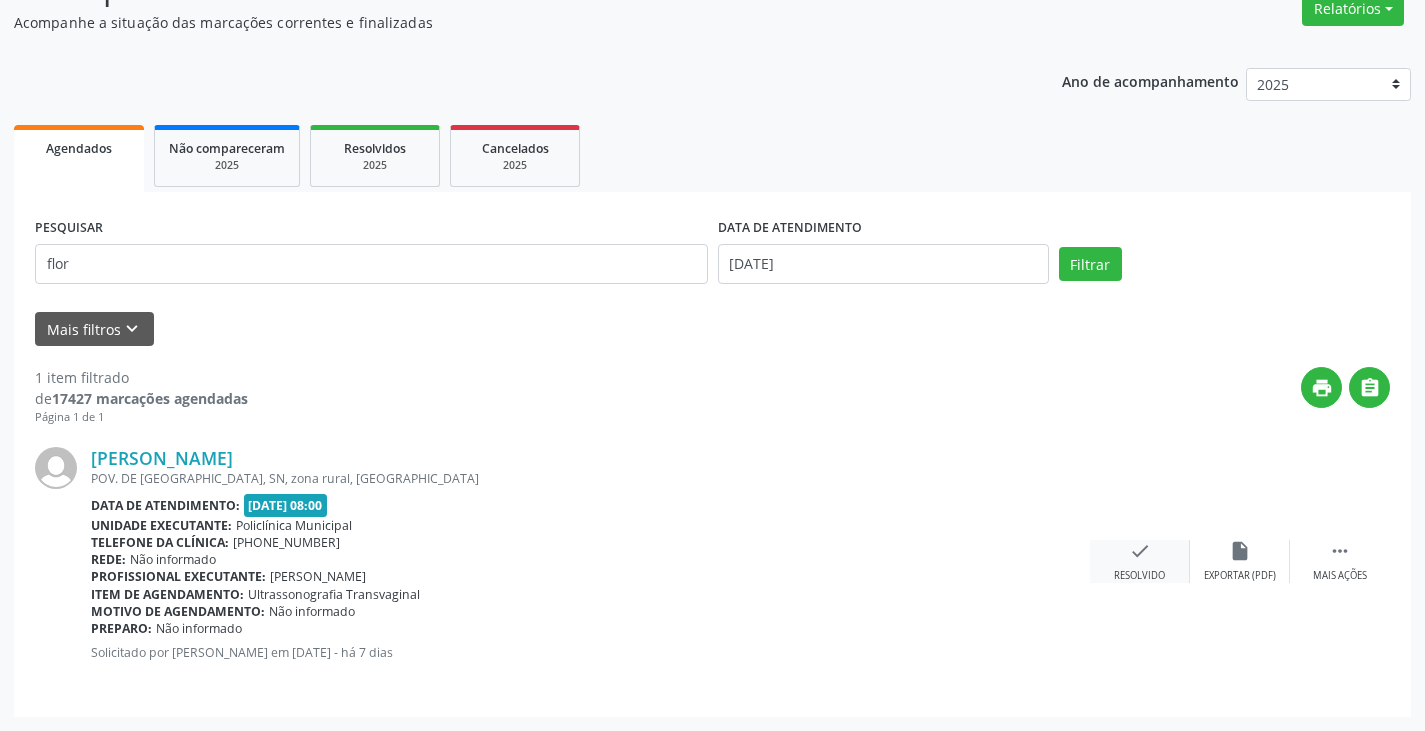 click on "check
Resolvido" at bounding box center [1140, 561] 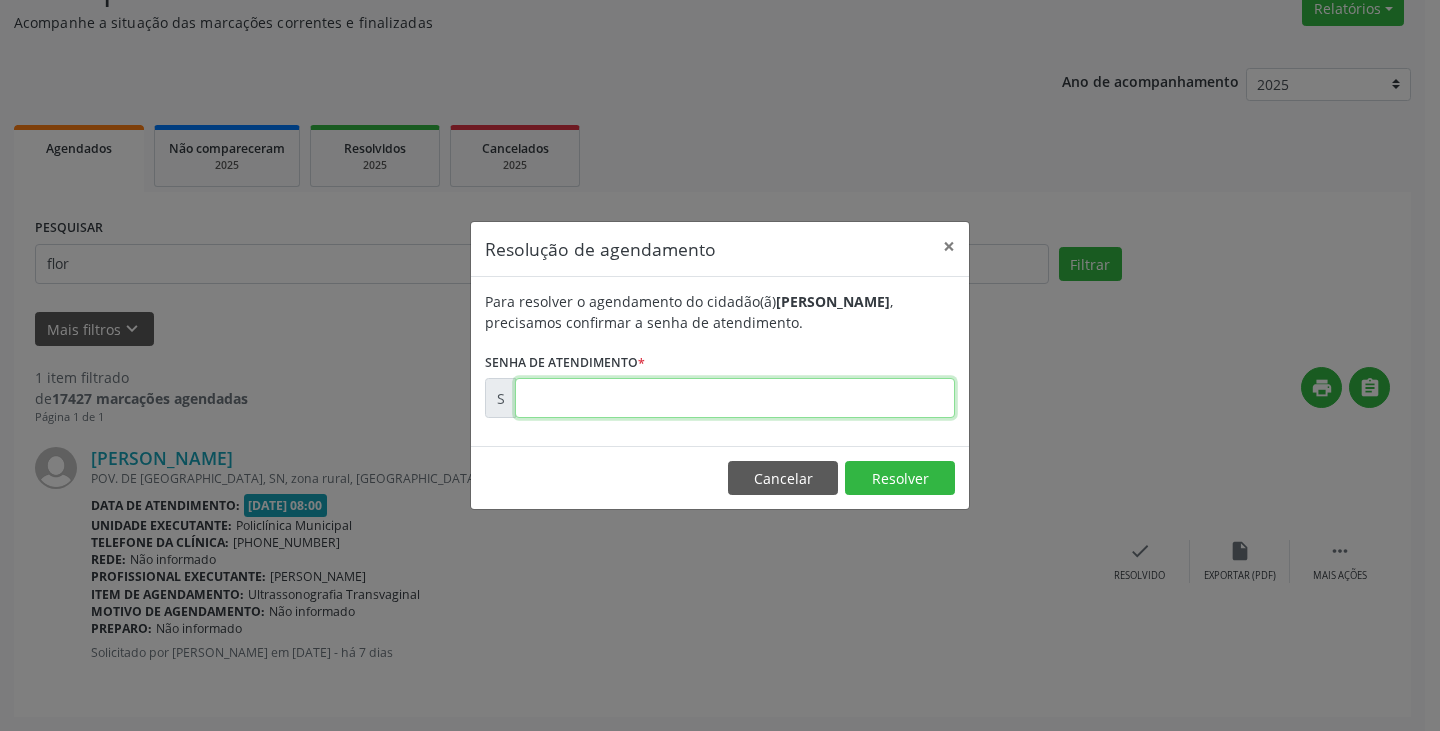 click at bounding box center (735, 398) 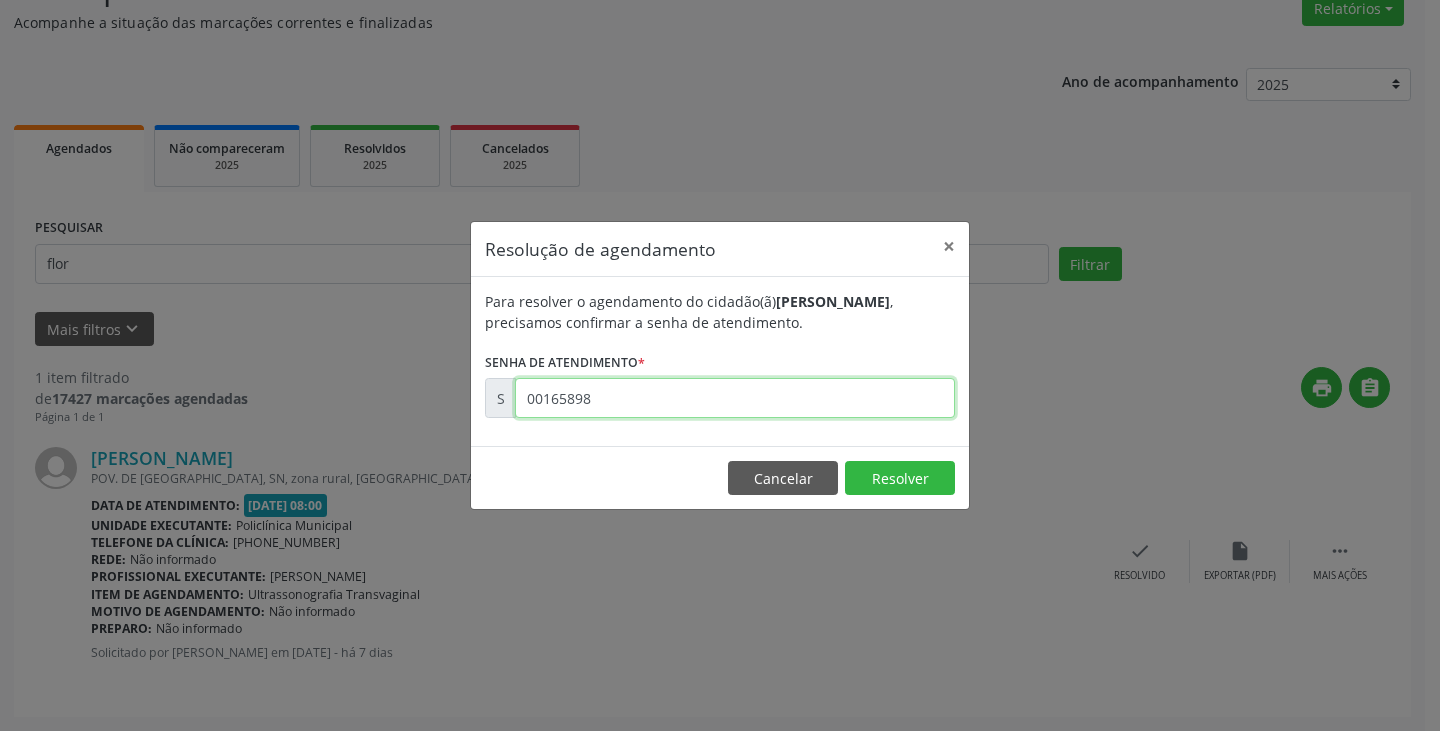 type on "00165898" 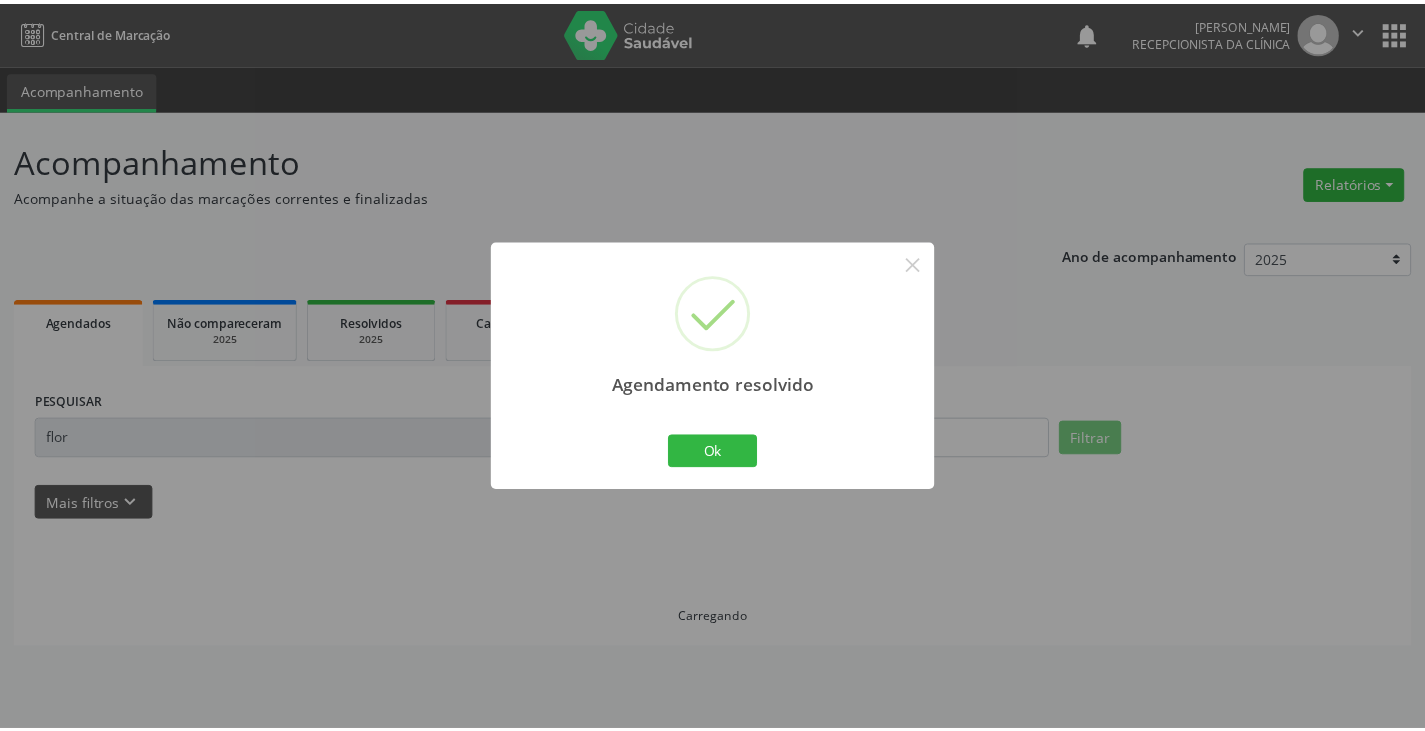 scroll, scrollTop: 0, scrollLeft: 0, axis: both 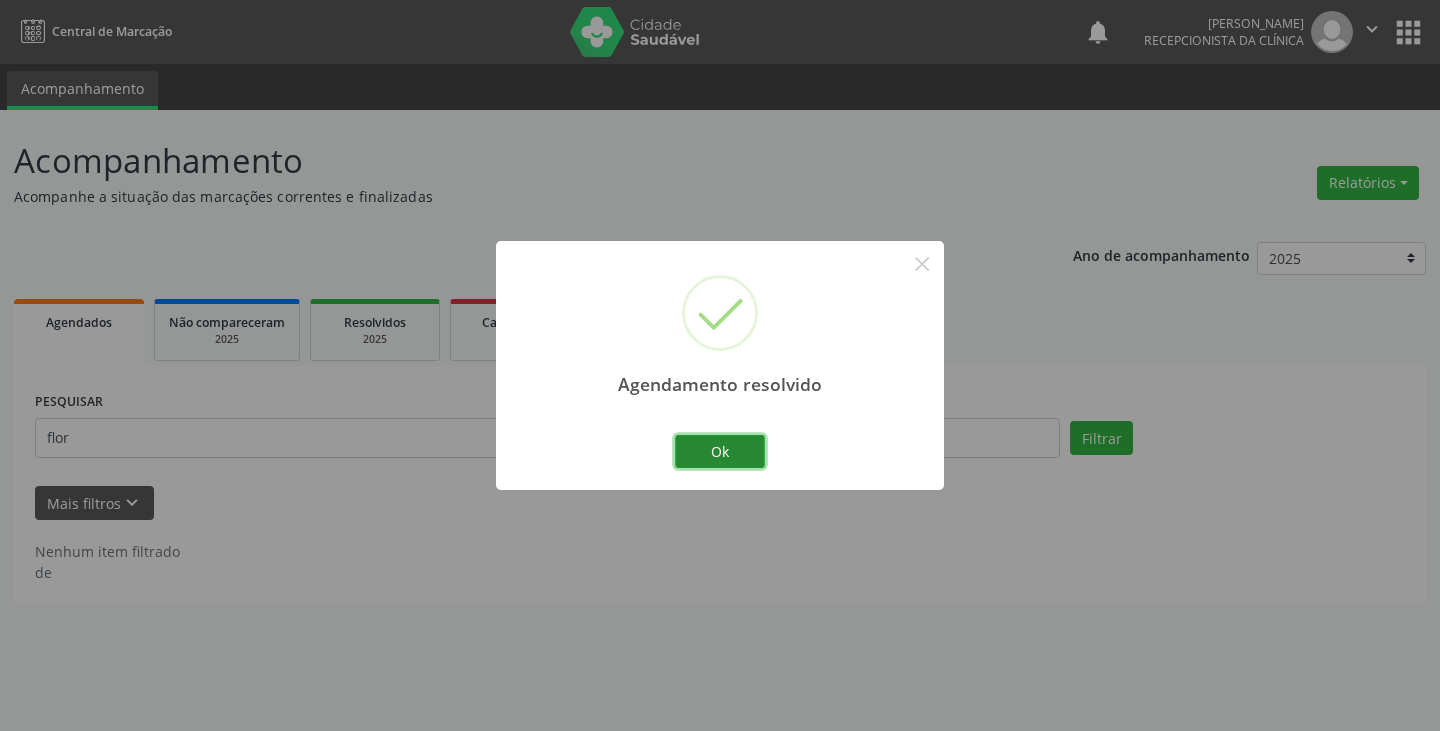 click on "Ok" at bounding box center (720, 452) 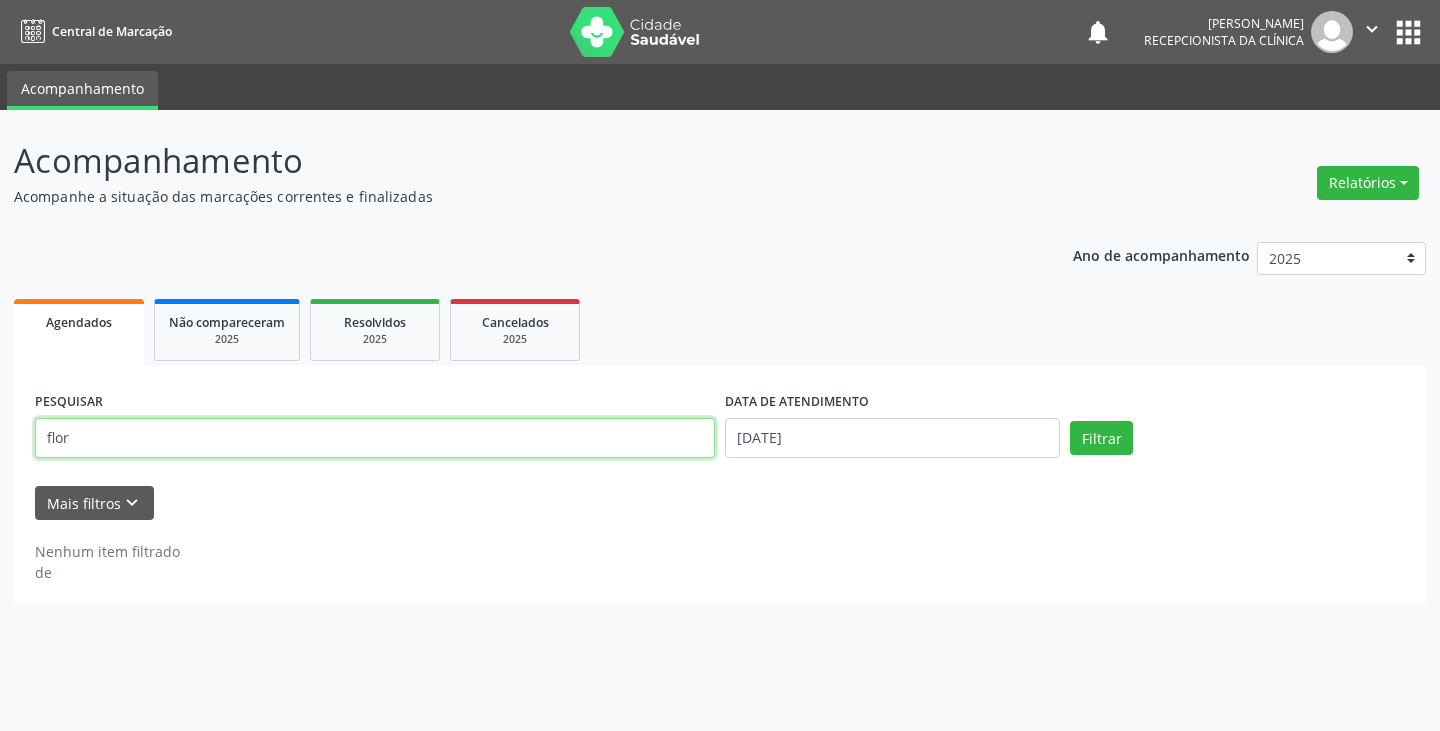 click on "flor" at bounding box center [375, 438] 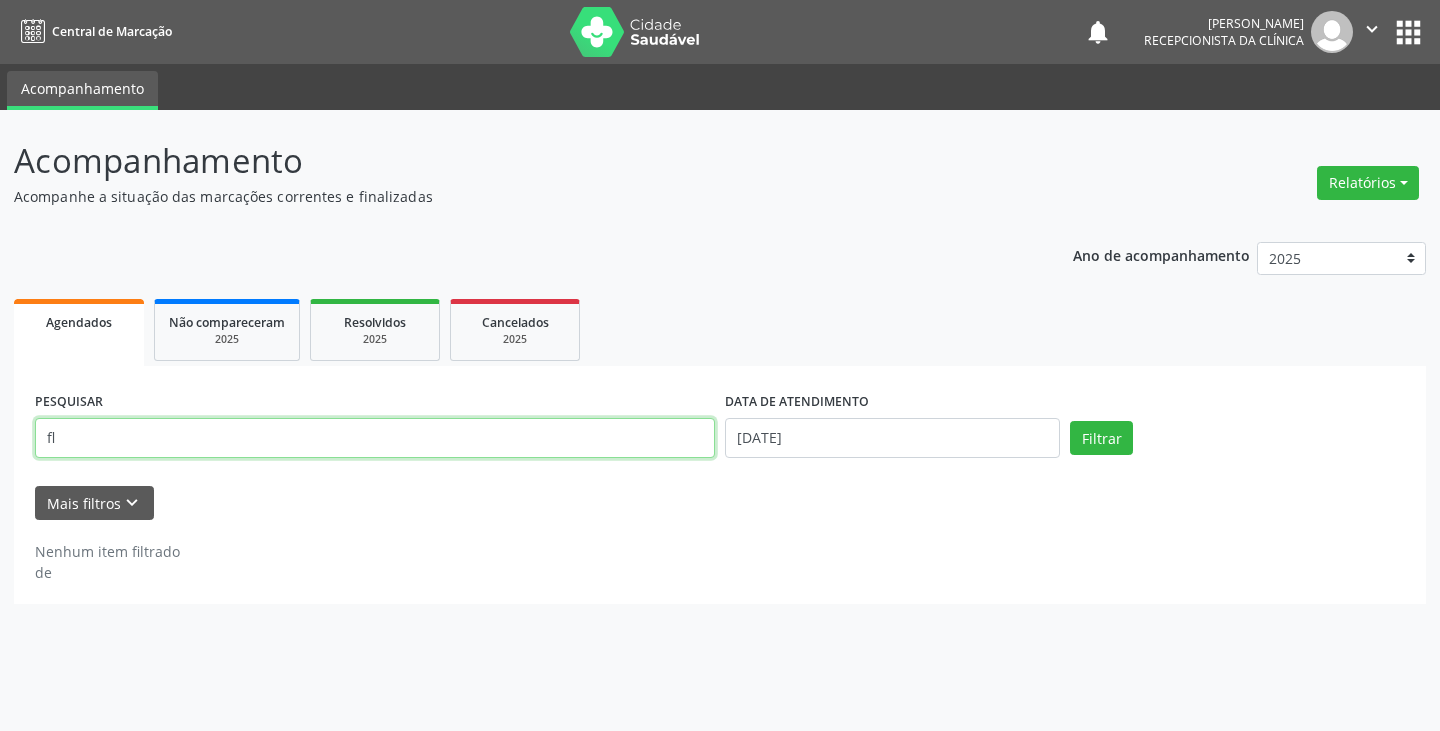 type on "f" 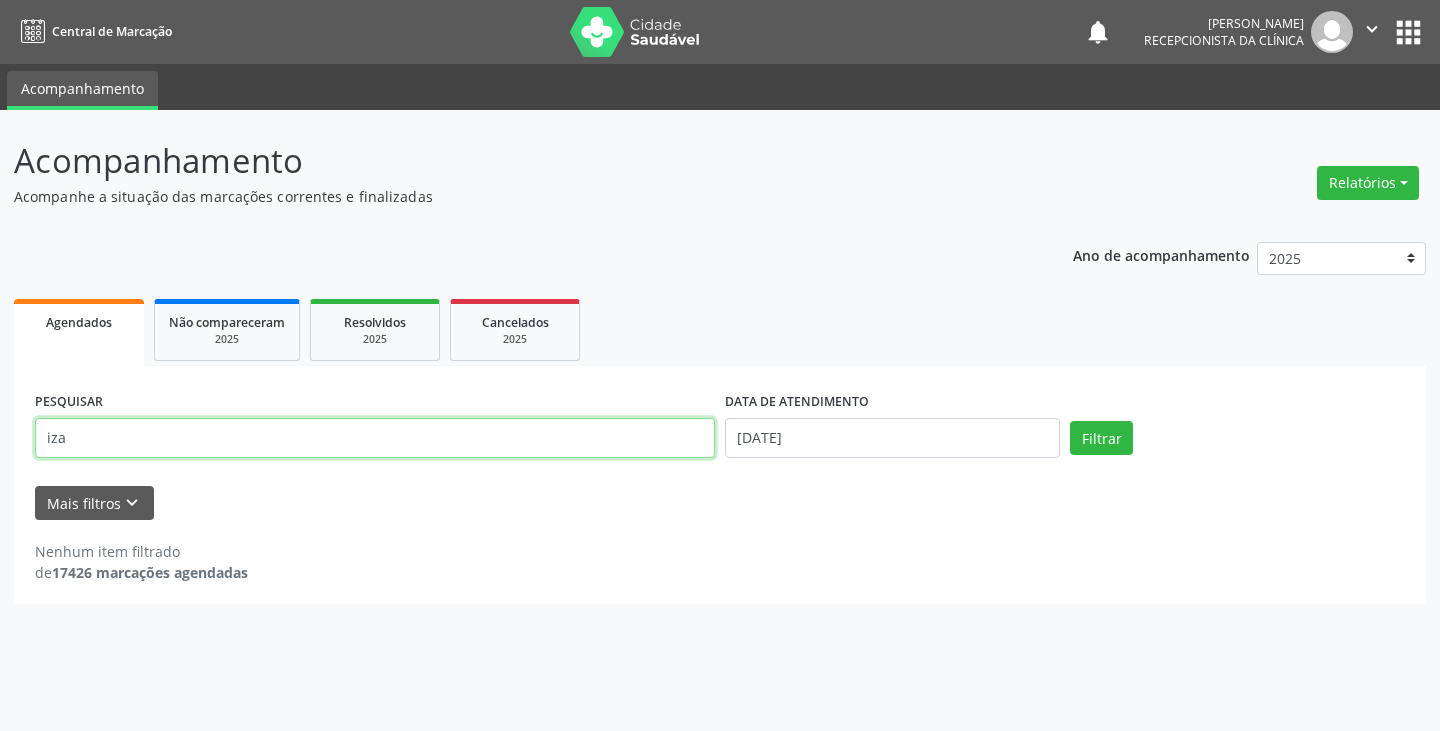 type on "iza" 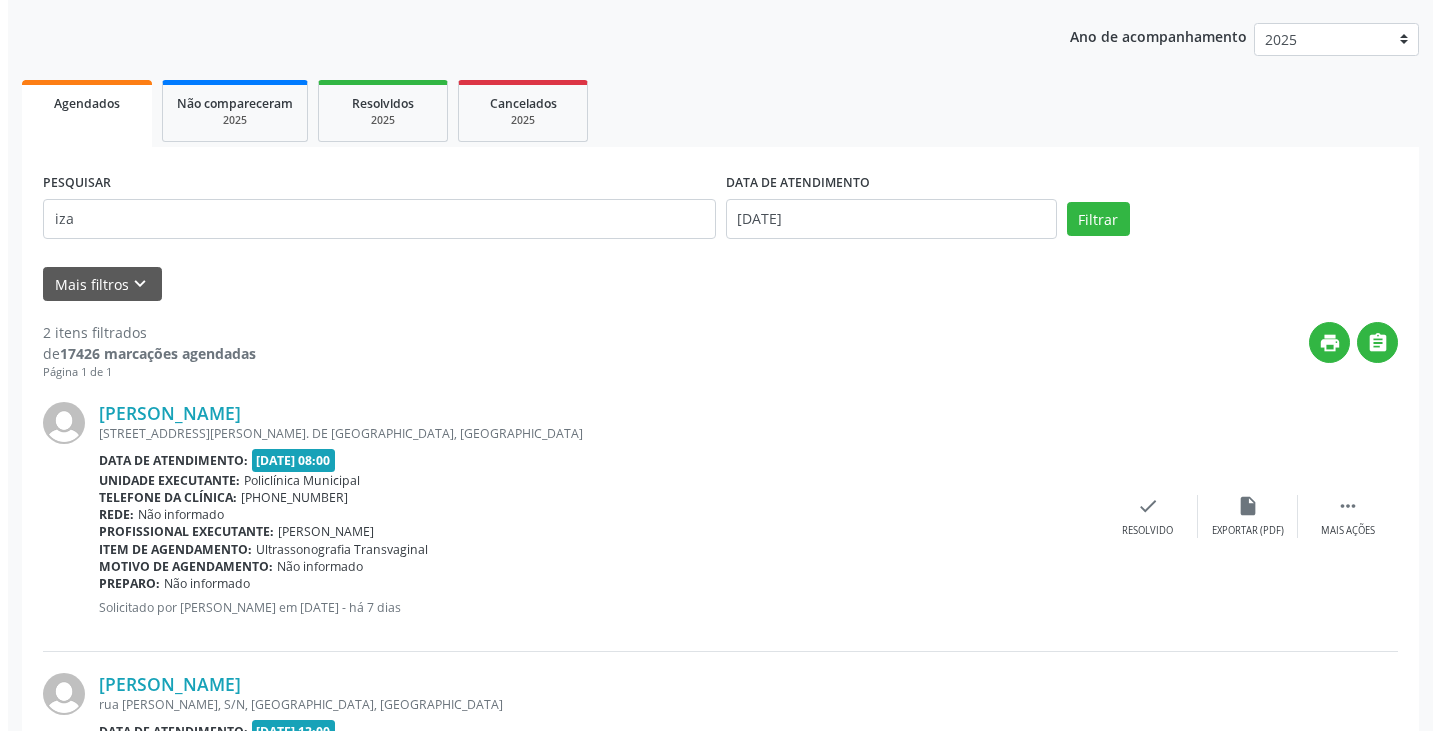 scroll, scrollTop: 400, scrollLeft: 0, axis: vertical 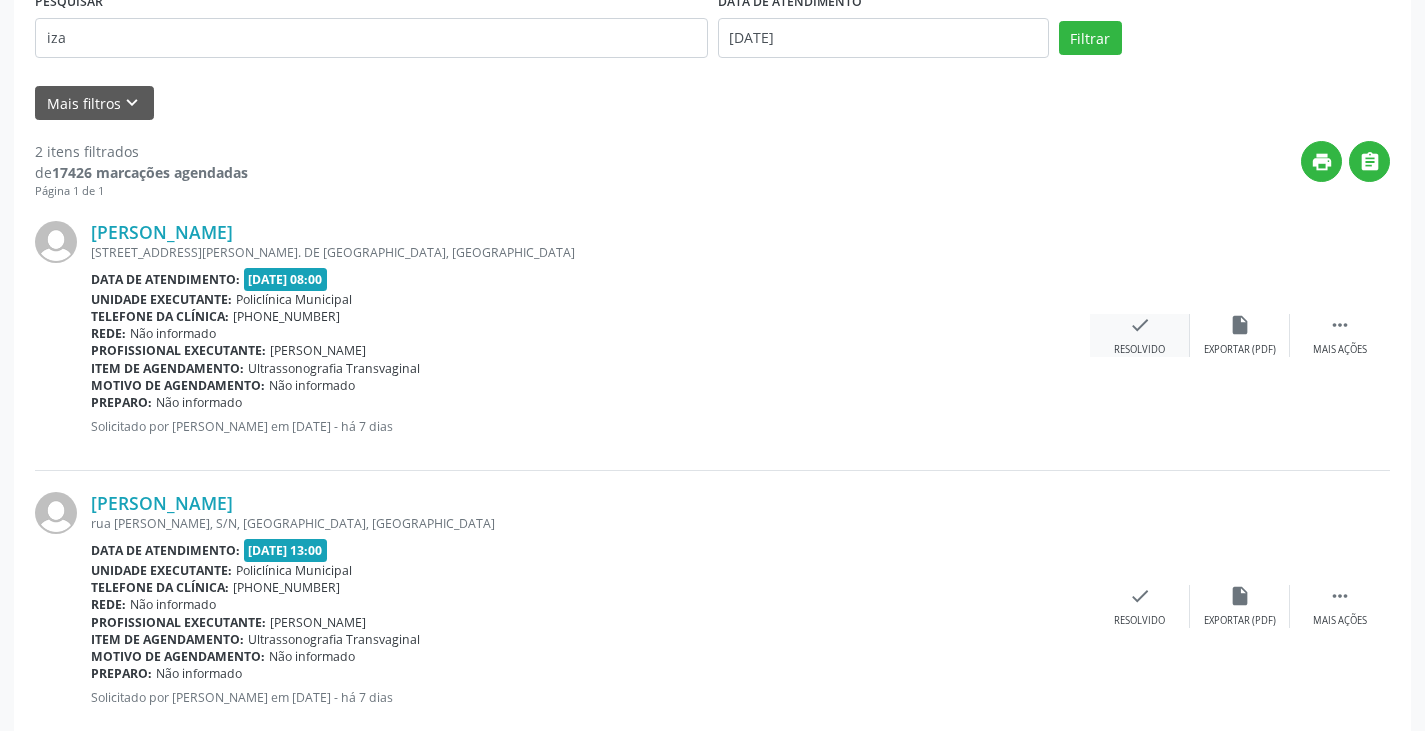 click on "check" at bounding box center (1140, 325) 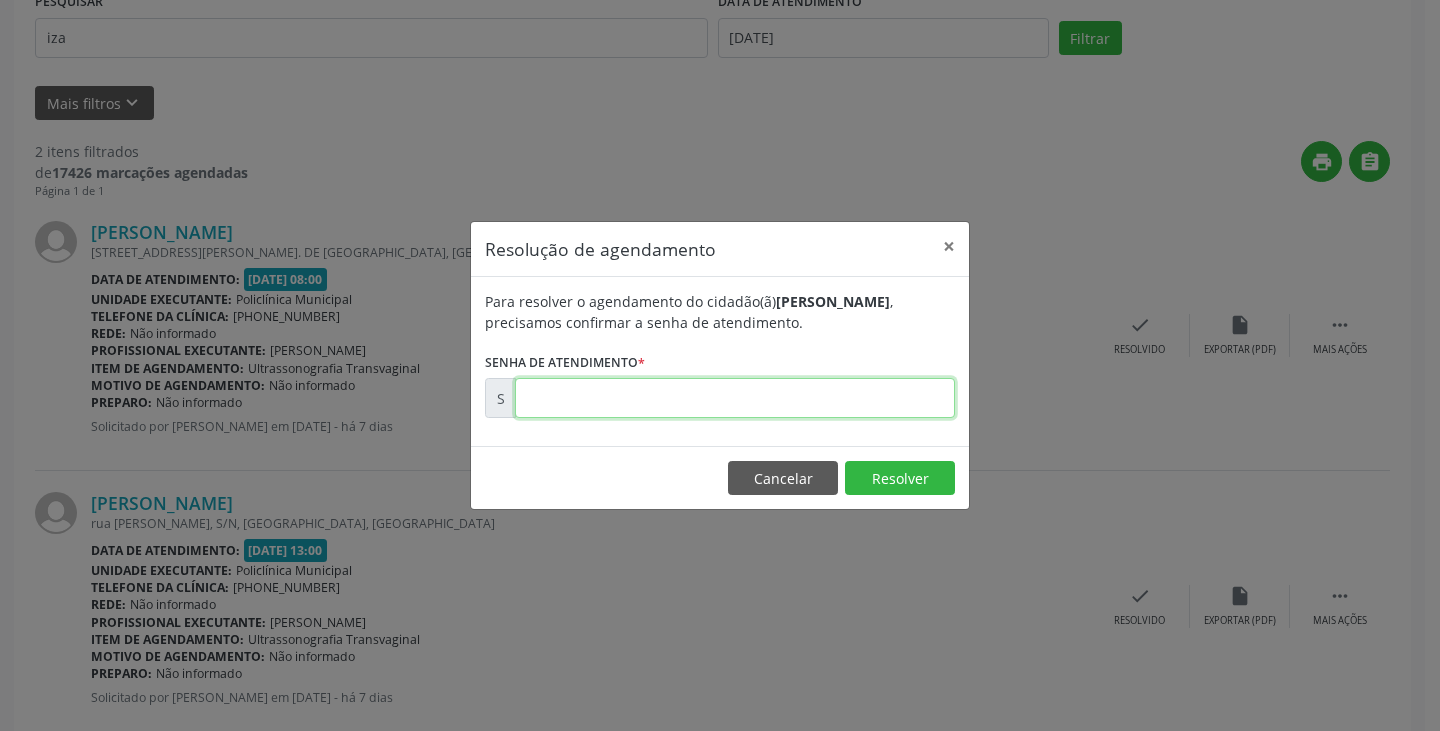 click at bounding box center [735, 398] 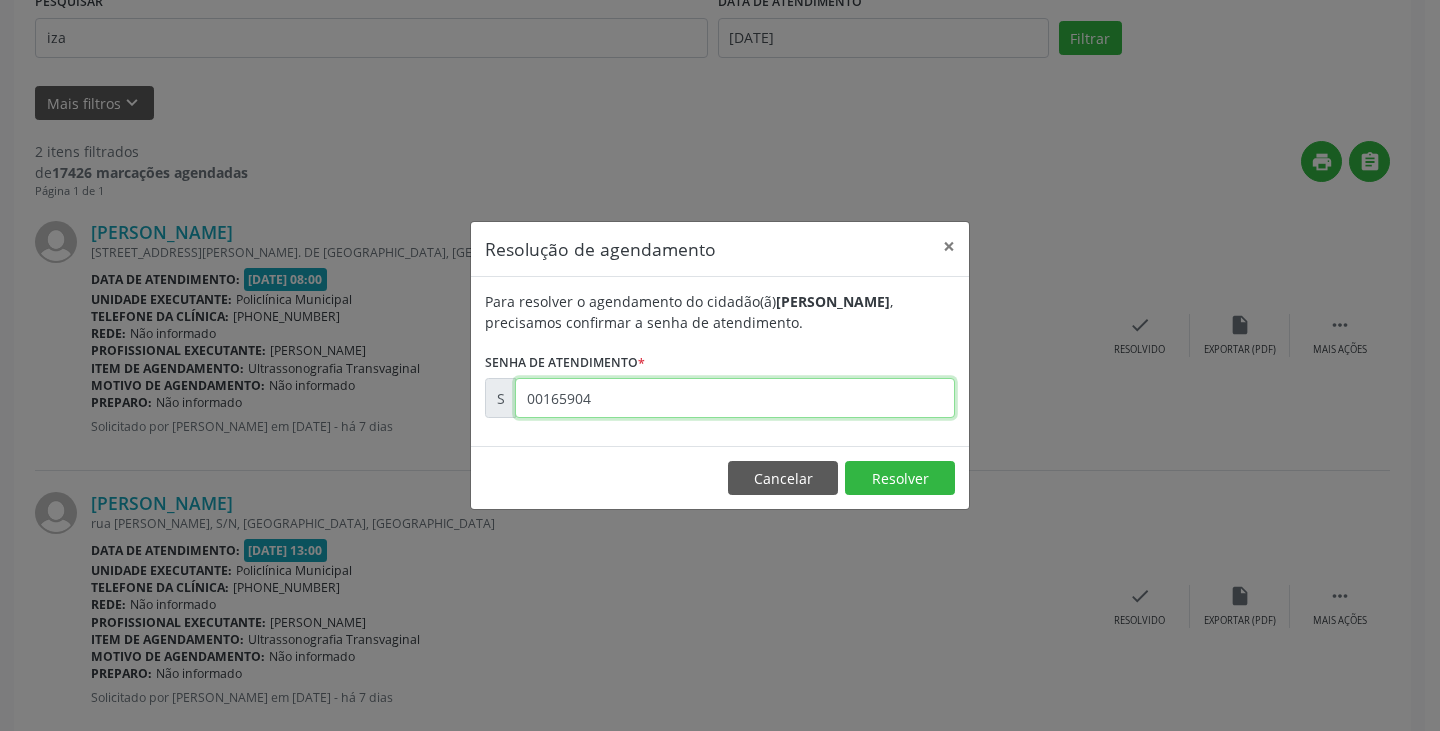 type on "00165904" 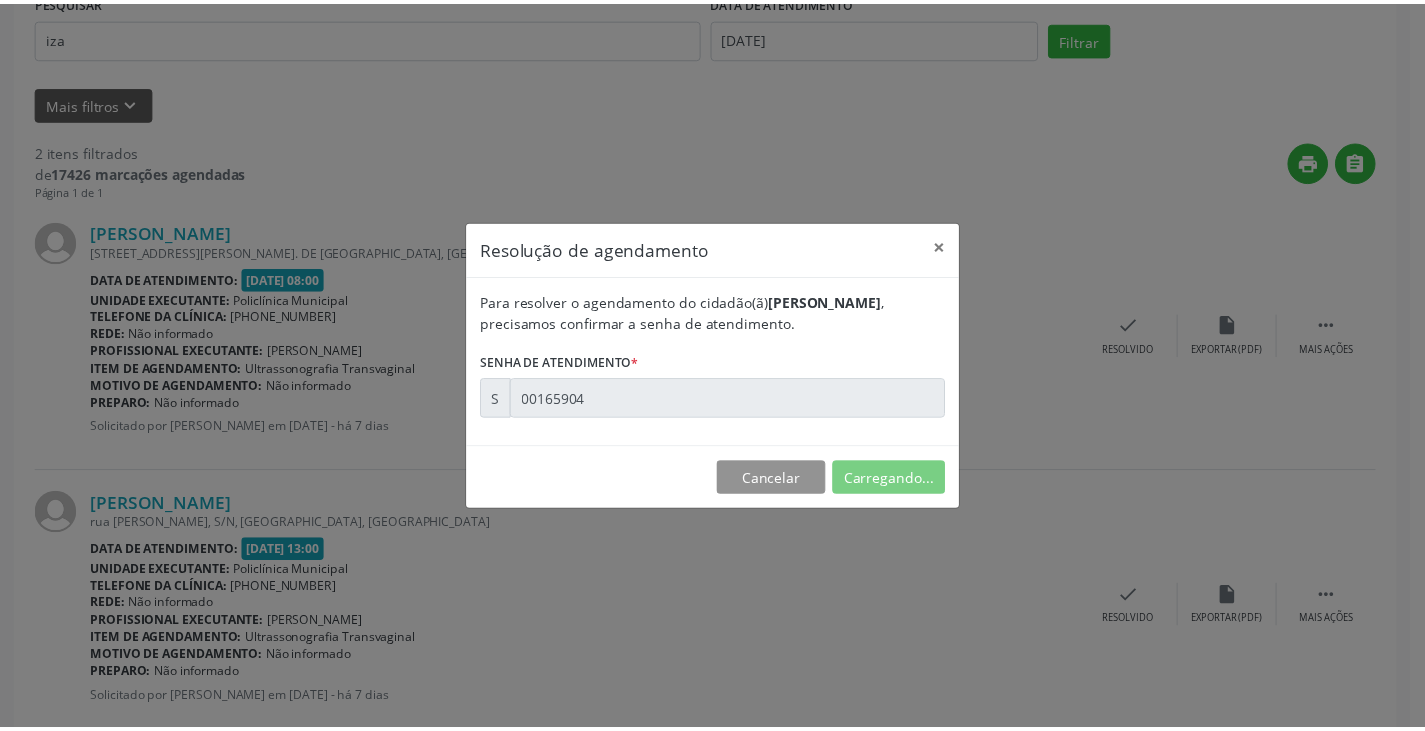 scroll, scrollTop: 0, scrollLeft: 0, axis: both 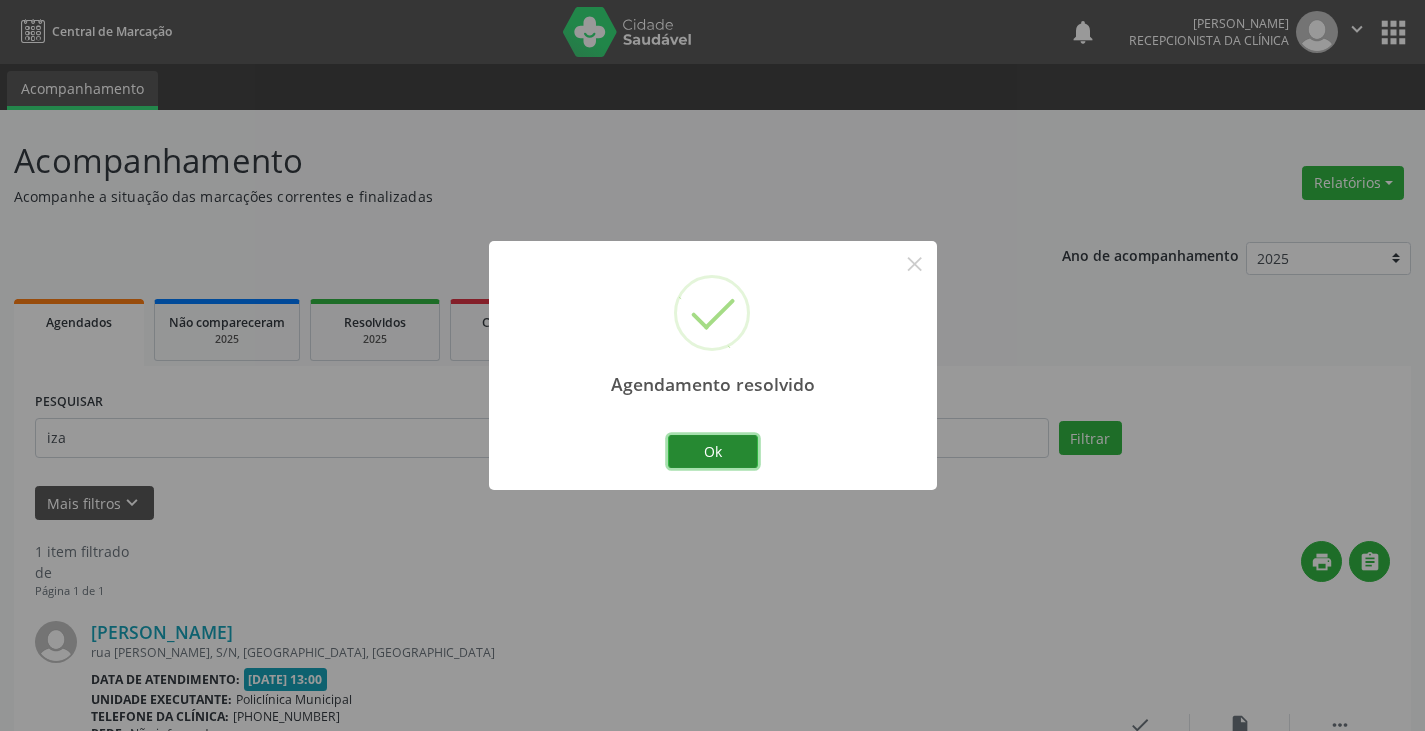 click on "Ok" at bounding box center (713, 452) 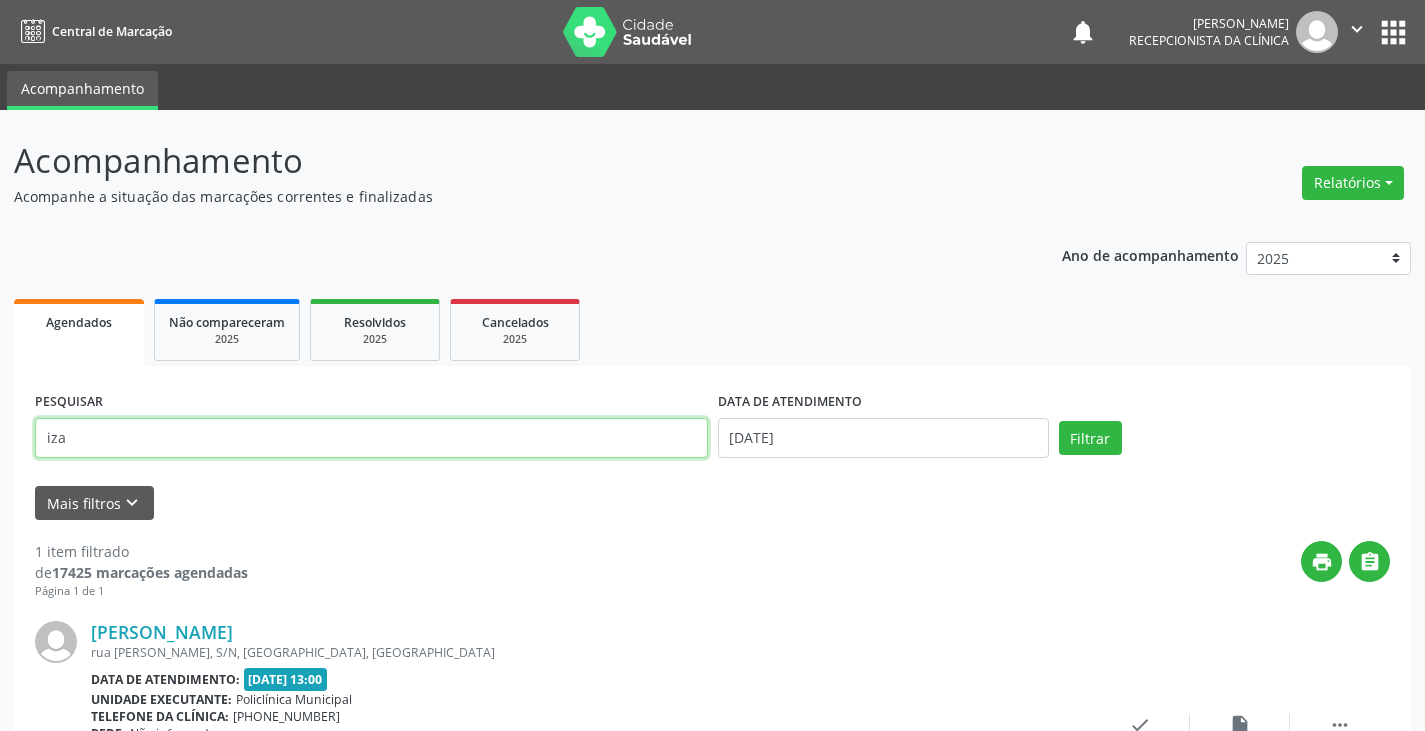 click on "iza" at bounding box center [371, 438] 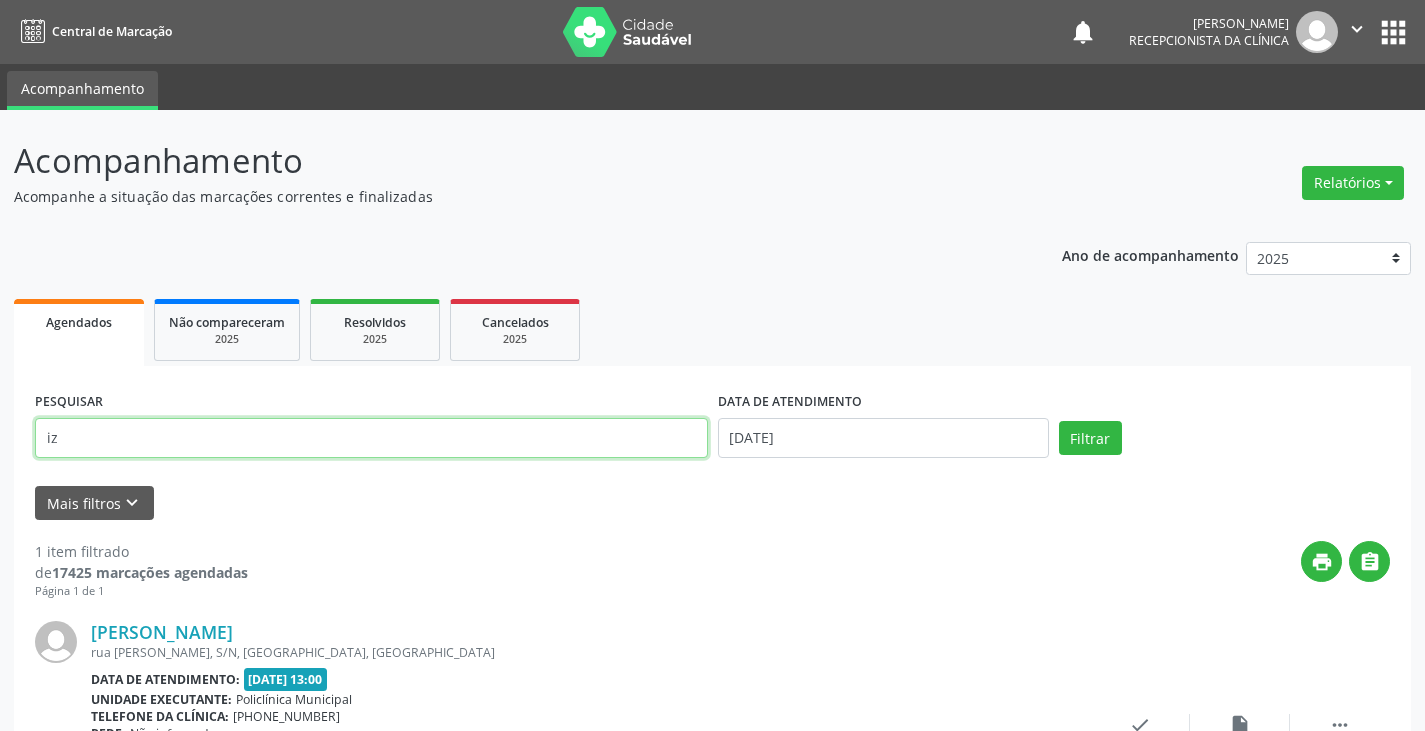 type on "i" 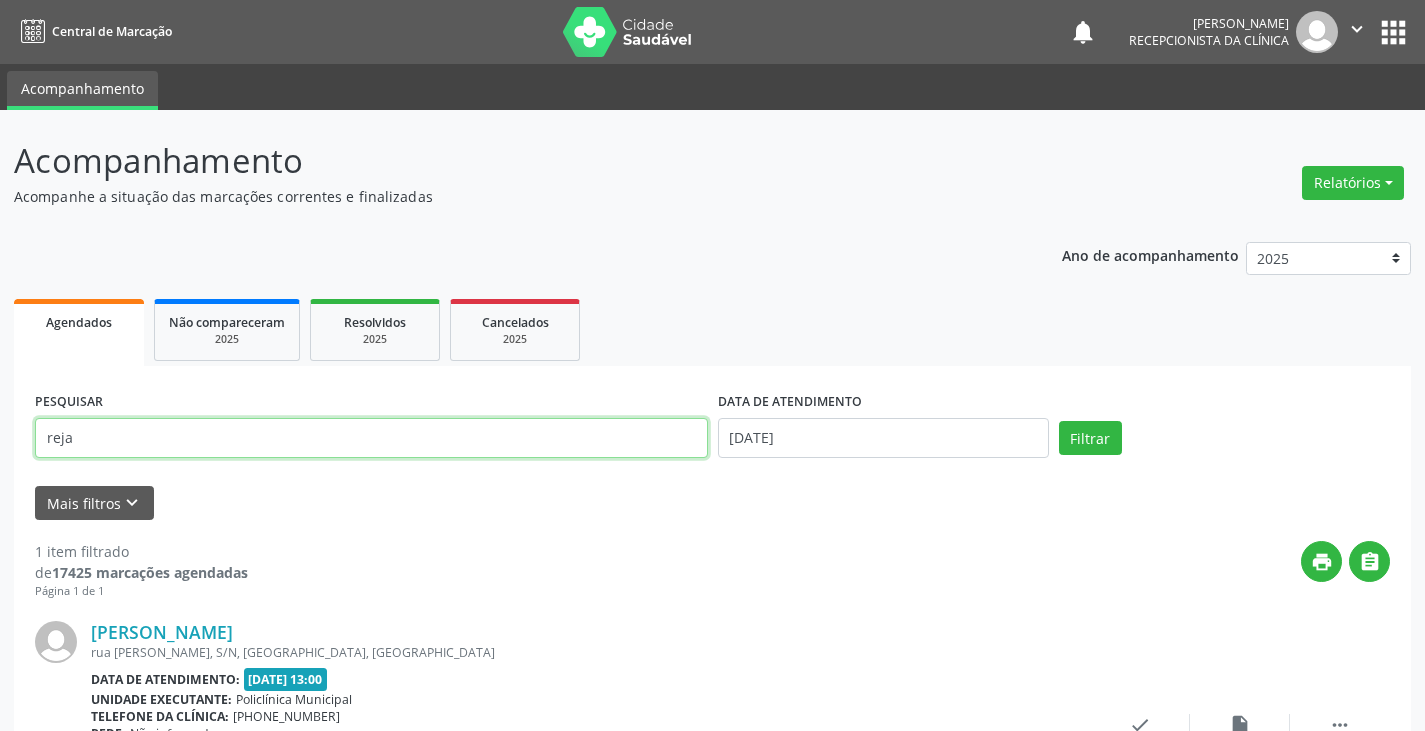 type on "reja" 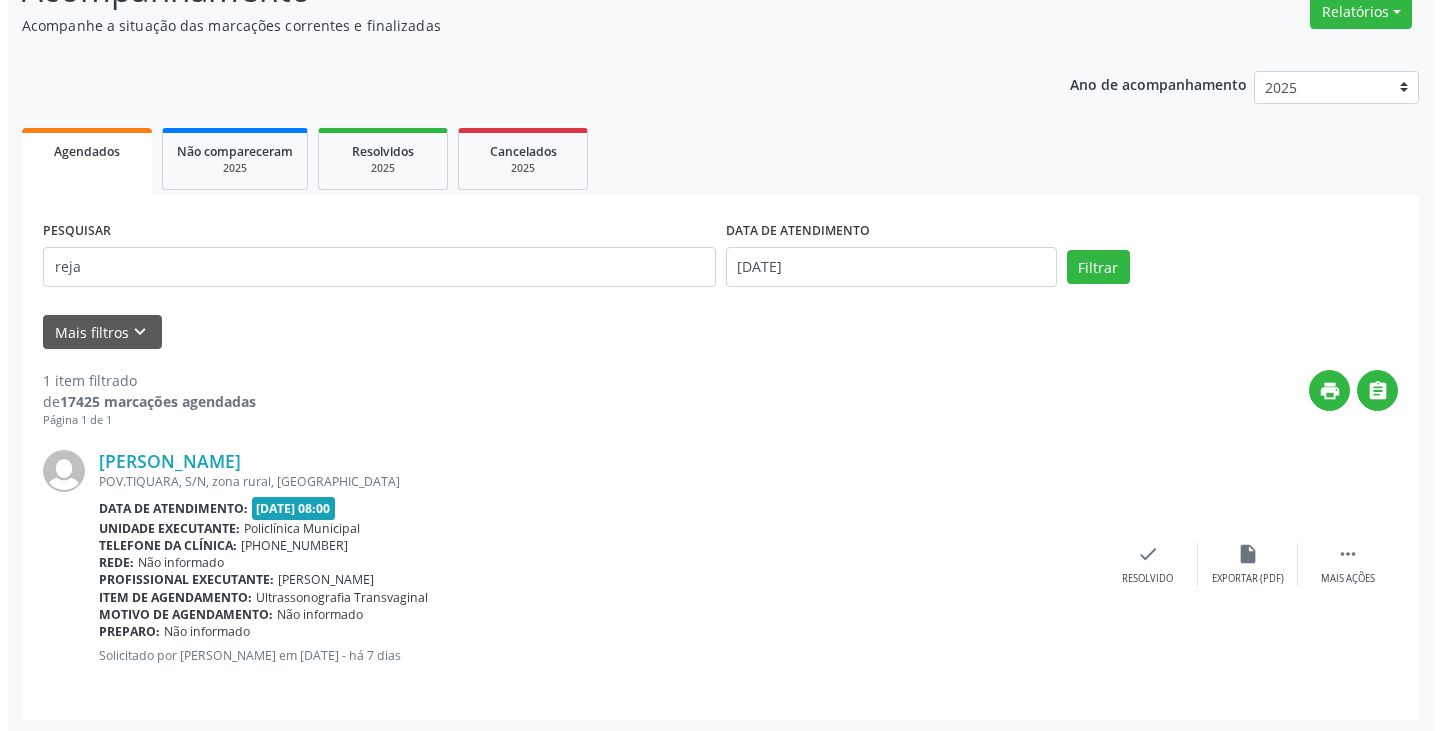 scroll, scrollTop: 174, scrollLeft: 0, axis: vertical 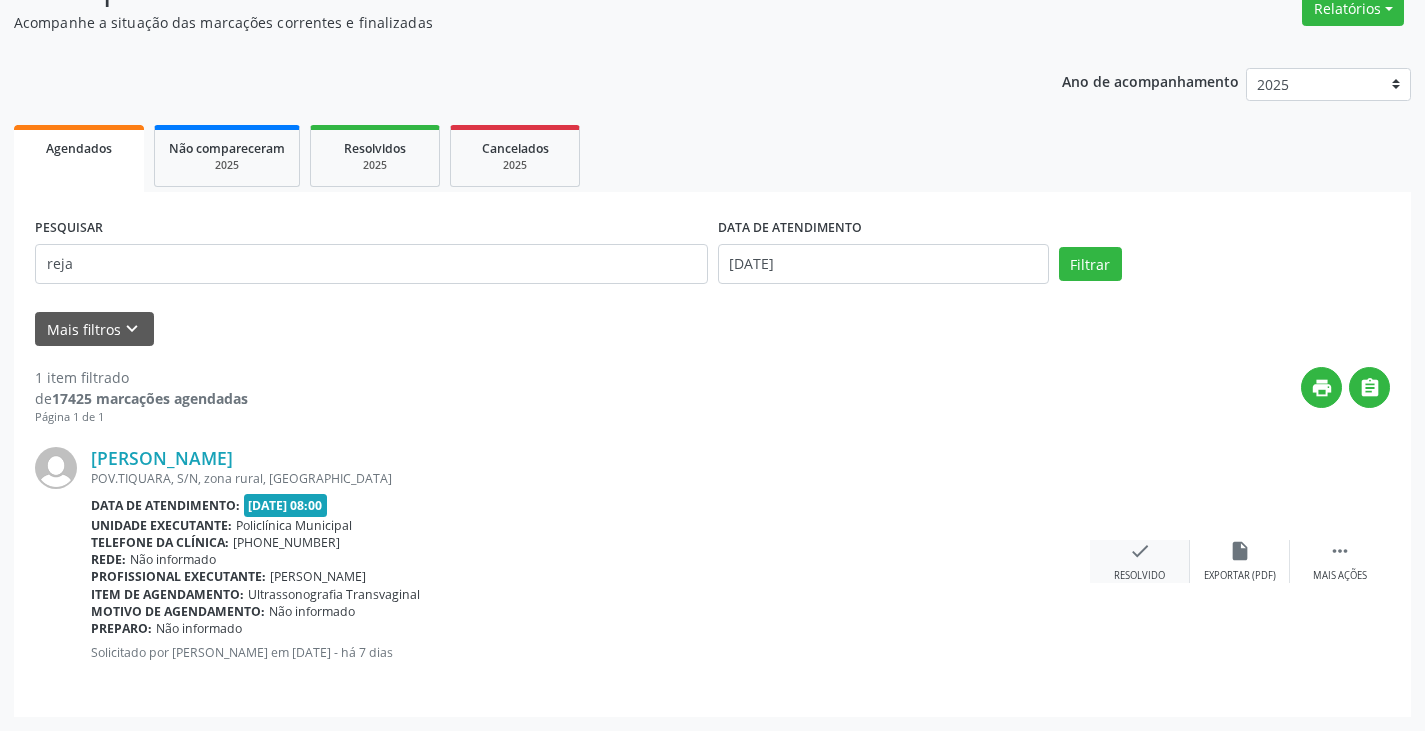 click on "check
Resolvido" at bounding box center (1140, 561) 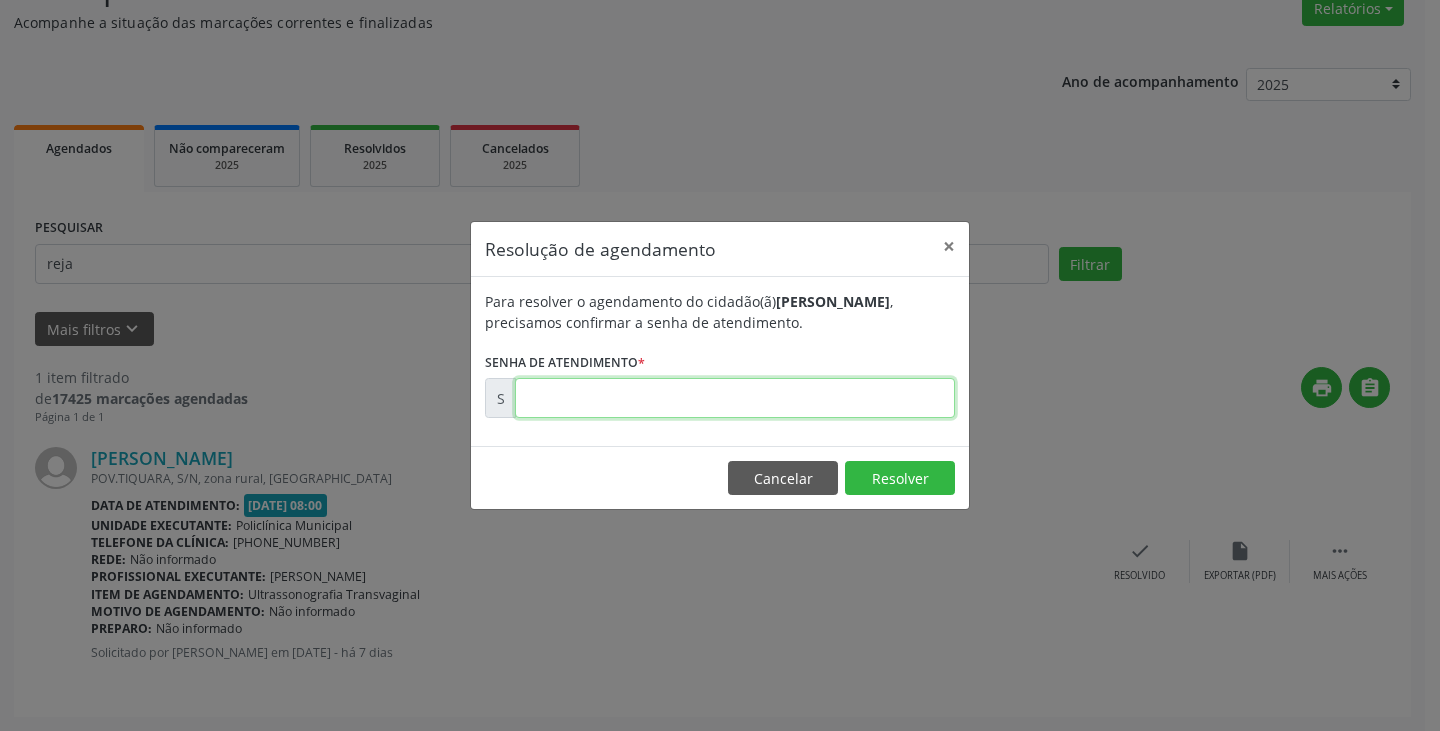 click at bounding box center [735, 398] 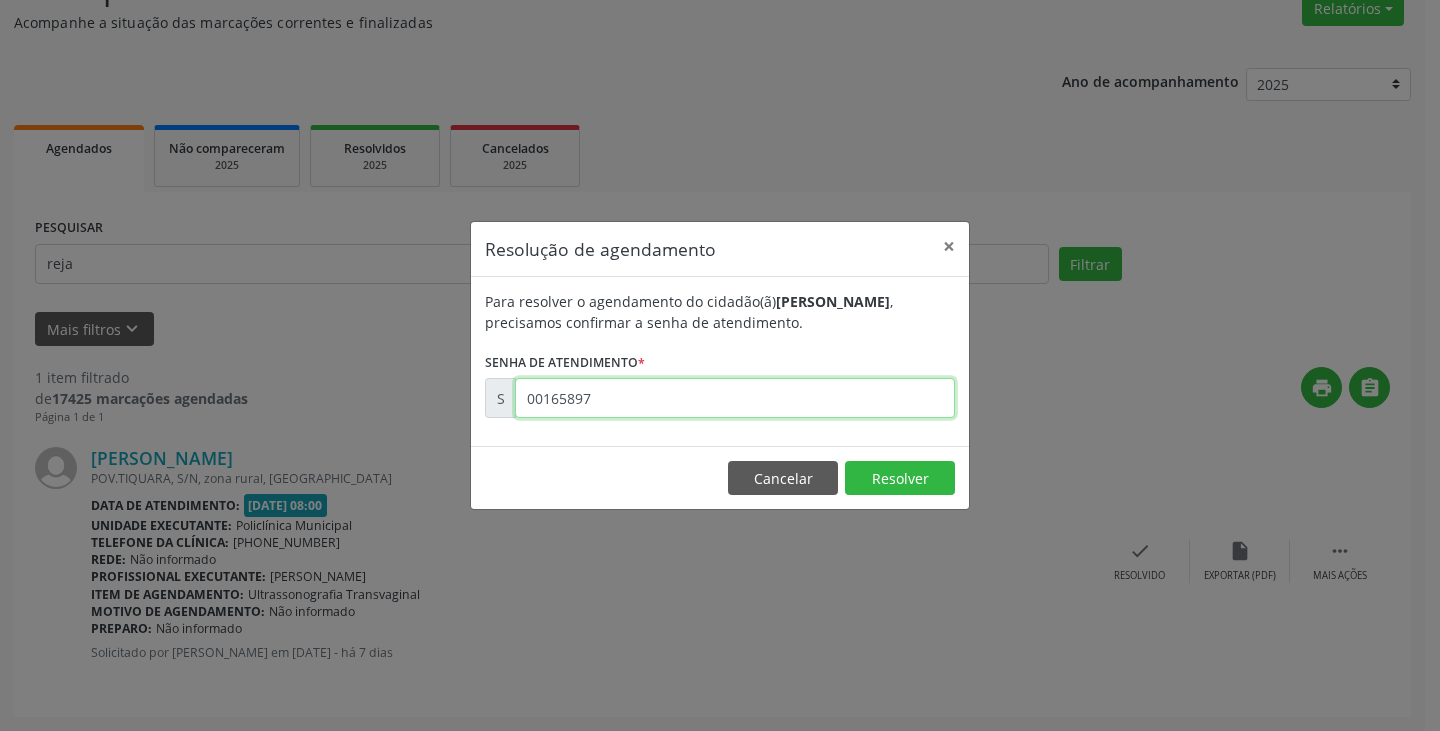 type on "00165897" 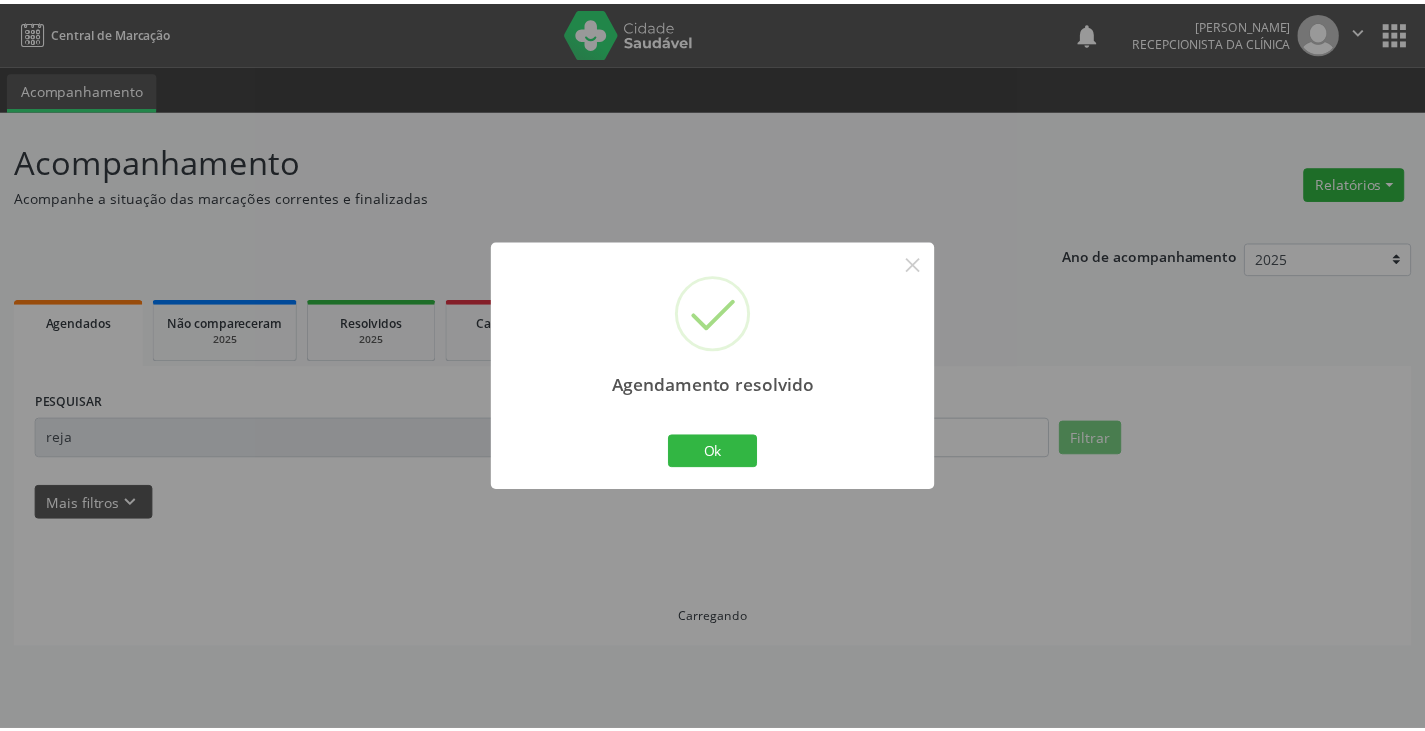 scroll, scrollTop: 0, scrollLeft: 0, axis: both 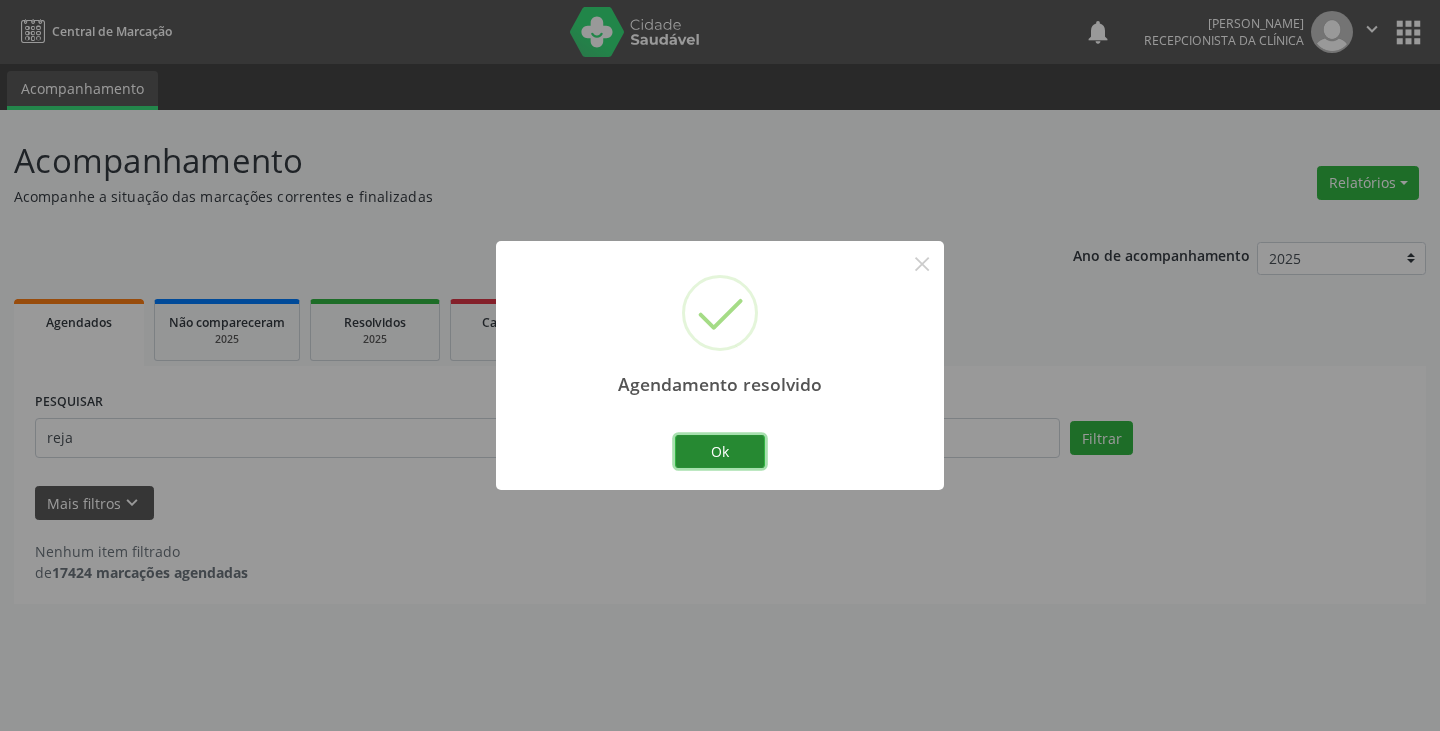 click on "Ok" at bounding box center [720, 452] 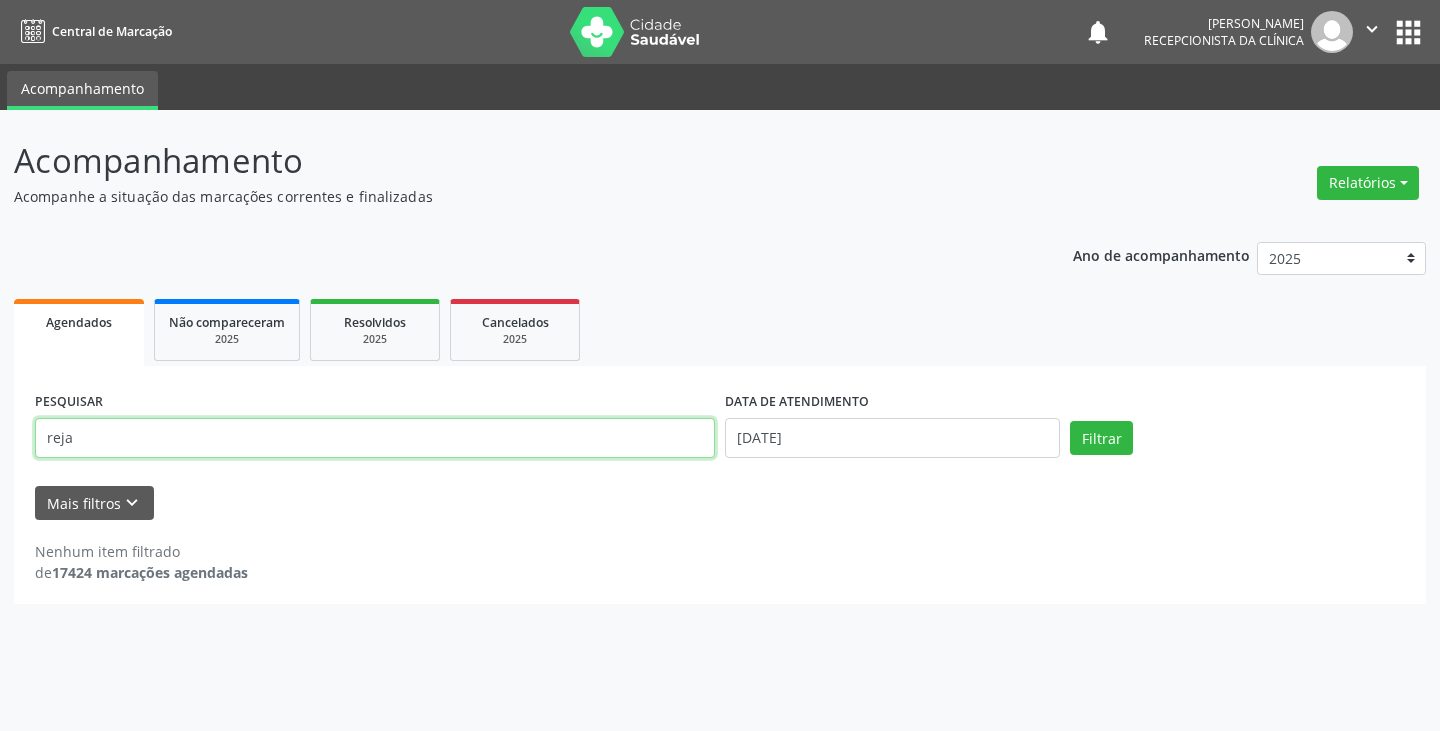 click on "reja" at bounding box center [375, 438] 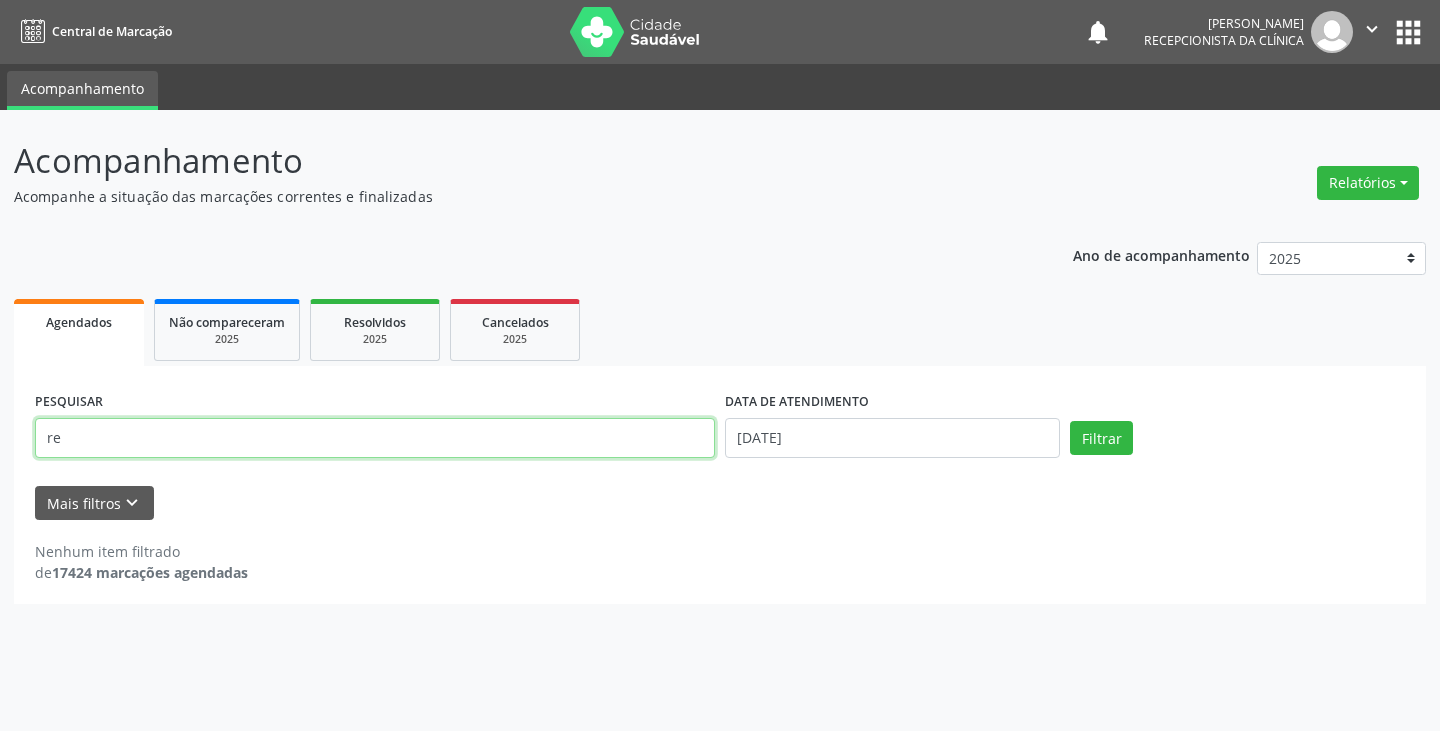 type on "r" 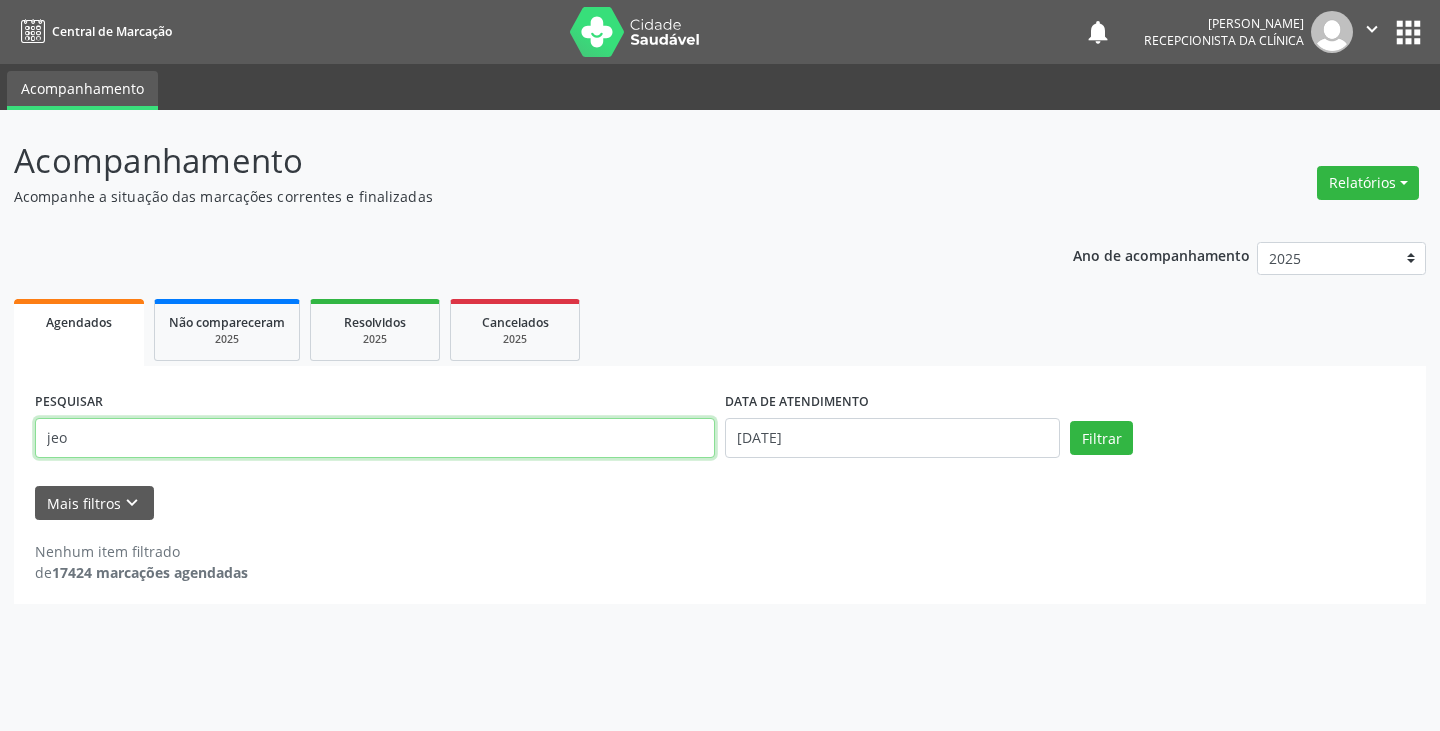 type on "jeo" 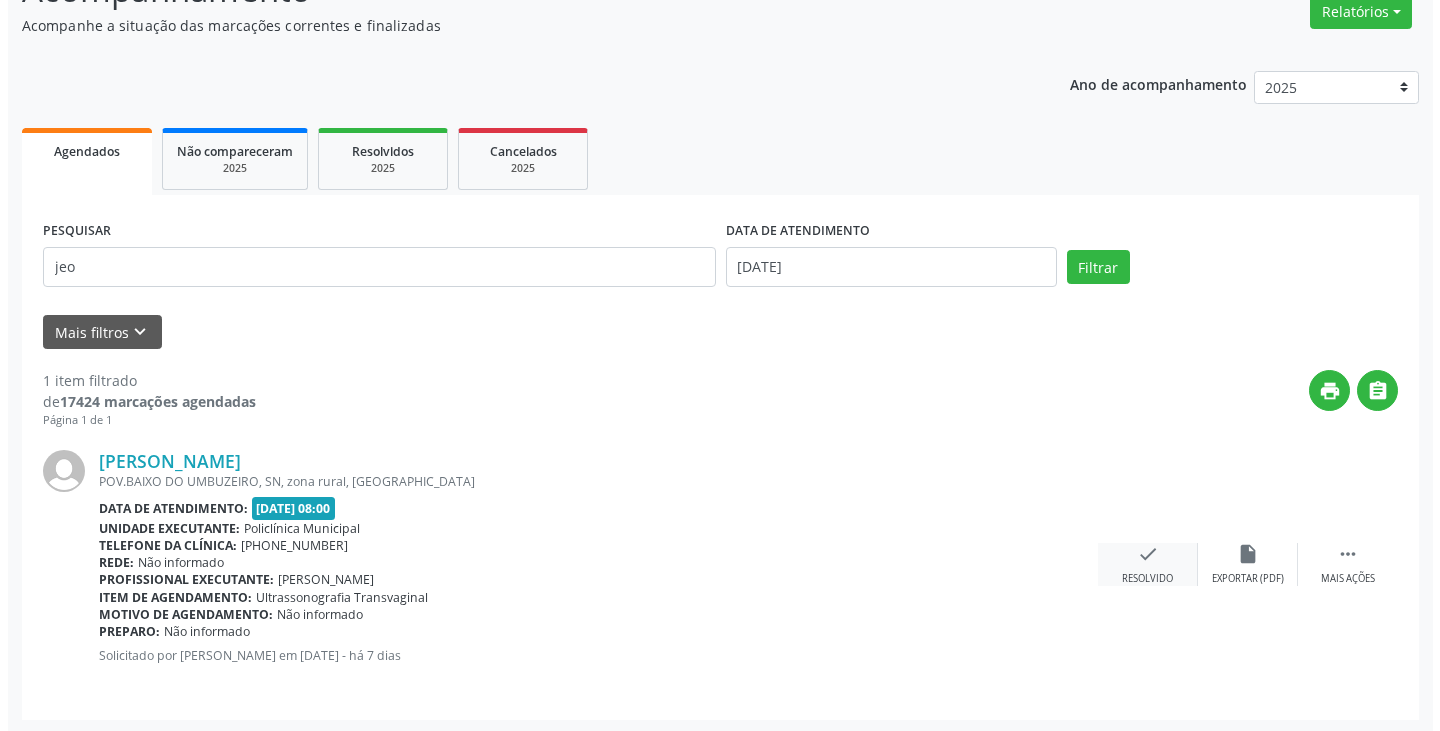 scroll, scrollTop: 174, scrollLeft: 0, axis: vertical 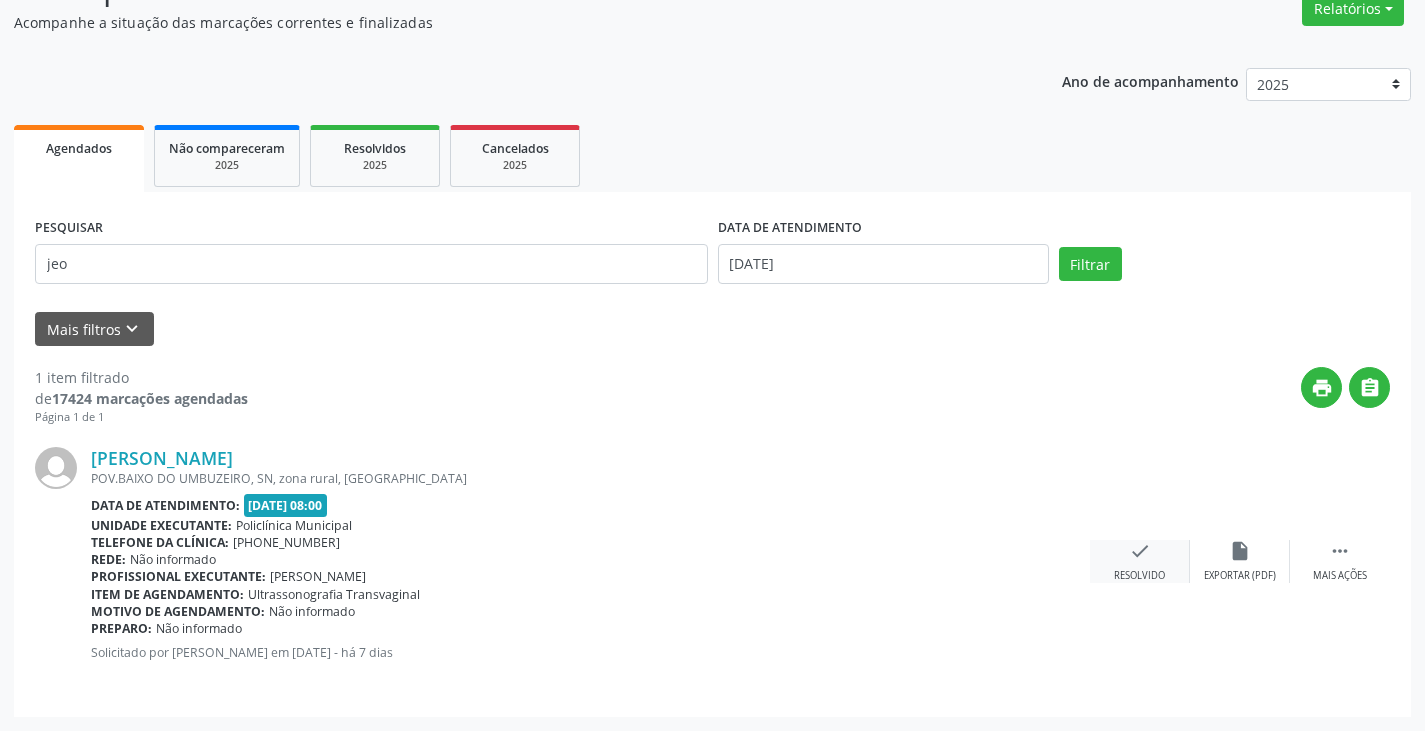 click on "check
Resolvido" at bounding box center (1140, 561) 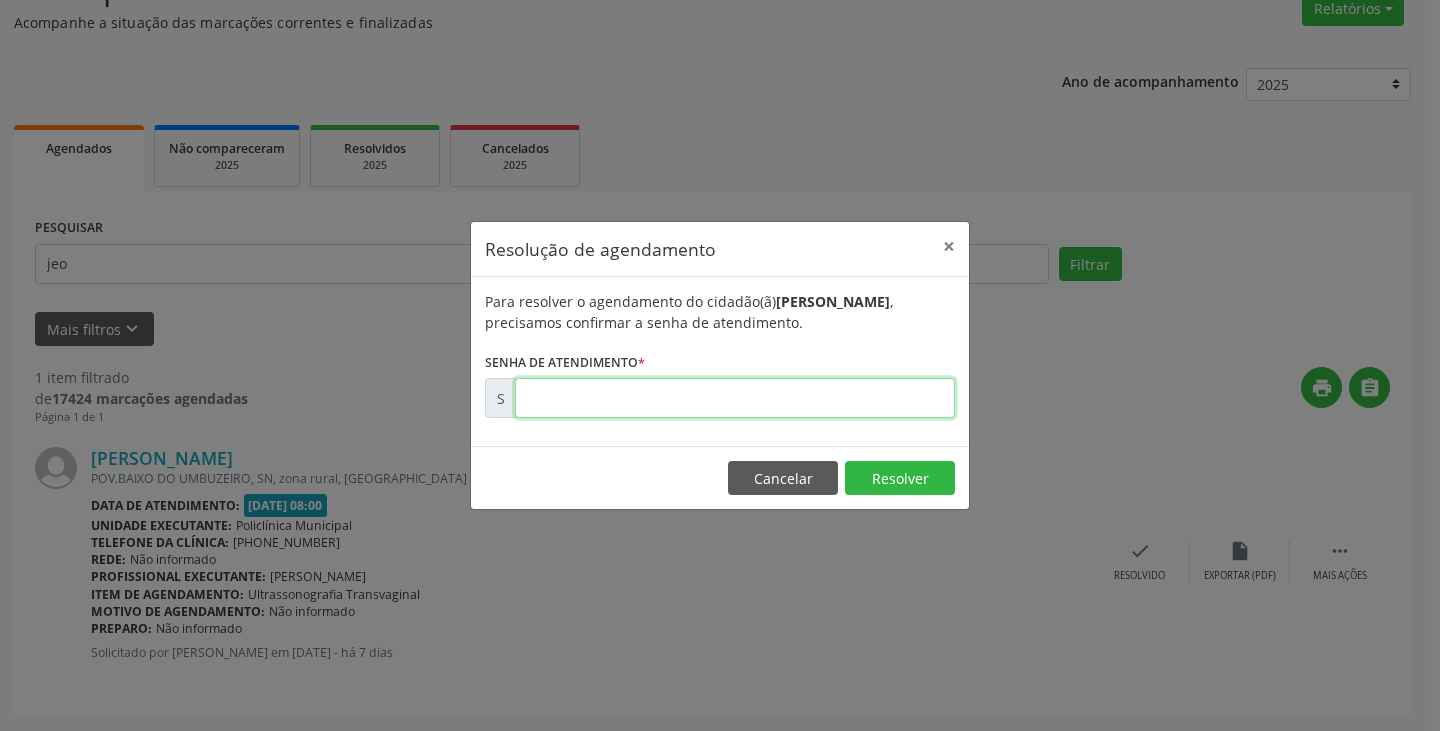 click at bounding box center (735, 398) 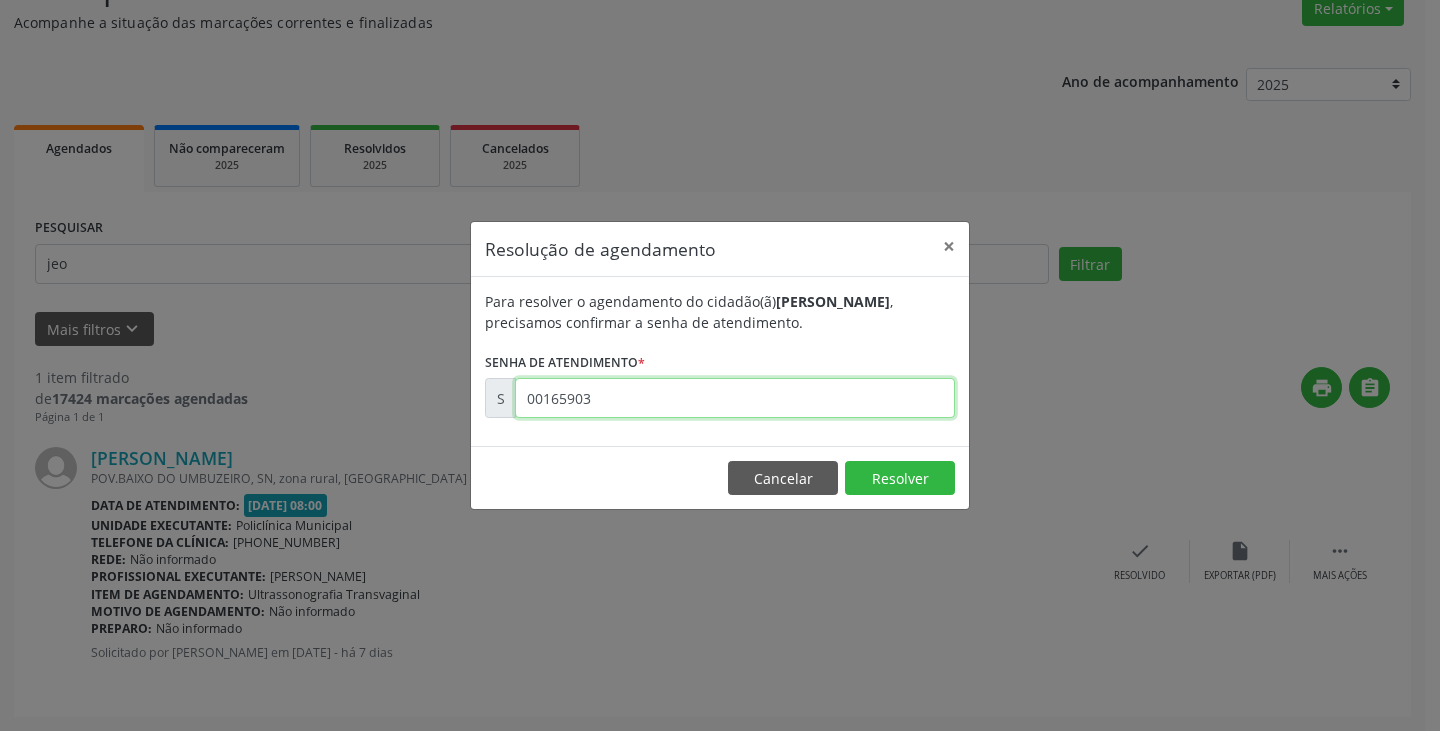 type on "00165903" 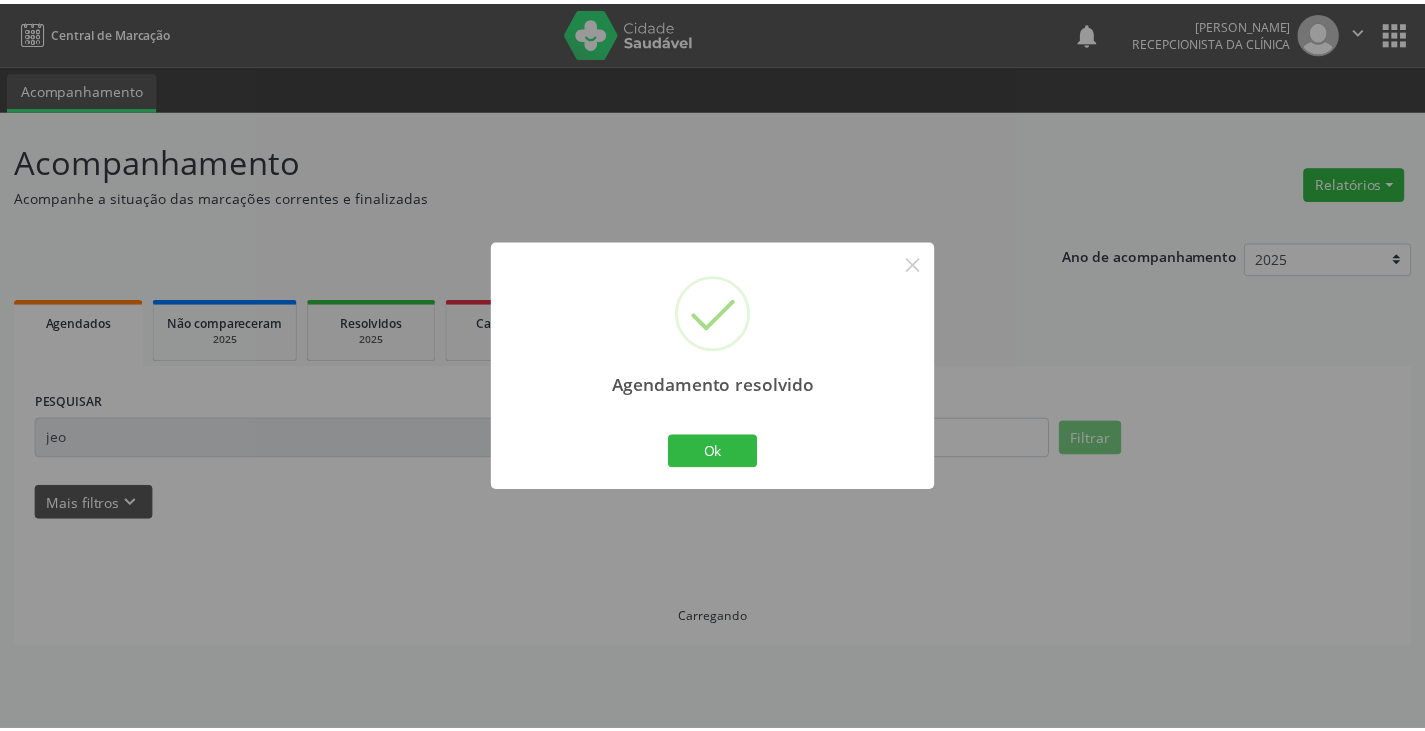 scroll, scrollTop: 0, scrollLeft: 0, axis: both 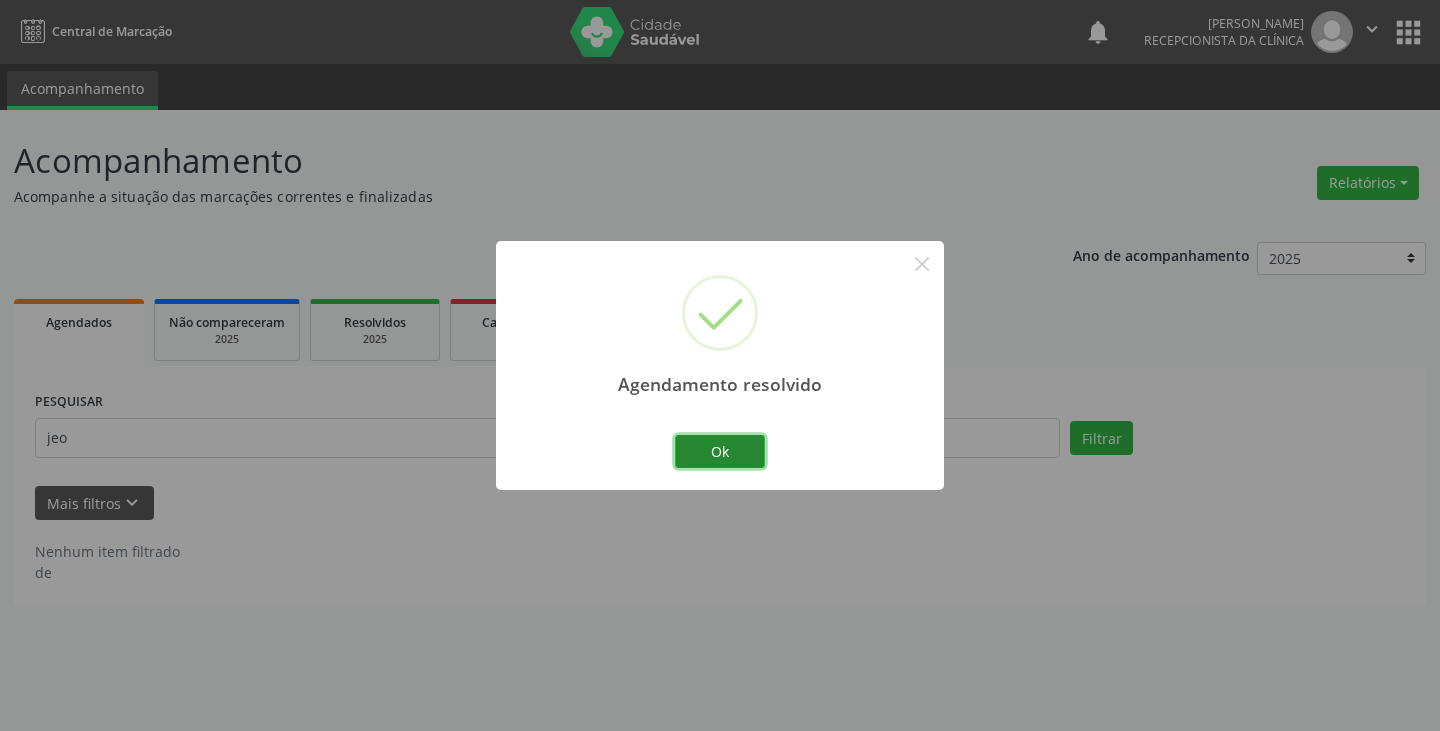 click on "Ok" at bounding box center (720, 452) 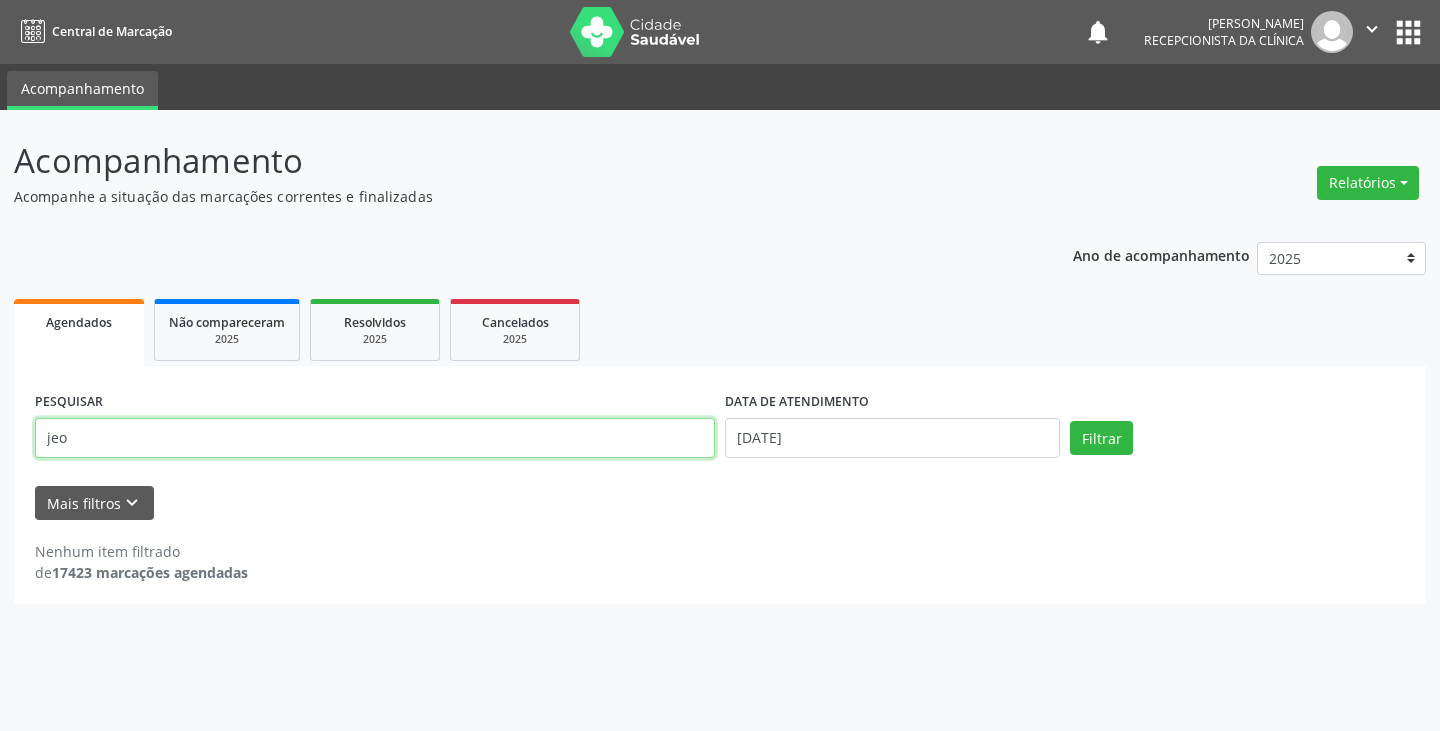 click on "jeo" at bounding box center [375, 438] 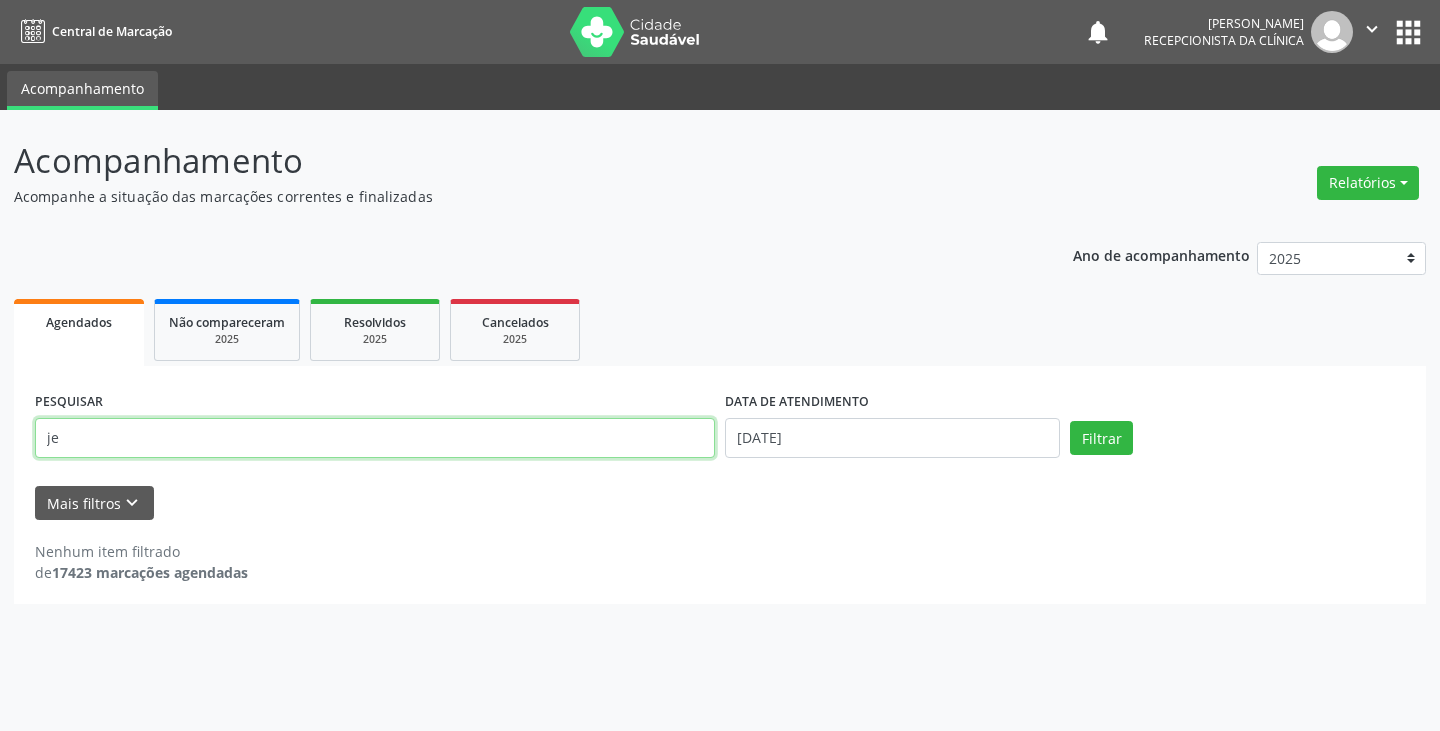 type on "j" 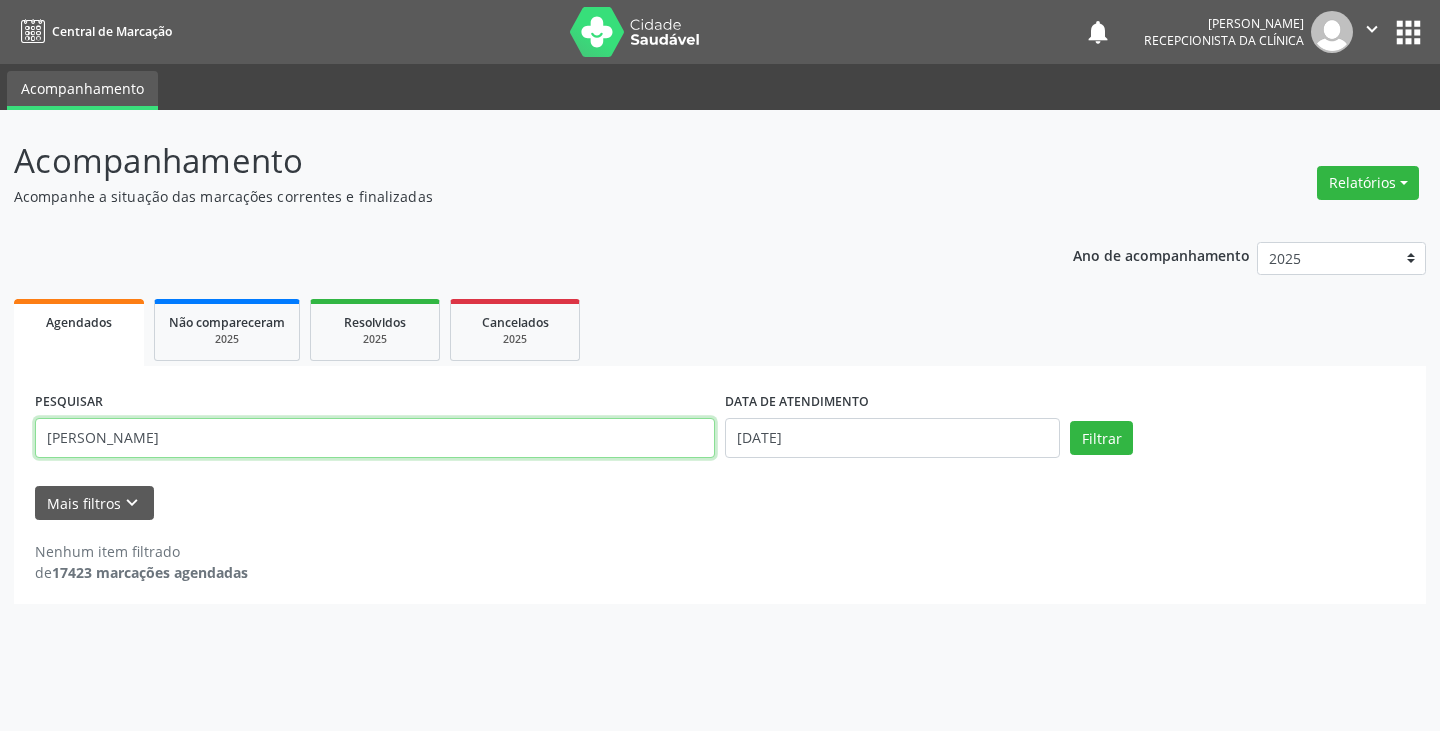 type on "[PERSON_NAME]" 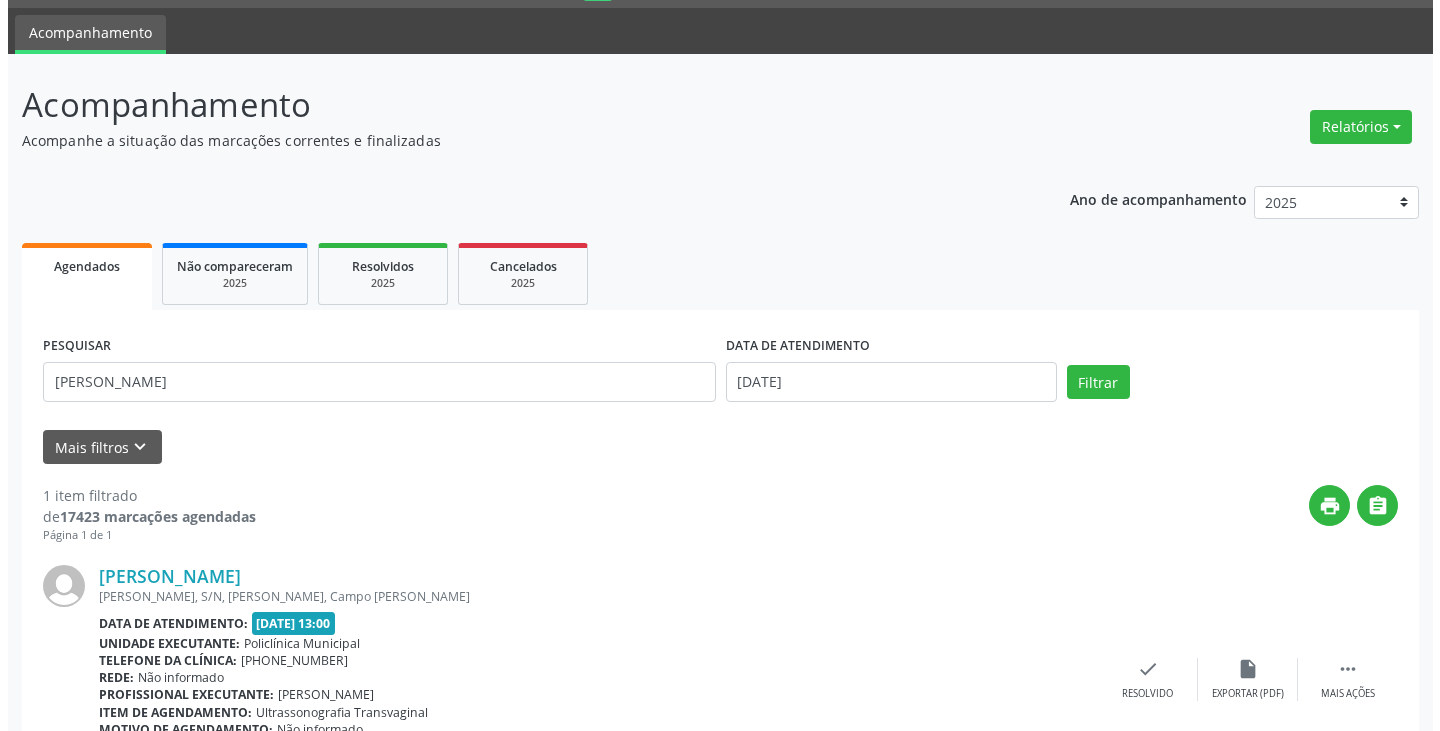 scroll, scrollTop: 174, scrollLeft: 0, axis: vertical 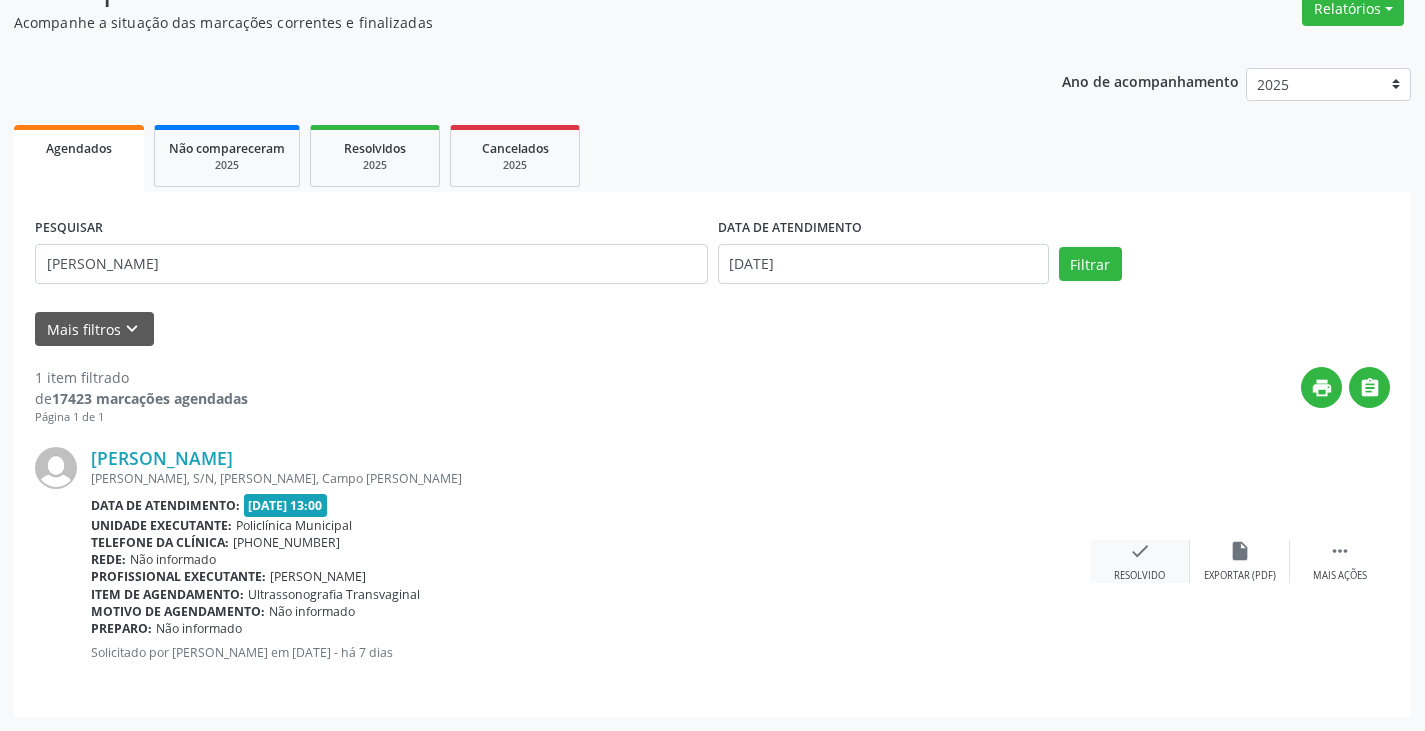 click on "check
Resolvido" at bounding box center [1140, 561] 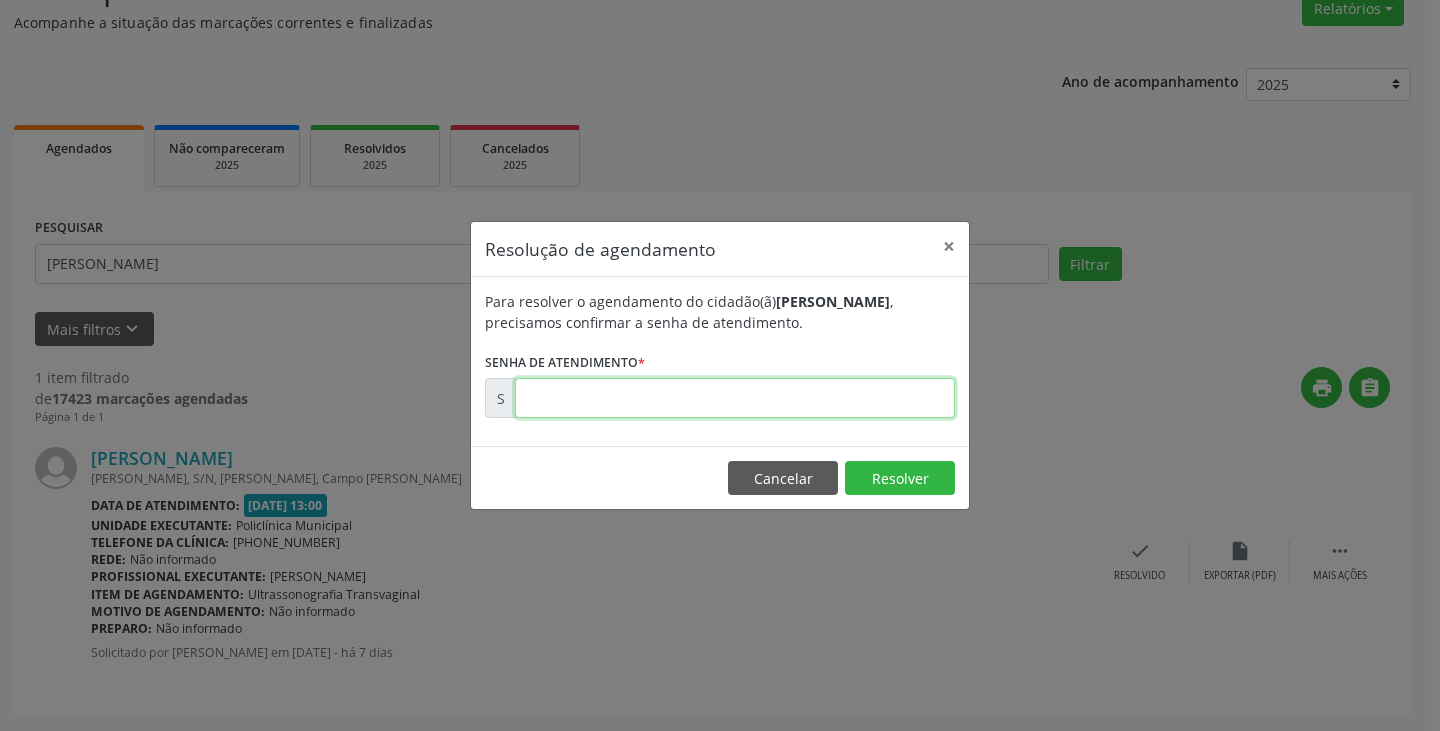 click at bounding box center (735, 398) 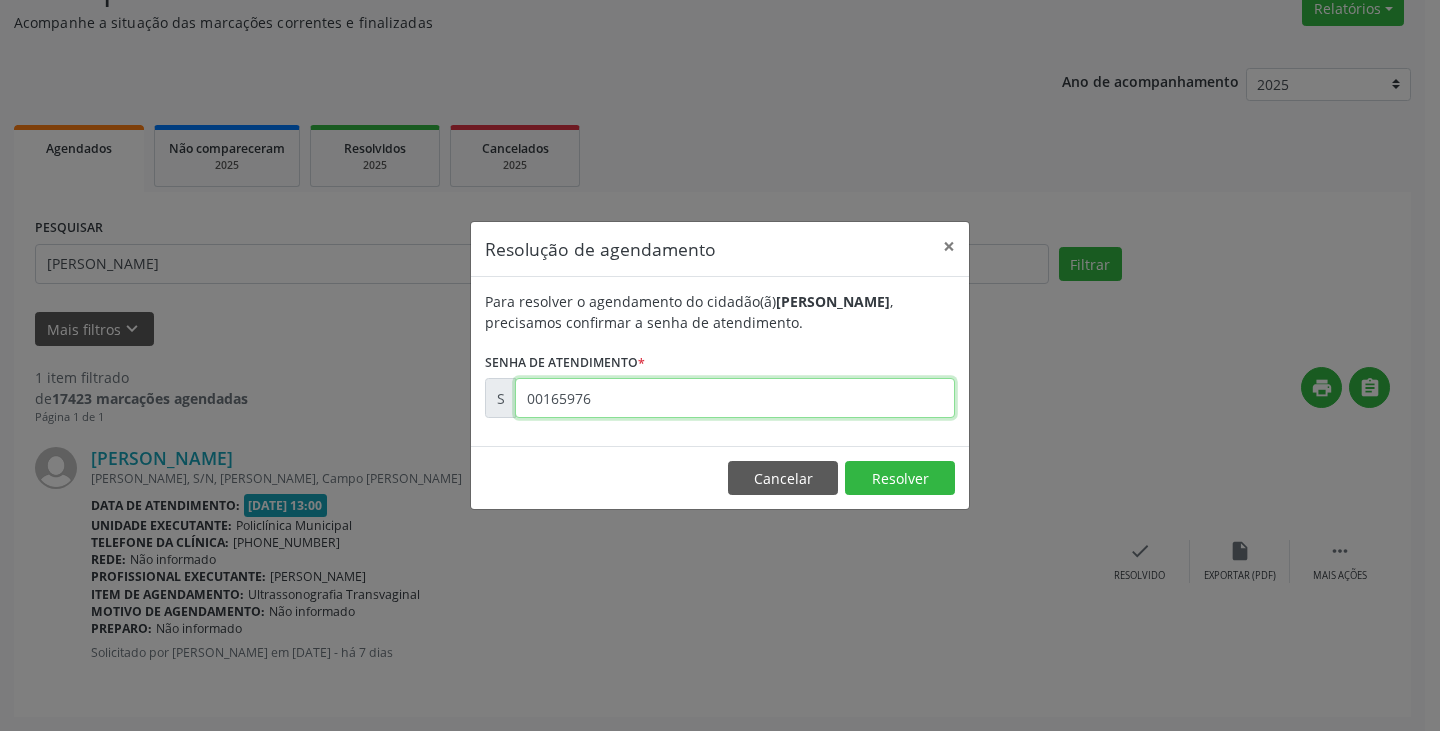 type on "00165976" 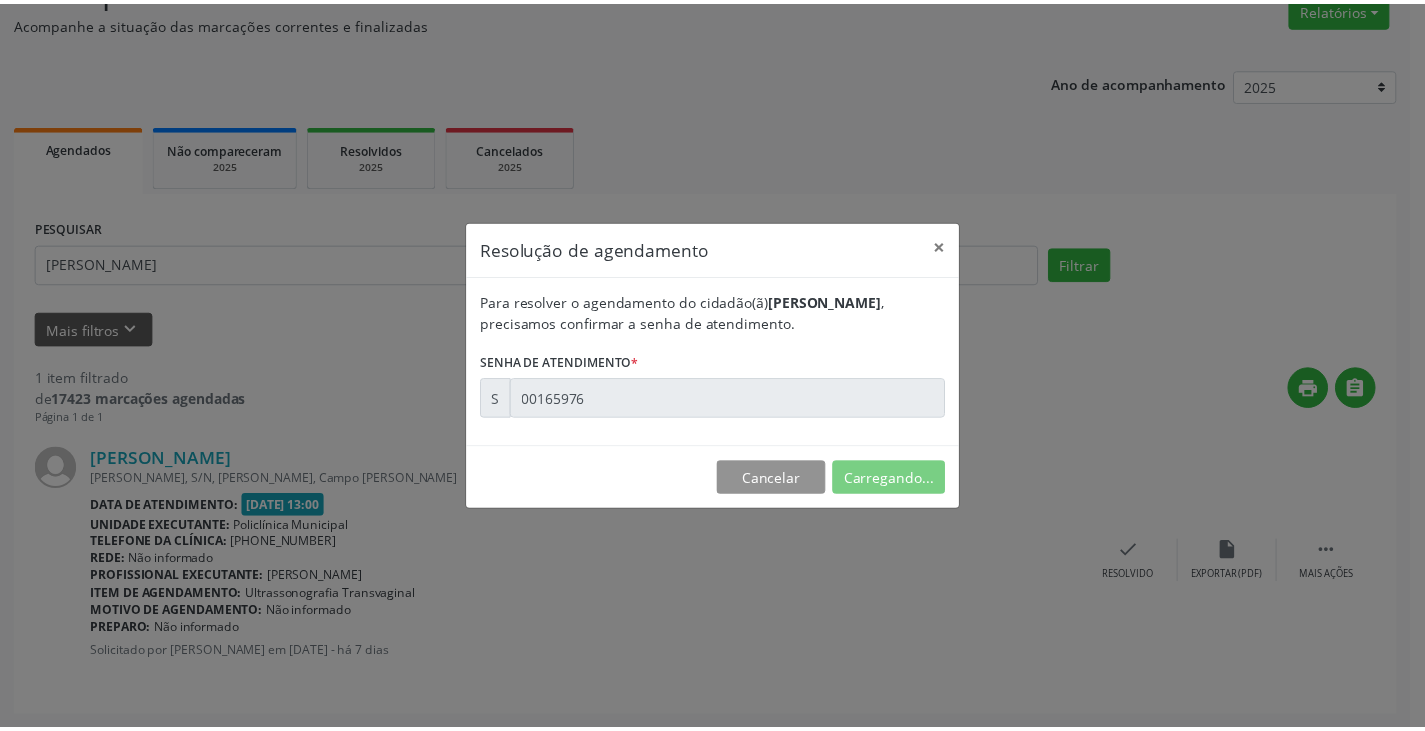 scroll, scrollTop: 0, scrollLeft: 0, axis: both 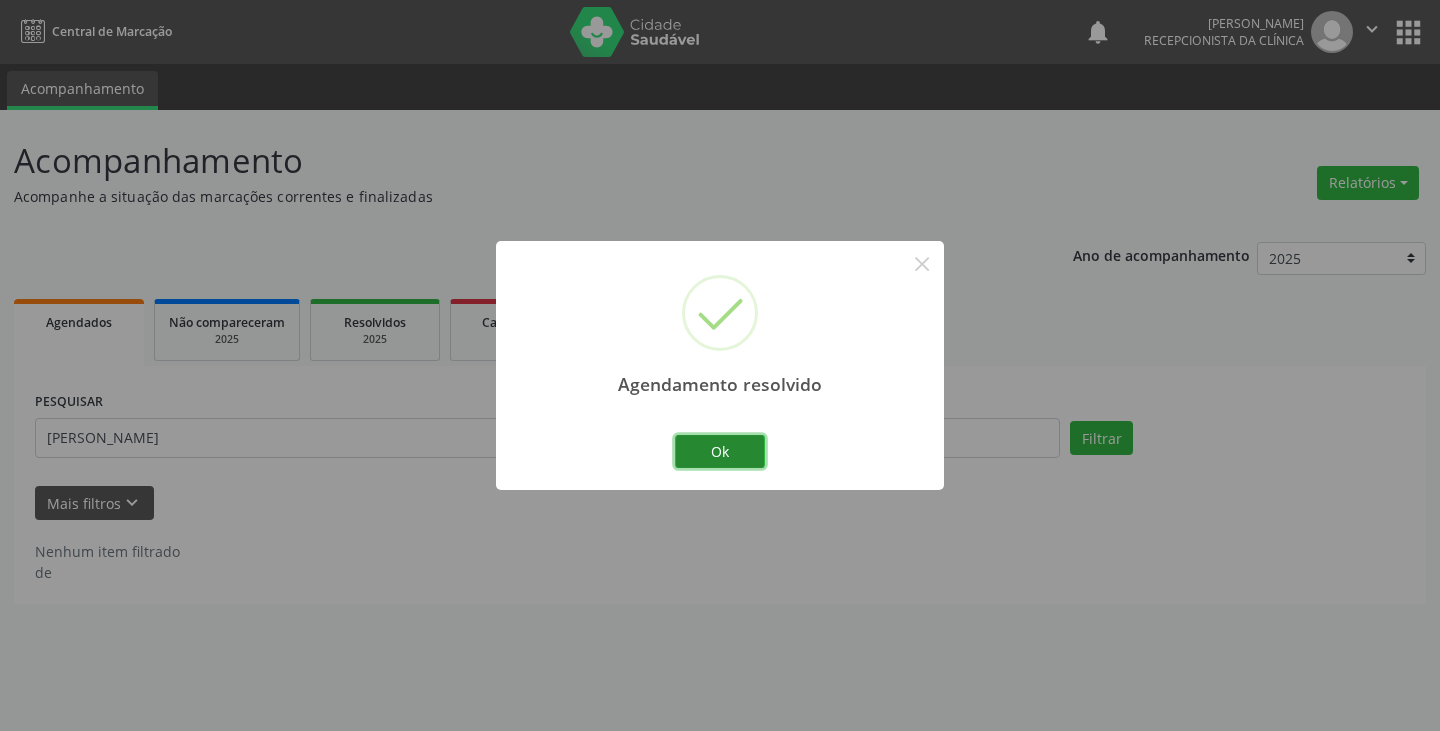 click on "Ok" at bounding box center [720, 452] 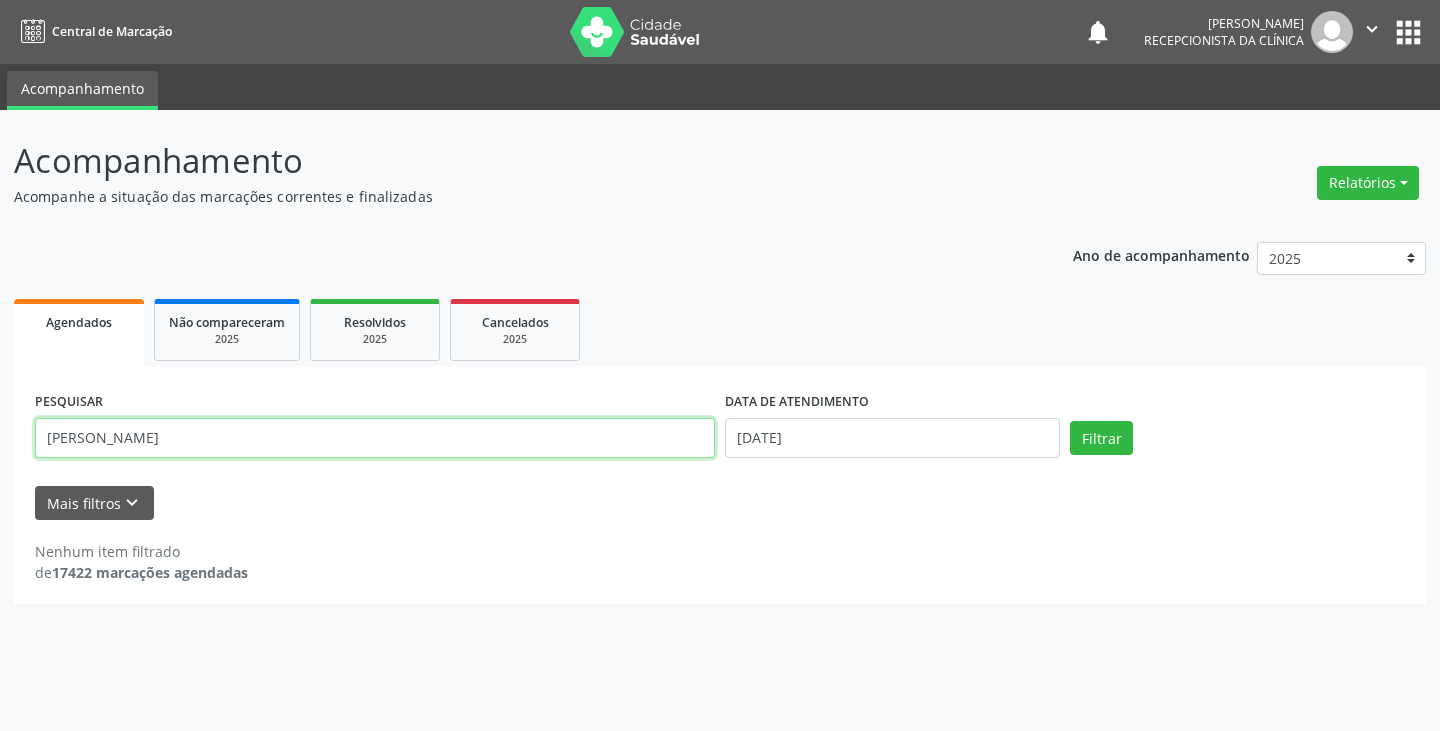 click on "[PERSON_NAME]" at bounding box center [375, 438] 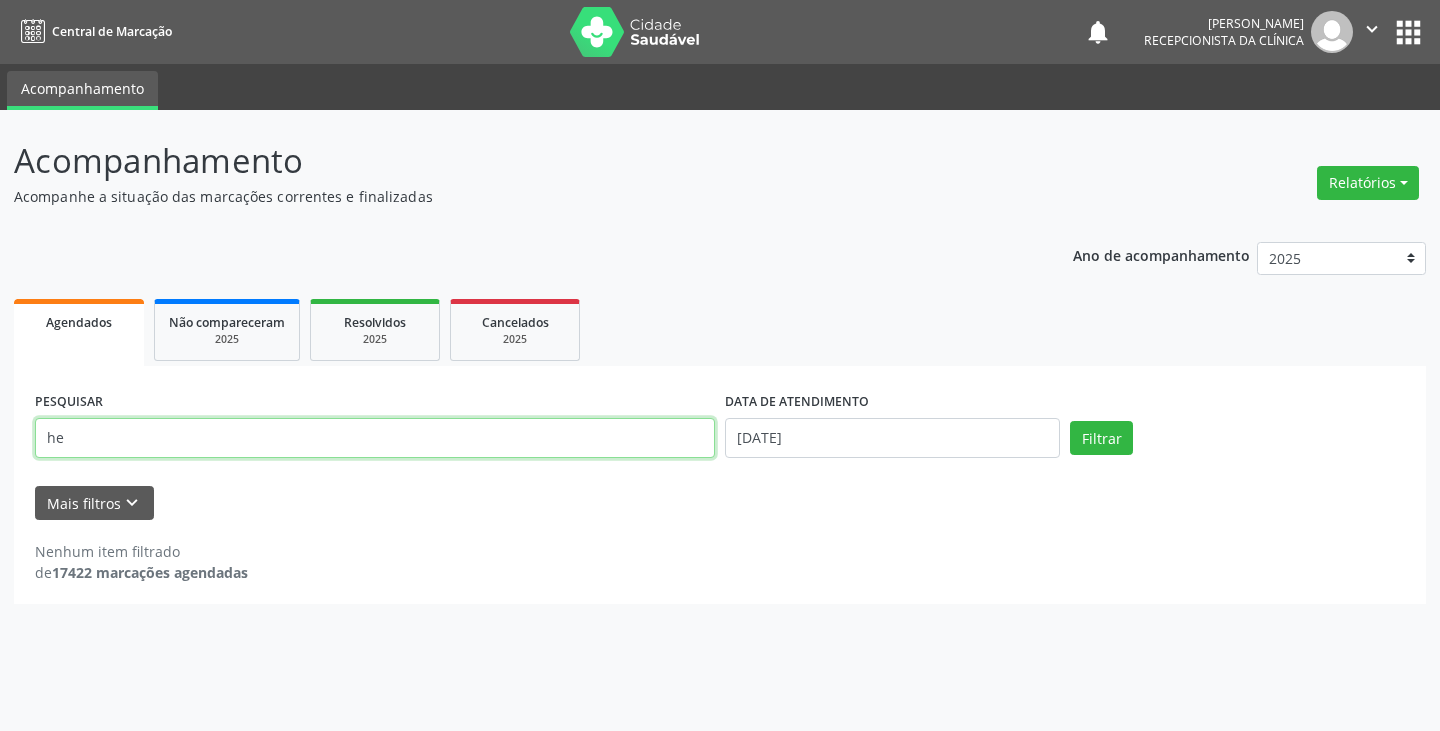 type on "h" 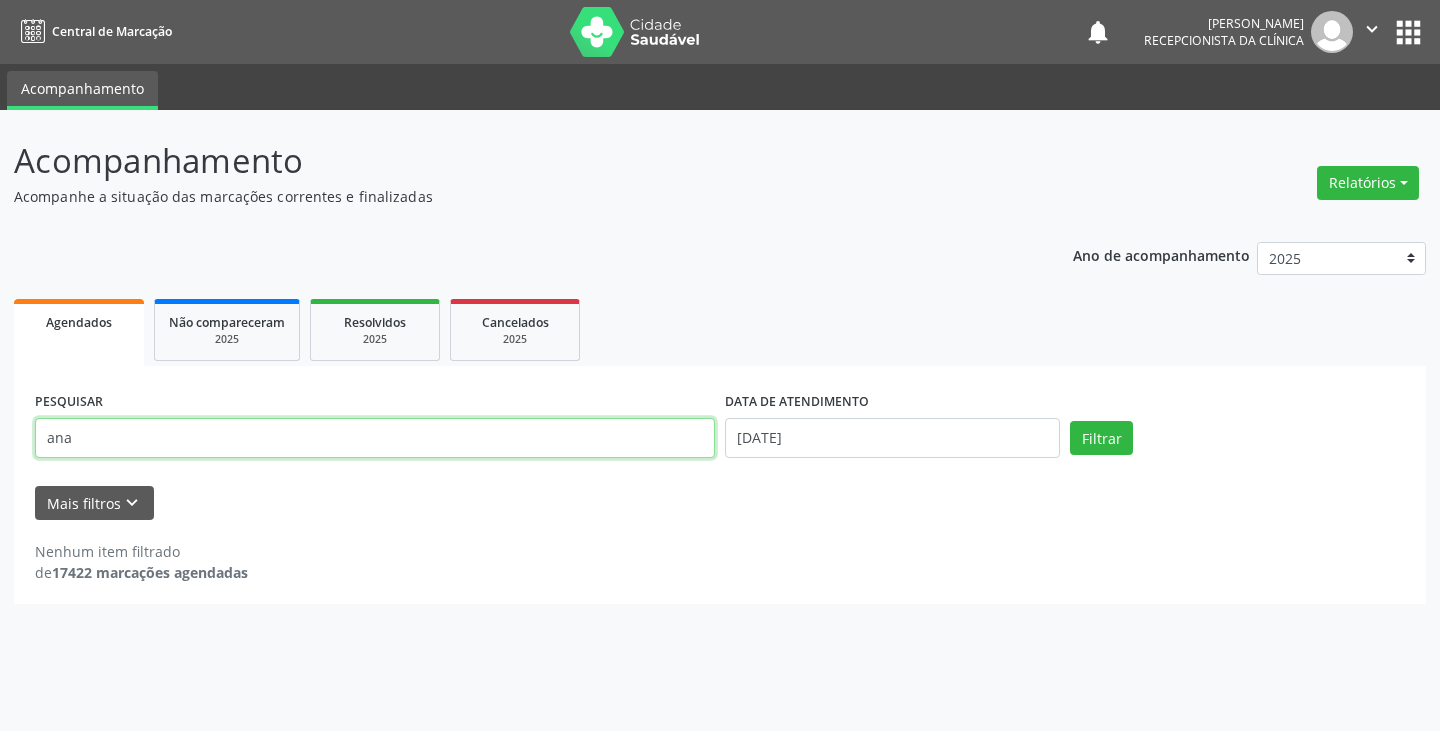 type on "ana" 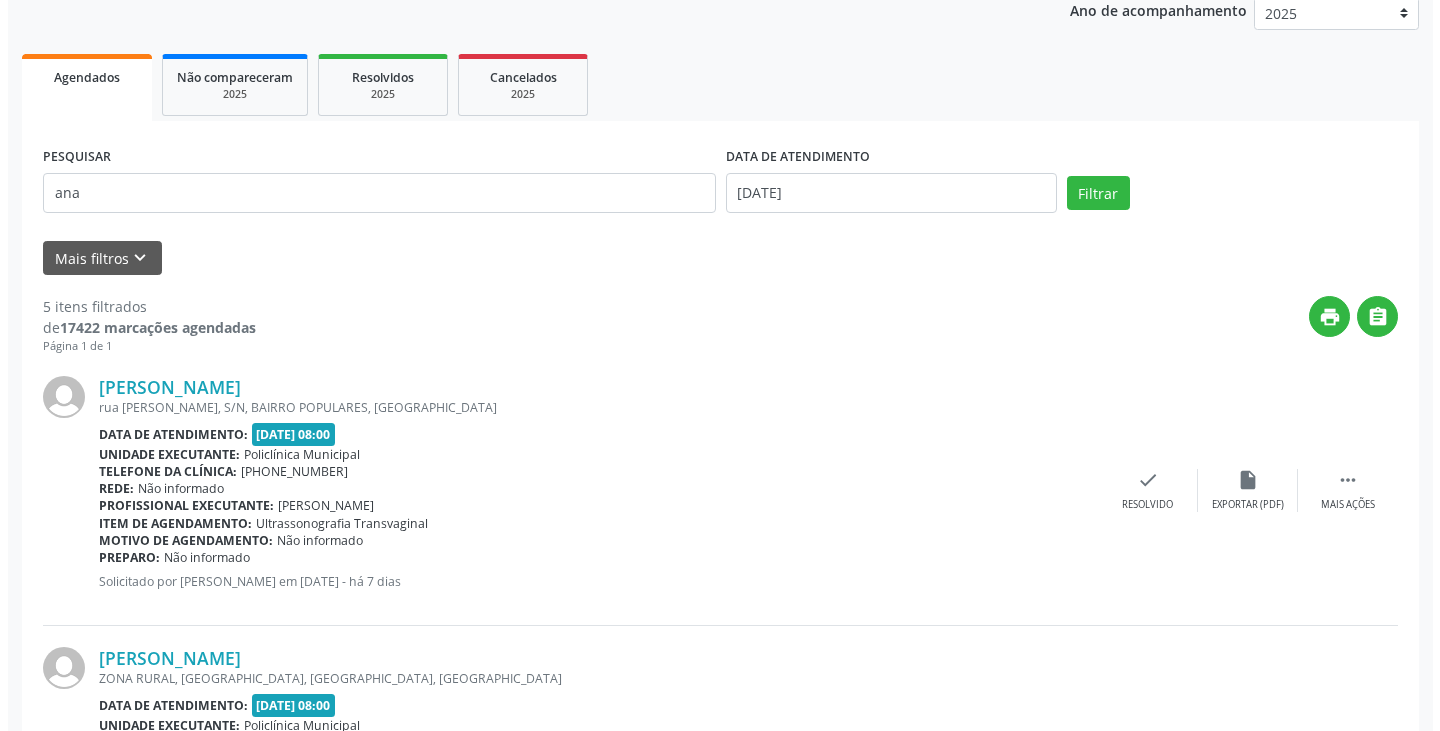 scroll, scrollTop: 400, scrollLeft: 0, axis: vertical 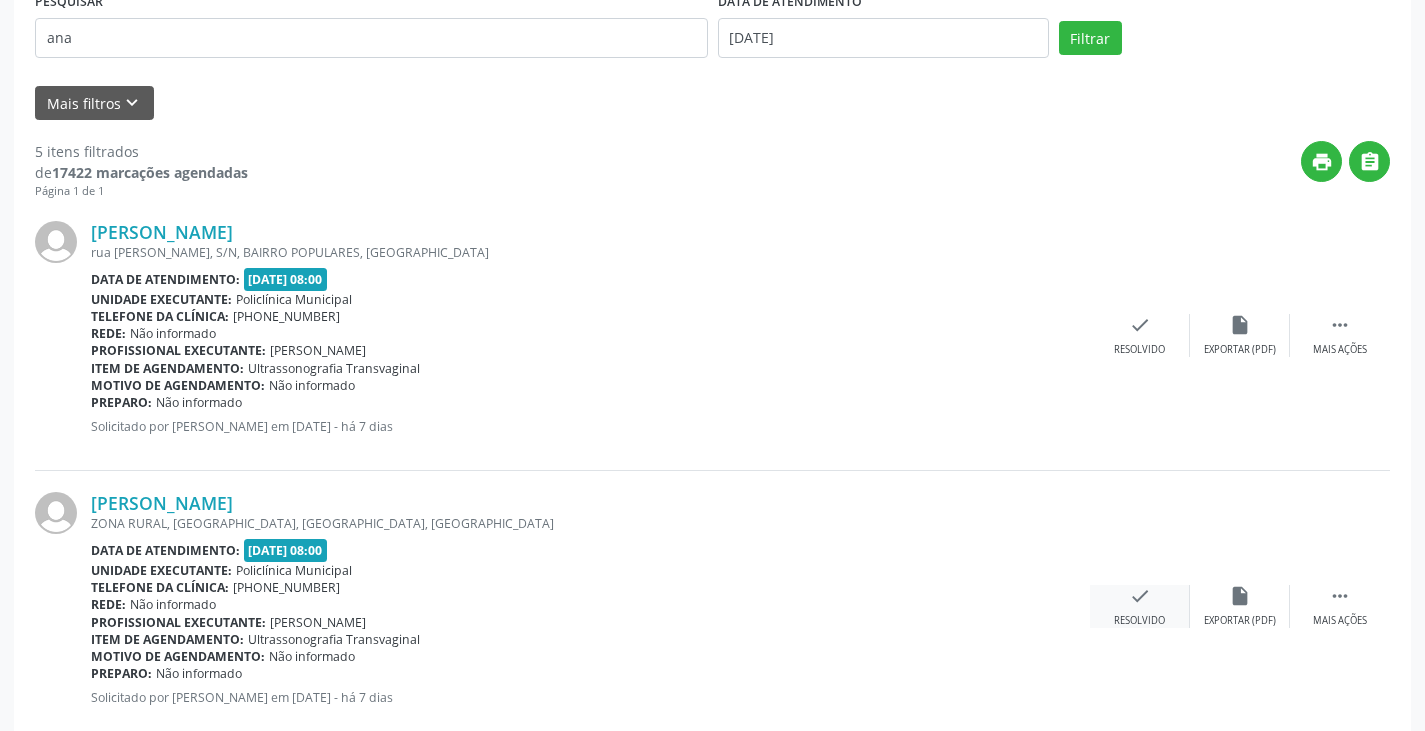 click on "check" at bounding box center (1140, 596) 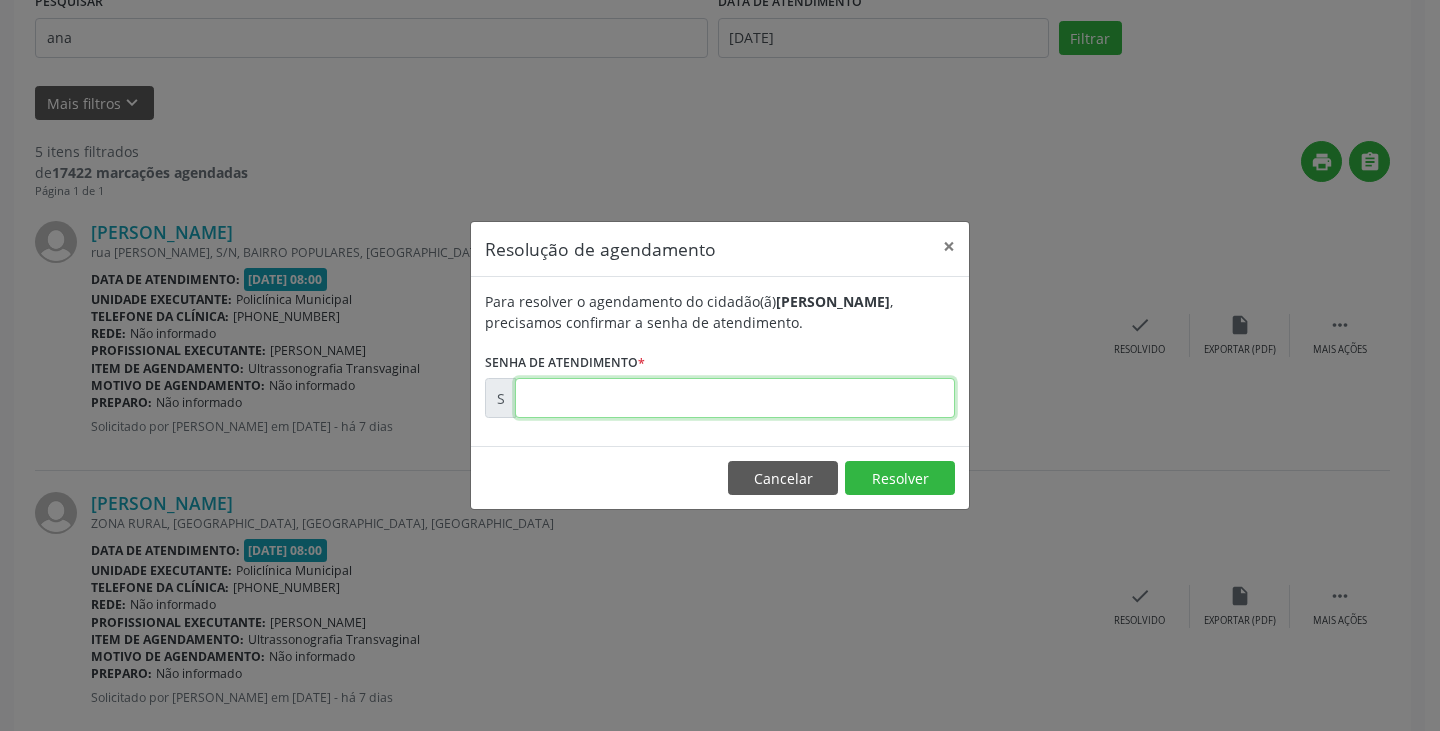 click at bounding box center [735, 398] 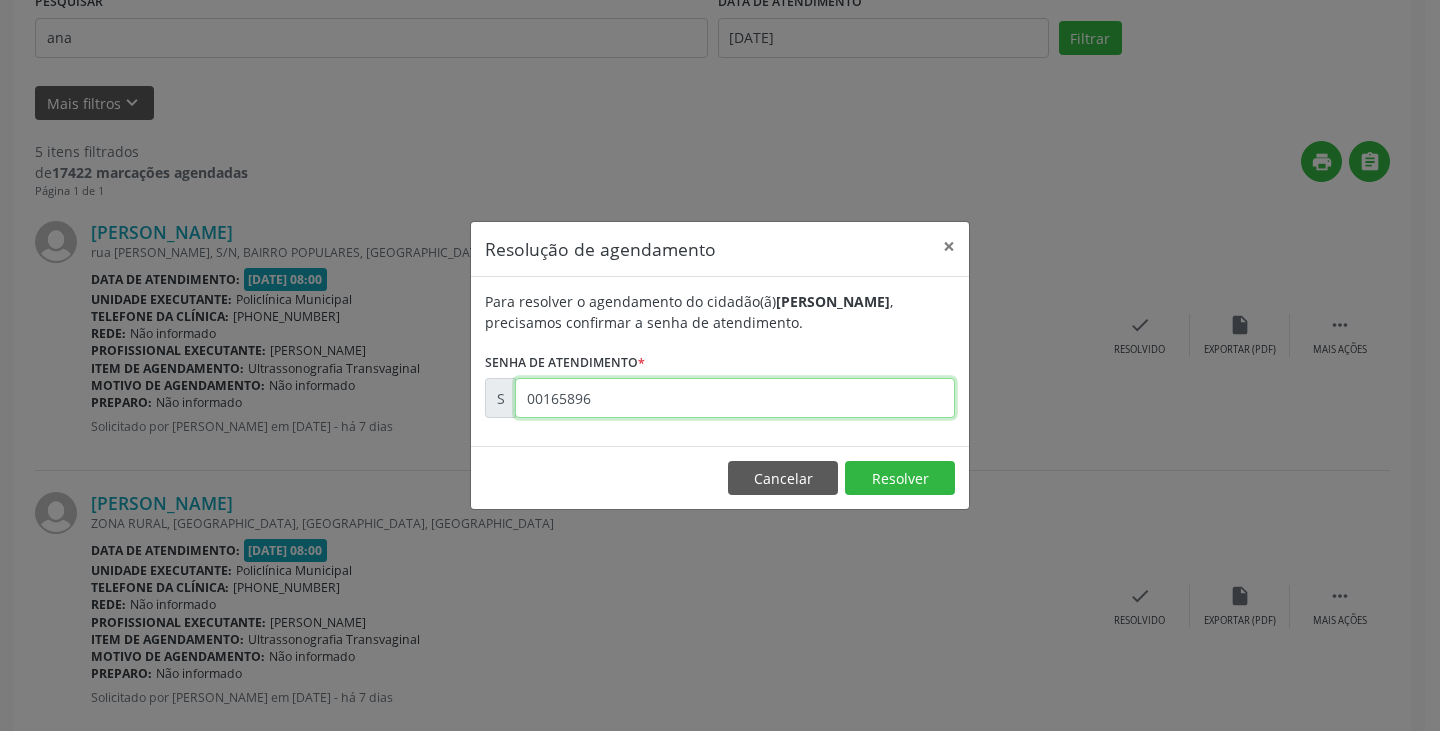 type on "00165896" 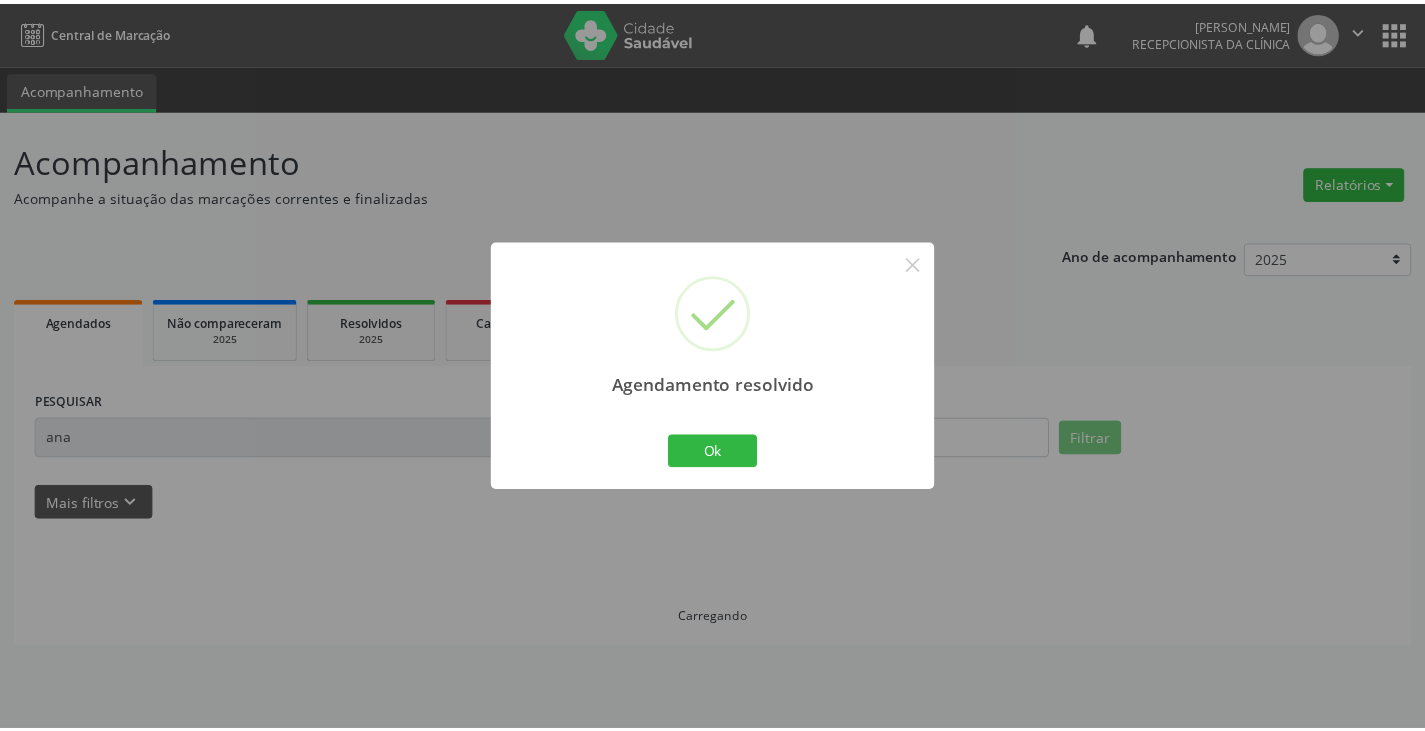 scroll, scrollTop: 0, scrollLeft: 0, axis: both 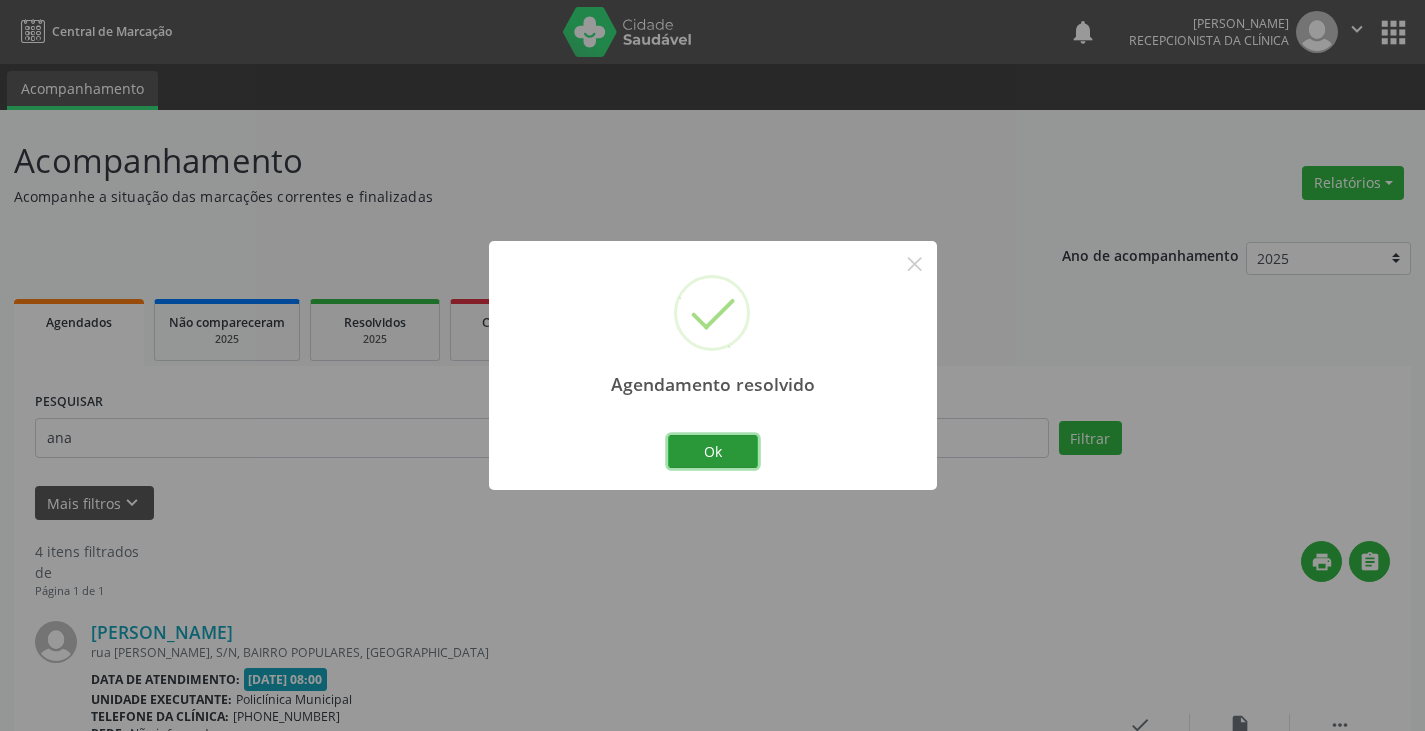 drag, startPoint x: 743, startPoint y: 450, endPoint x: 678, endPoint y: 451, distance: 65.00769 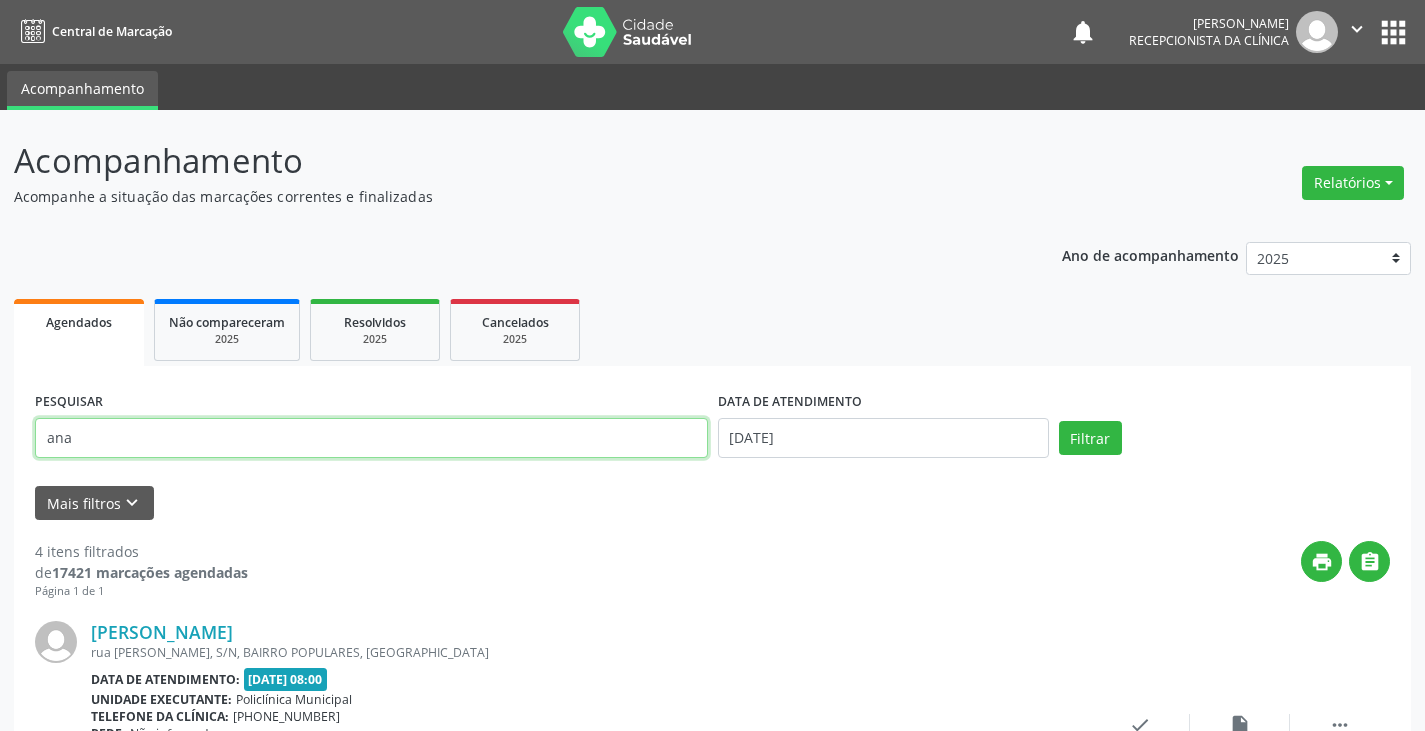 click on "ana" at bounding box center [371, 438] 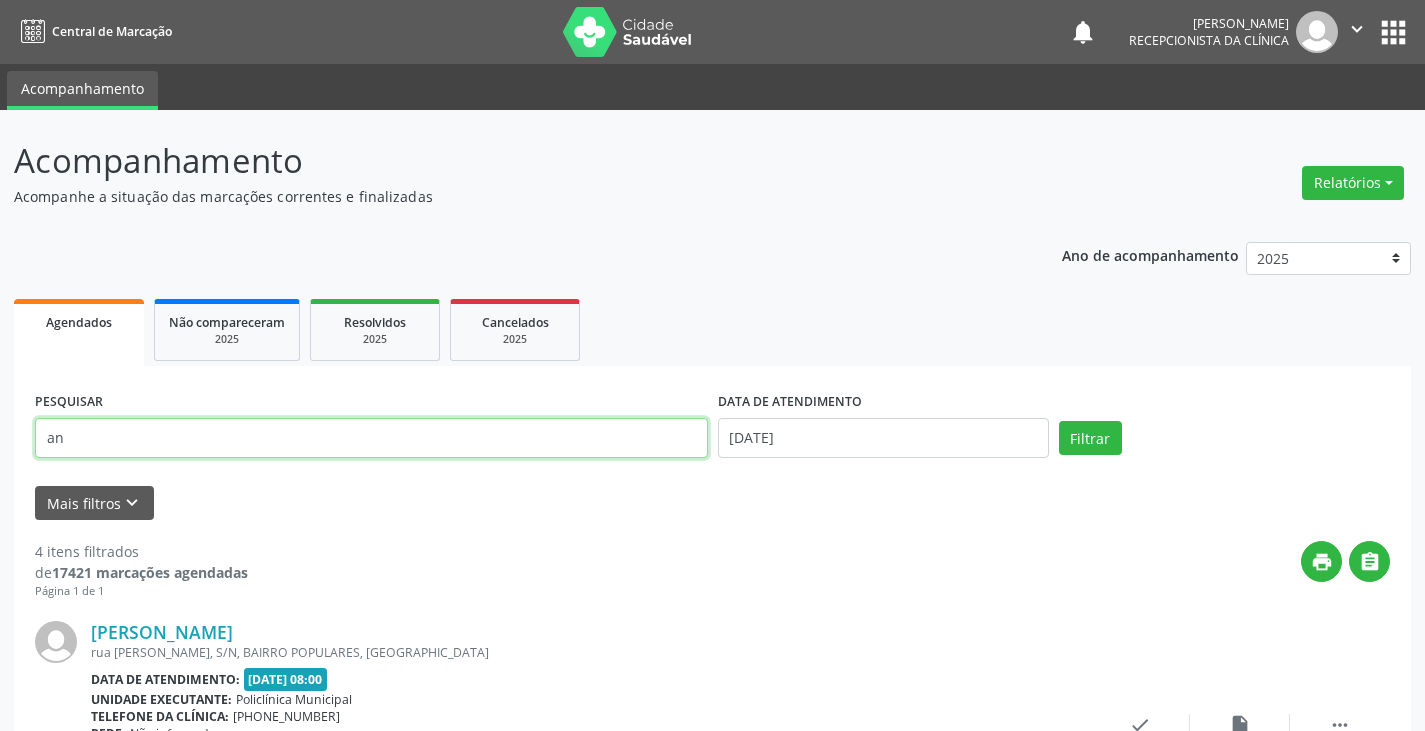 type on "a" 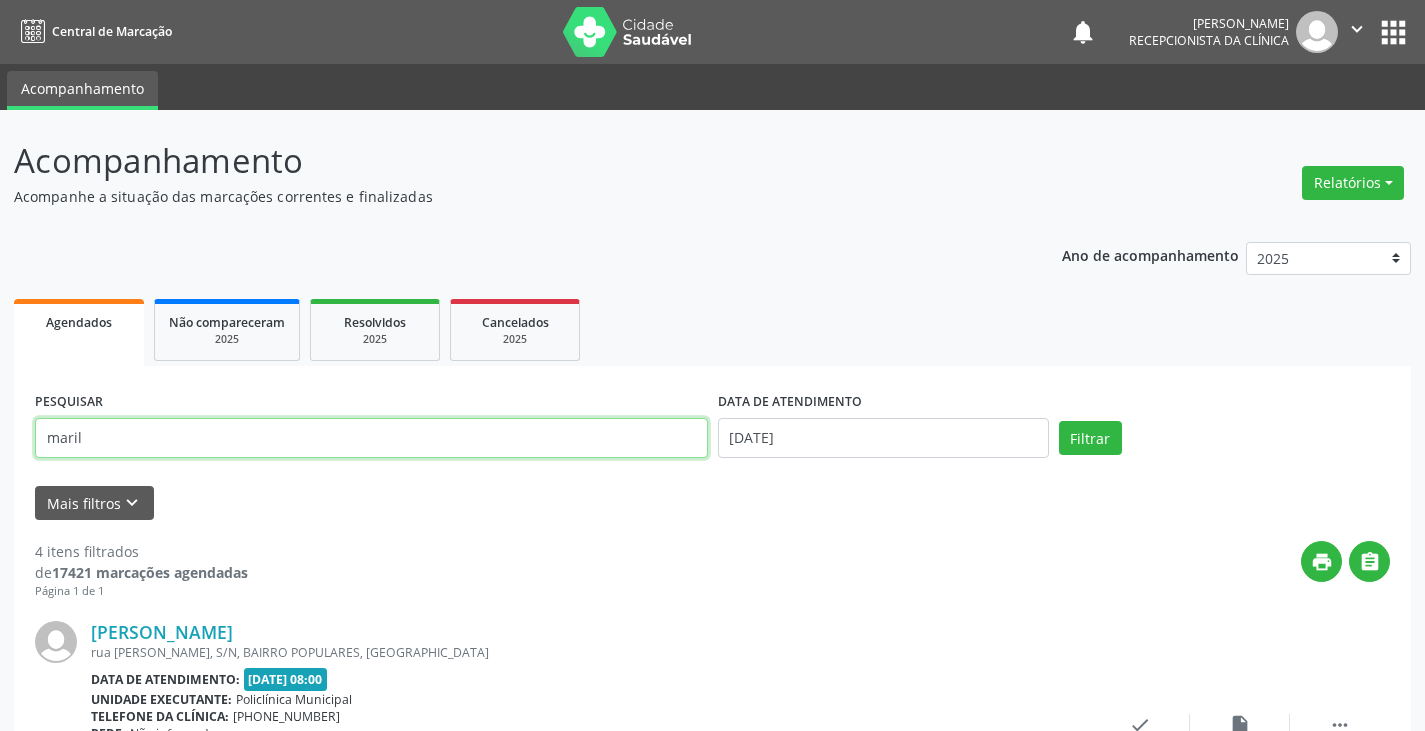 type on "maril" 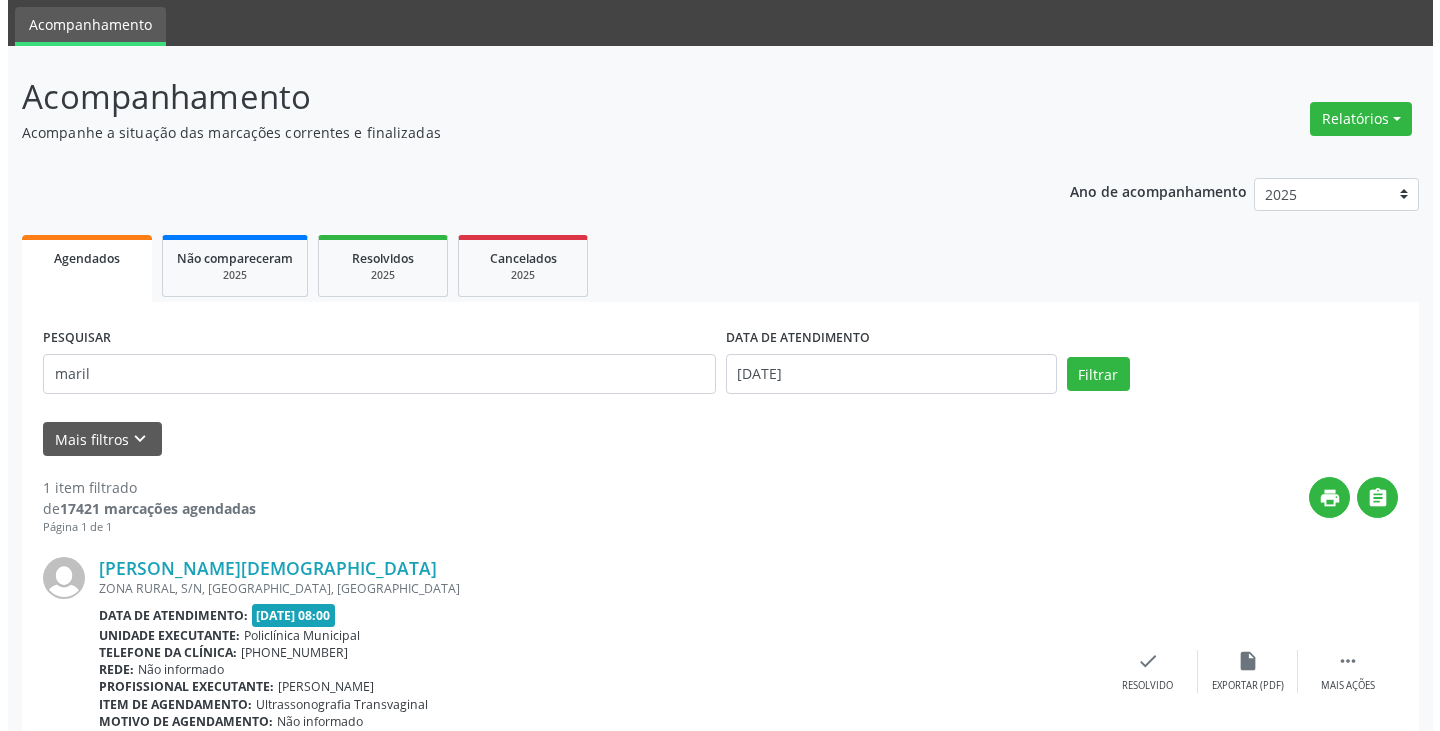 scroll, scrollTop: 174, scrollLeft: 0, axis: vertical 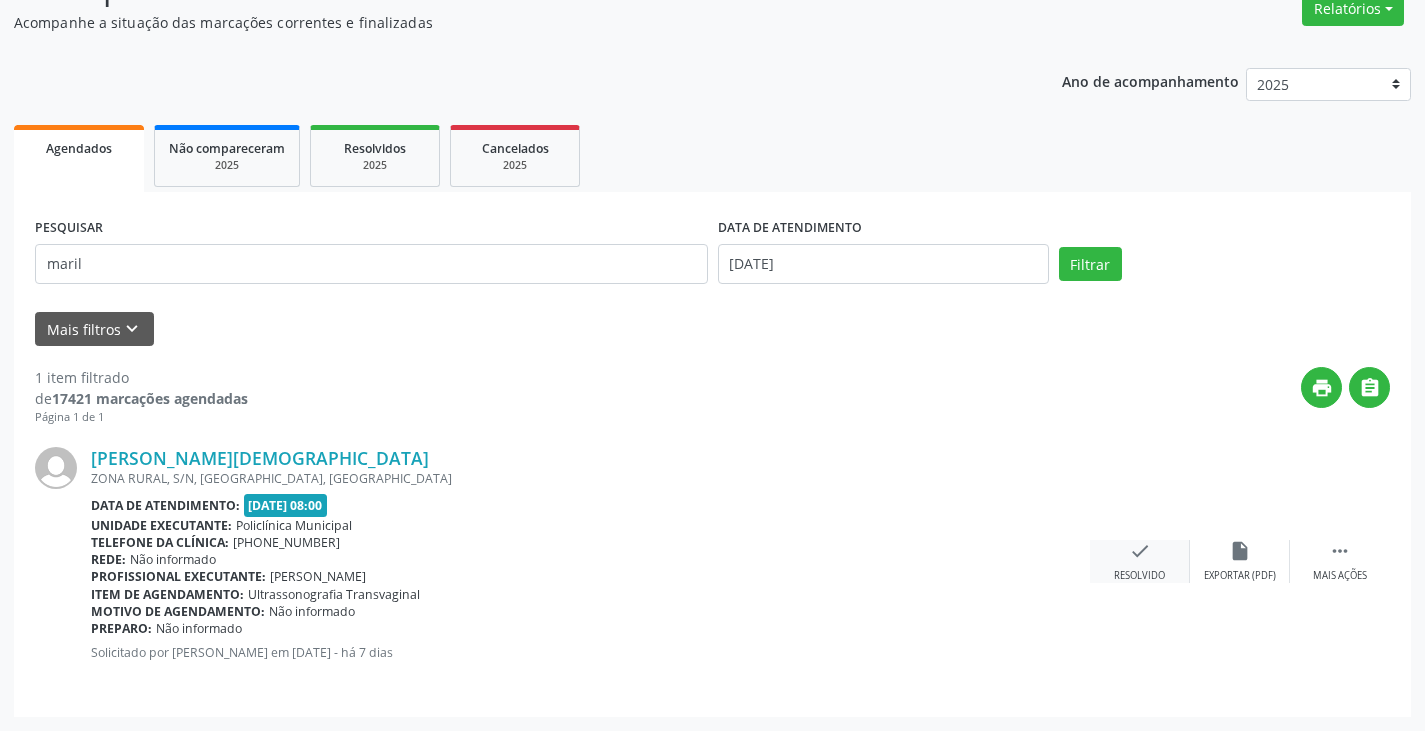 click on "check" at bounding box center [1140, 551] 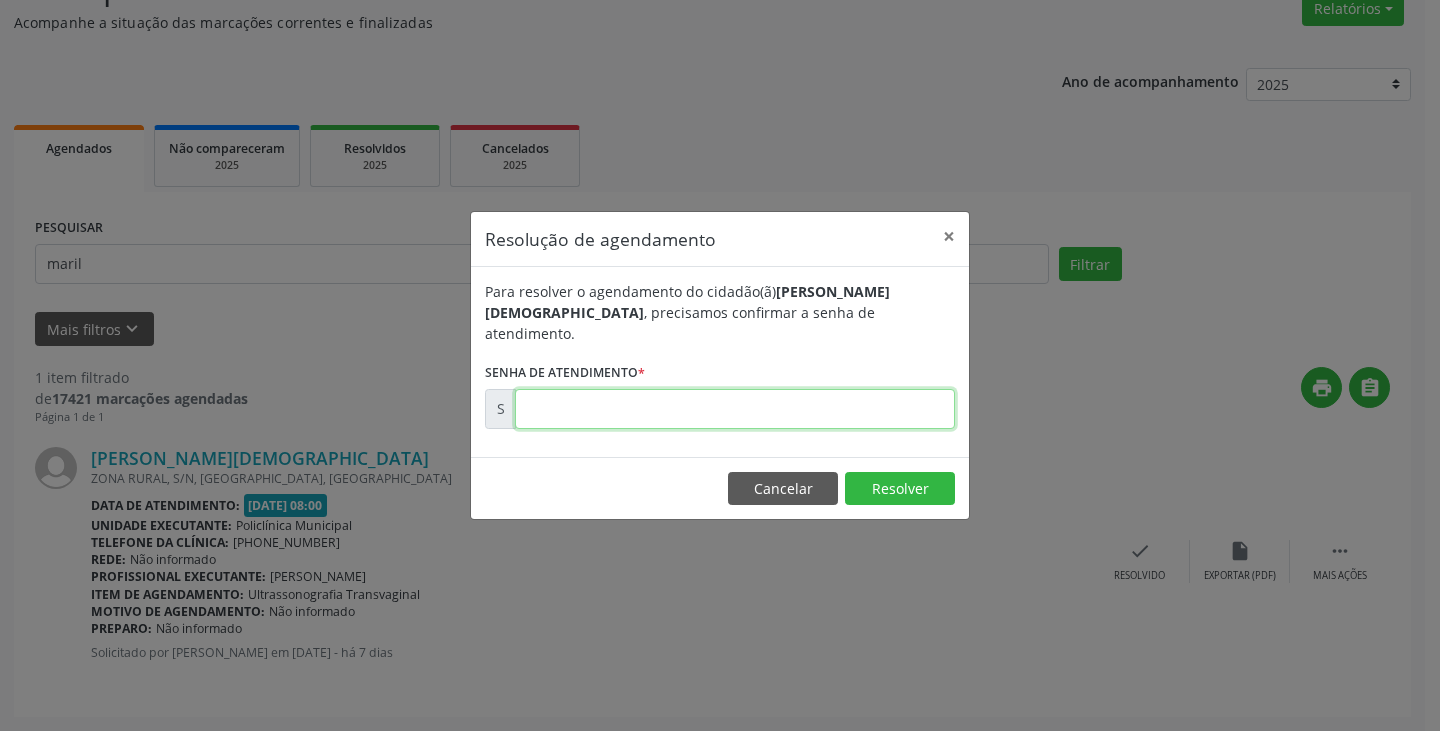 click at bounding box center [735, 409] 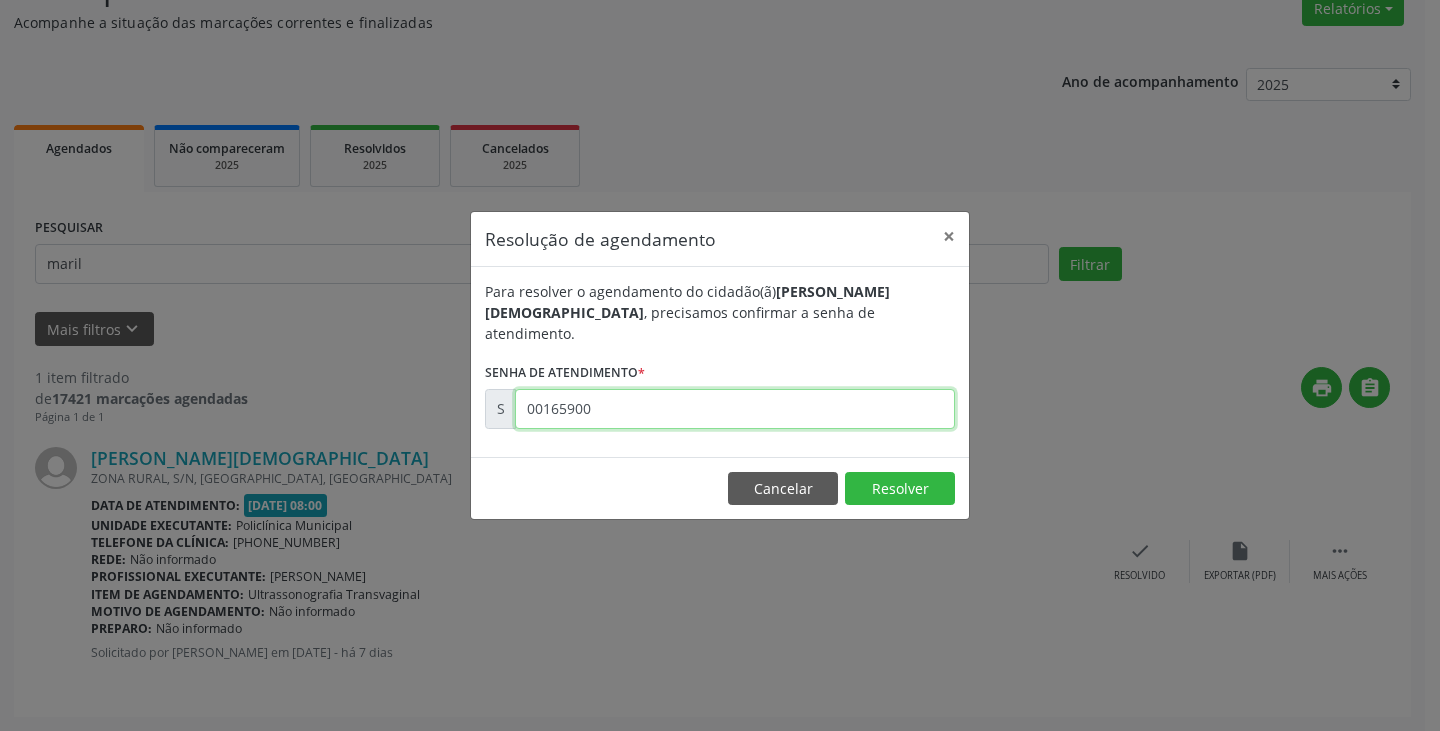 type on "00165900" 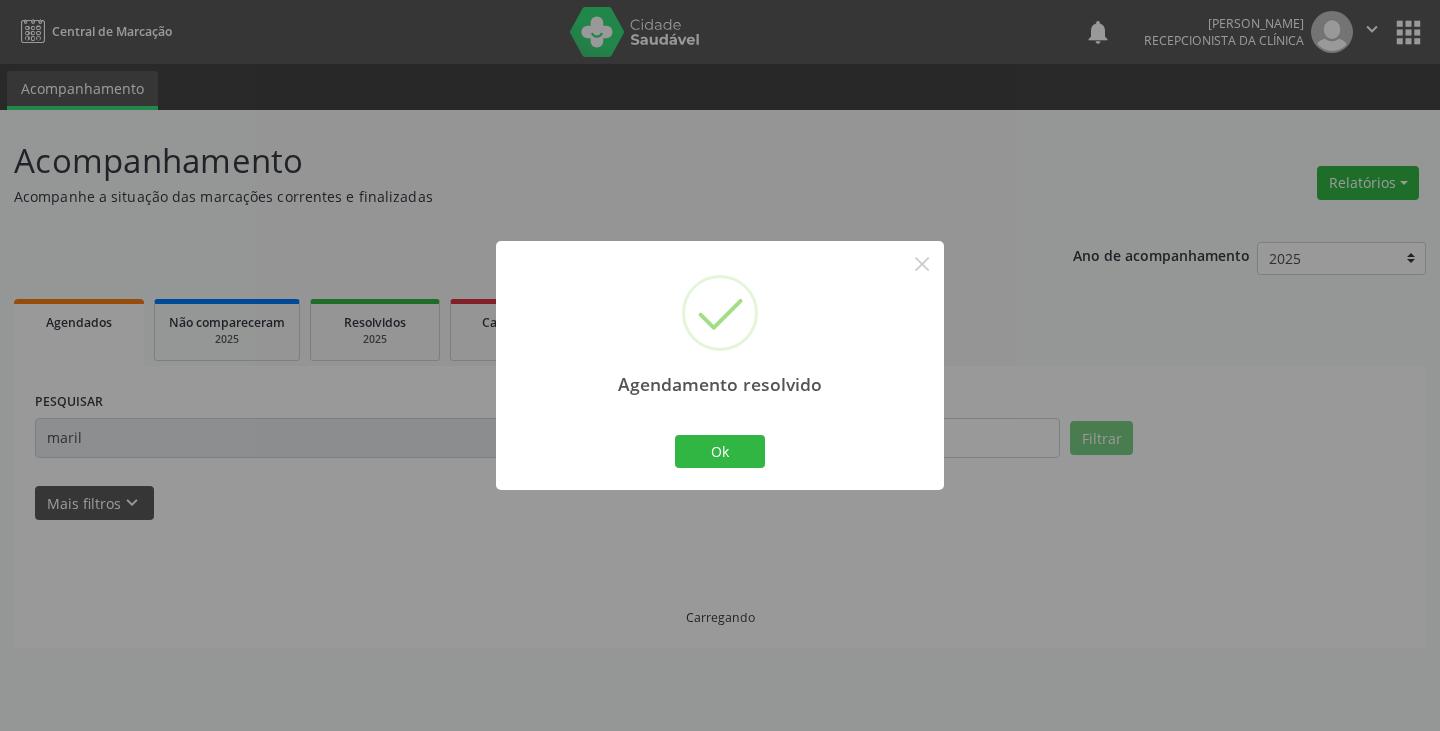 scroll, scrollTop: 0, scrollLeft: 0, axis: both 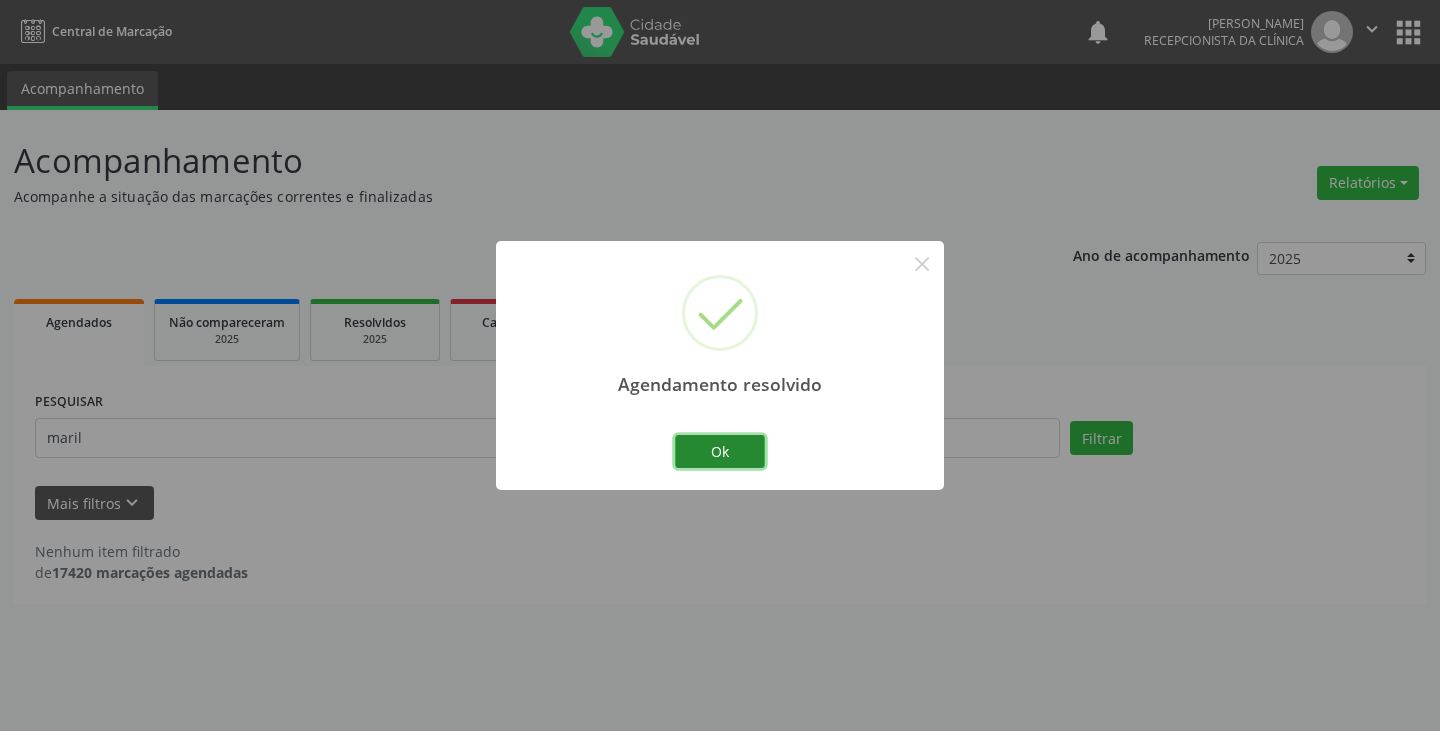 click on "Ok" at bounding box center (720, 452) 